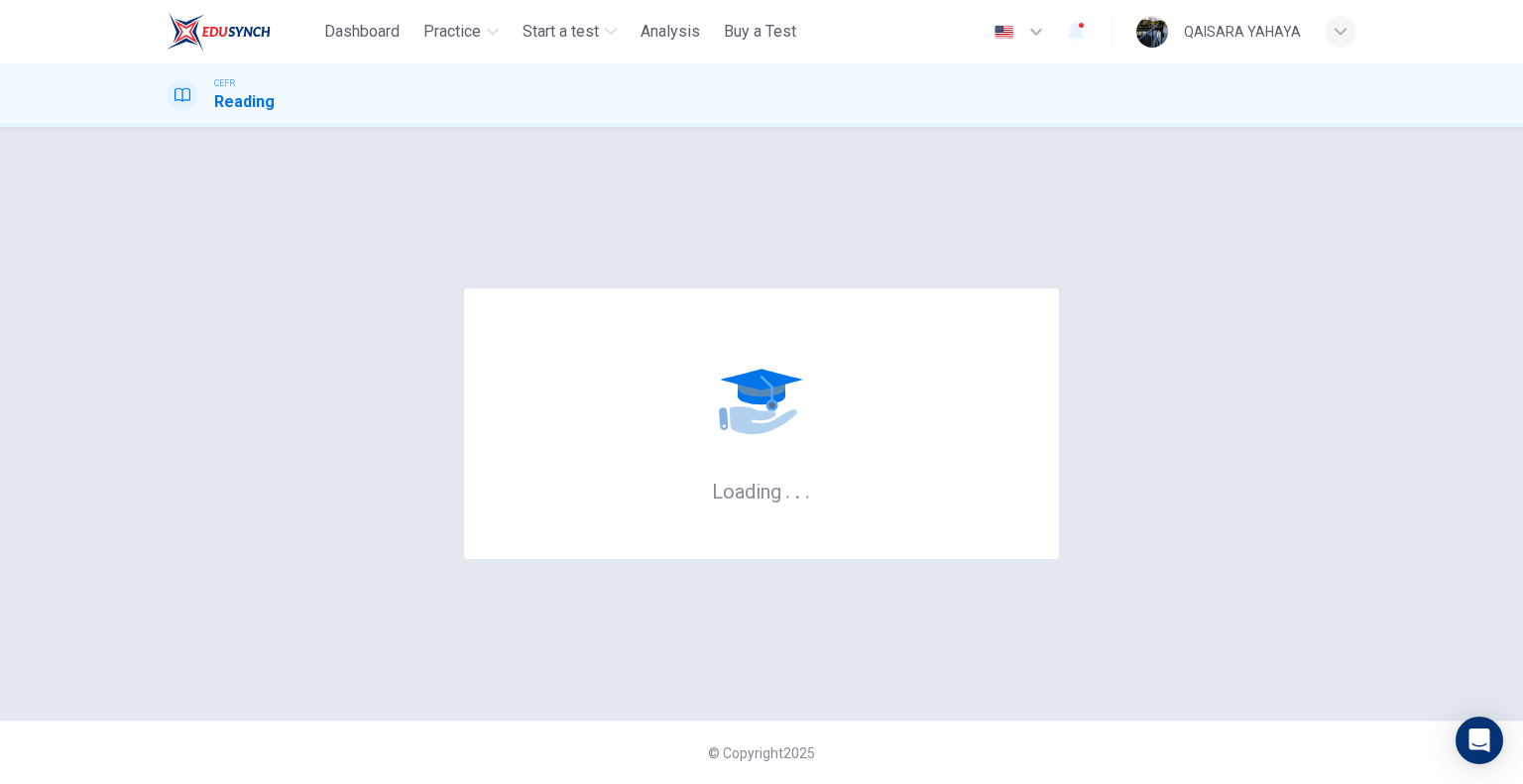 scroll, scrollTop: 0, scrollLeft: 0, axis: both 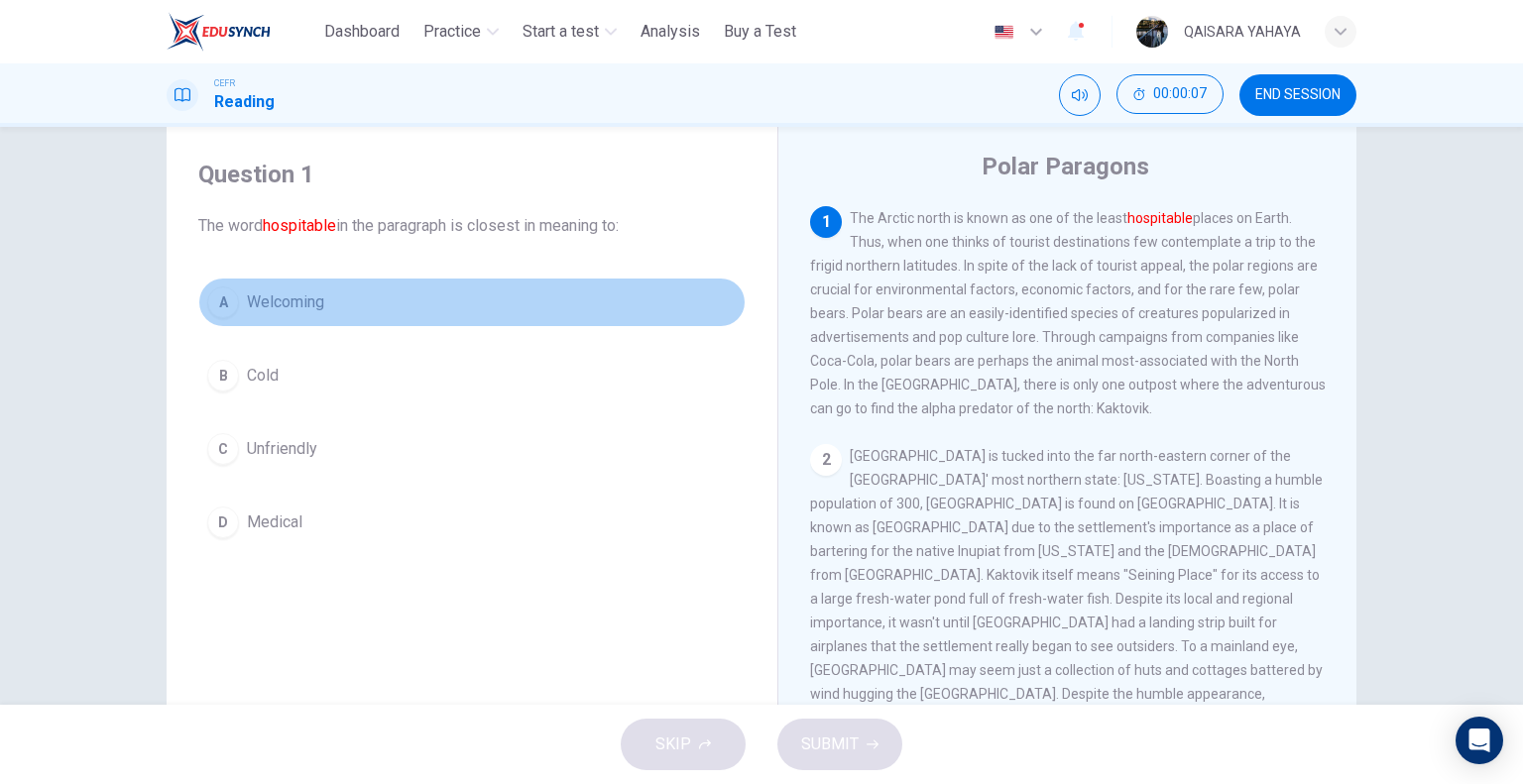 click on "A Welcoming" at bounding box center (472, 302) 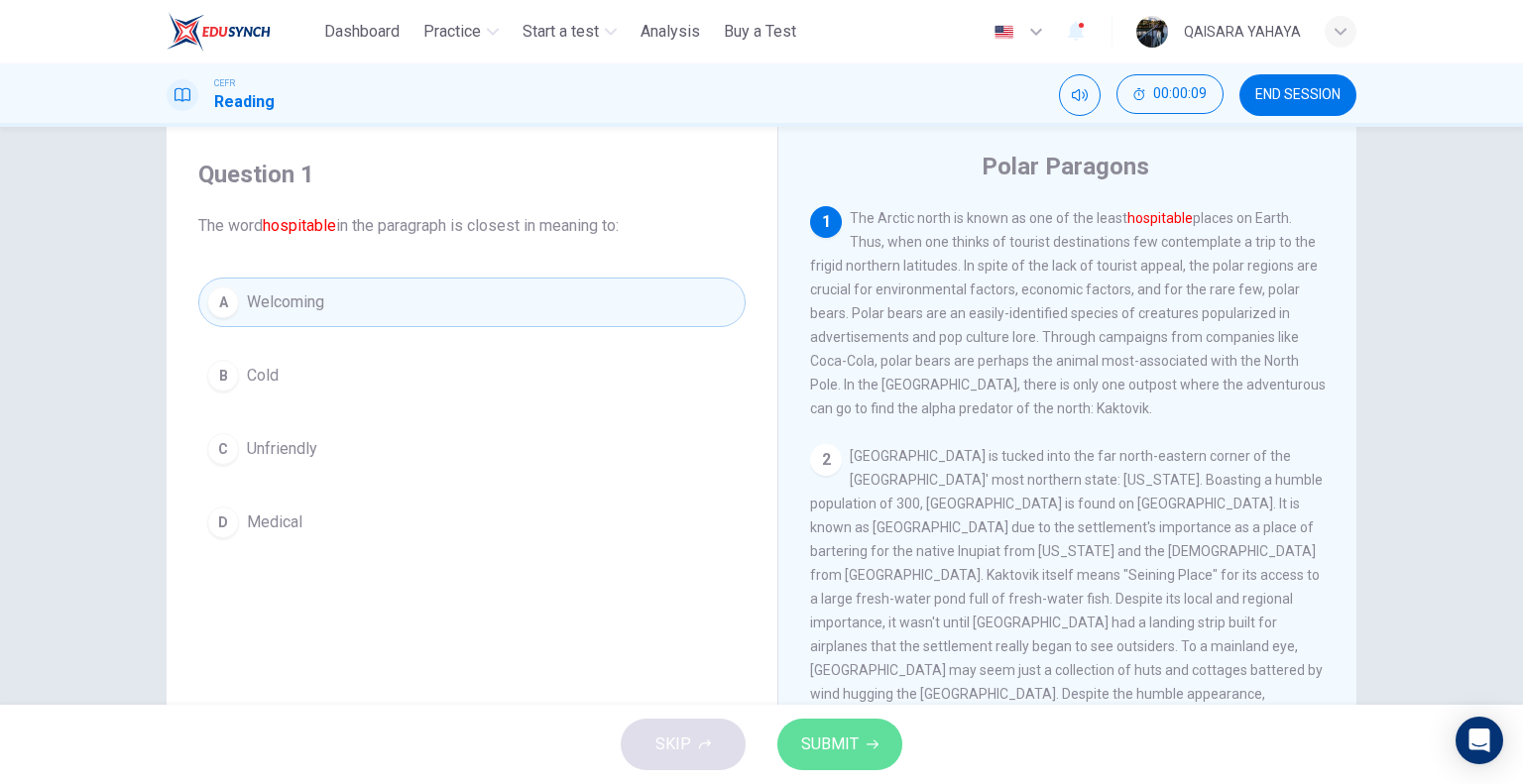 click on "SUBMIT" at bounding box center [830, 744] 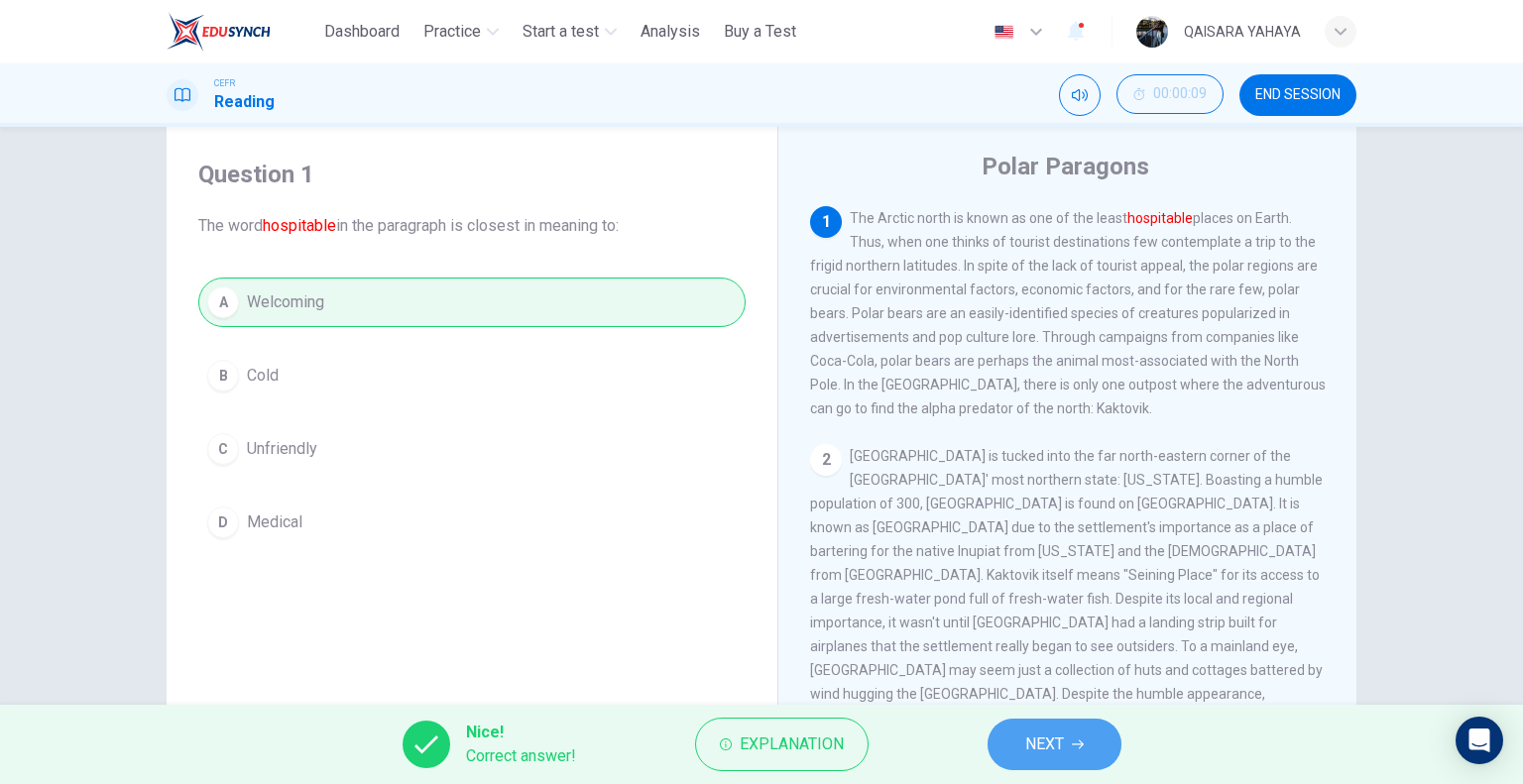 click on "NEXT" at bounding box center (1054, 744) 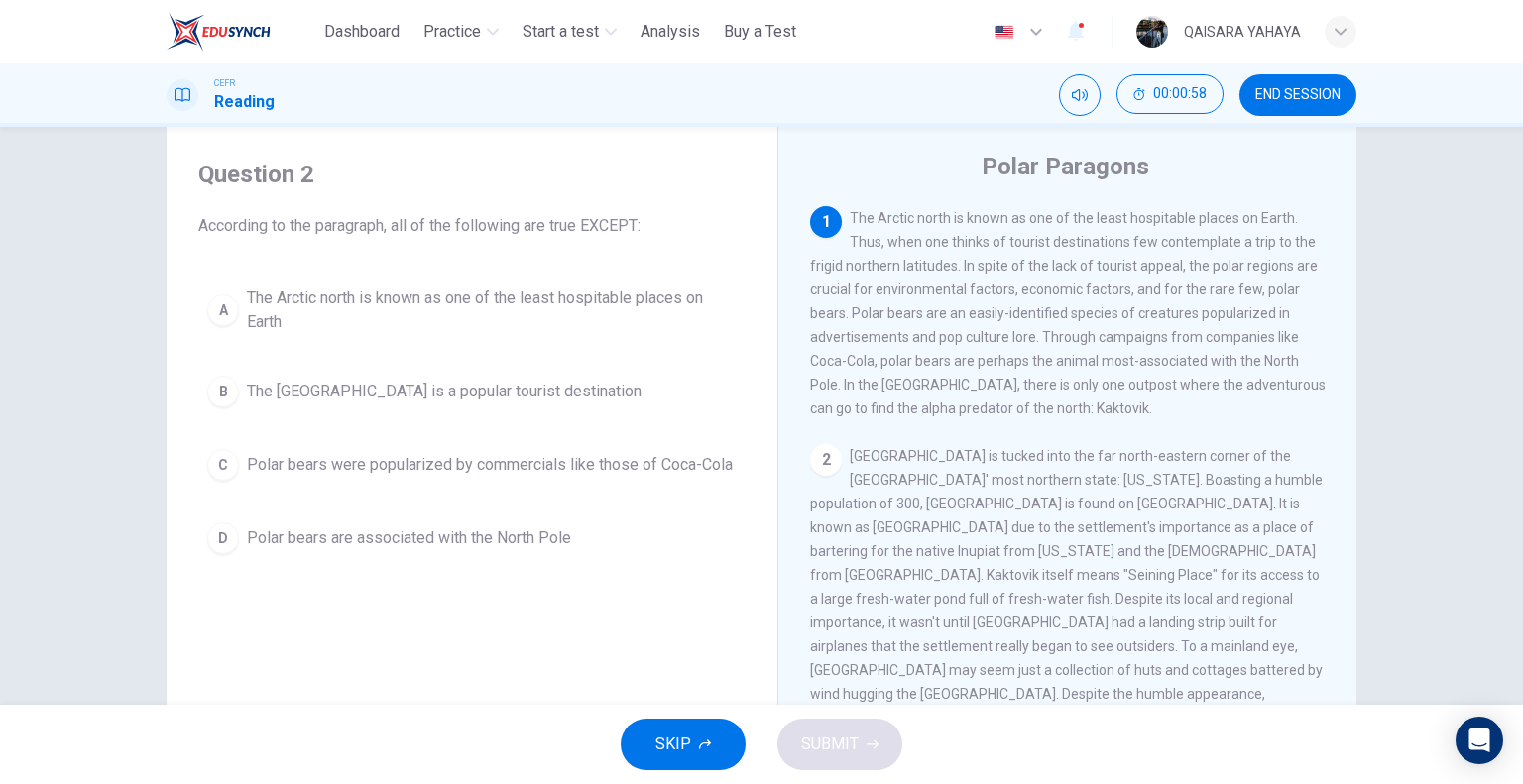 click on "The [GEOGRAPHIC_DATA] is a popular tourist destination" at bounding box center (444, 392) 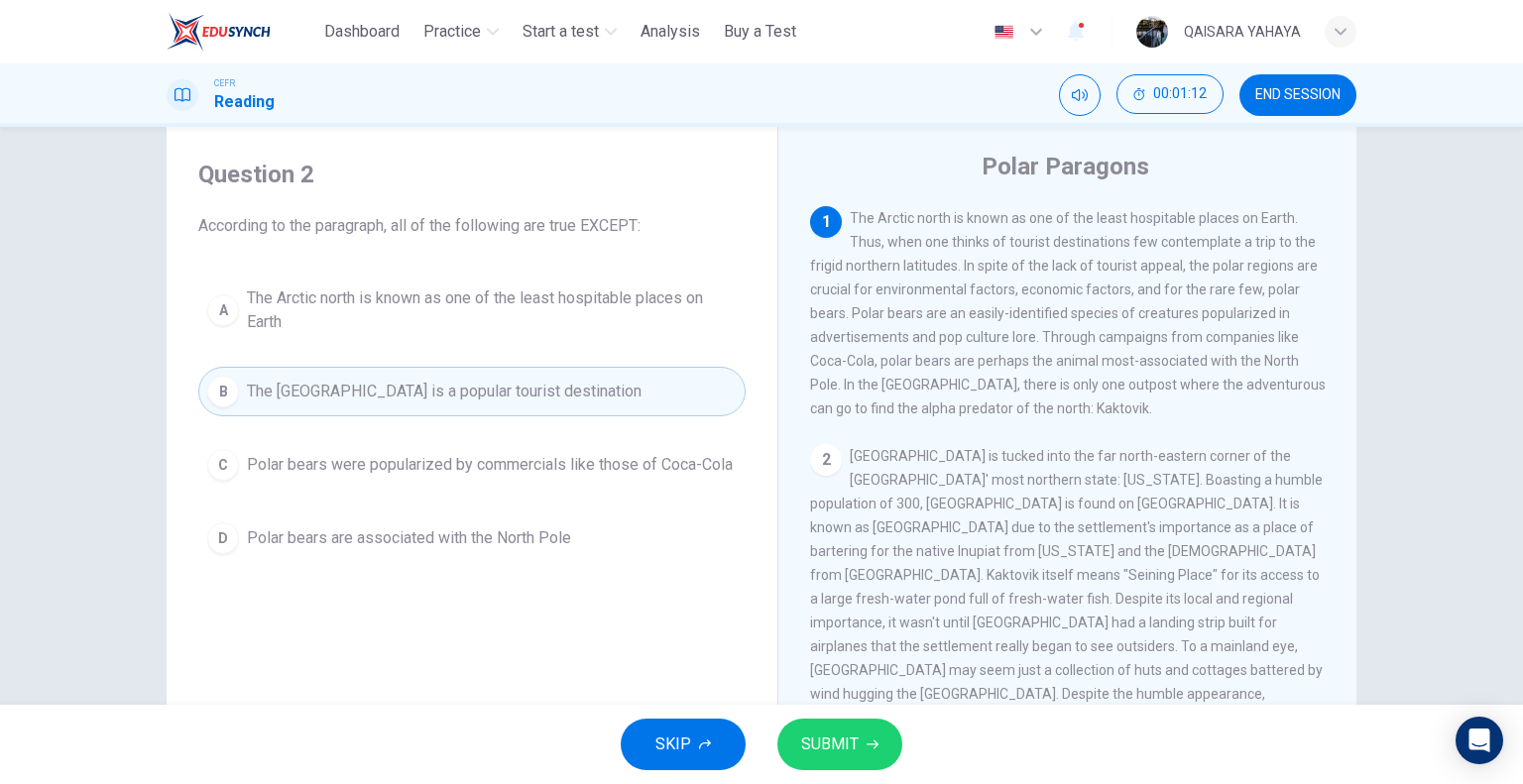 click on "Question 2 According to the paragraph, all of the following are true EXCEPT: A The Arctic north is known as one of the least hospitable places on Earth B The [GEOGRAPHIC_DATA] is a popular tourist destination C Polar bears were popularized by commercials like those of Coca-Cola D Polar bears are associated with the North Pole Polar Paragons 1 The Arctic north is known as one of the least hospitable places on Earth. Thus, when one thinks of tourist destinations few contemplate a trip to the frigid northern latitudes. In spite of the lack of tourist appeal, the polar regions are crucial for environmental factors, economic factors, and for the rare few, polar bears. Polar bears are an easily-identified species of creatures popularized in advertisements and pop culture lore. Through campaigns from companies like Coca-Cola, polar bears are perhaps the animal most-associated with the North Pole. In the [GEOGRAPHIC_DATA], there is only one outpost where the adventurous can go to find the alpha predator of the north: Kaktovik." at bounding box center (762, 415) 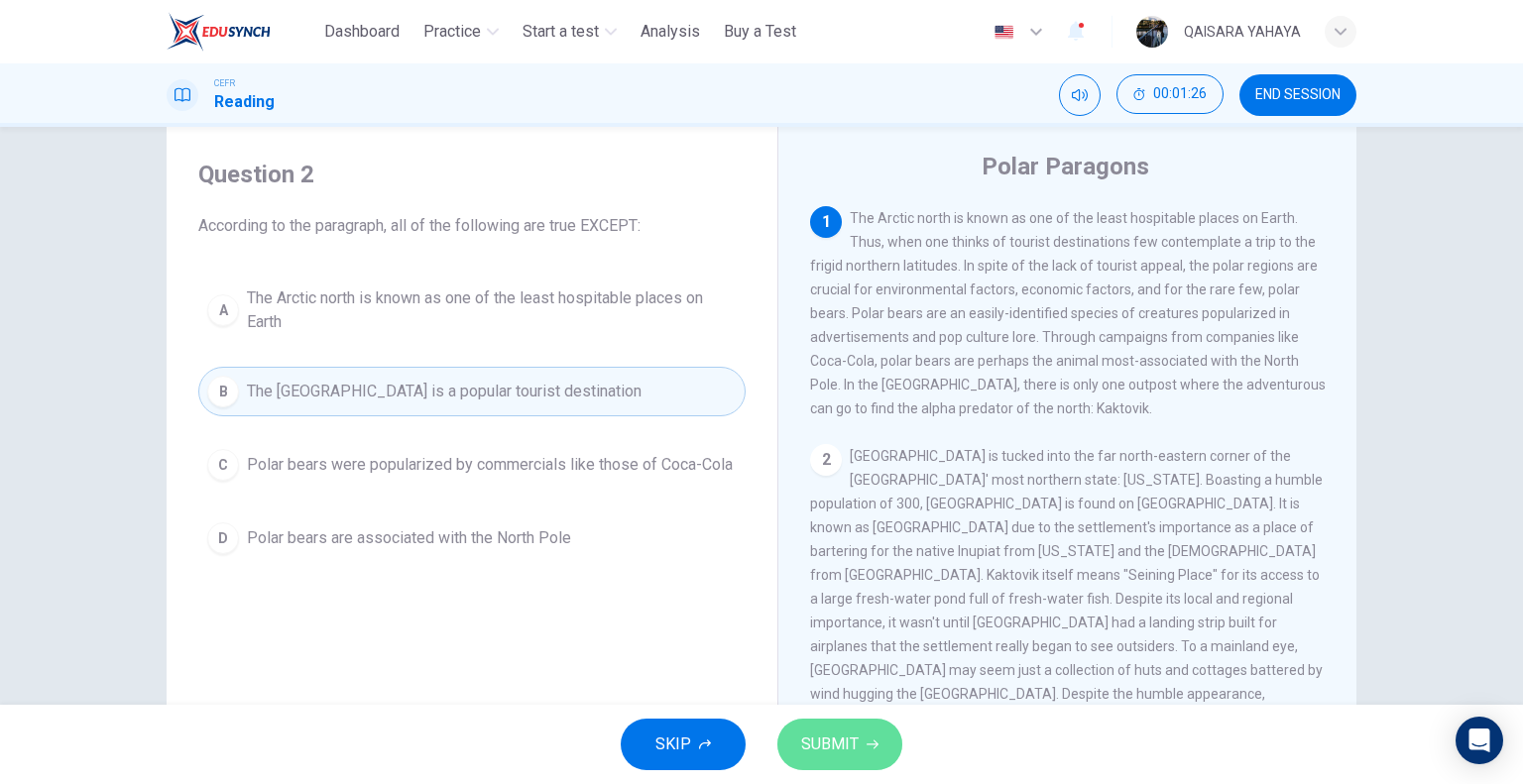 click on "SUBMIT" at bounding box center [840, 744] 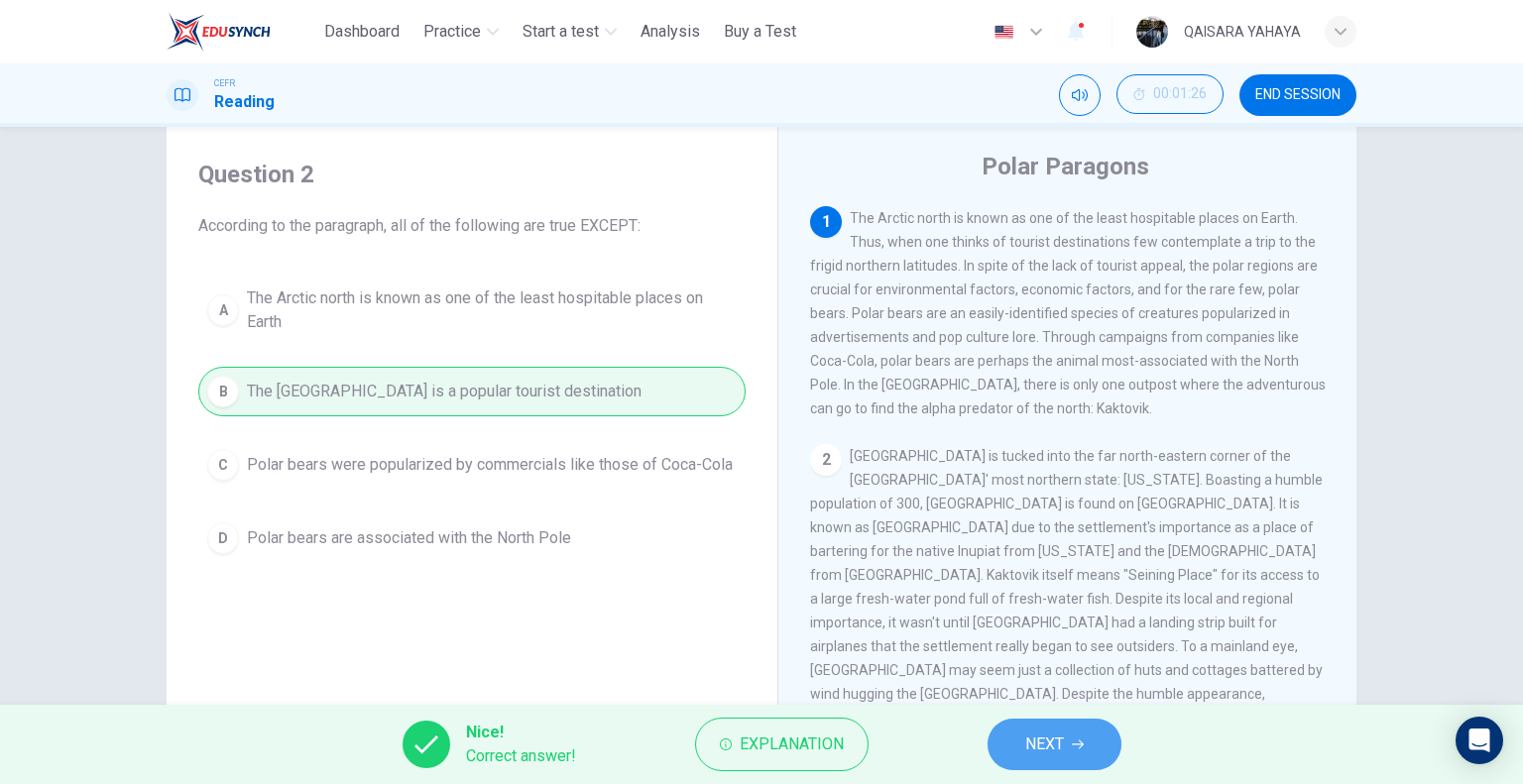 click on "NEXT" at bounding box center [1054, 744] 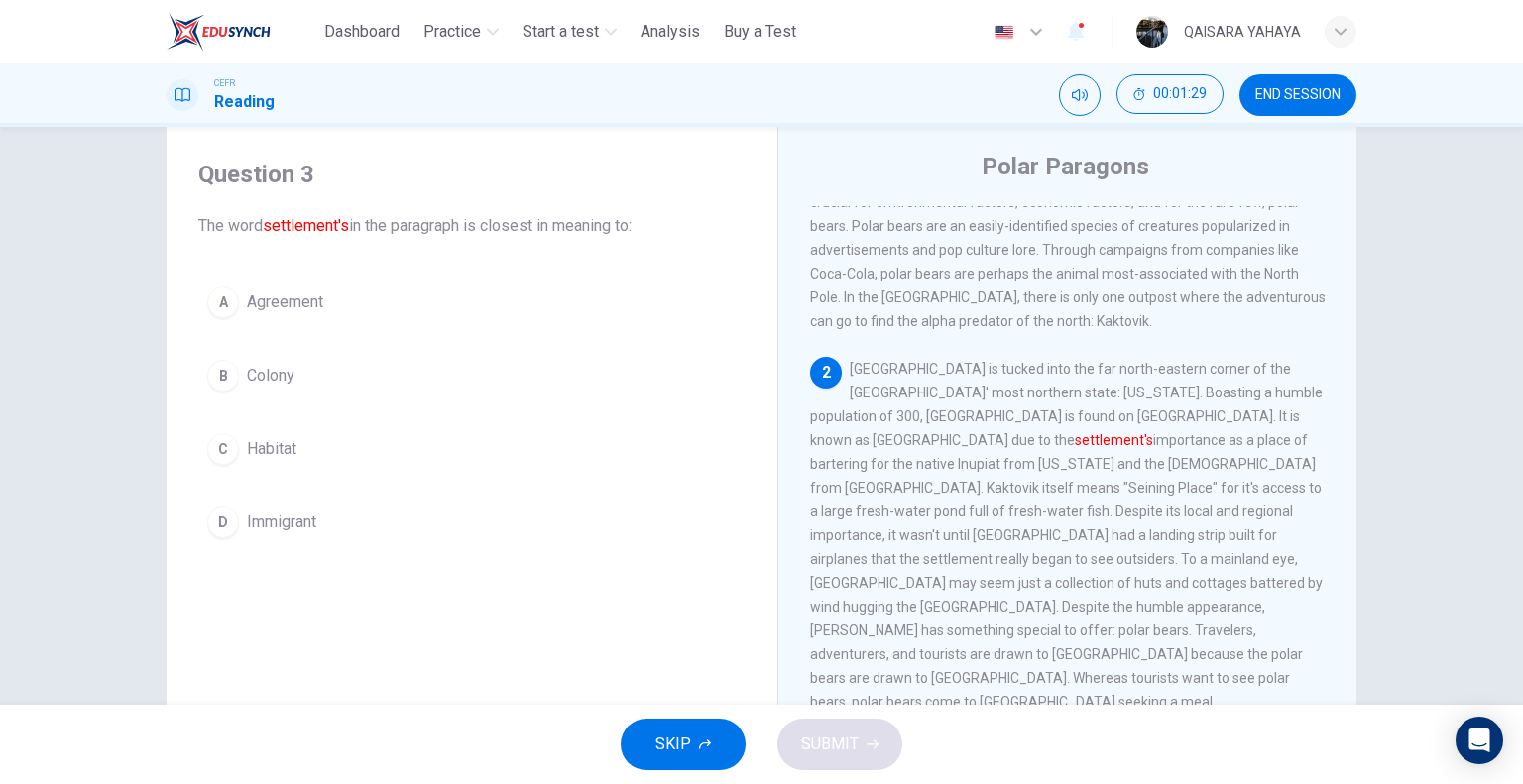 scroll, scrollTop: 91, scrollLeft: 0, axis: vertical 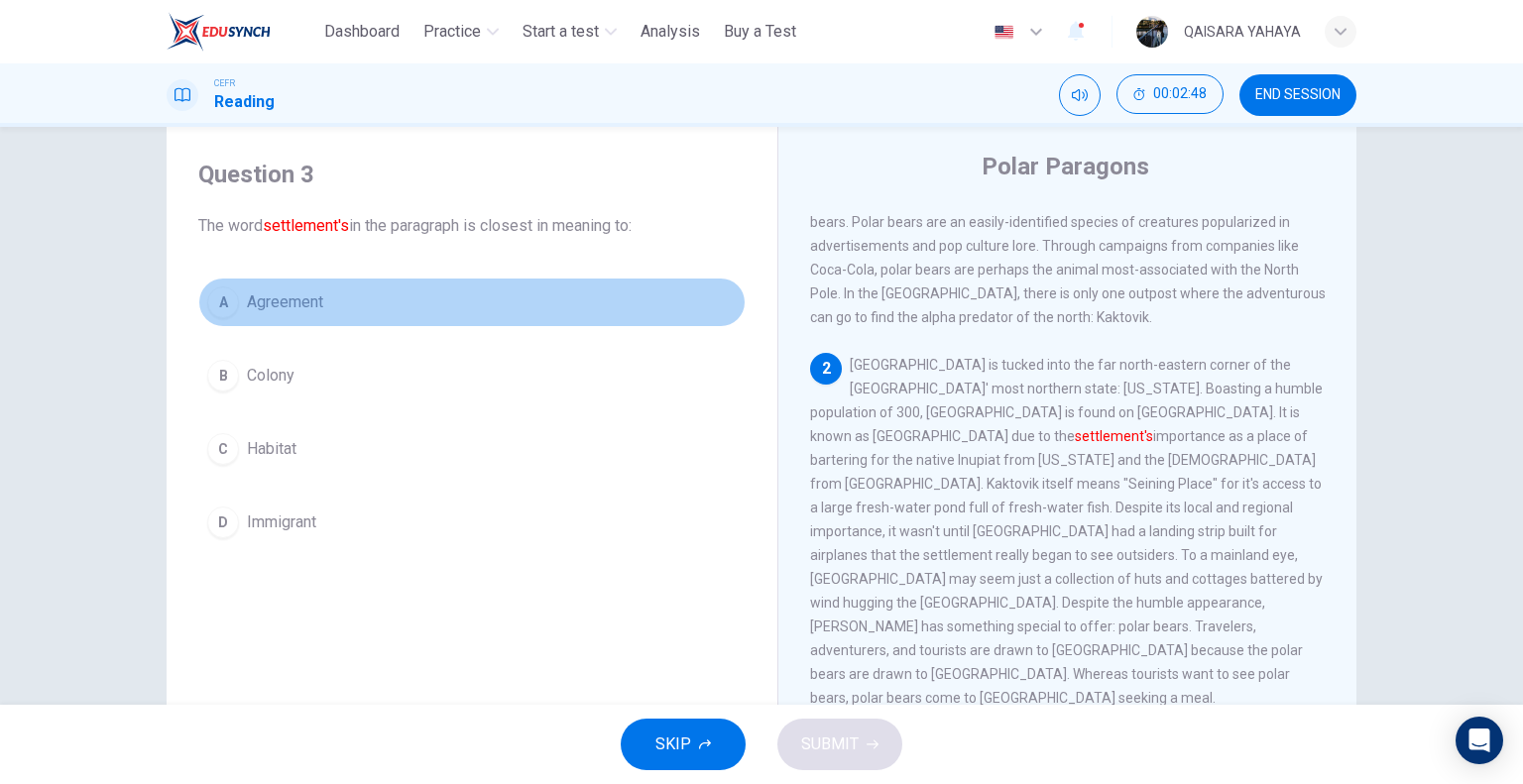 click on "A Agreement" at bounding box center [472, 302] 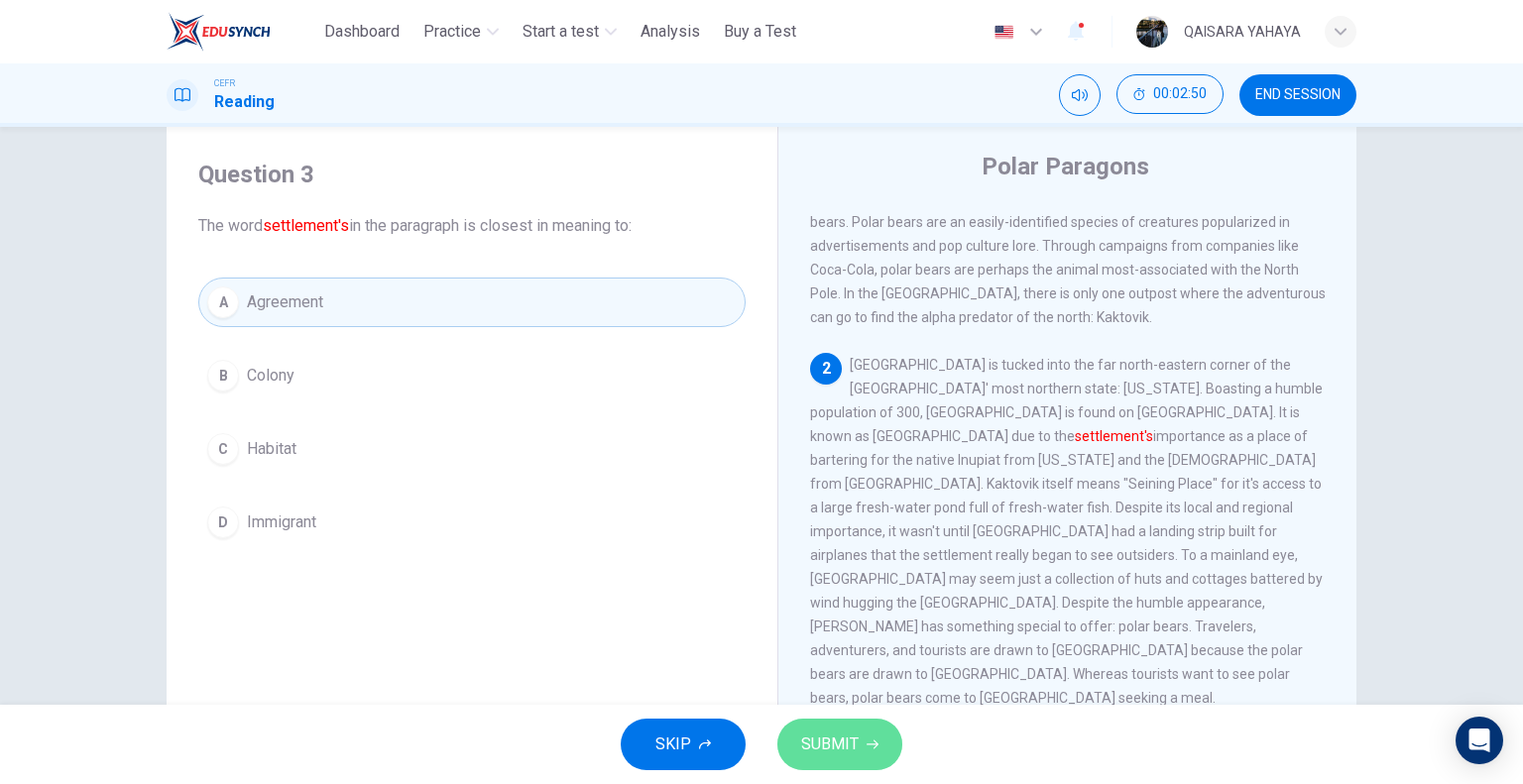 click on "SUBMIT" at bounding box center (830, 744) 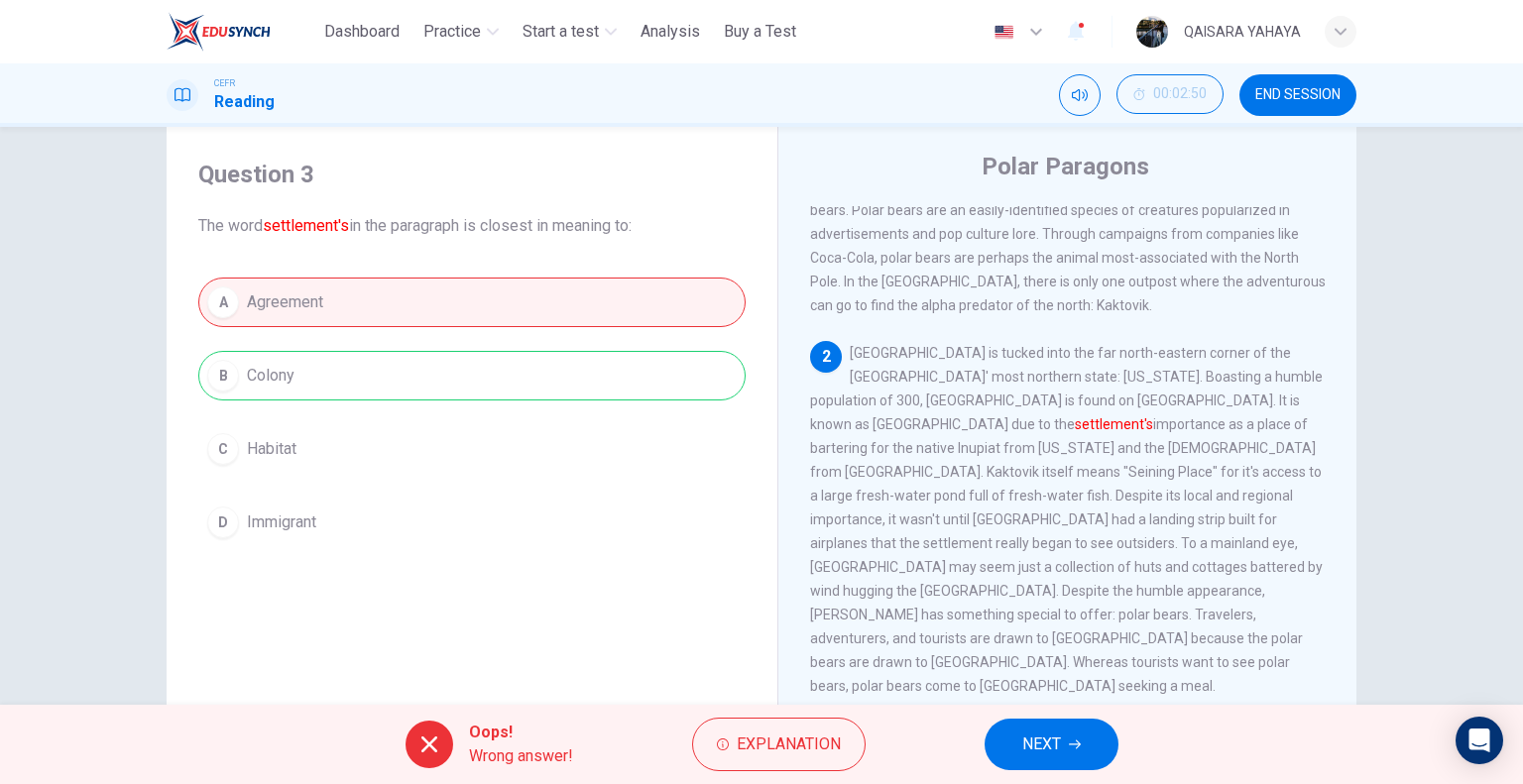 scroll, scrollTop: 102, scrollLeft: 0, axis: vertical 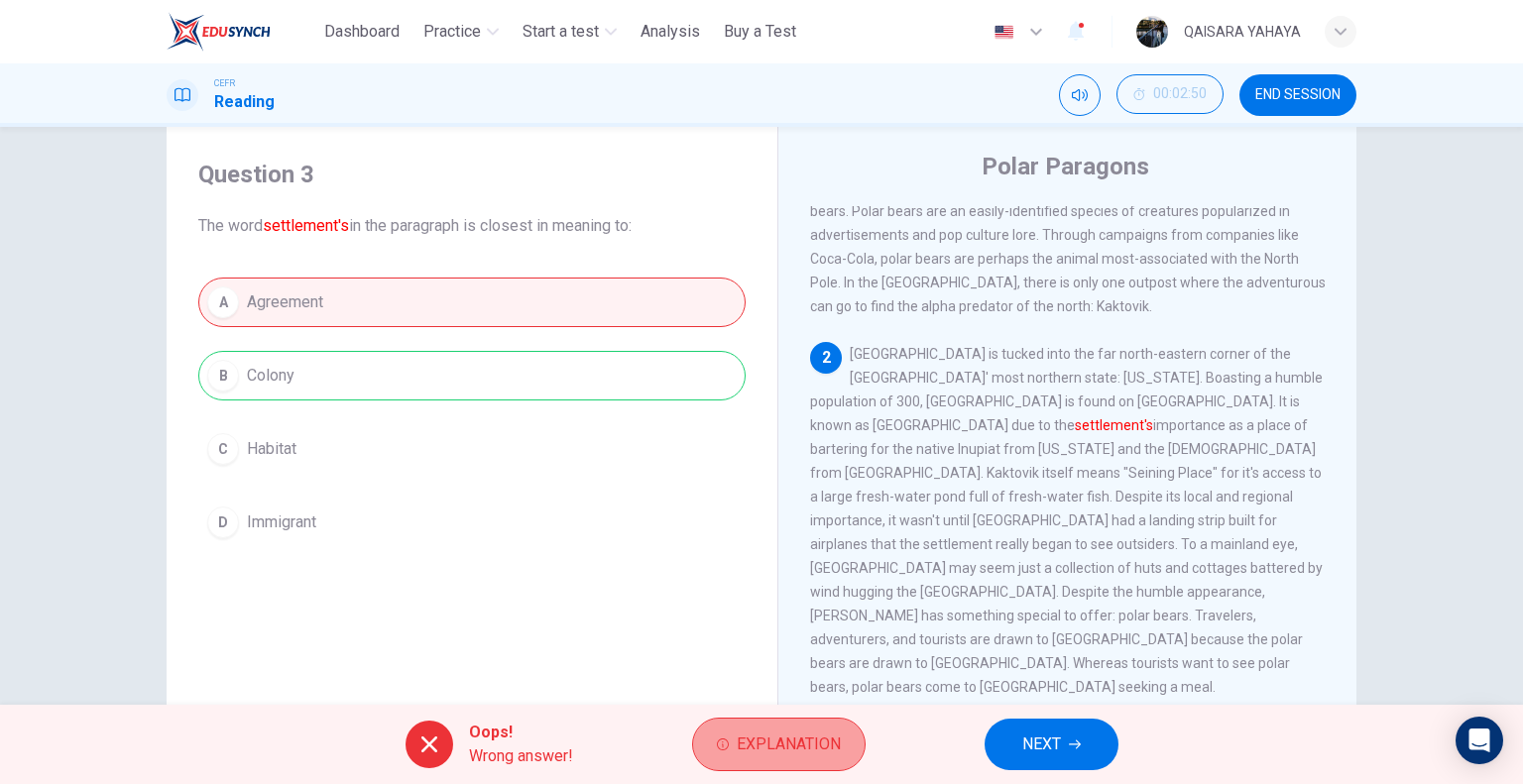click on "Explanation" at bounding box center (788, 744) 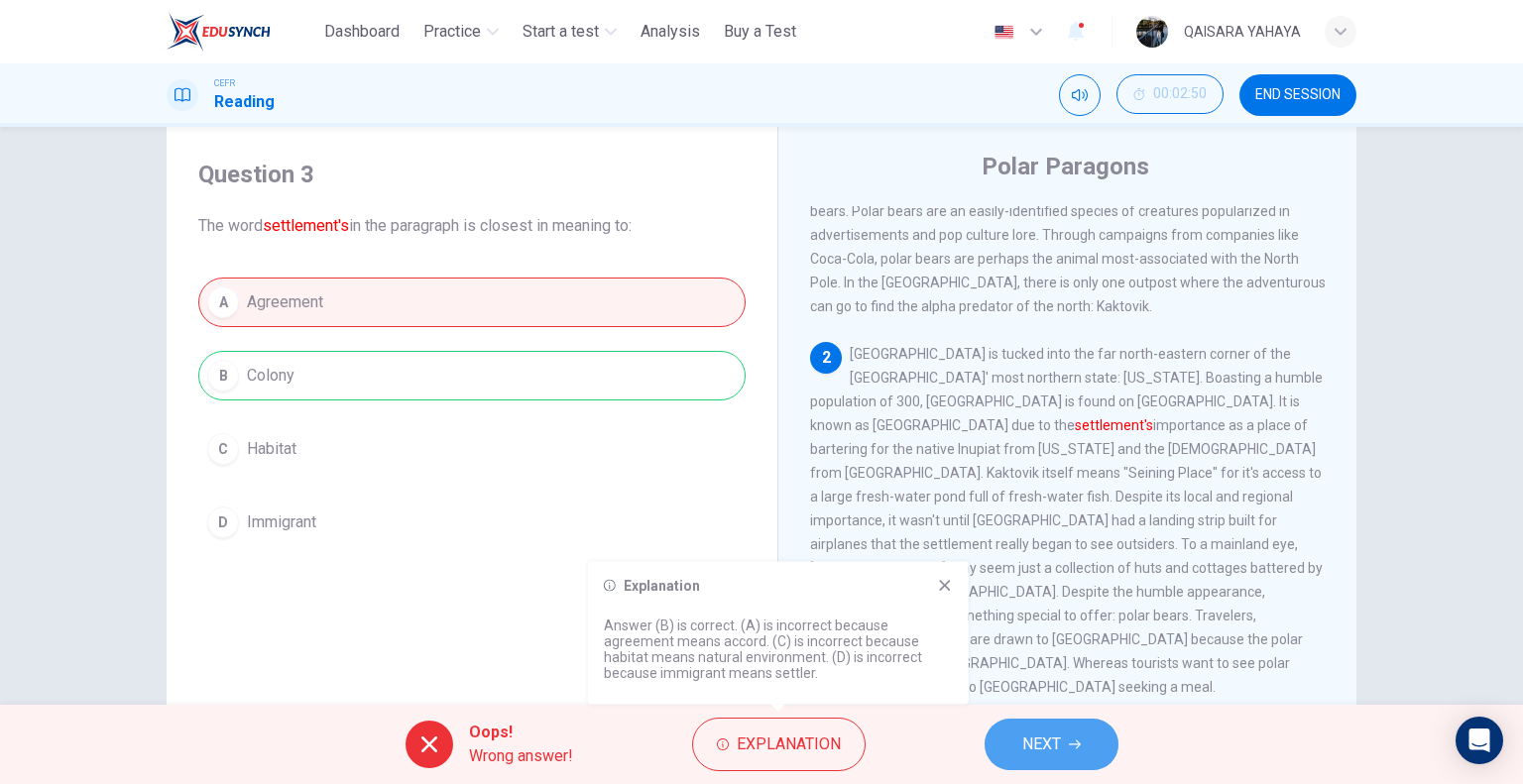 click on "NEXT" at bounding box center [1041, 744] 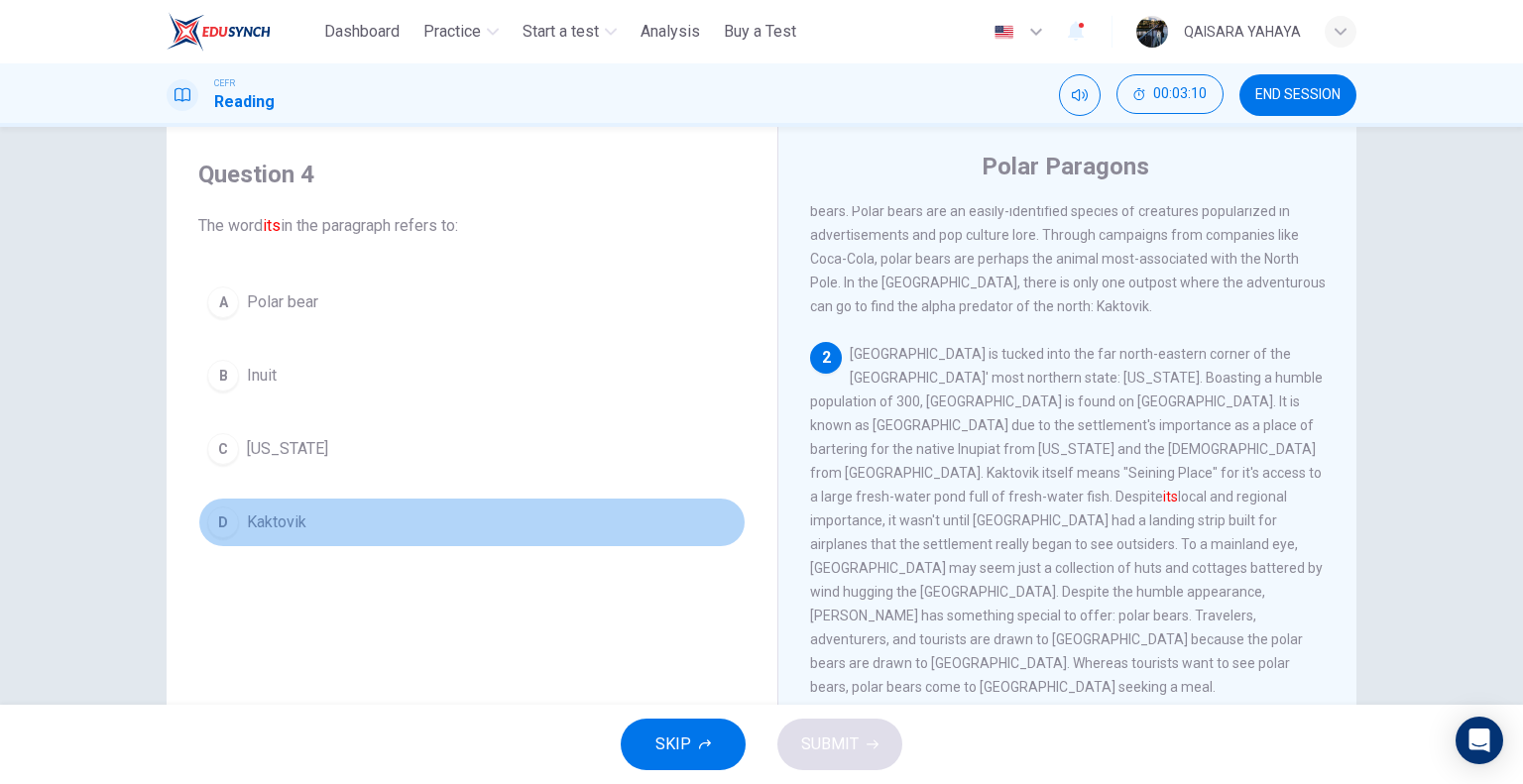 click on "D Kaktovik" at bounding box center [472, 522] 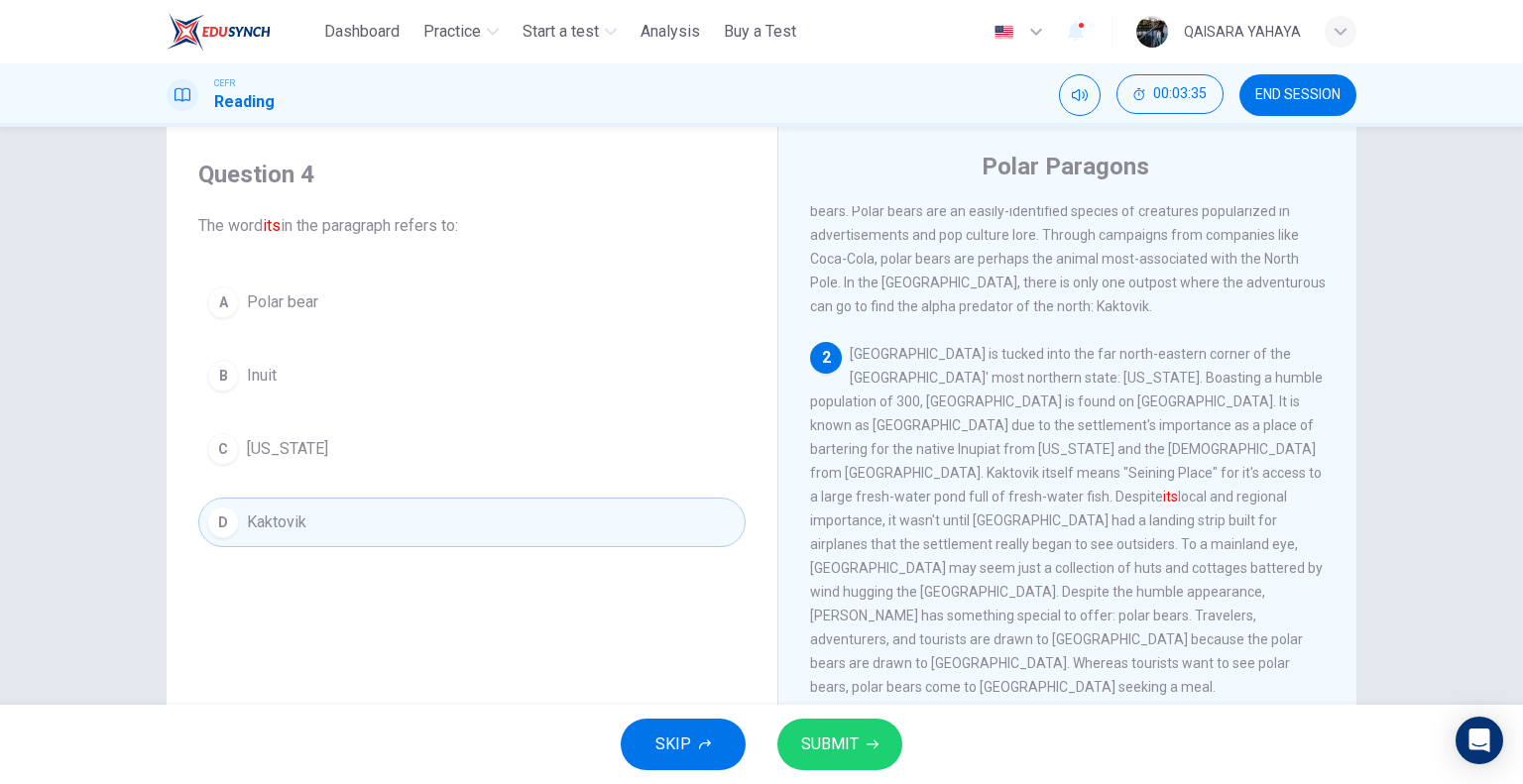 click on "SUBMIT" at bounding box center (830, 744) 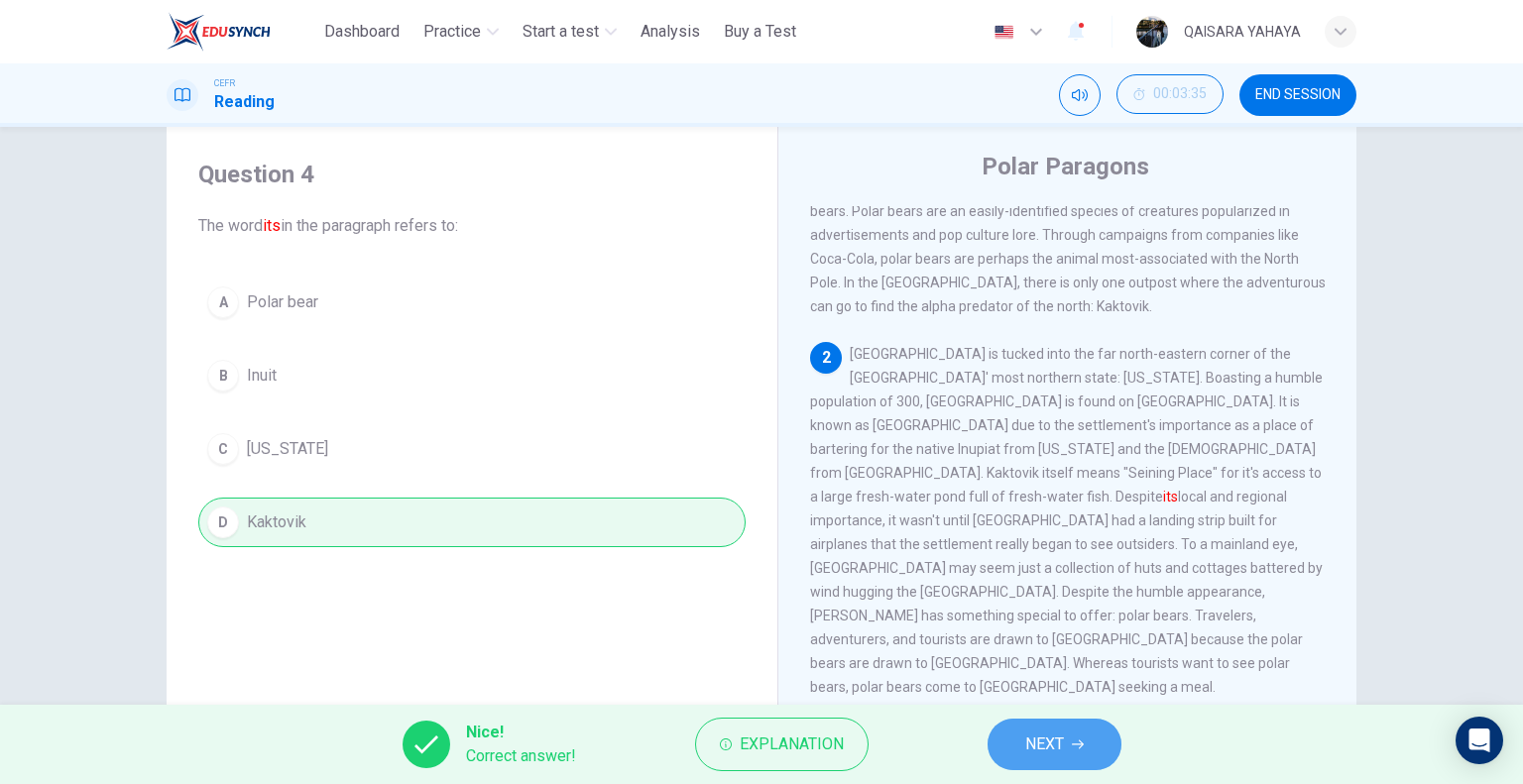 click on "NEXT" at bounding box center (1054, 744) 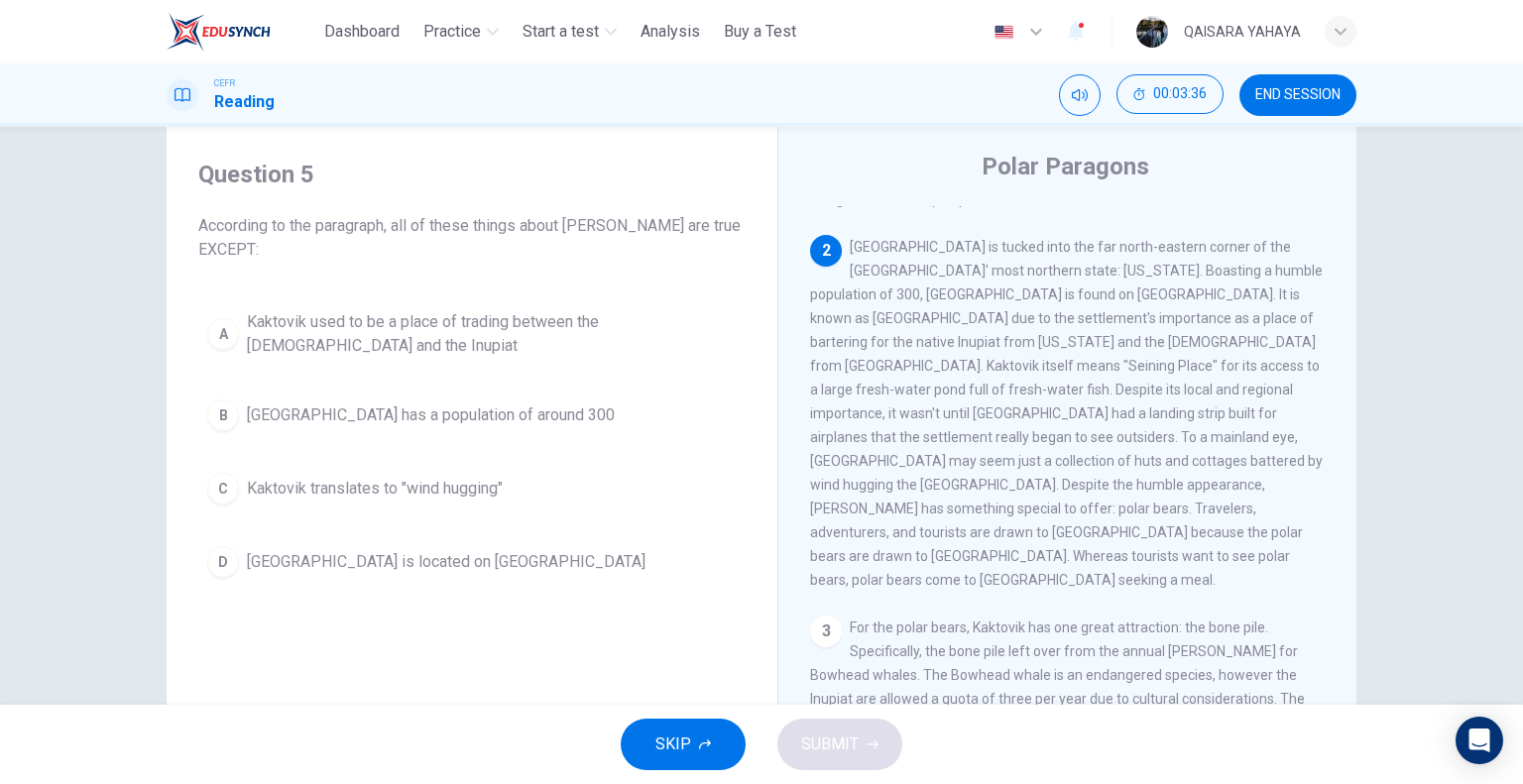 scroll, scrollTop: 193, scrollLeft: 0, axis: vertical 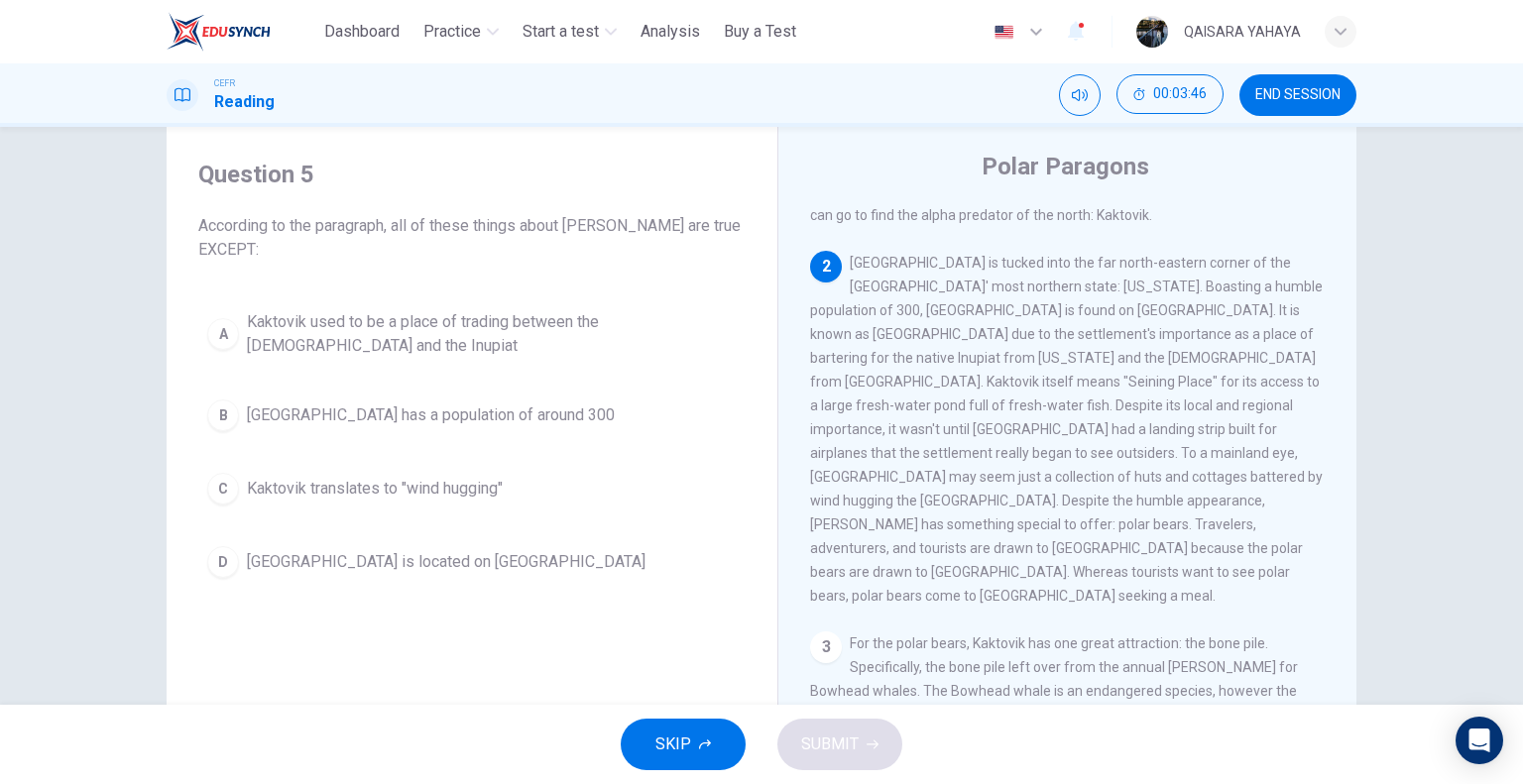 click on "C Kaktovik translates to "wind hugging"" at bounding box center [472, 489] 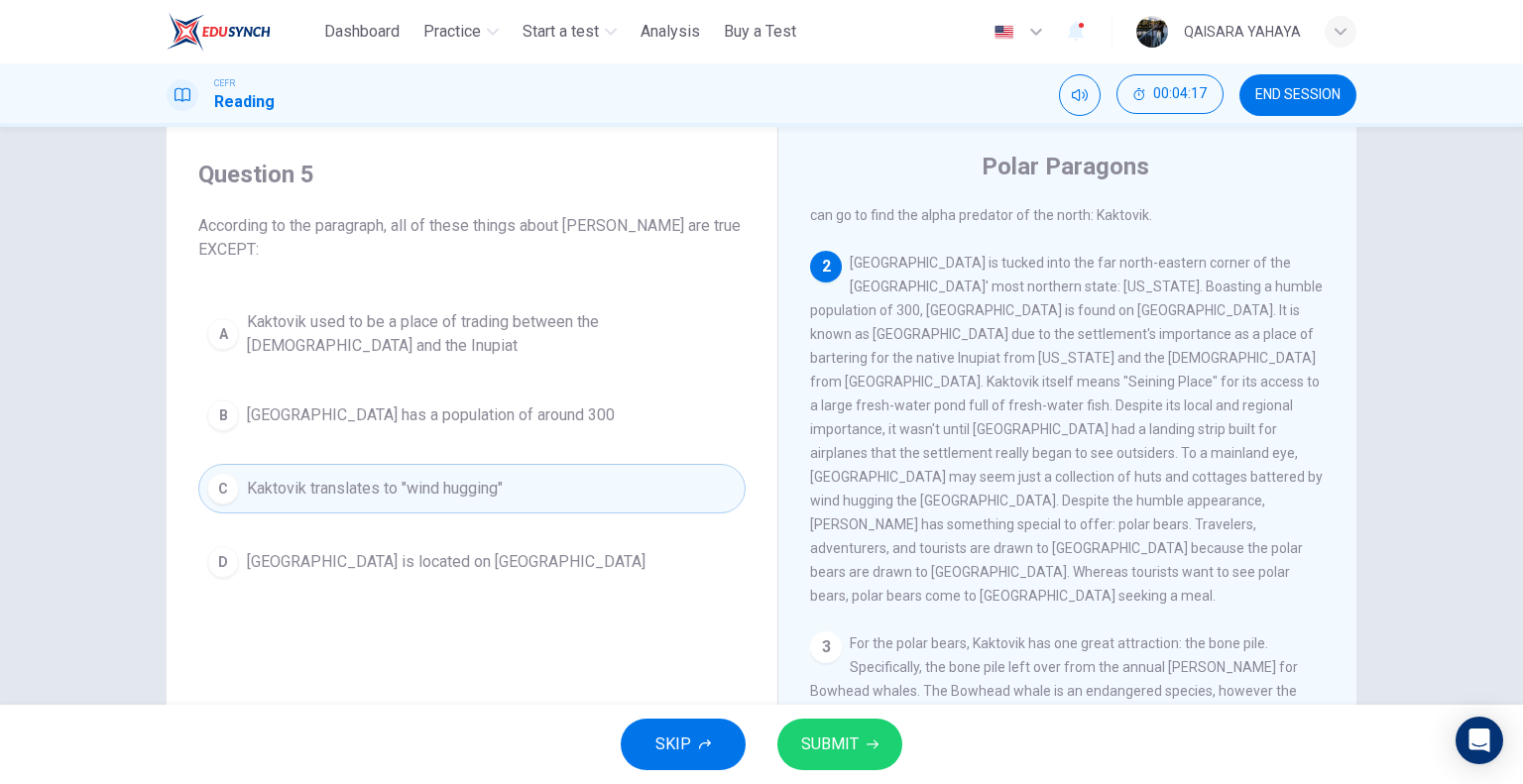 click on "Kaktovik is tucked into the far north-eastern corner of the United States' most northern state: Alaska. Boasting a humble population of 300, Kaktovik is found on Barter Island. It is known as Barter Island due to the settlement's importance as a place of bartering for the native Inupiat from Alaska and the Inuit from Canada. Kaktovik itself means "Seining Place" for its access to a large fresh-water pond full of fresh-water fish. Despite its local and regional importance, it wasn't until Kaktovik had a landing strip built for airplanes that the settlement really began to see outsiders. To a mainland eye, Kaktovik may seem just a collection of huts and cottages battered by wind hugging the Beaufort Sea. Despite the humble appearance, Kaktovik has something special to offer: polar bears. Travelers, adventurers, and tourists are drawn to Kaktovik because the polar bears are drawn to Kaktovik. Whereas tourists want to see polar bears, polar bears come to Kaktovik seeking a meal." at bounding box center [1066, 429] 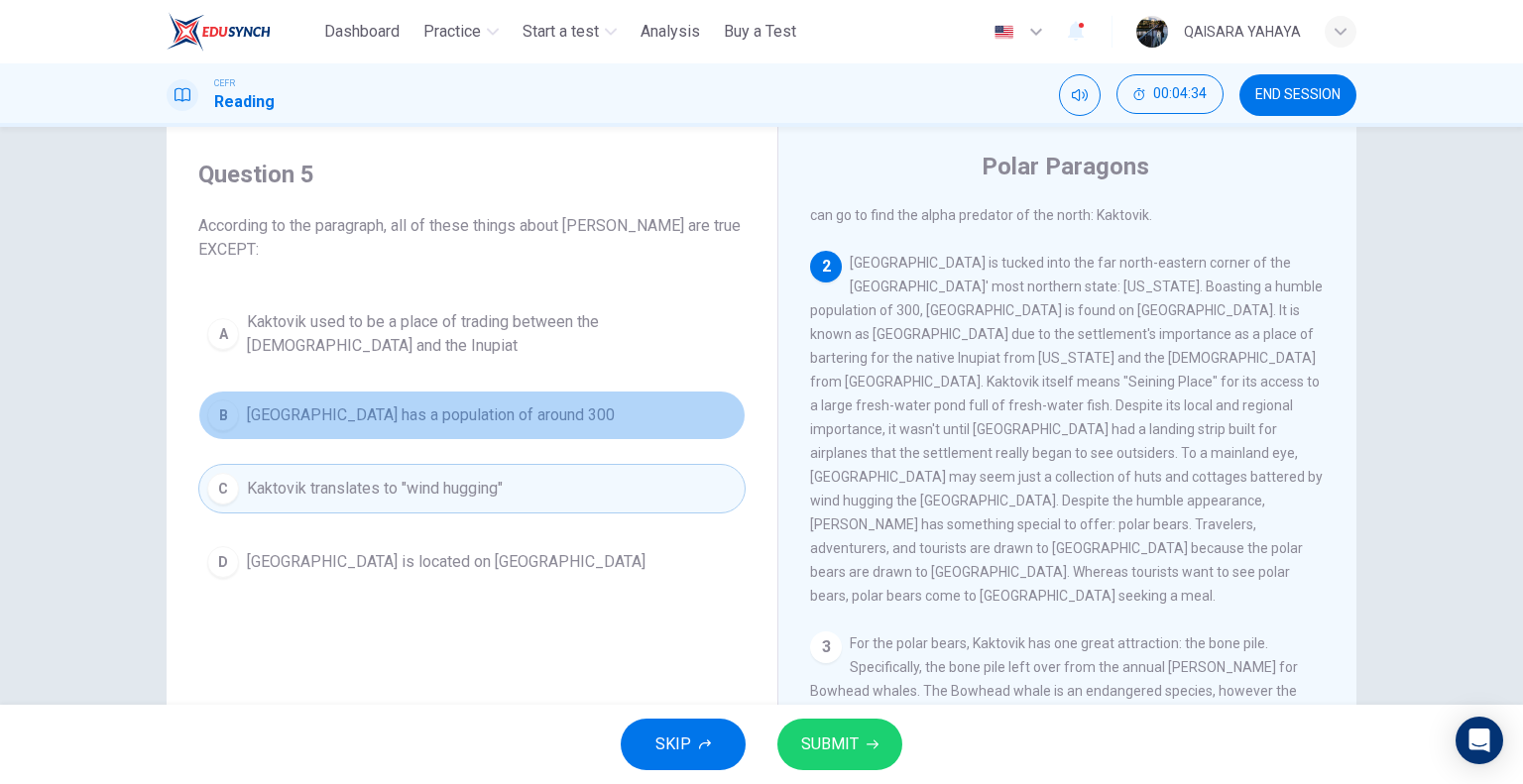 click on "B Kaktovik has a population of around 300" at bounding box center [472, 415] 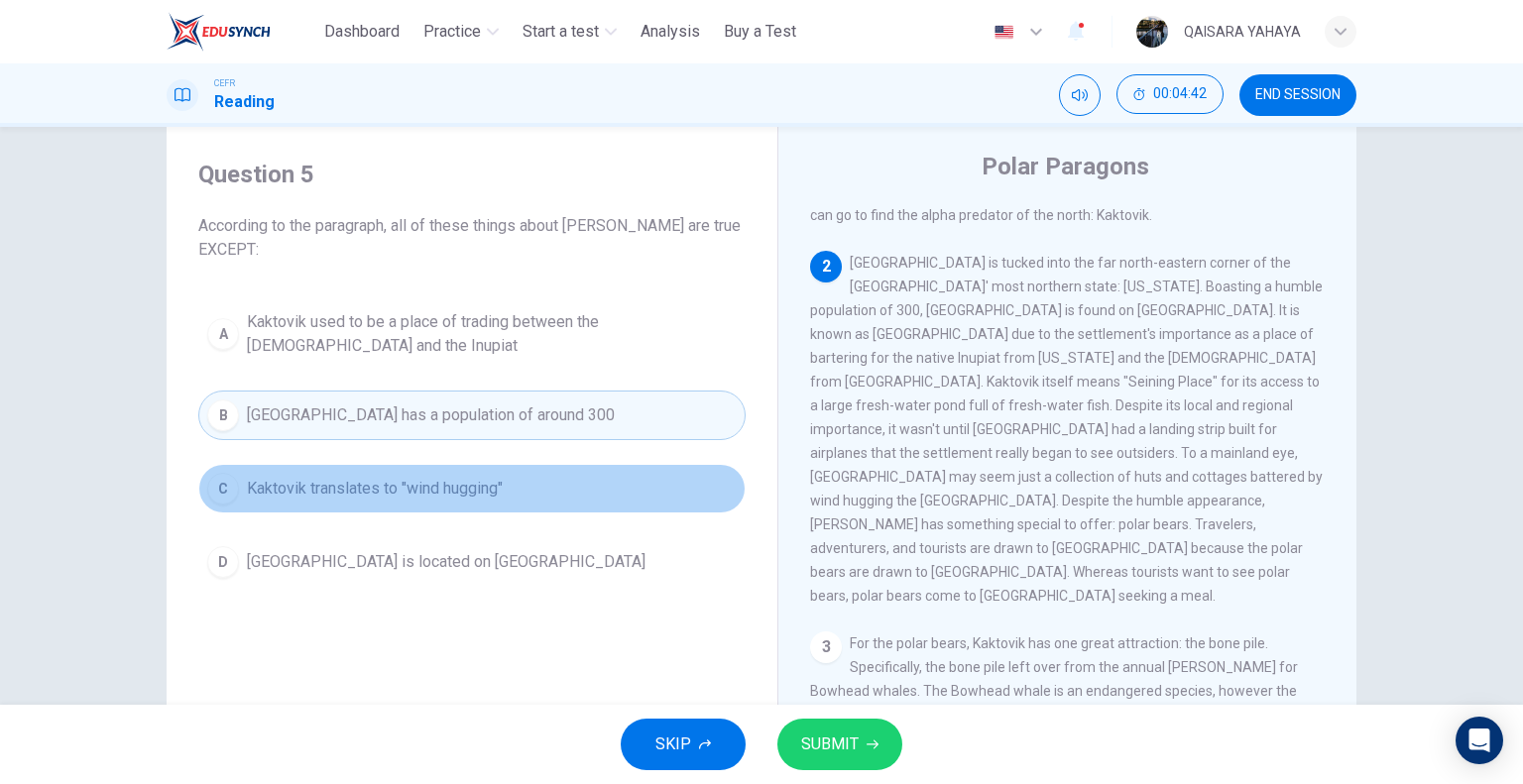 click on "Kaktovik translates to "wind hugging"" at bounding box center [375, 489] 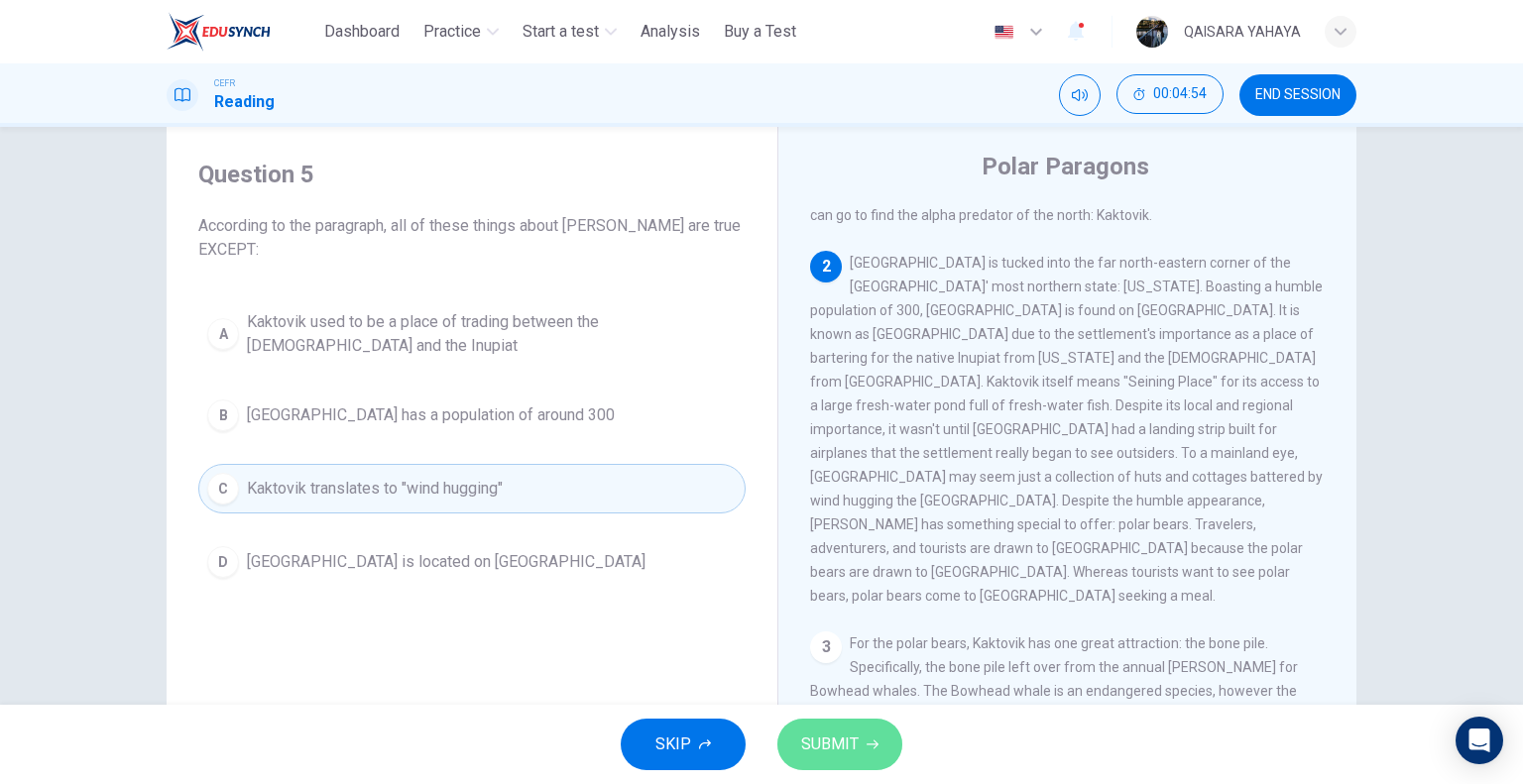 click on "SUBMIT" at bounding box center (830, 744) 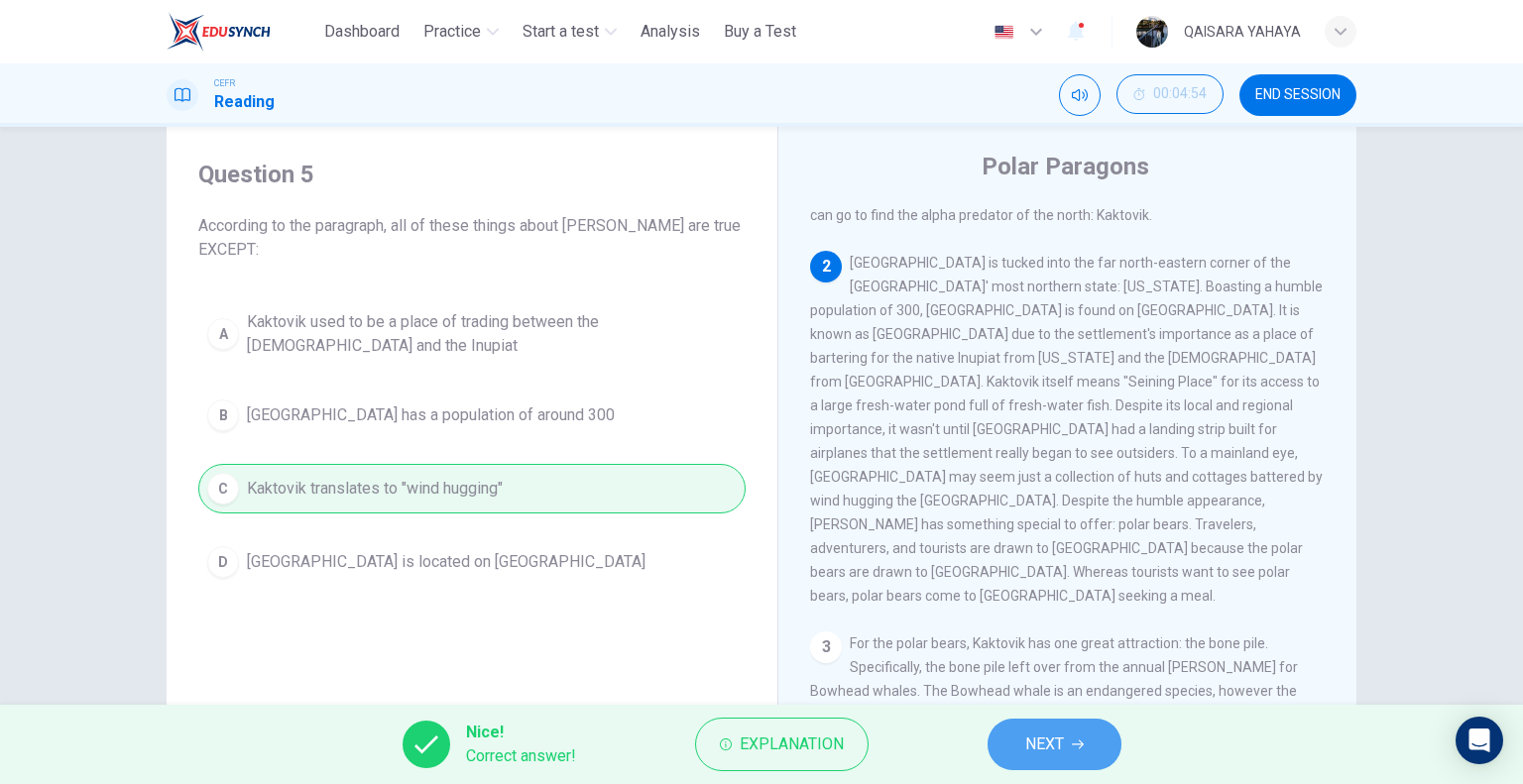 click 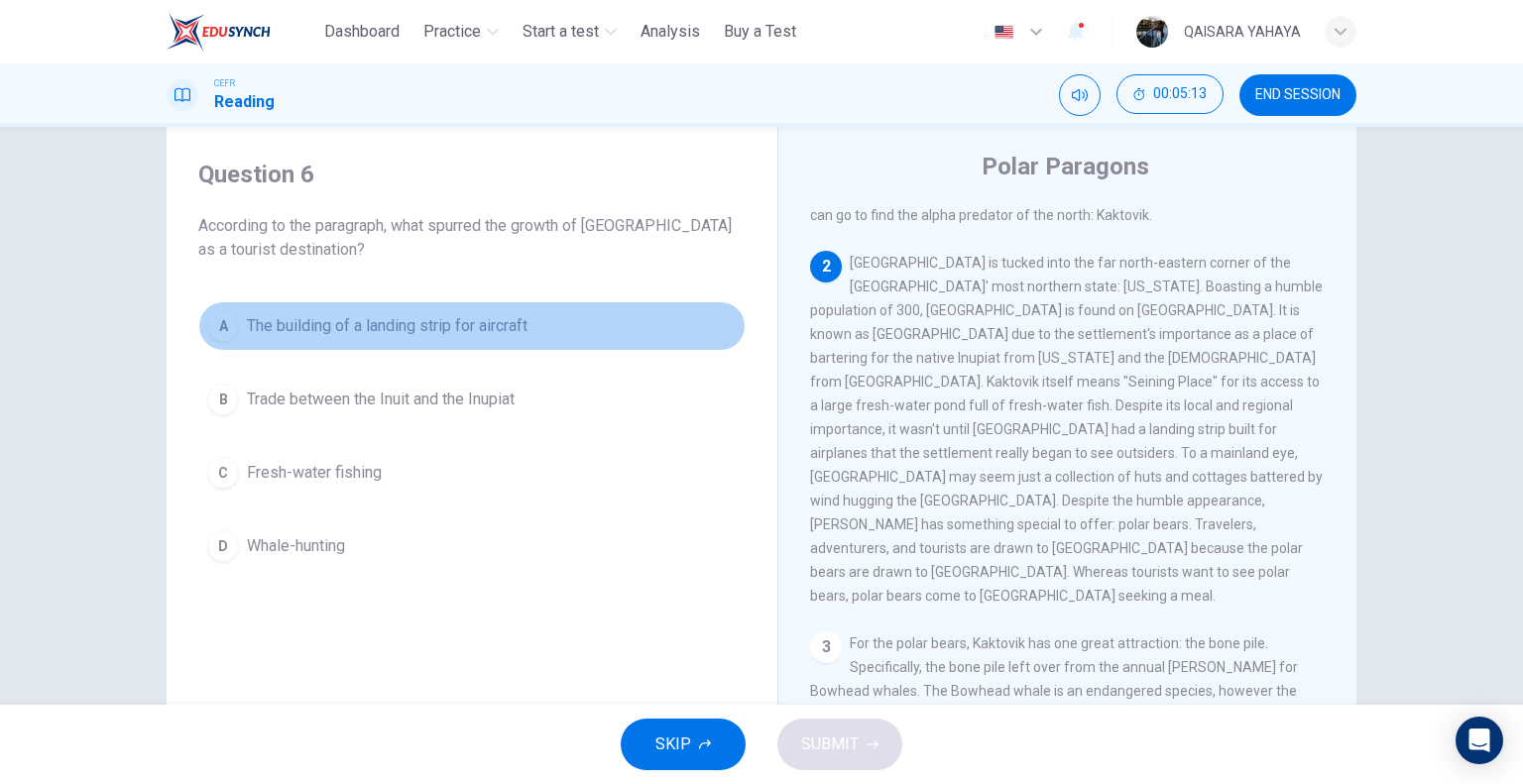 click on "A The building of a landing strip for aircraft" at bounding box center [472, 326] 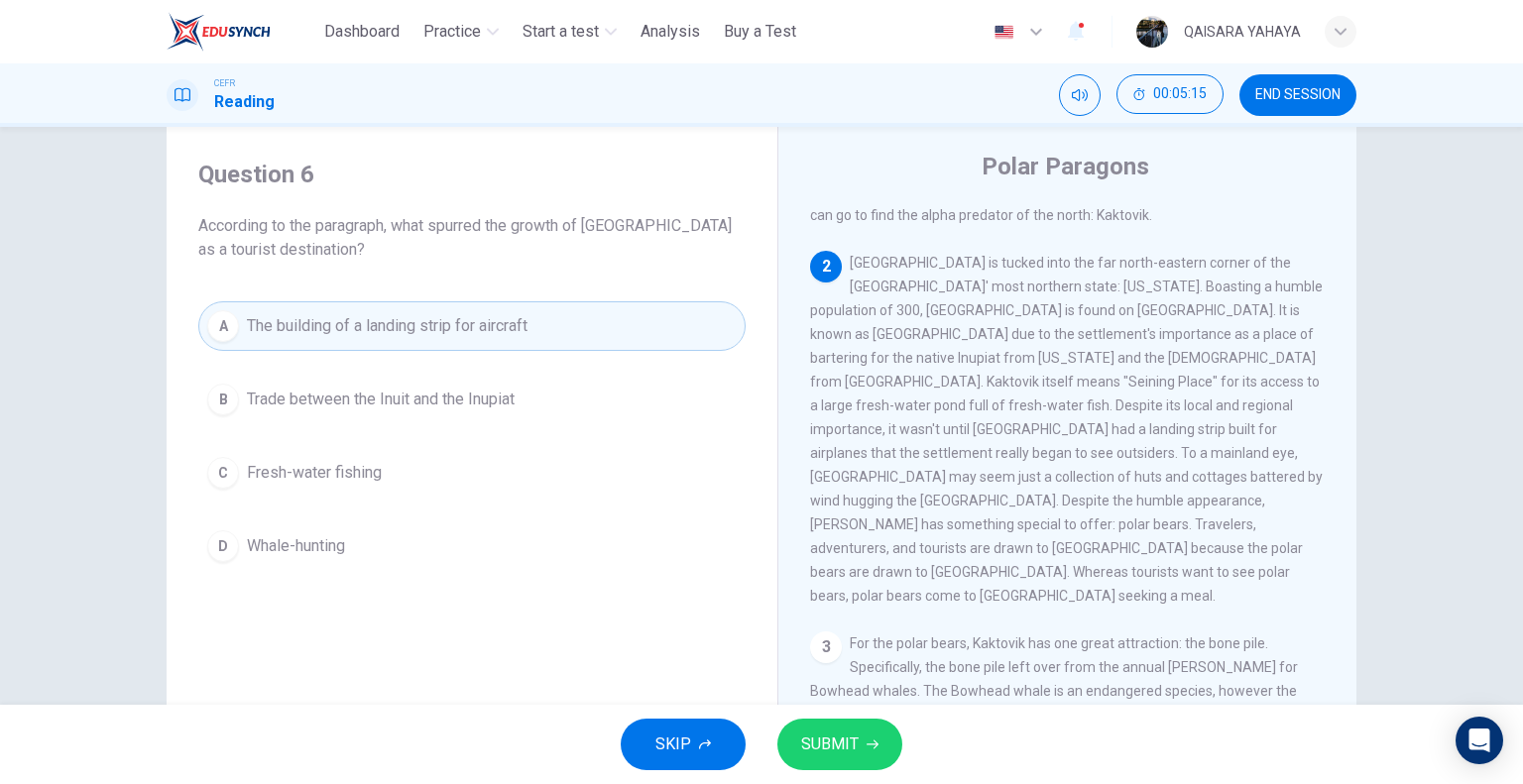 click on "SUBMIT" at bounding box center (840, 744) 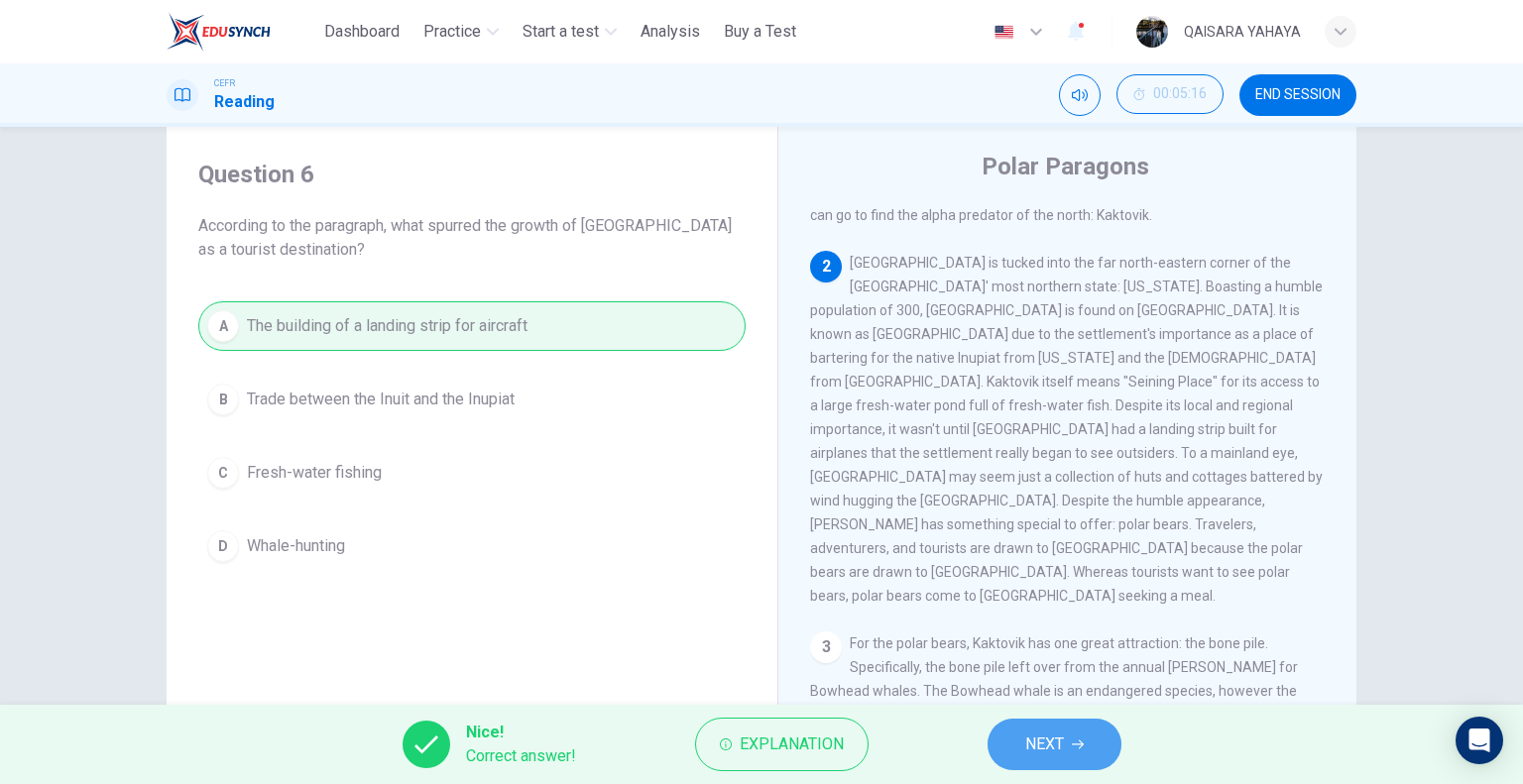 click on "NEXT" at bounding box center (1054, 744) 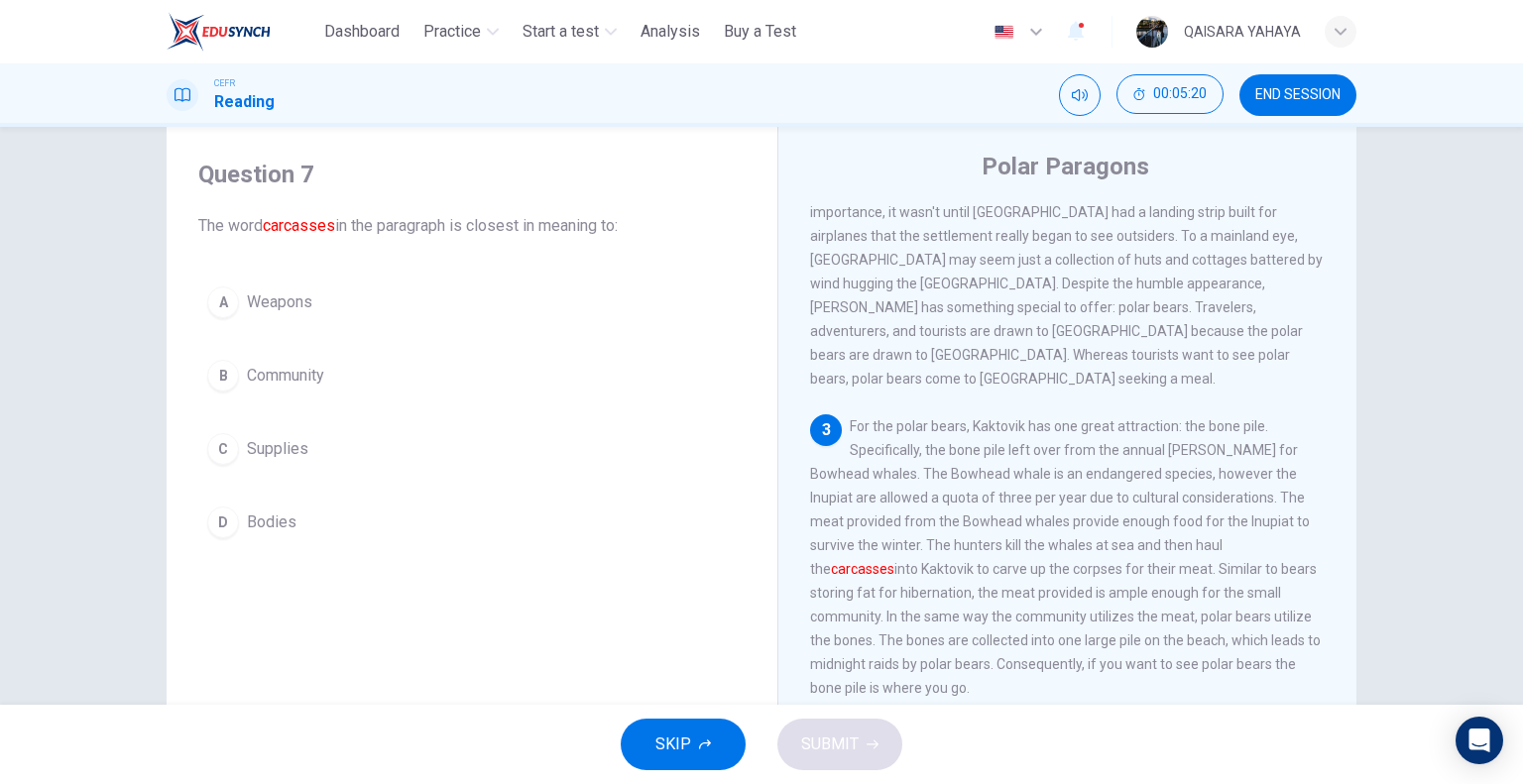 scroll, scrollTop: 407, scrollLeft: 0, axis: vertical 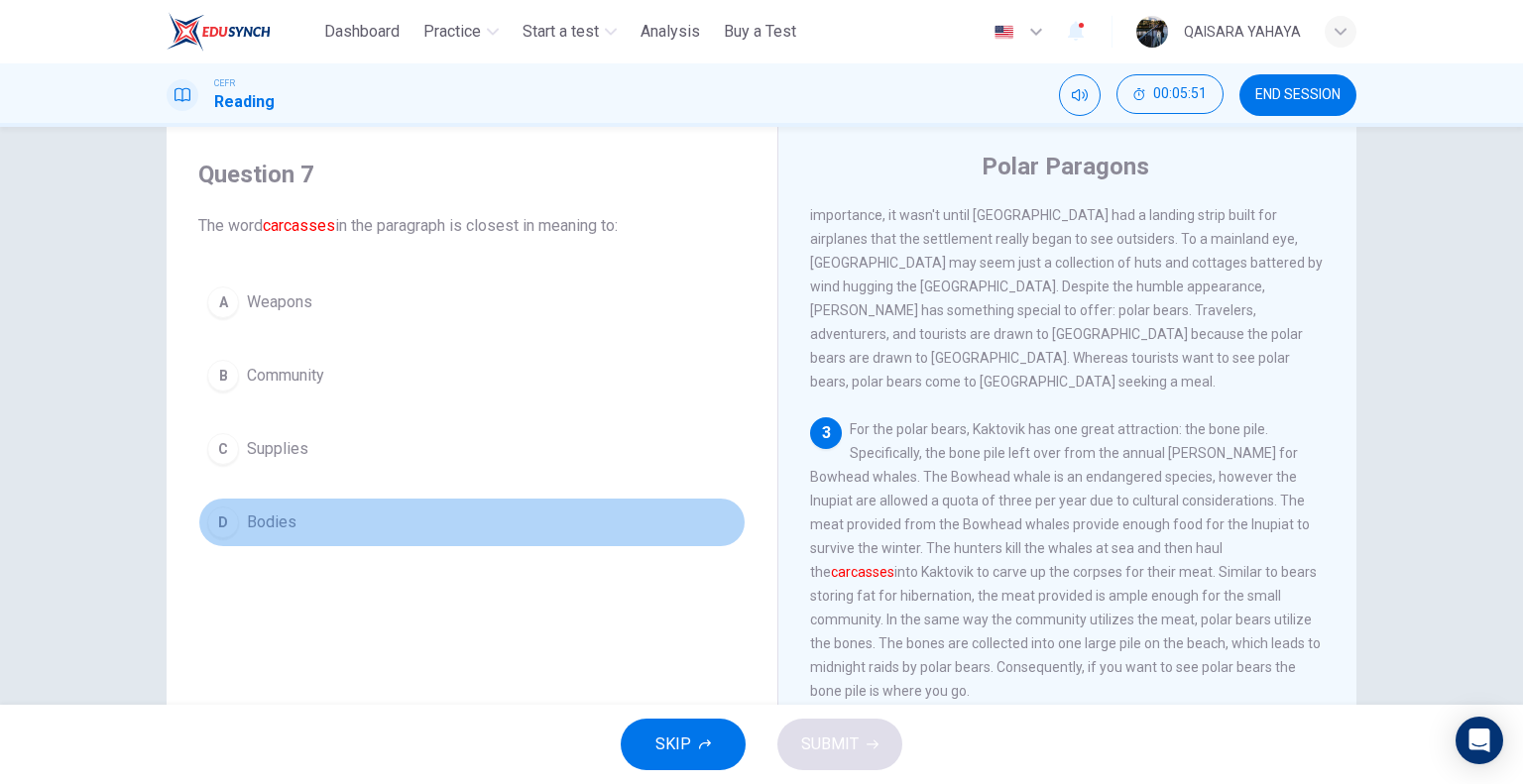 click on "D Bodies" at bounding box center [472, 522] 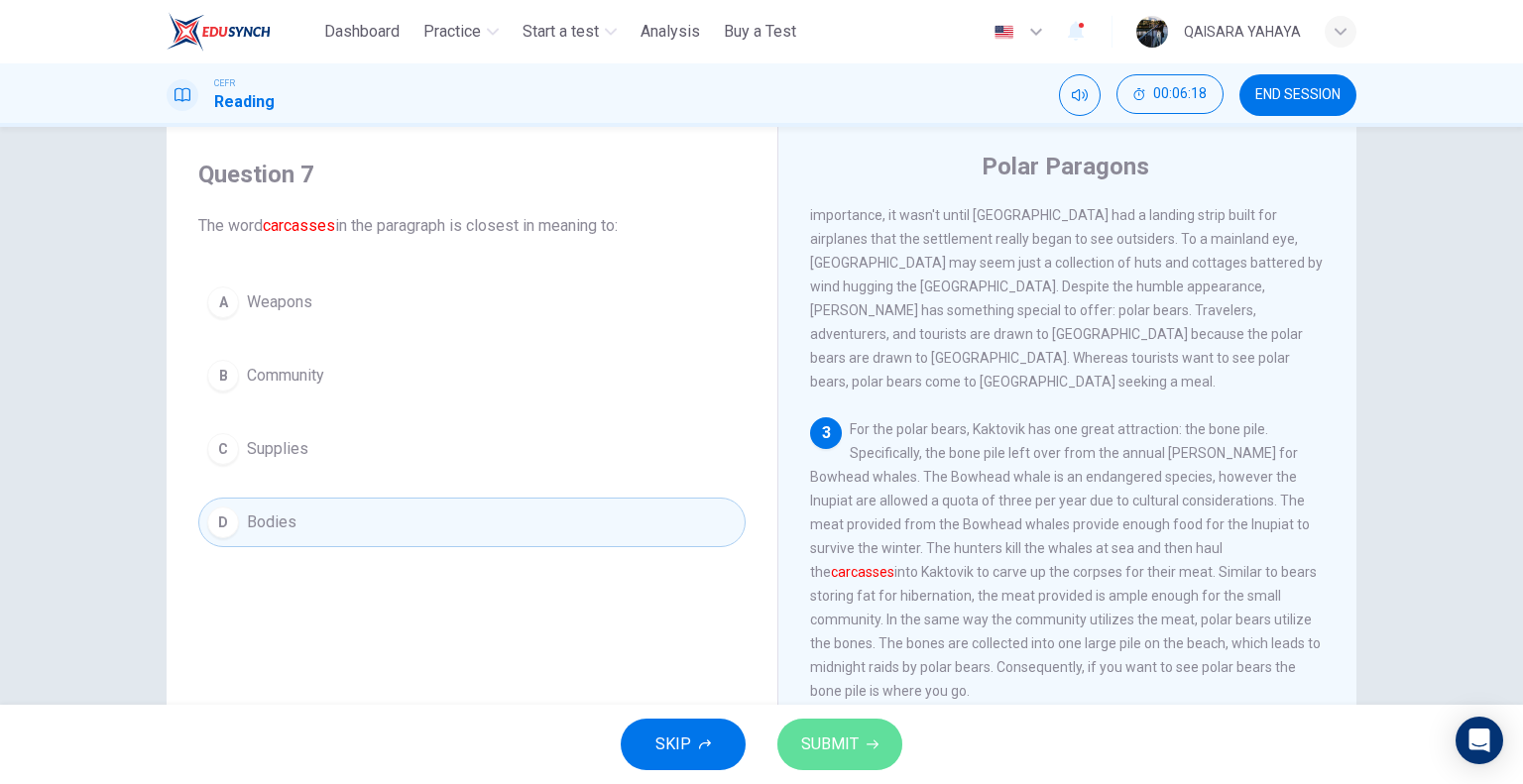 click on "SUBMIT" at bounding box center [830, 744] 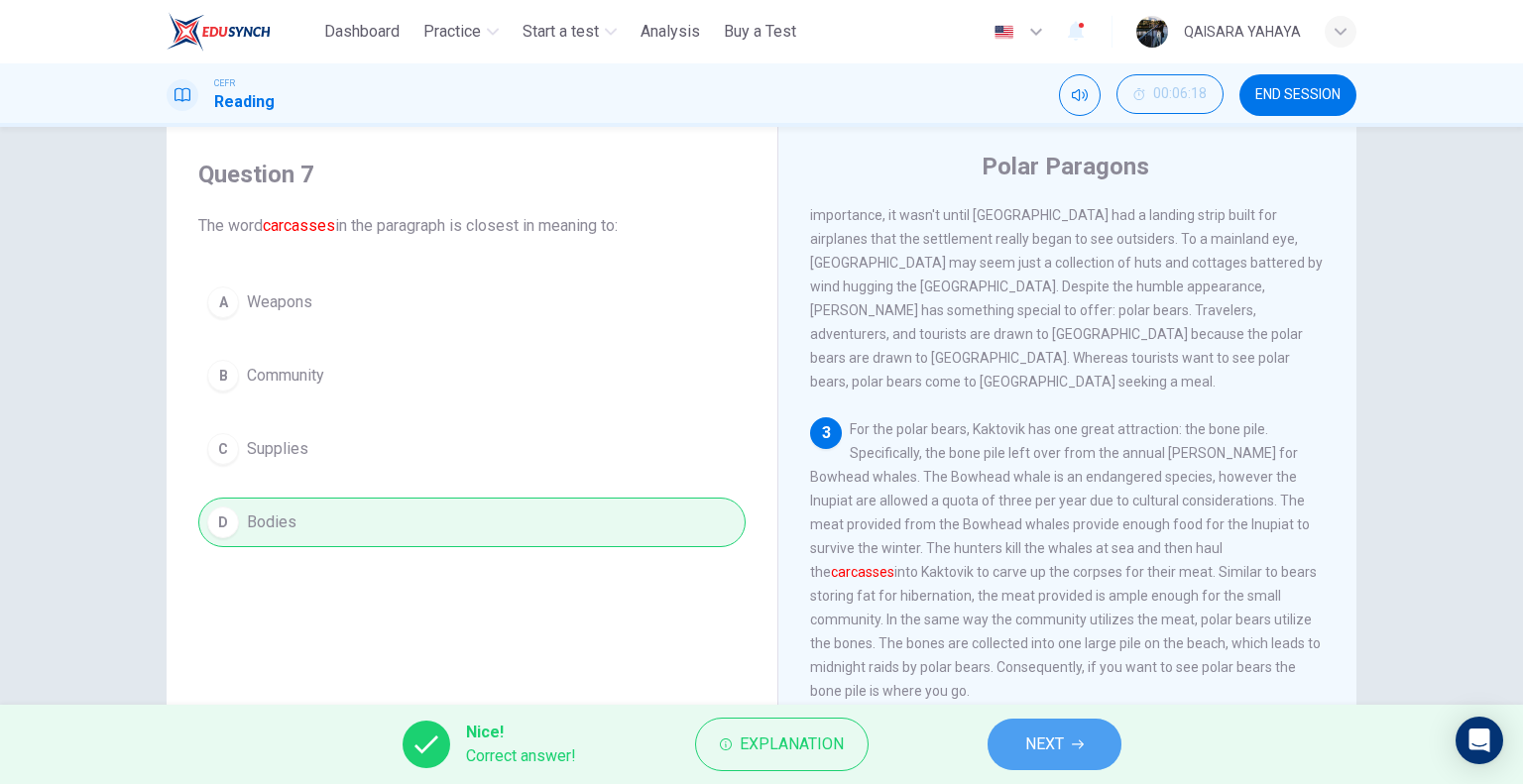 click on "NEXT" at bounding box center (1044, 744) 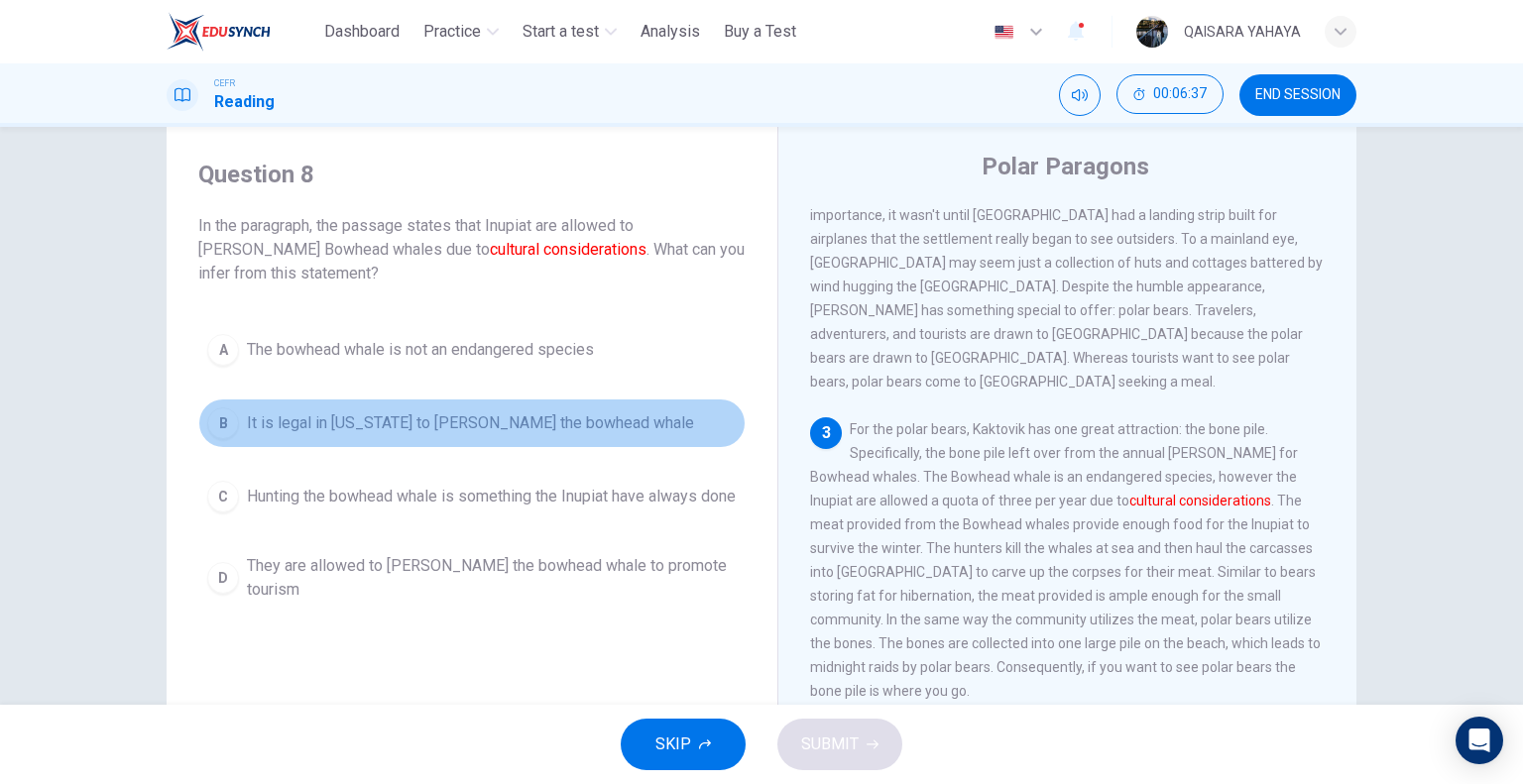 click on "B It is legal in Alaska to hunt the bowhead whale" at bounding box center (472, 423) 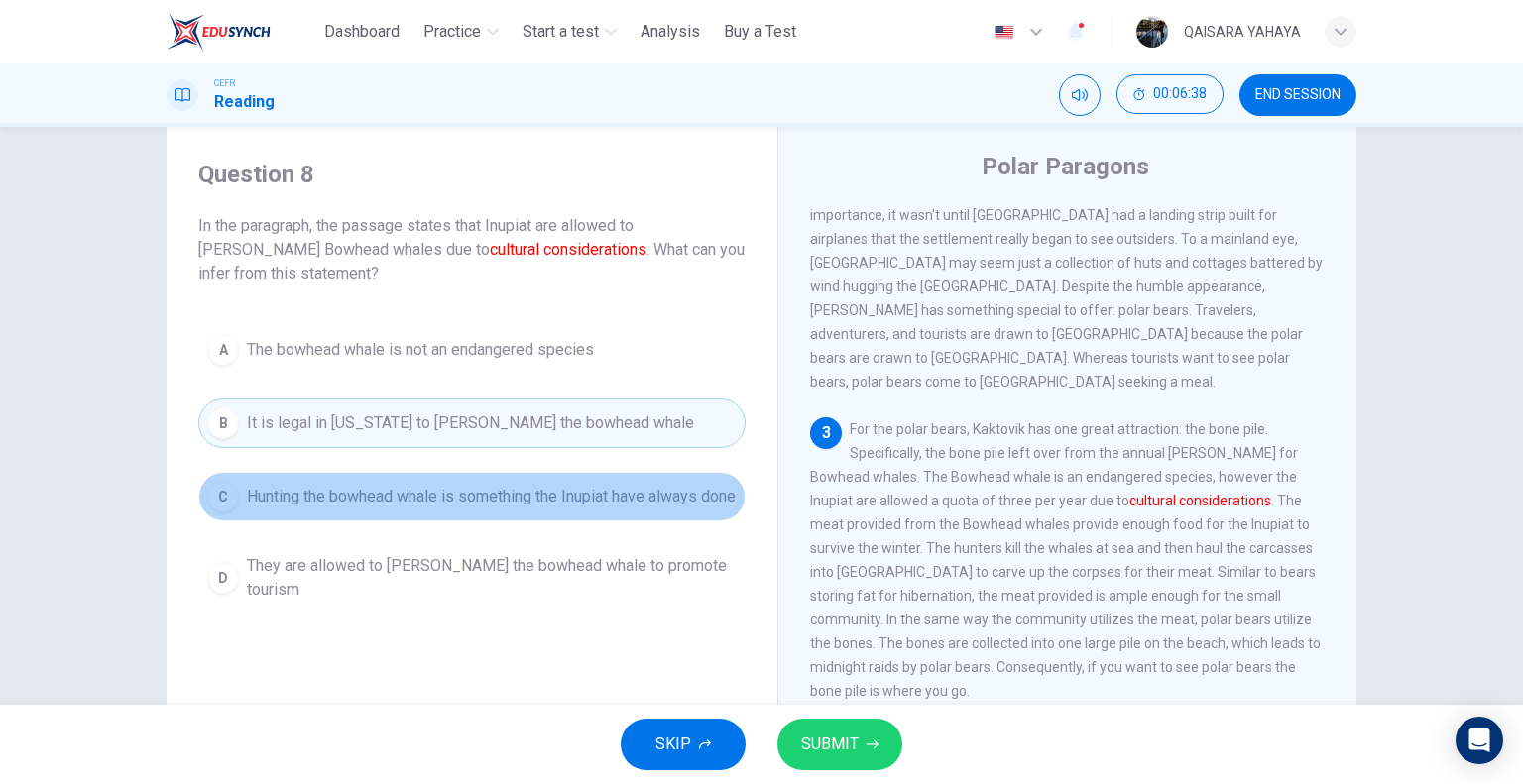 click on "Hunting the bowhead whale is something the Inupiat have always done" at bounding box center [491, 497] 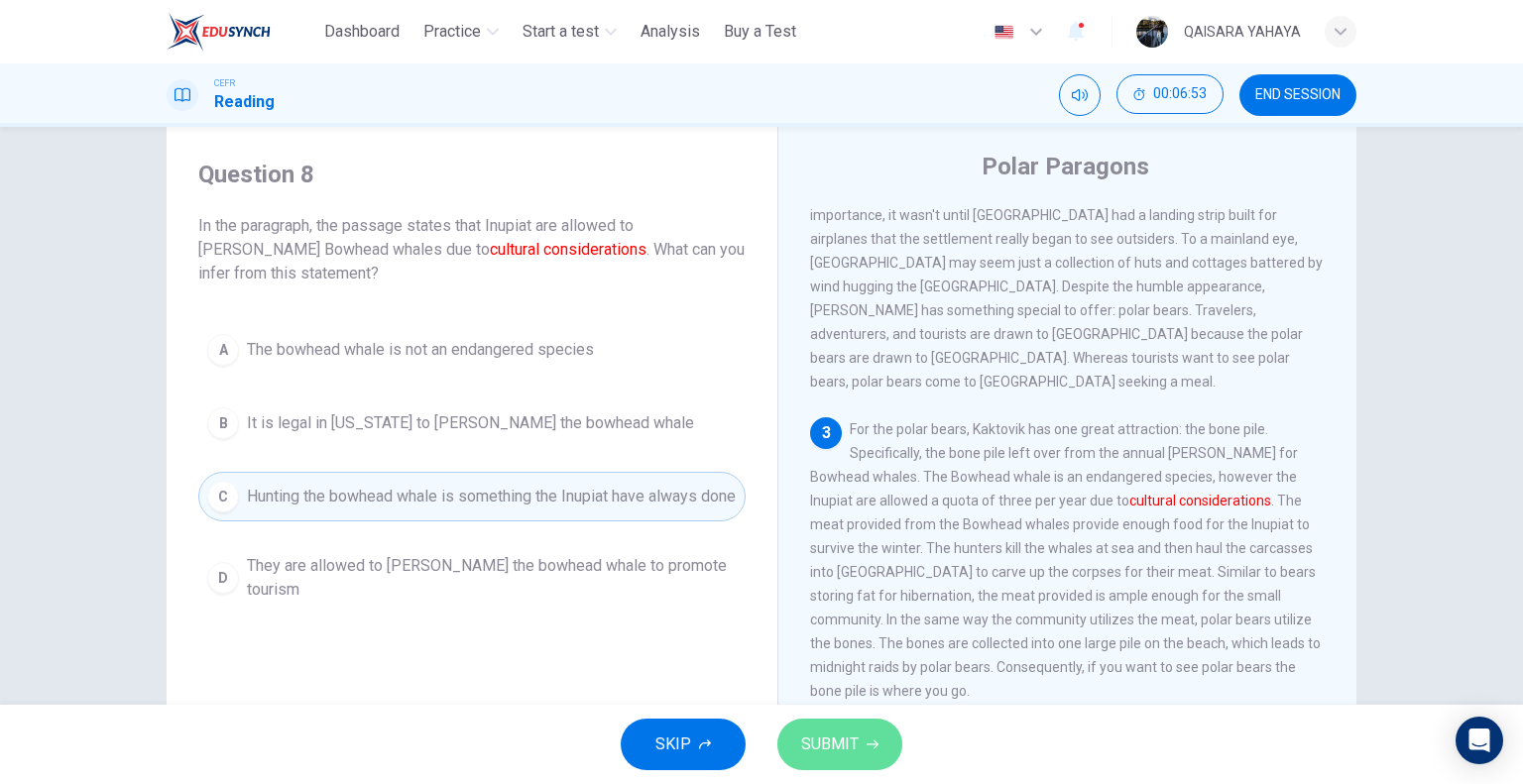 click on "SUBMIT" at bounding box center [840, 744] 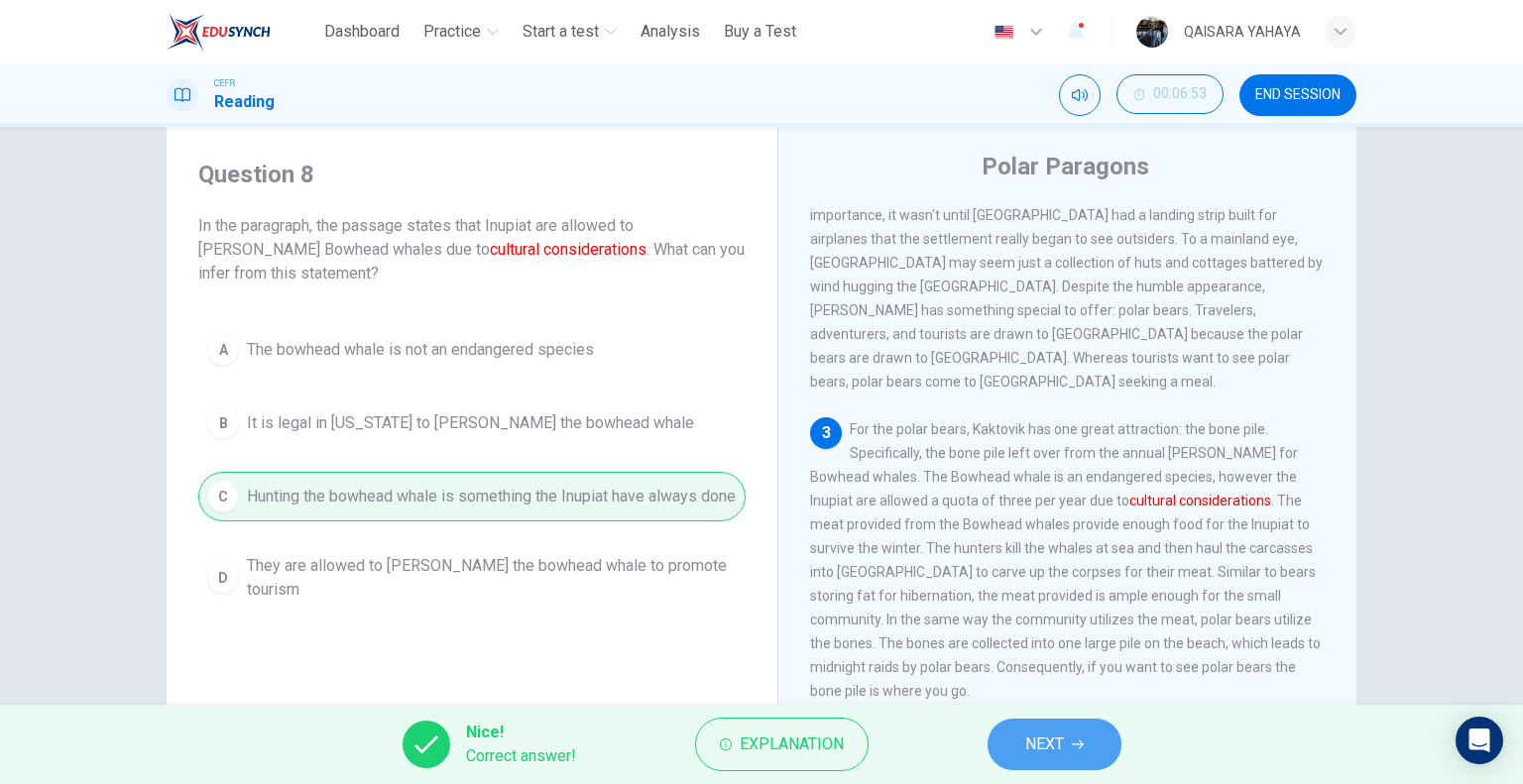 click on "NEXT" at bounding box center (1054, 744) 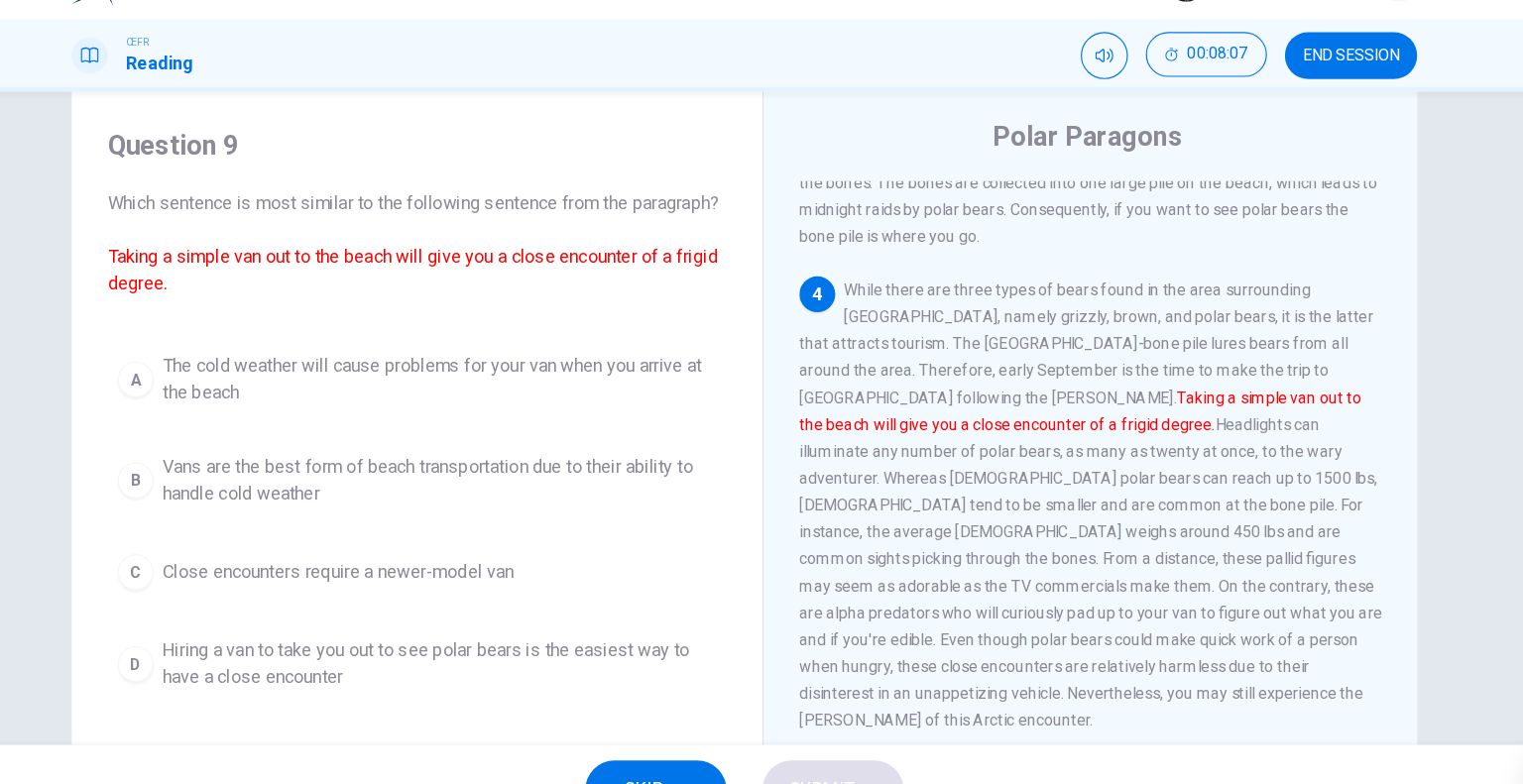 scroll, scrollTop: 841, scrollLeft: 0, axis: vertical 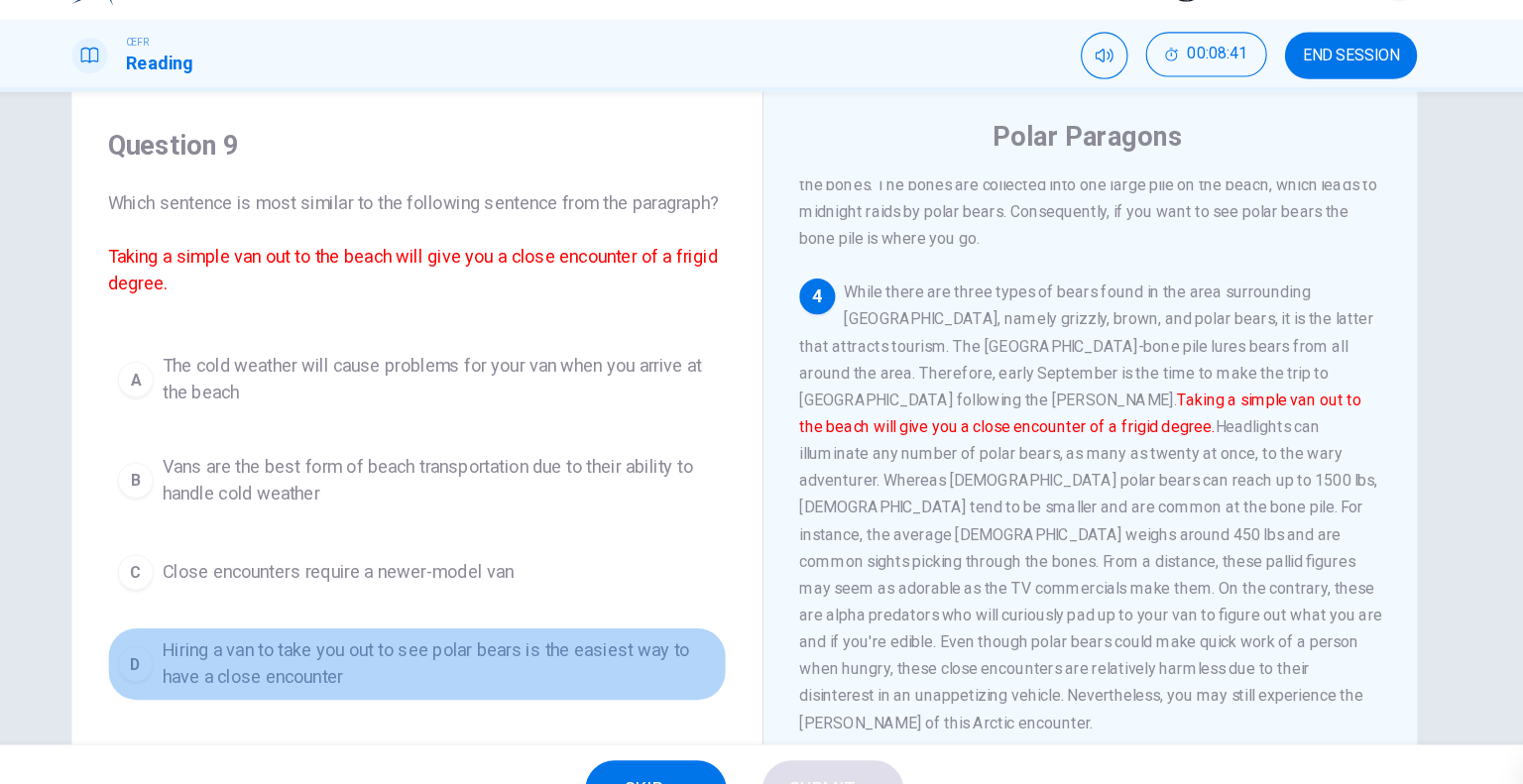 click on "Hiring a van to take you out to see polar bears is the easiest way to have a close encounter" at bounding box center [492, 633] 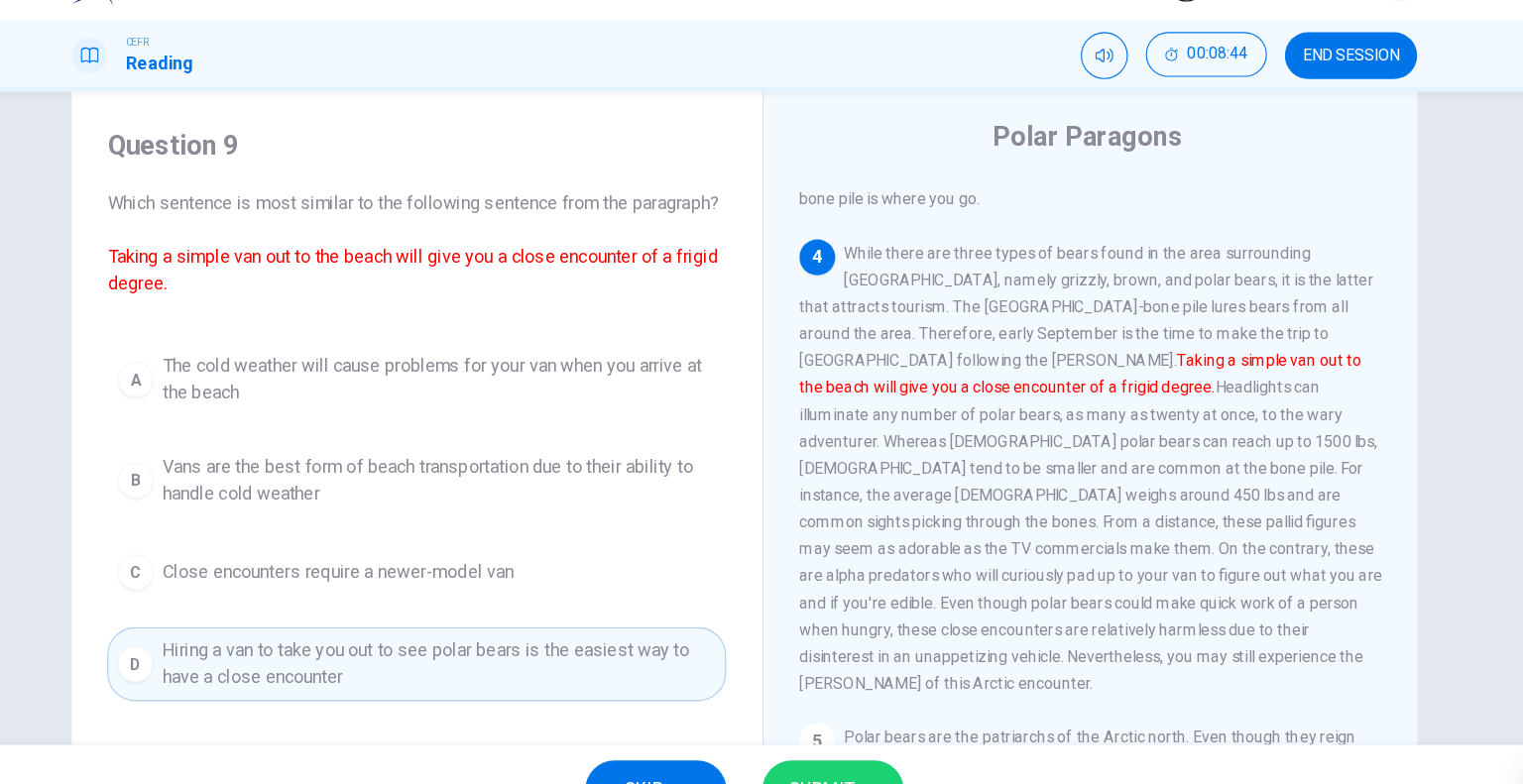 scroll, scrollTop: 876, scrollLeft: 0, axis: vertical 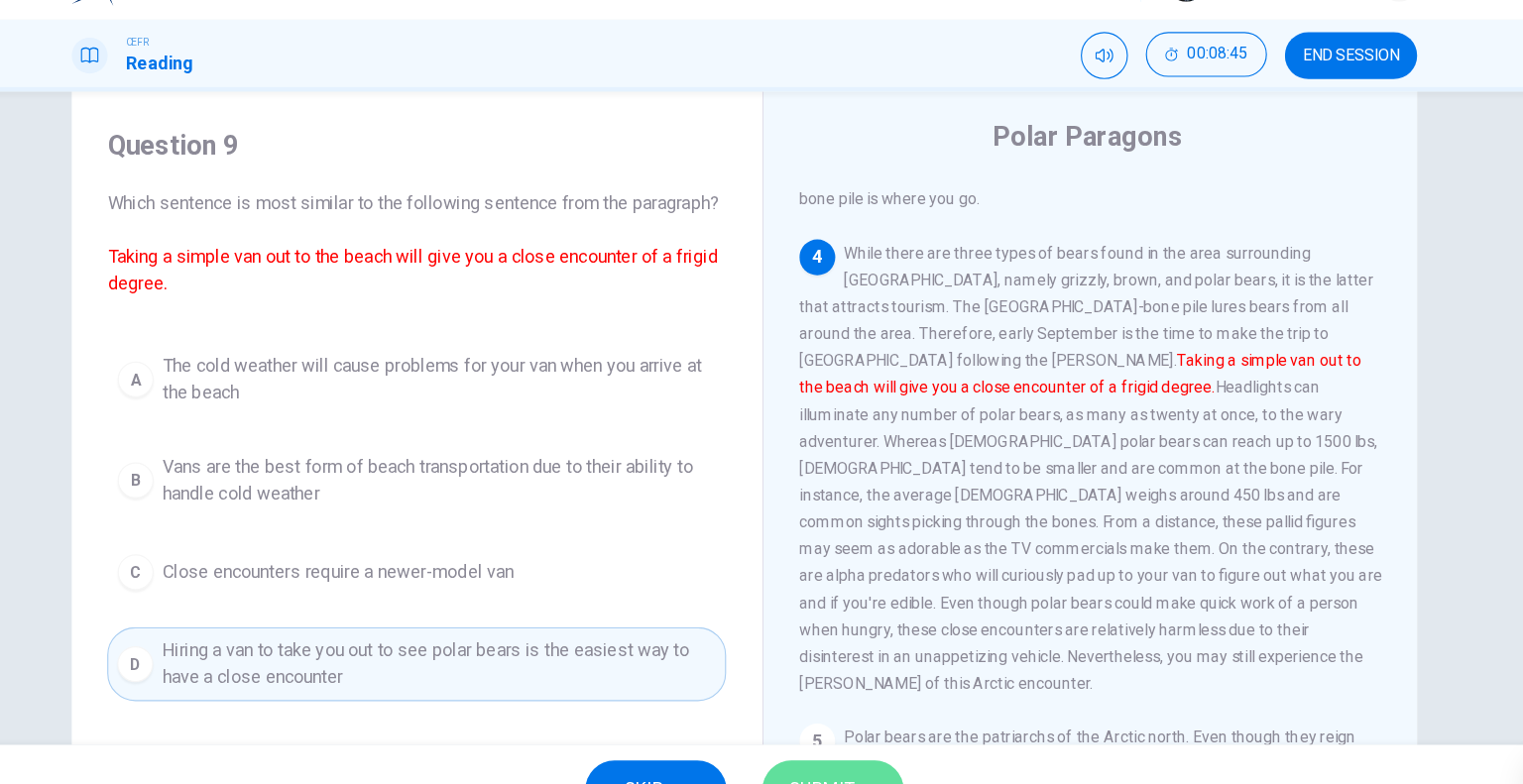 click on "SUBMIT" at bounding box center [840, 744] 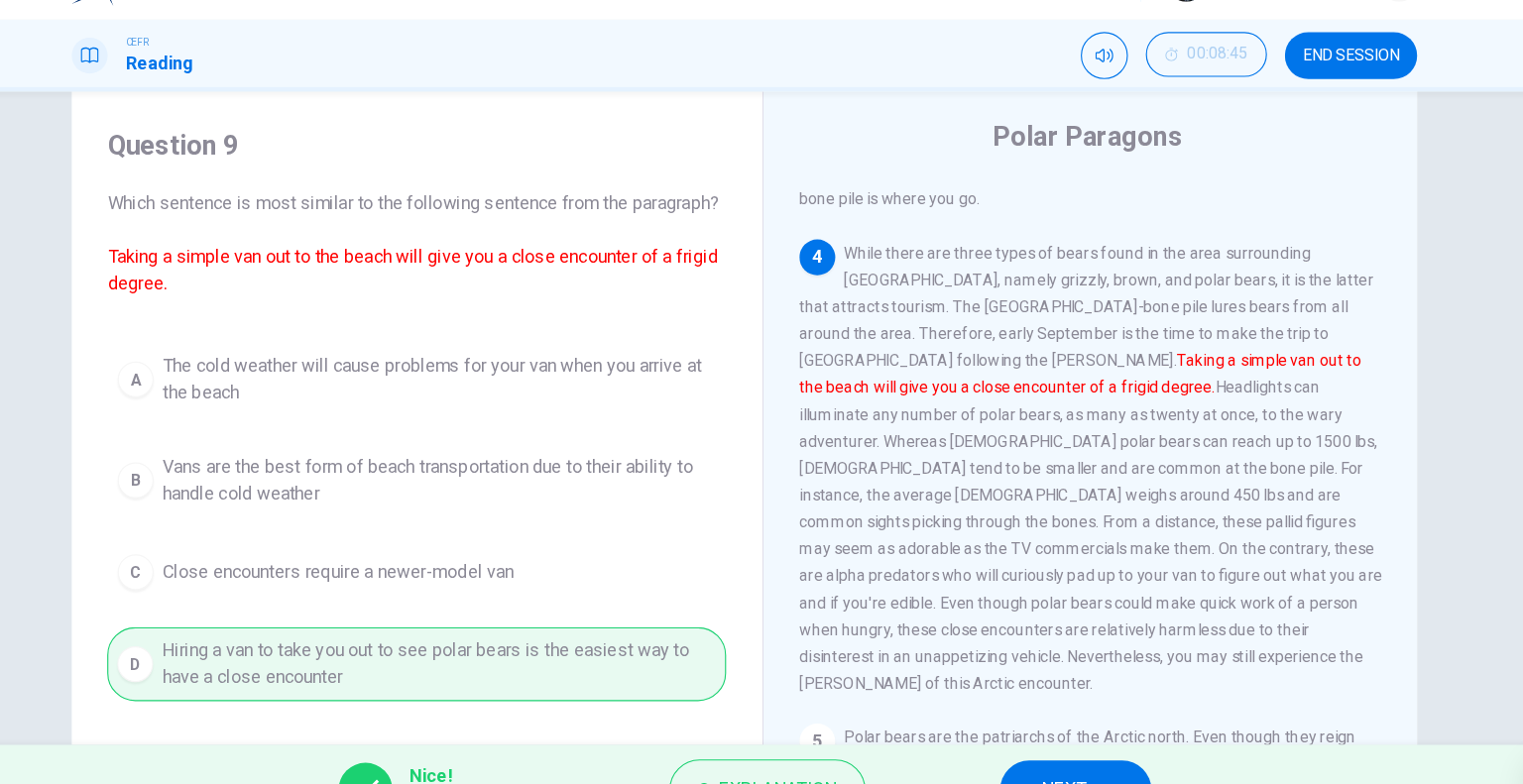 click on "Nice! Correct answer! Explanation NEXT" at bounding box center (762, 744) 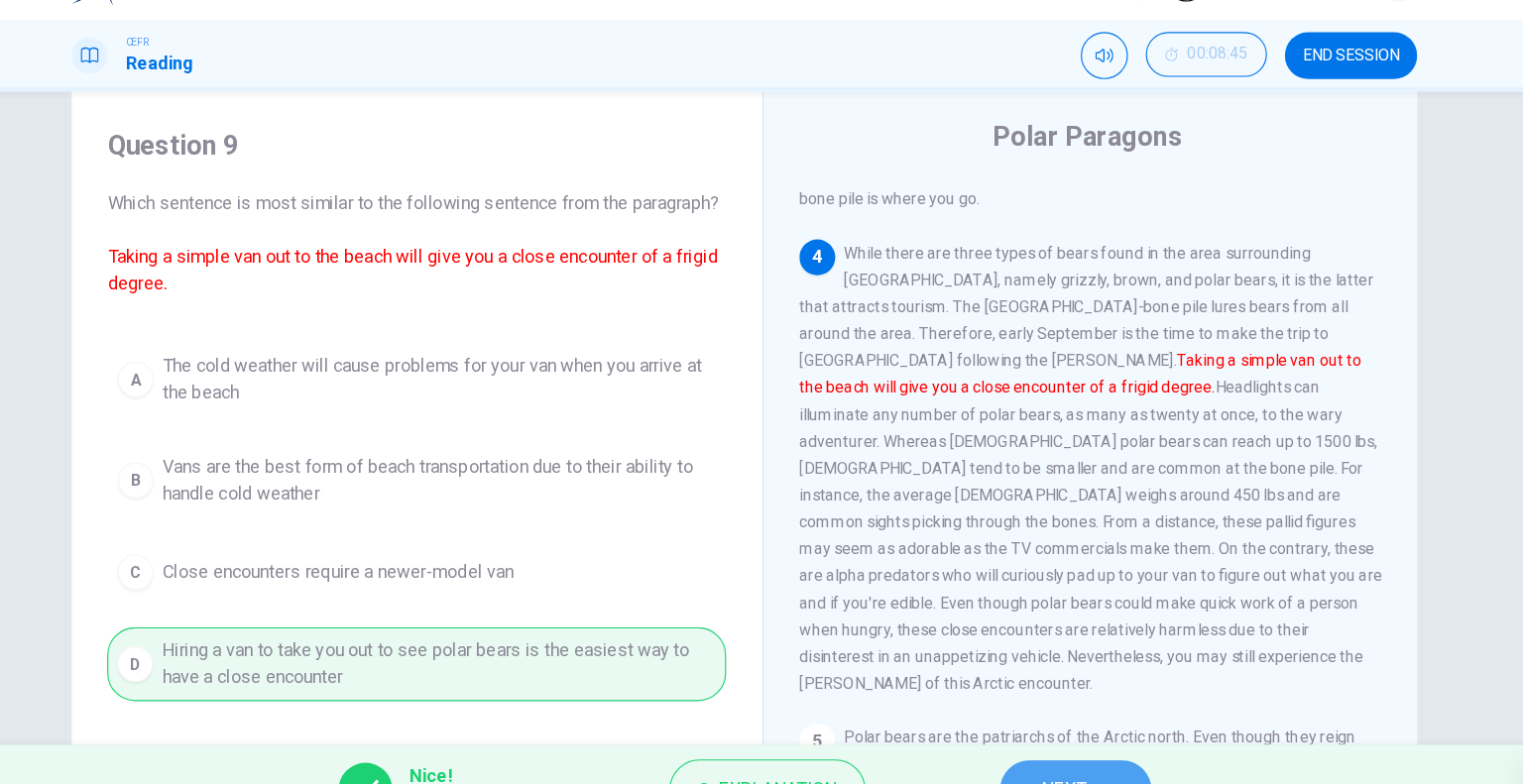 click on "NEXT" at bounding box center [1054, 744] 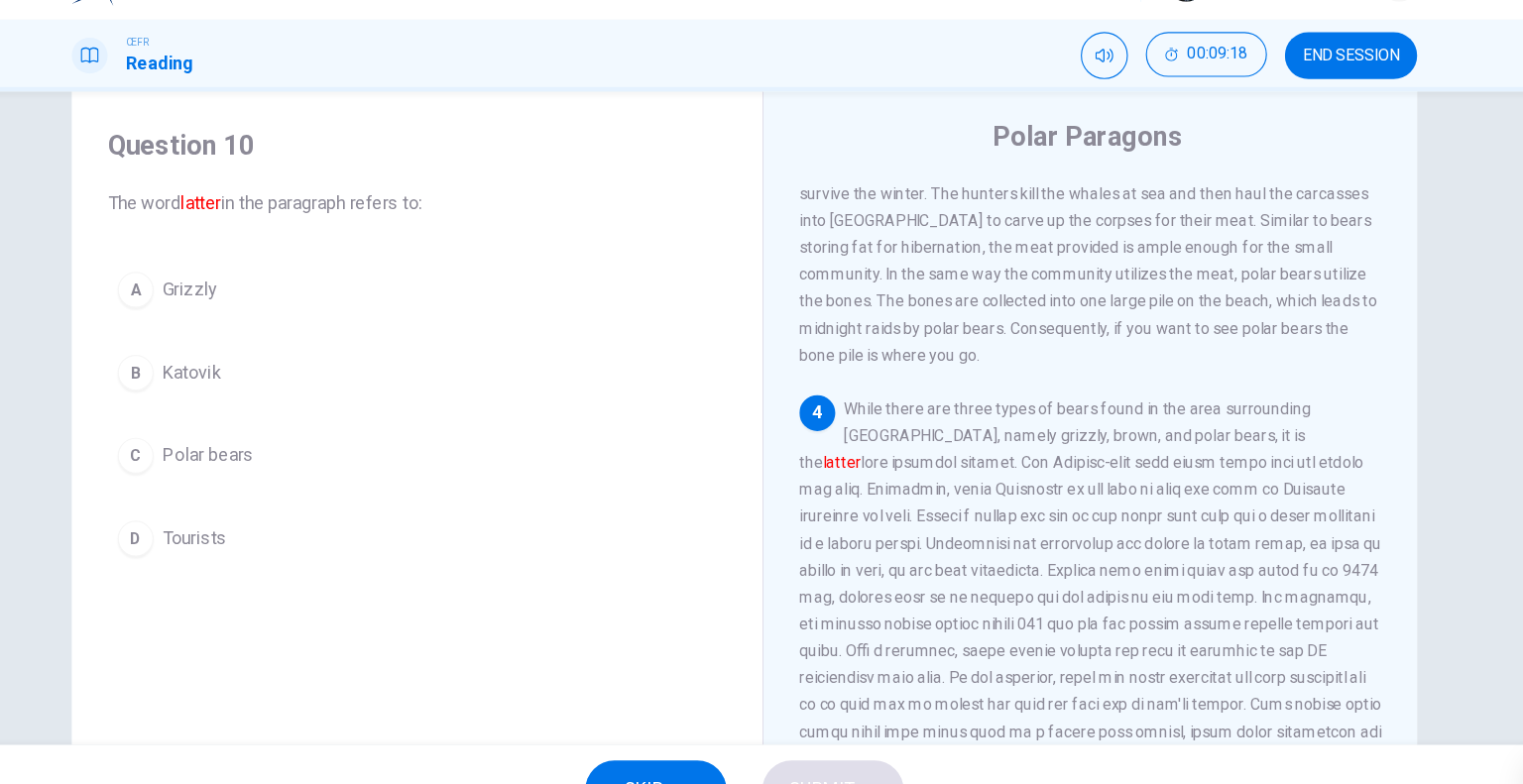 scroll, scrollTop: 737, scrollLeft: 0, axis: vertical 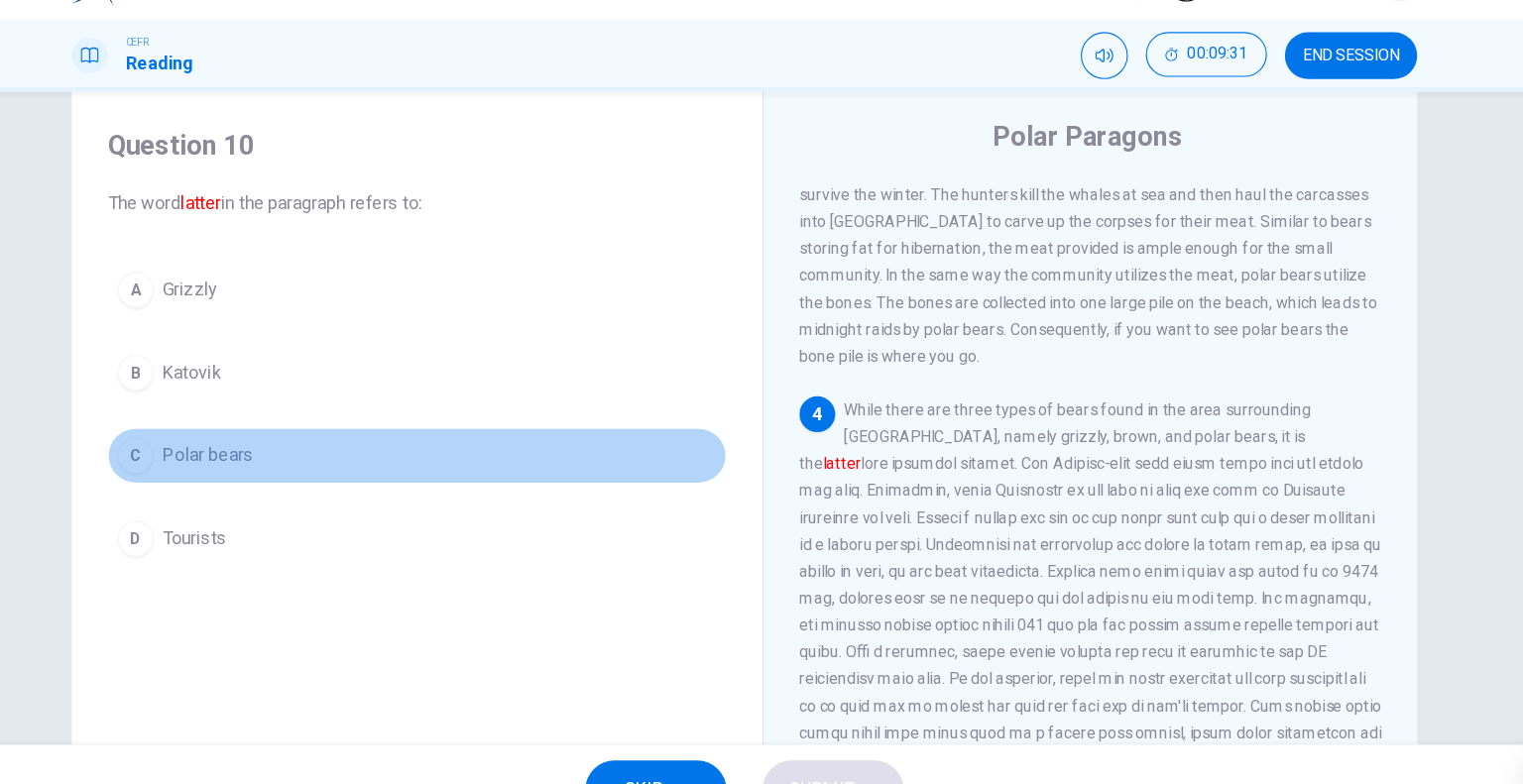 click on "C Polar bears" at bounding box center [472, 449] 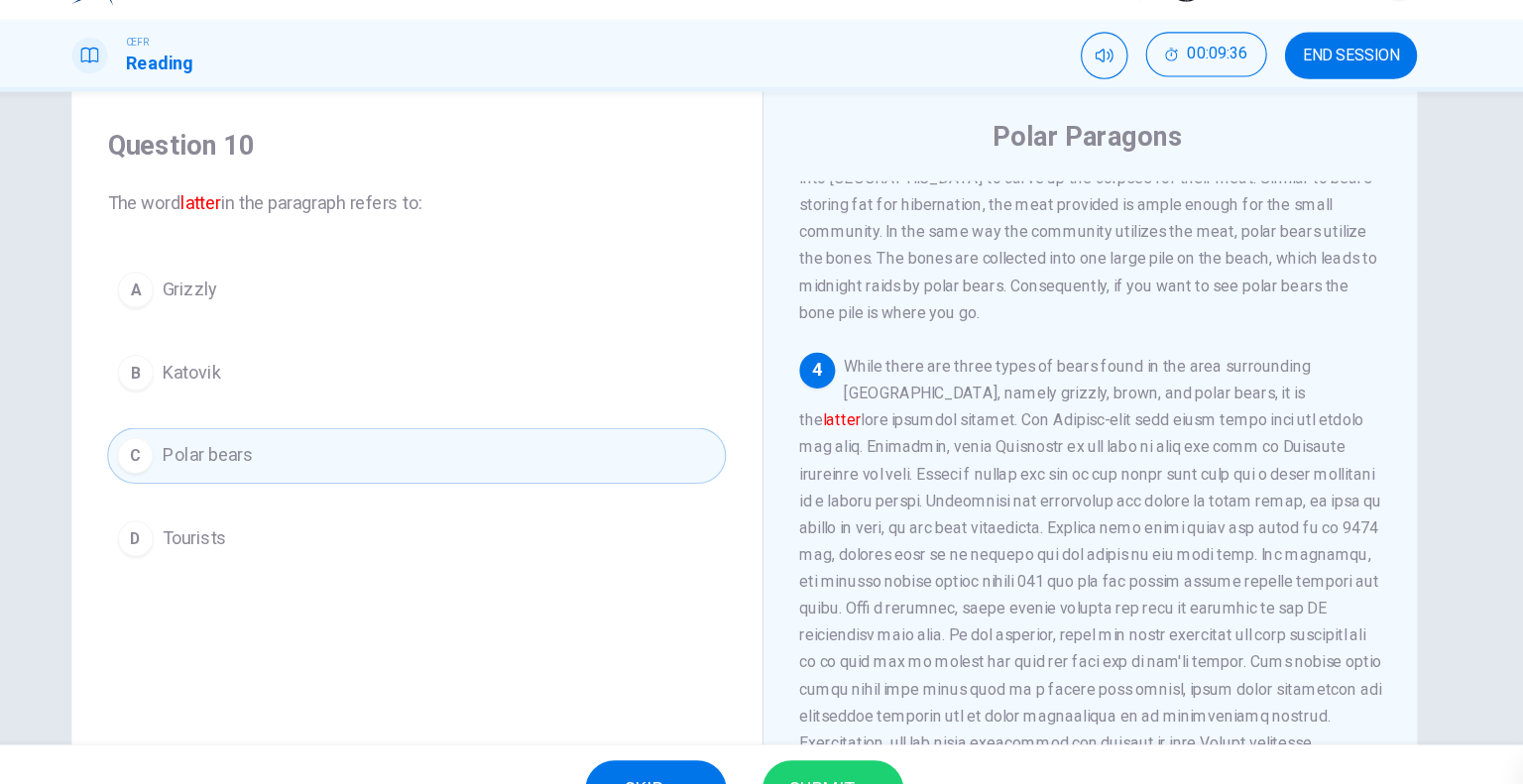 scroll, scrollTop: 780, scrollLeft: 0, axis: vertical 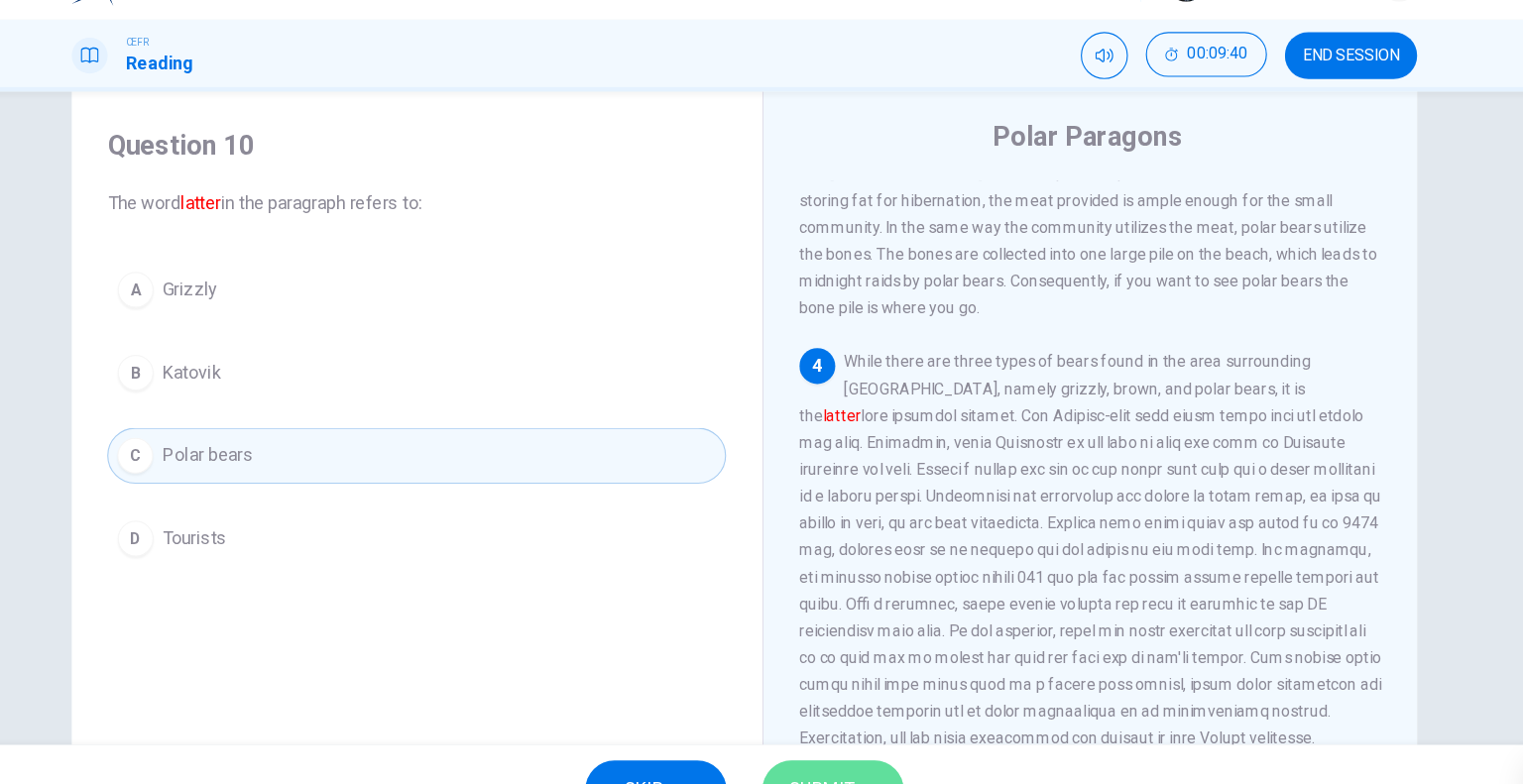 click on "SUBMIT" at bounding box center (840, 744) 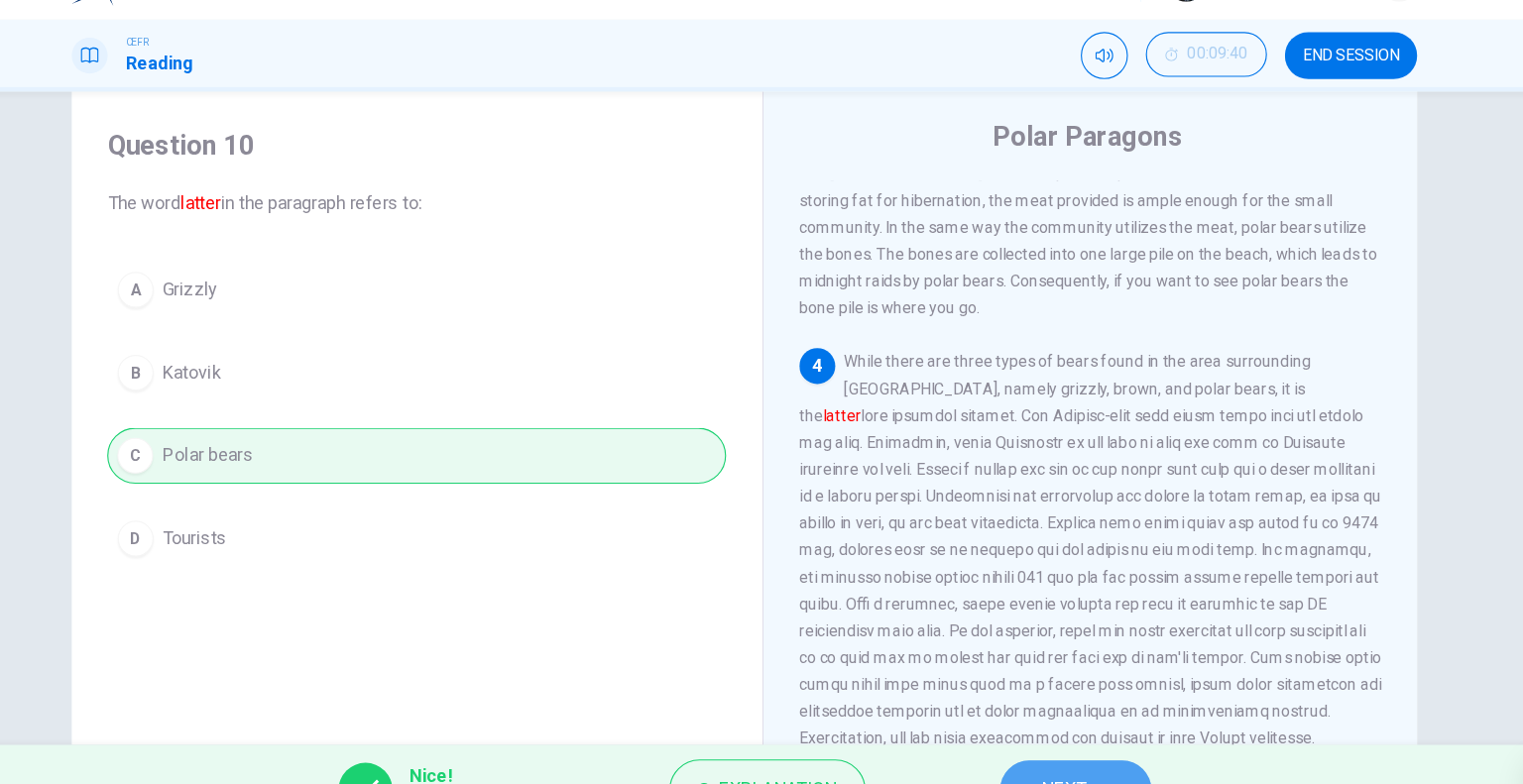 click on "NEXT" at bounding box center (1054, 744) 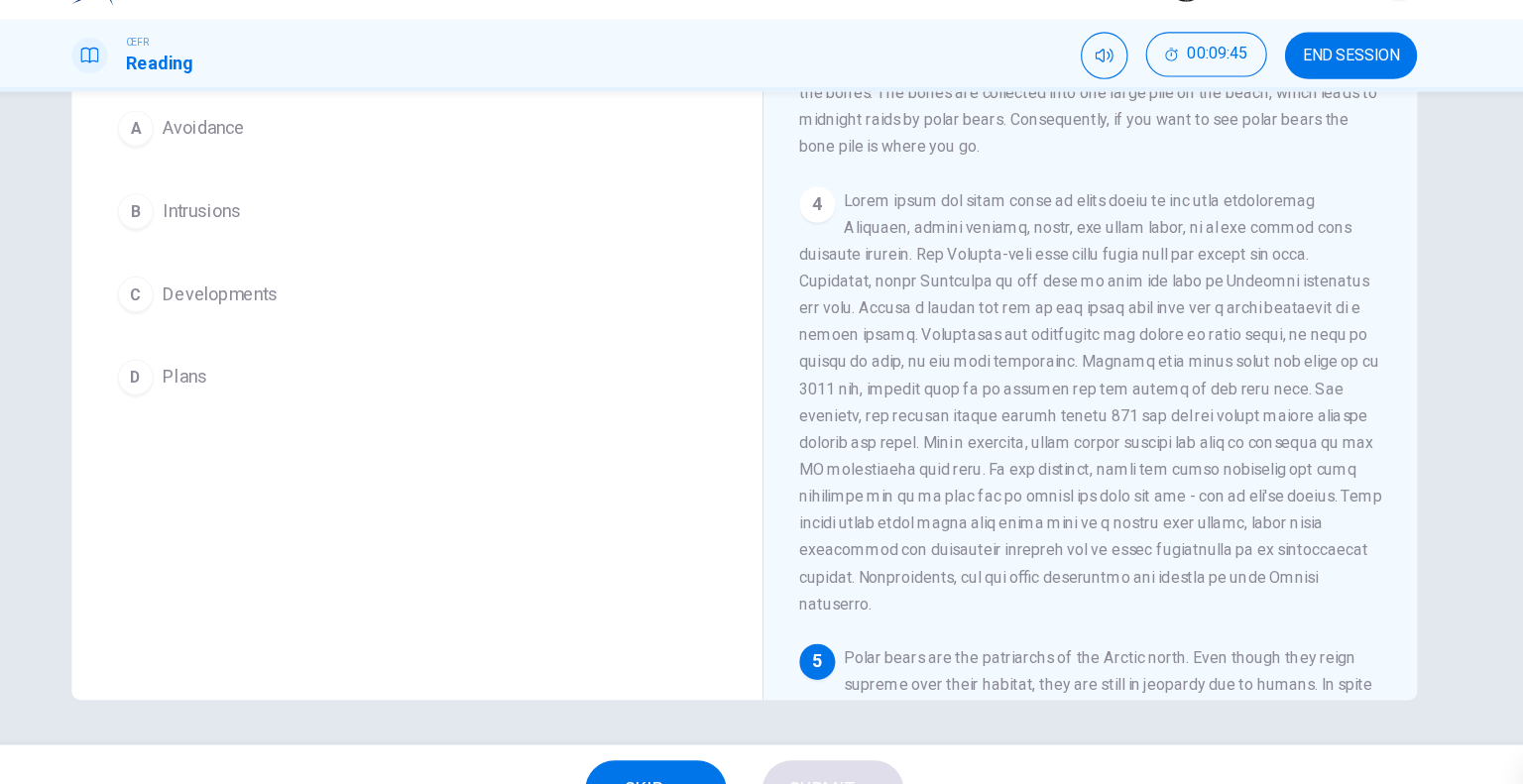 scroll, scrollTop: 189, scrollLeft: 0, axis: vertical 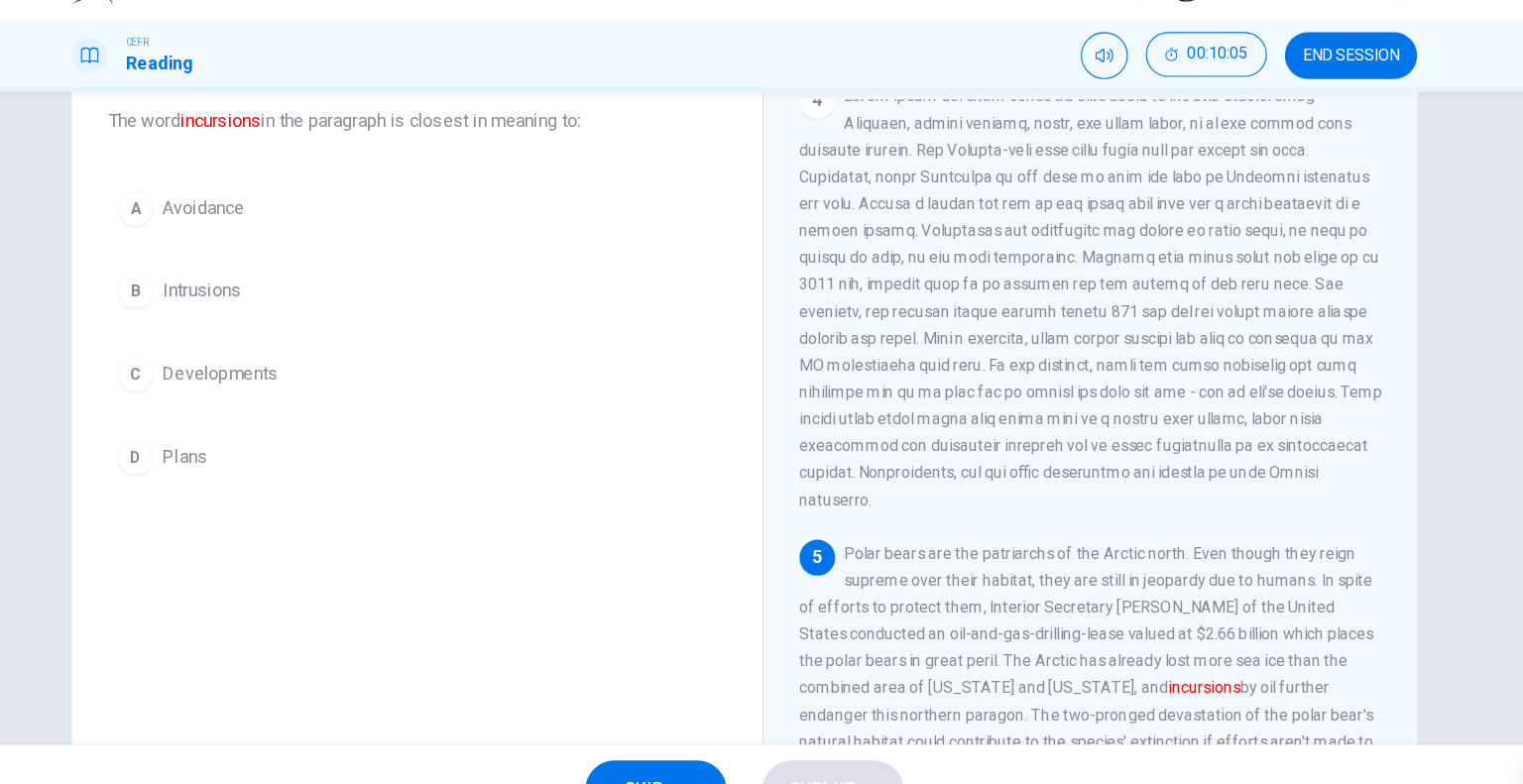 click on "B Intrusions" at bounding box center [472, 303] 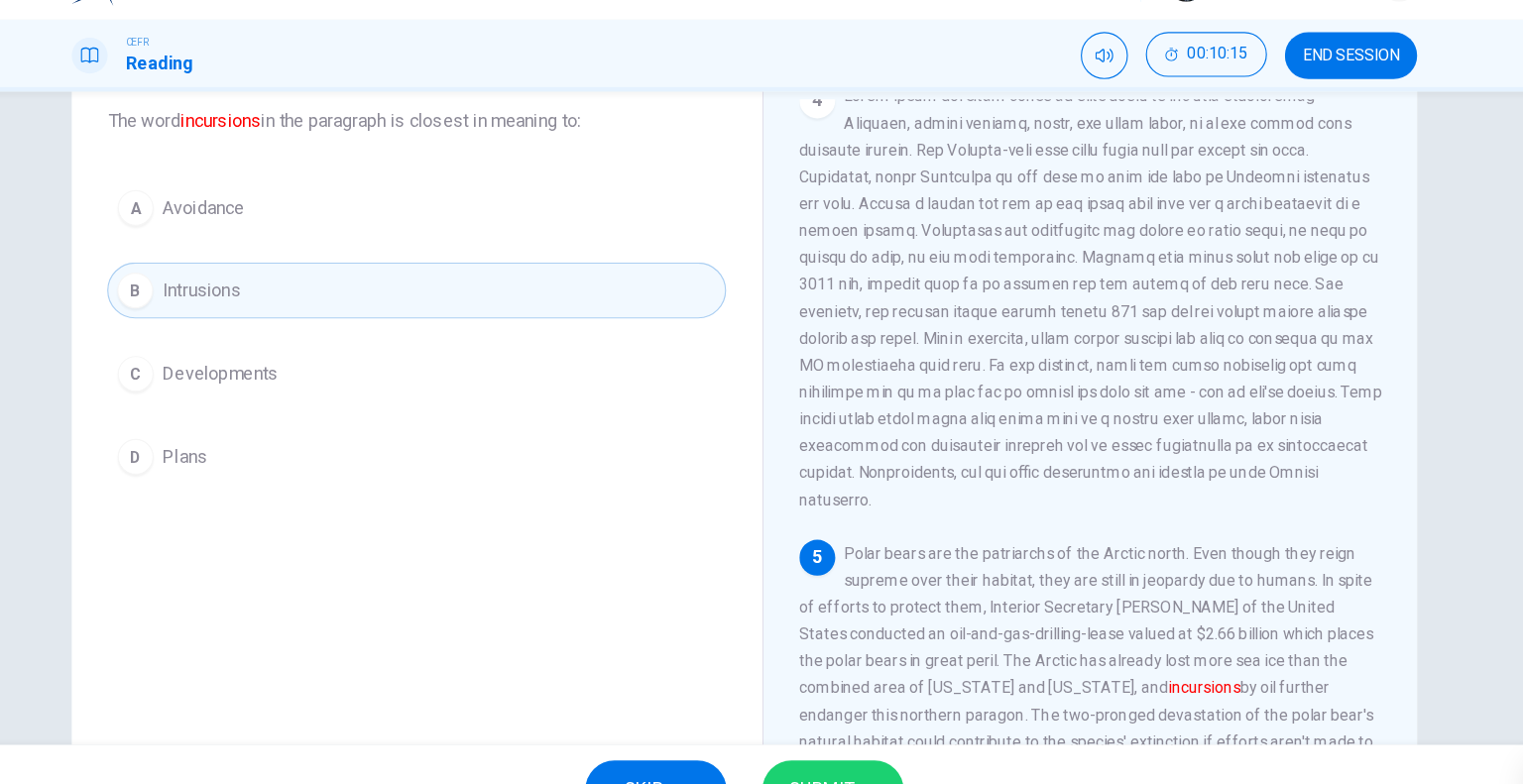 drag, startPoint x: 323, startPoint y: 312, endPoint x: 431, endPoint y: 331, distance: 109.65856 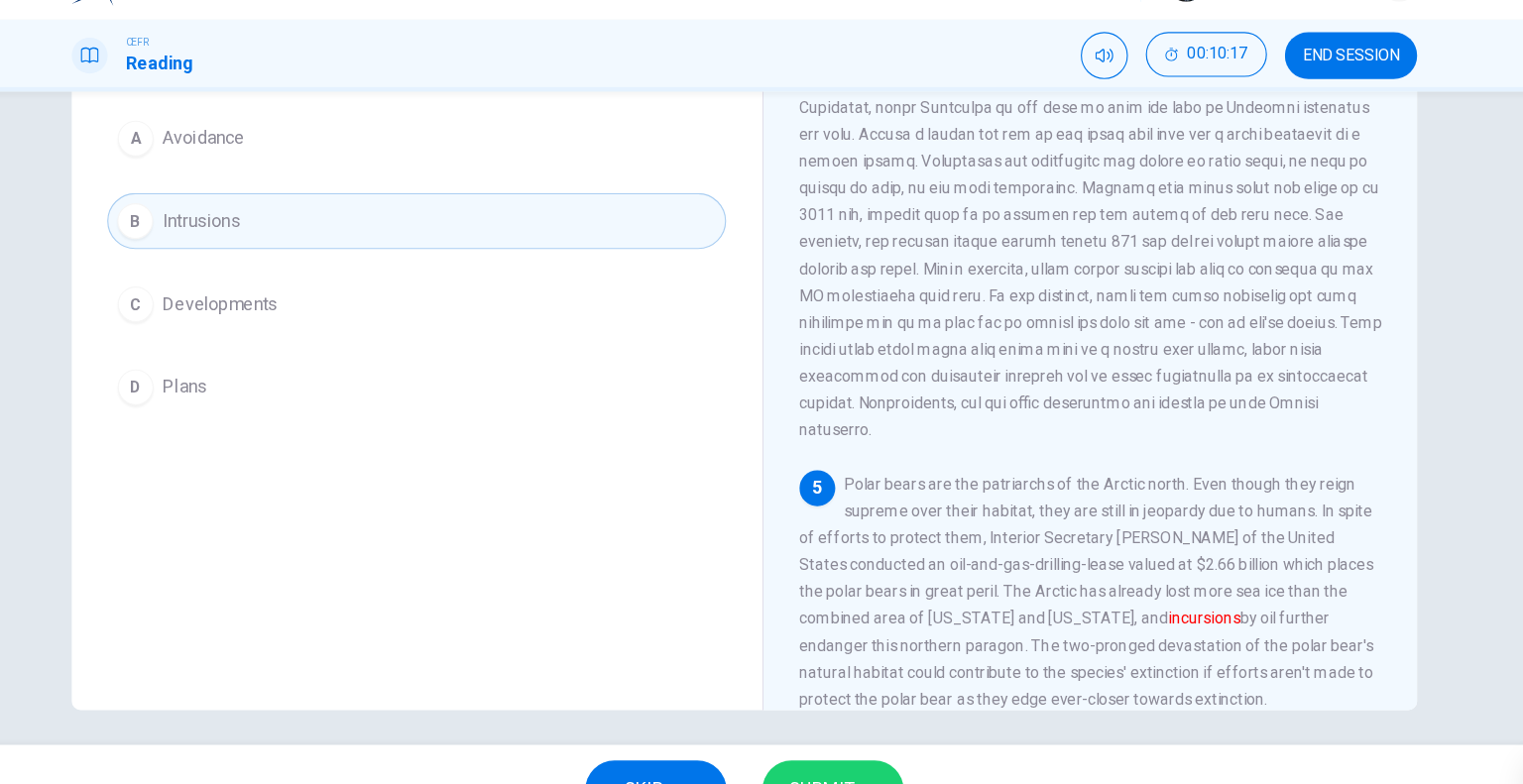 scroll, scrollTop: 190, scrollLeft: 0, axis: vertical 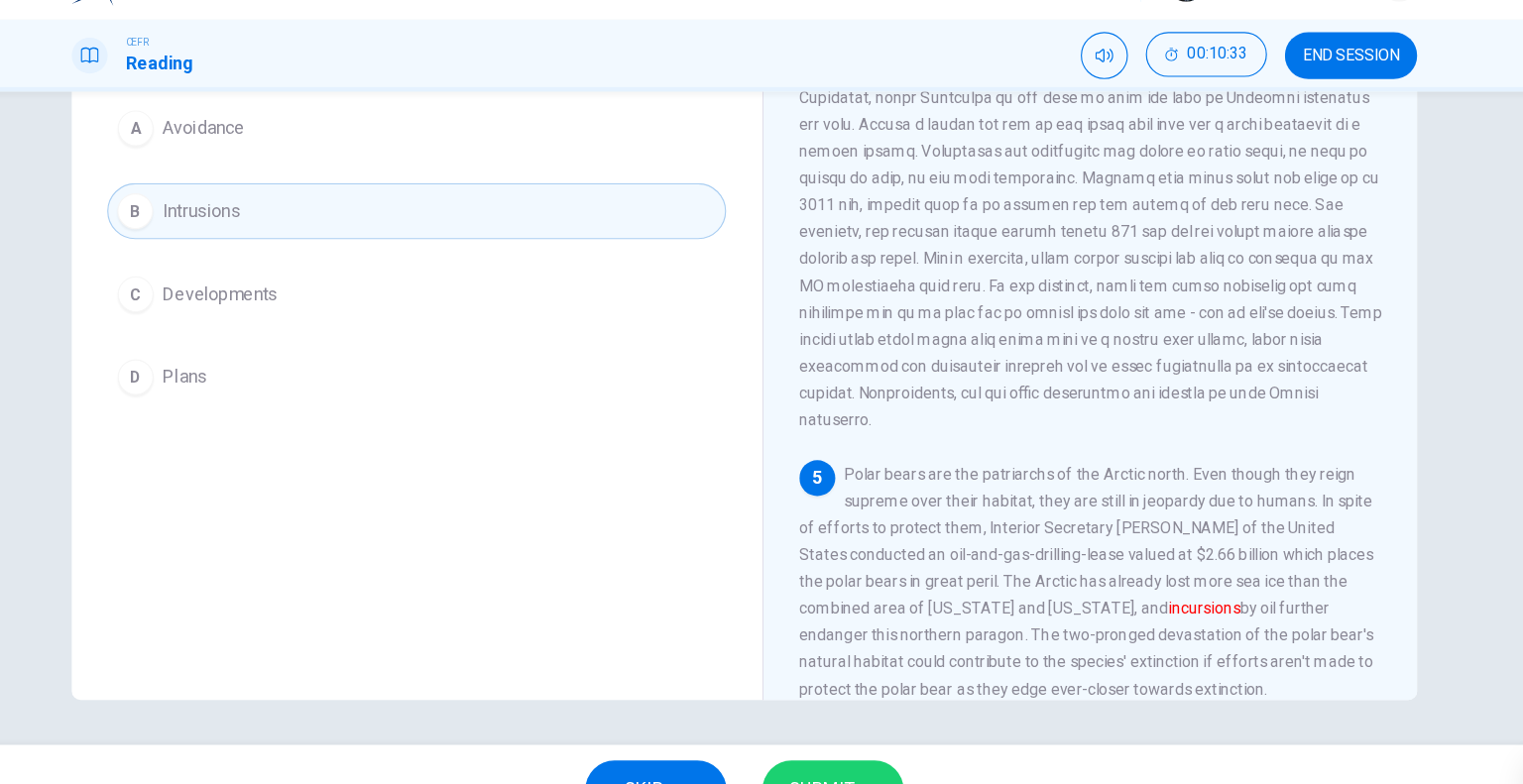 click on "SUBMIT" at bounding box center [840, 744] 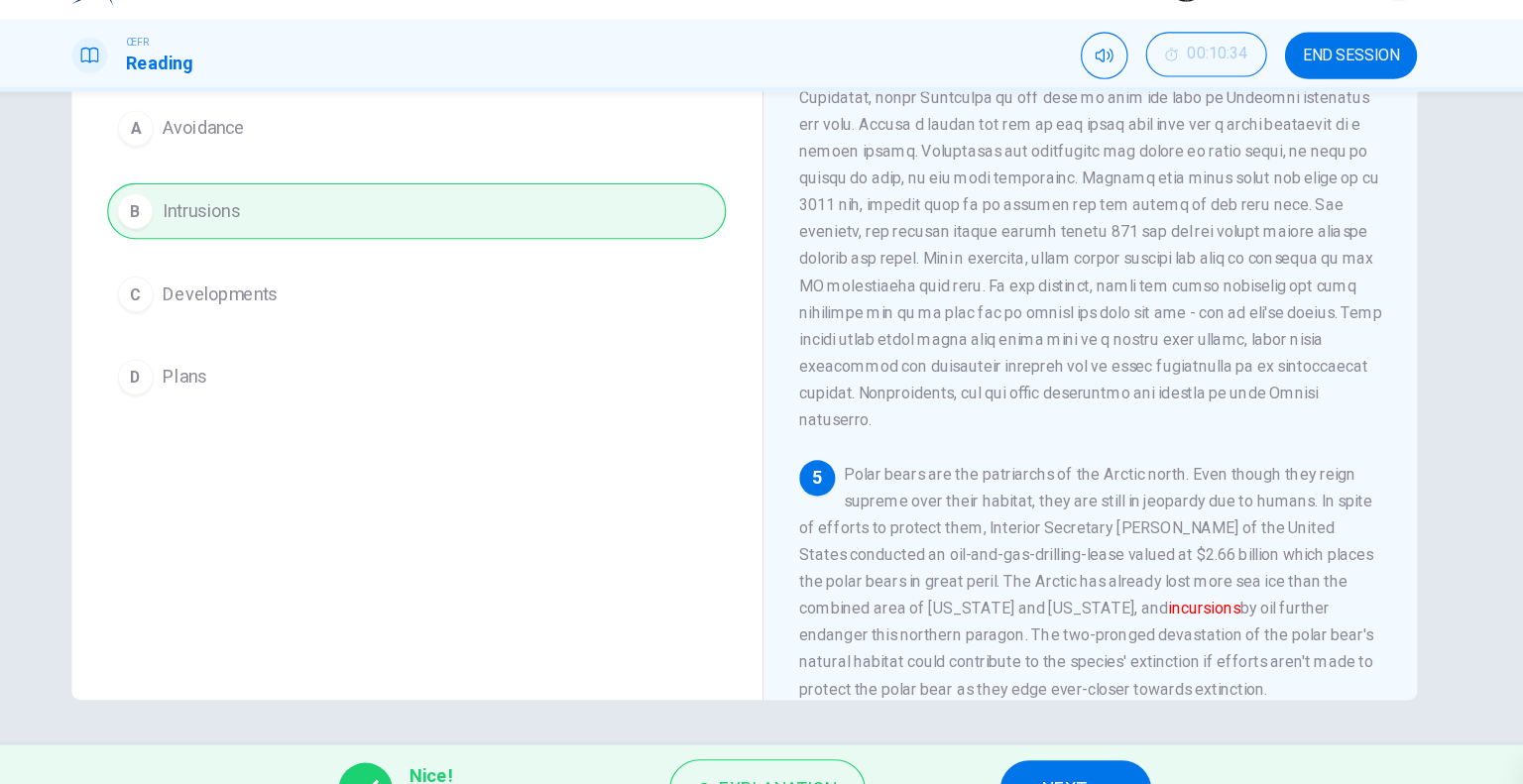 click on "NEXT" at bounding box center [1054, 744] 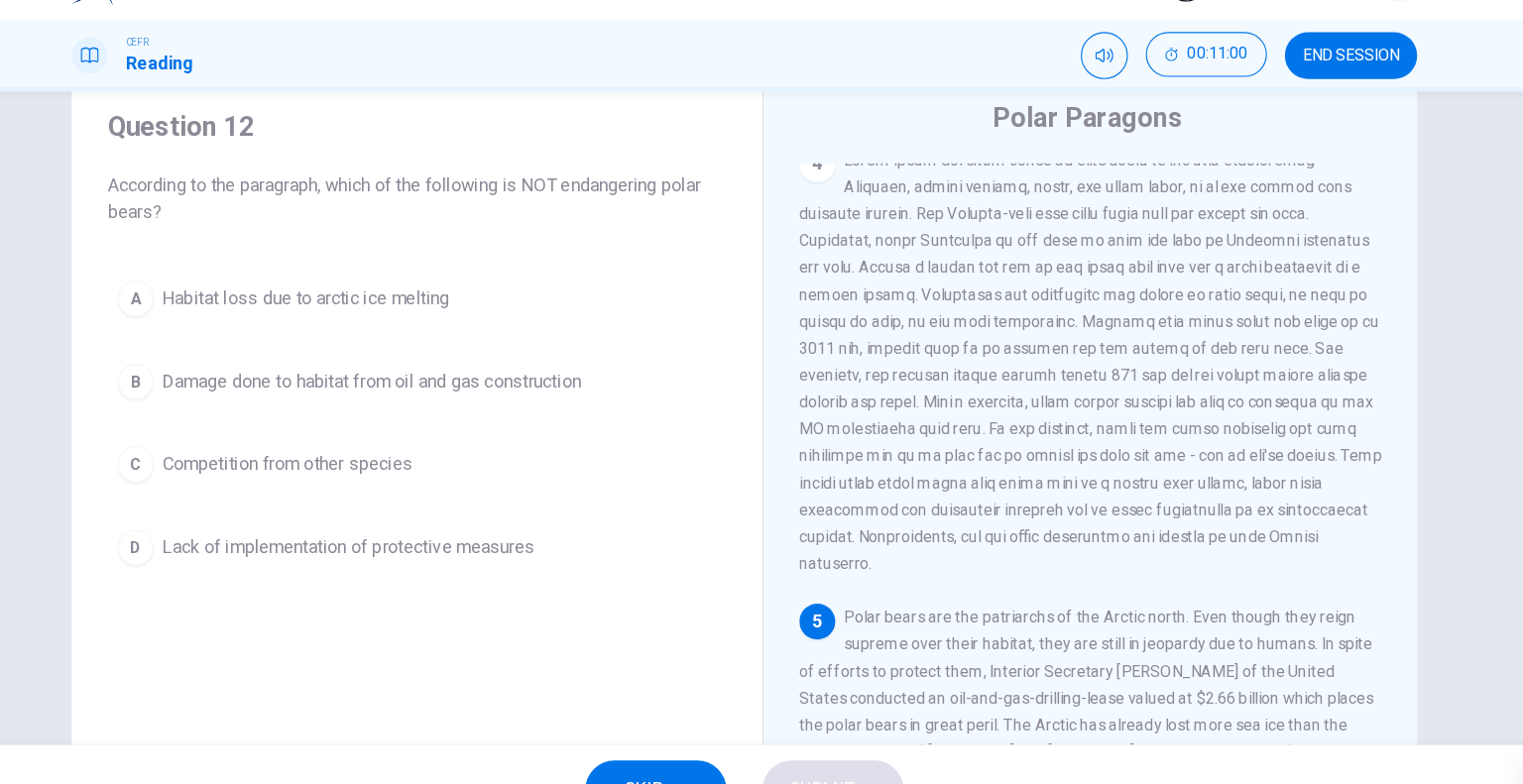 scroll, scrollTop: 57, scrollLeft: 0, axis: vertical 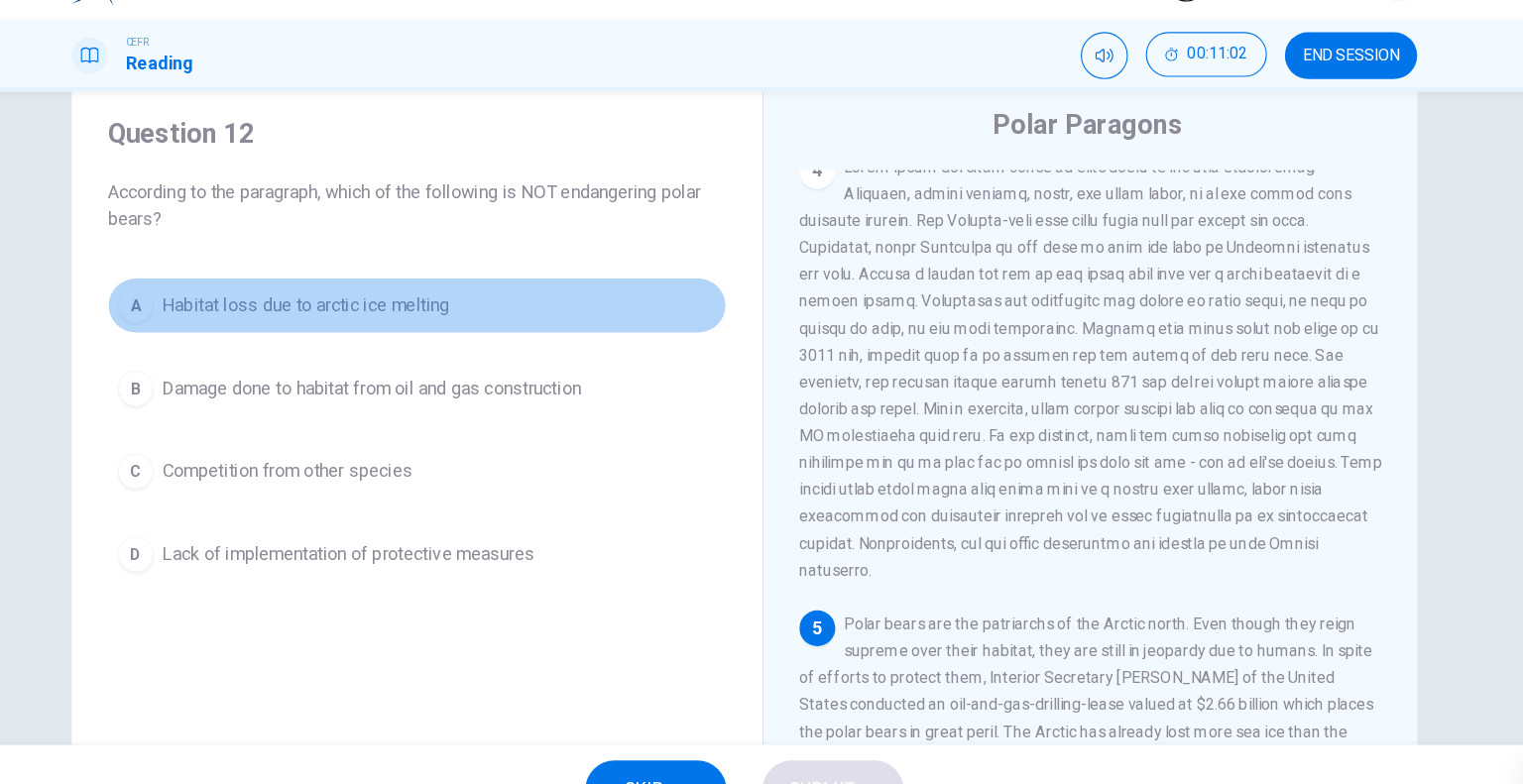 click on "A Habitat loss due to arctic ice melting" at bounding box center (472, 316) 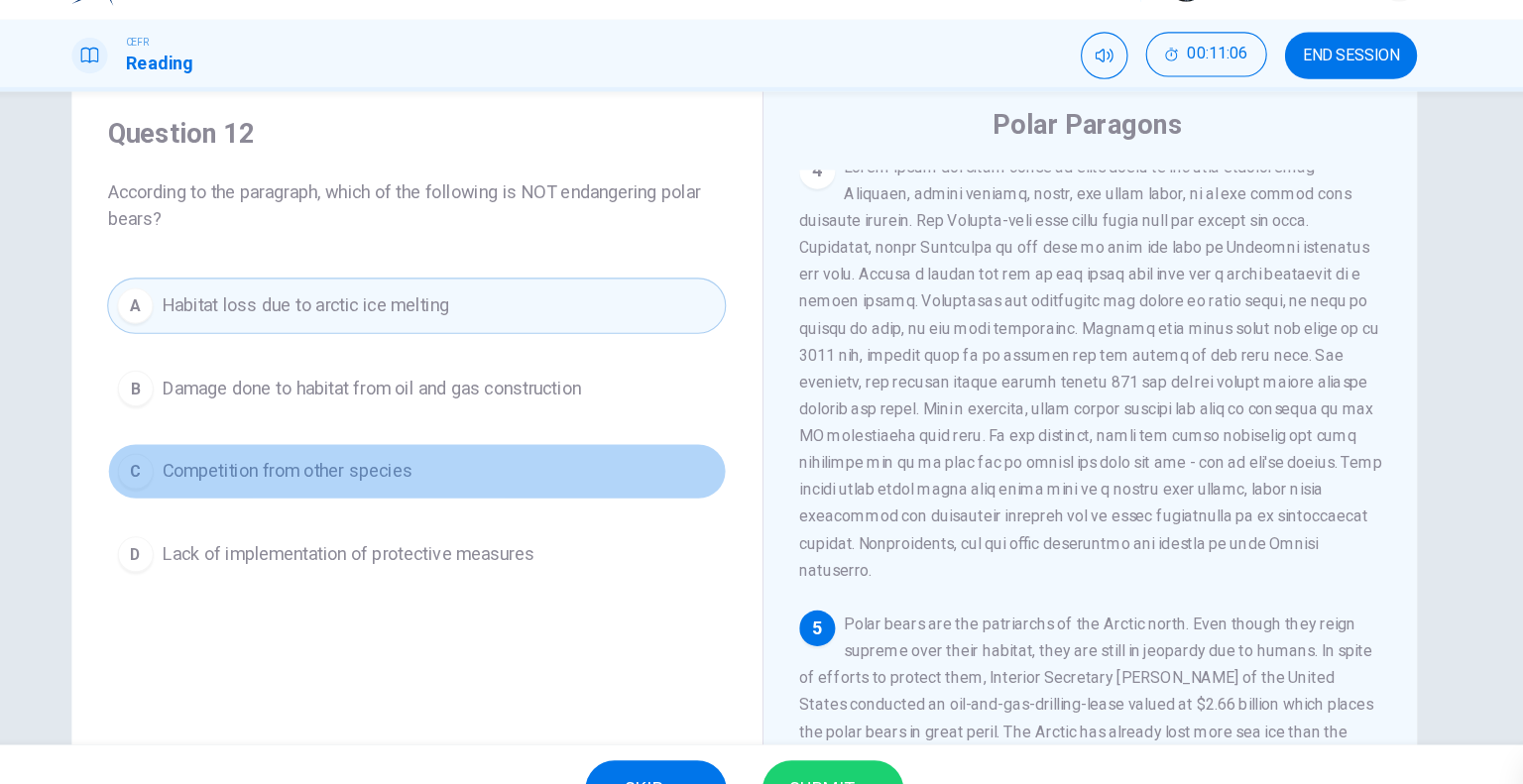 click on "Competition from other species" at bounding box center (357, 463) 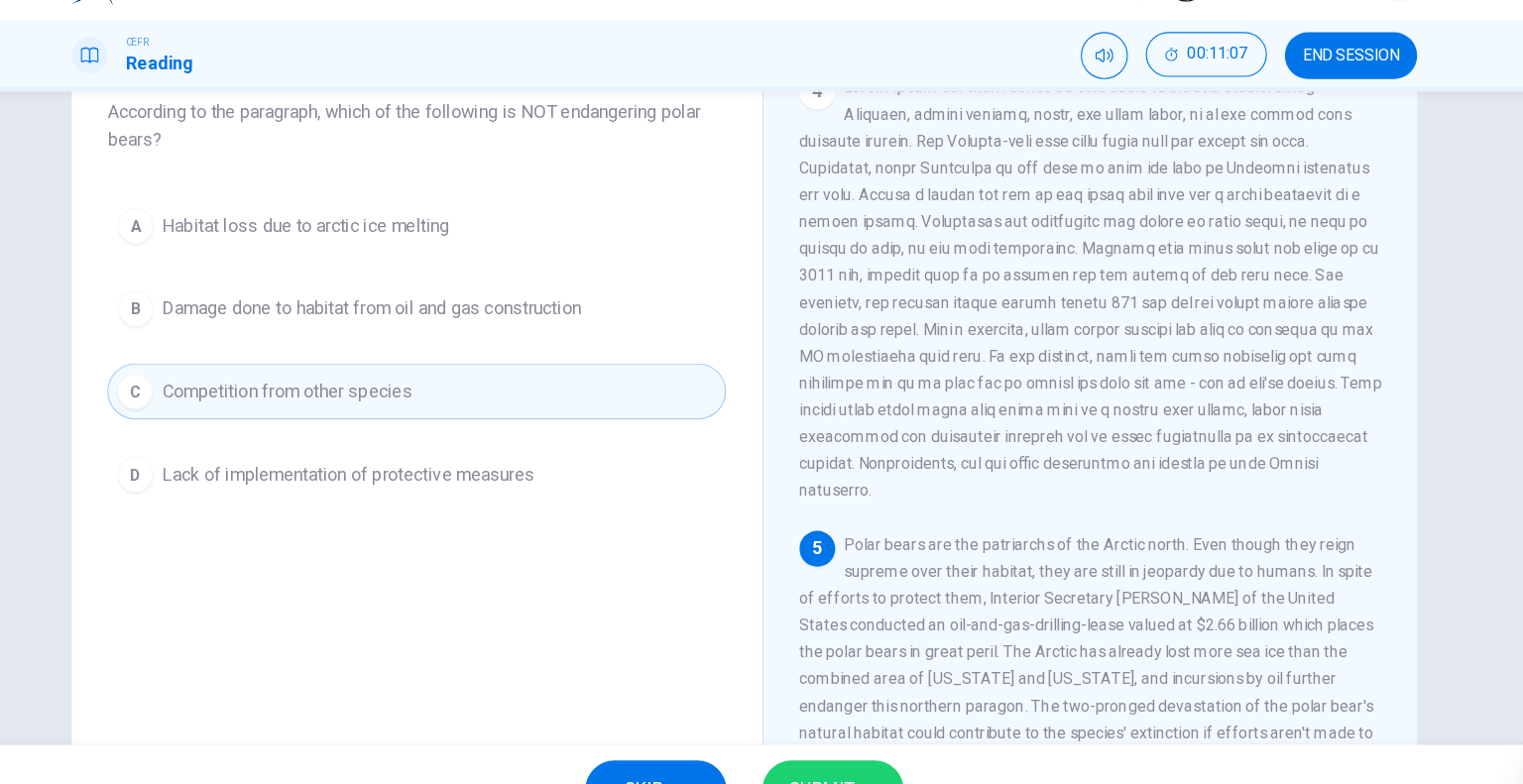 scroll, scrollTop: 127, scrollLeft: 0, axis: vertical 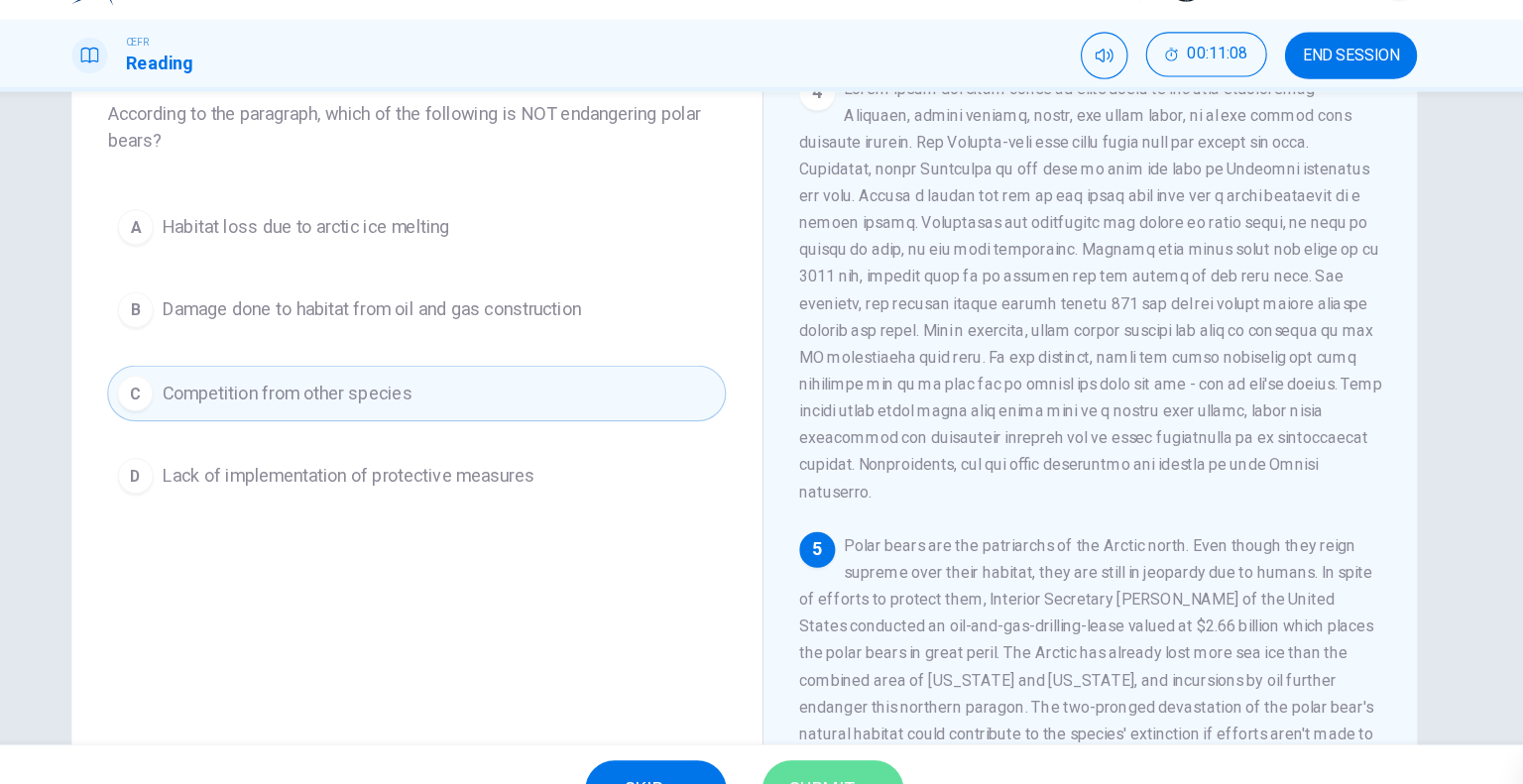 click on "SUBMIT" at bounding box center (840, 744) 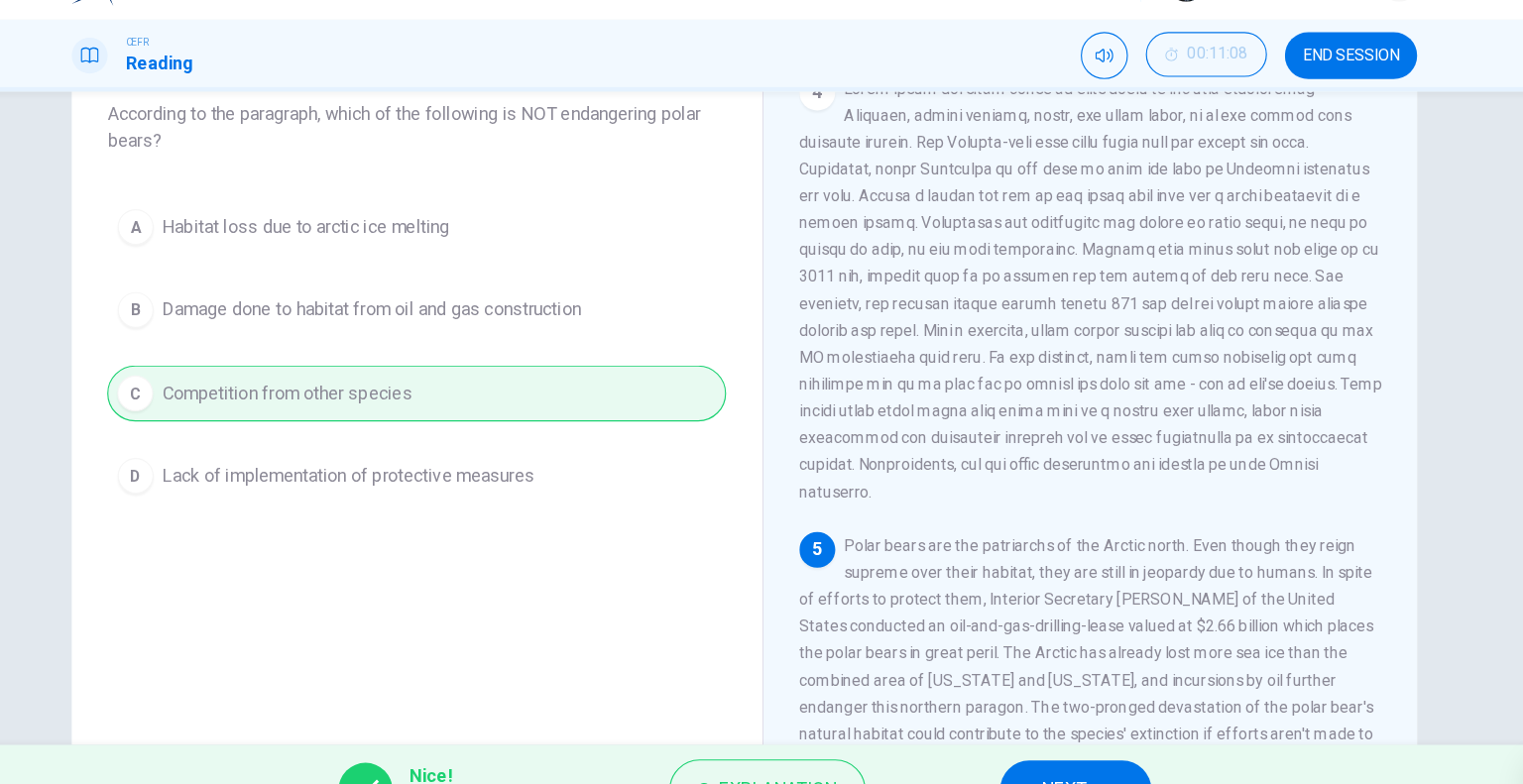 click on "NEXT" at bounding box center [1054, 744] 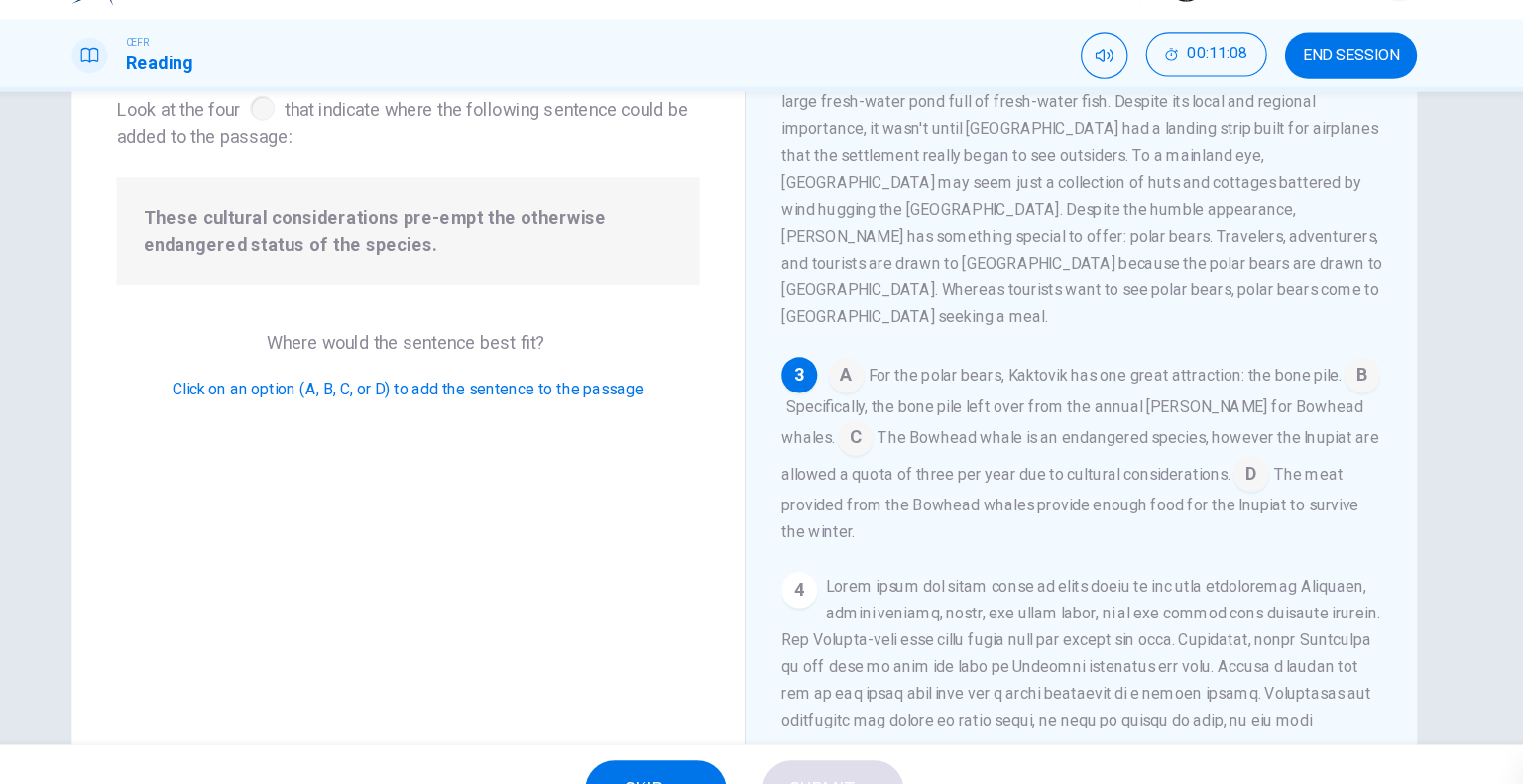 scroll, scrollTop: 391, scrollLeft: 0, axis: vertical 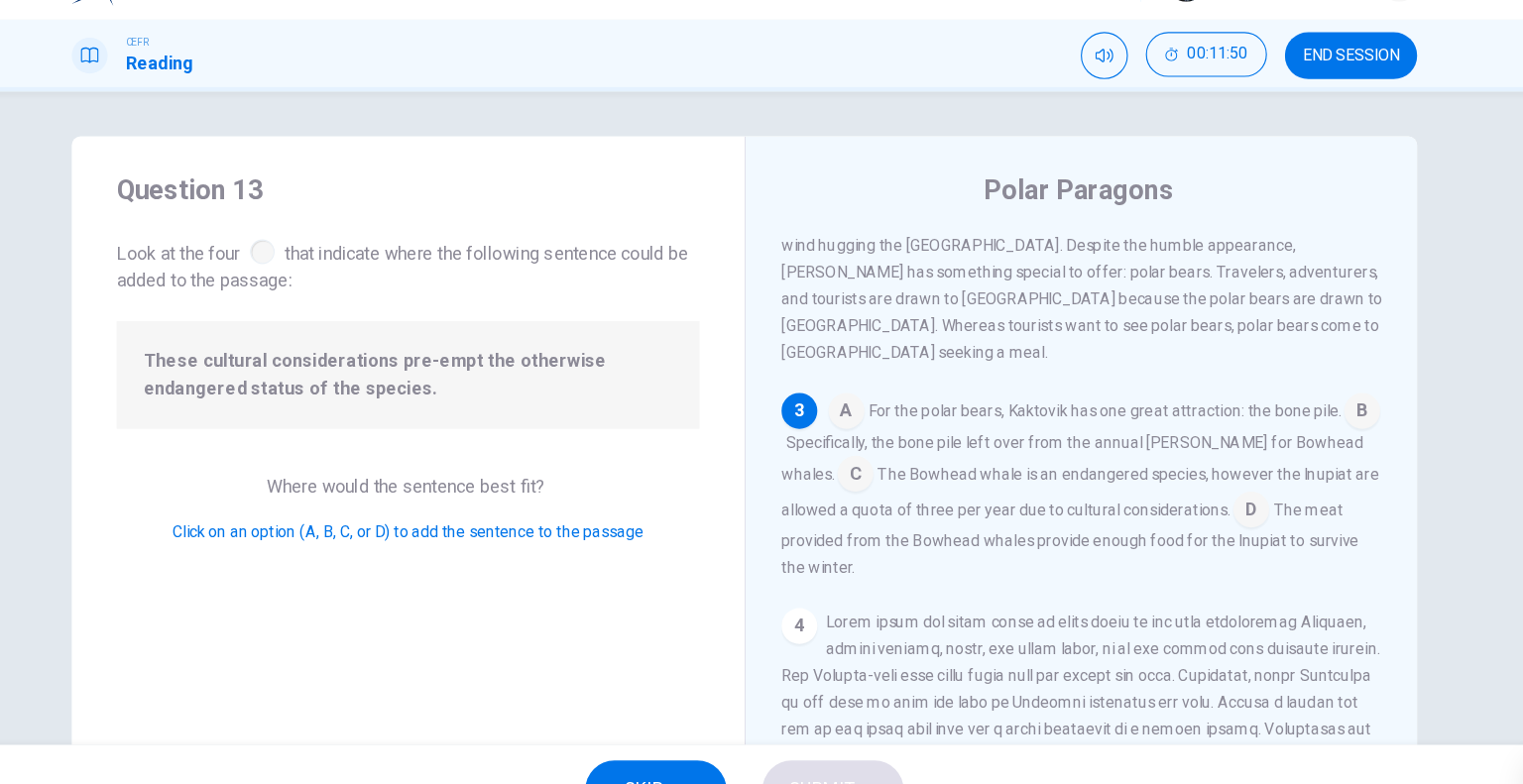 click at bounding box center (1210, 499) 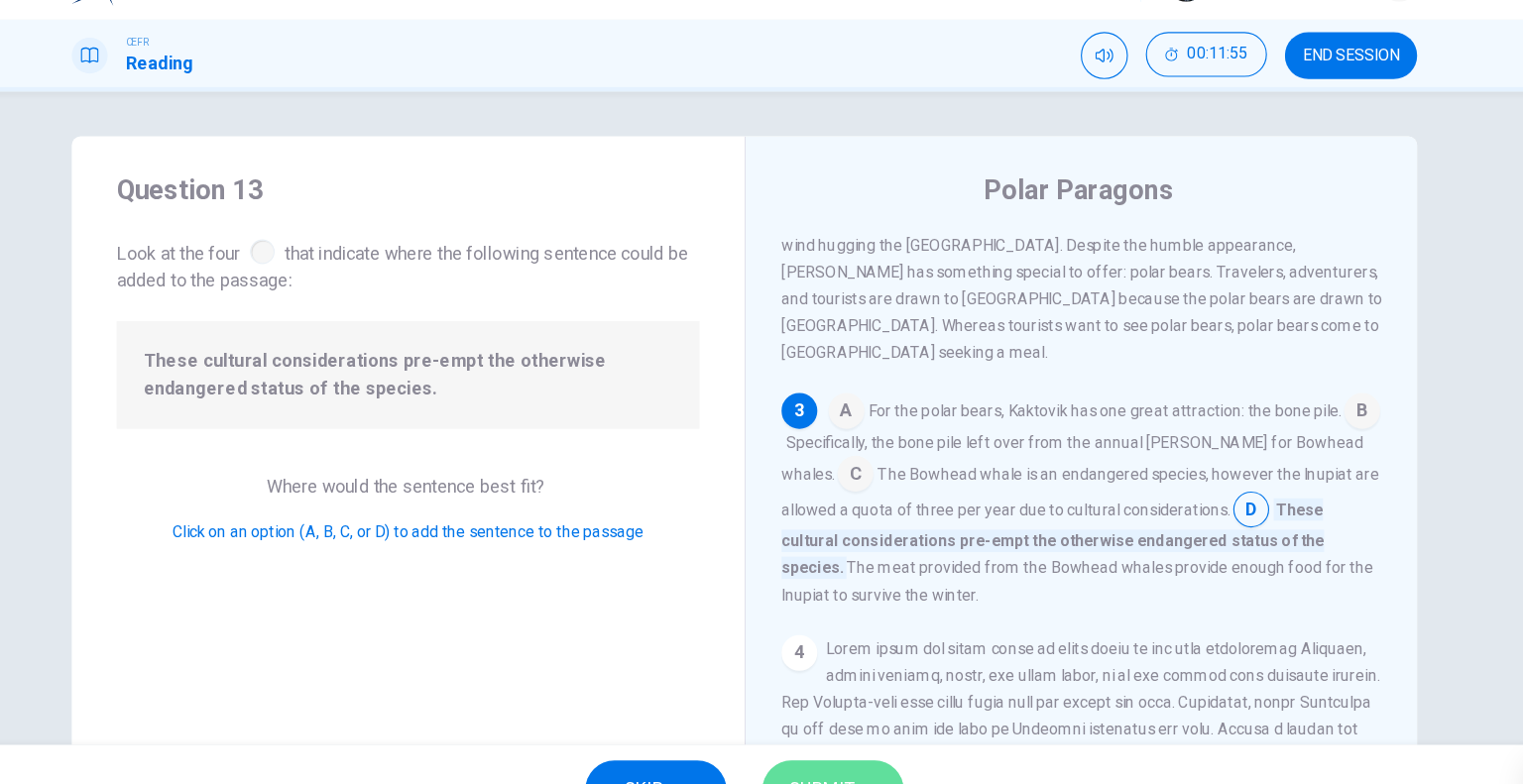 click on "SUBMIT" at bounding box center [840, 744] 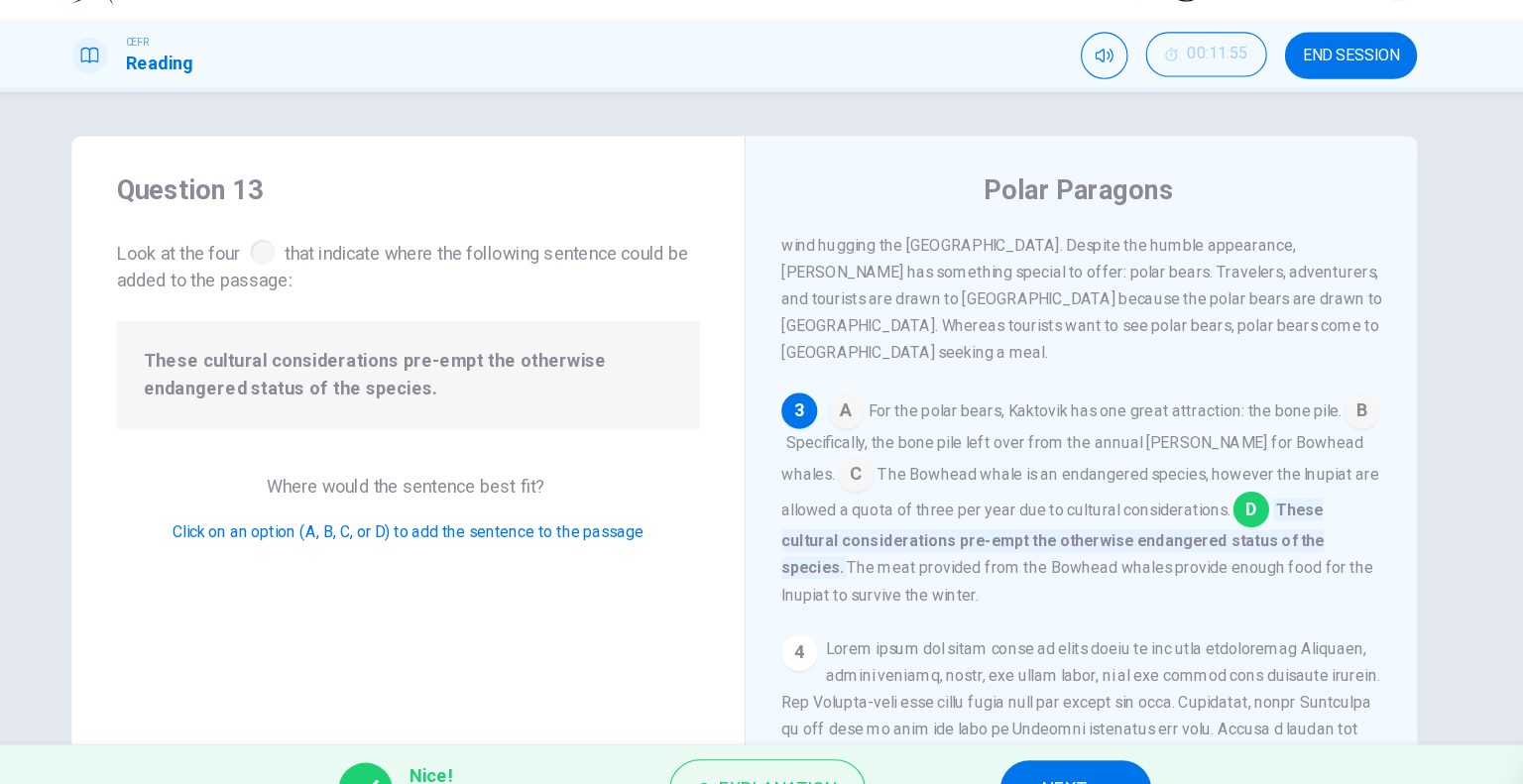 click on "NEXT" at bounding box center [1054, 744] 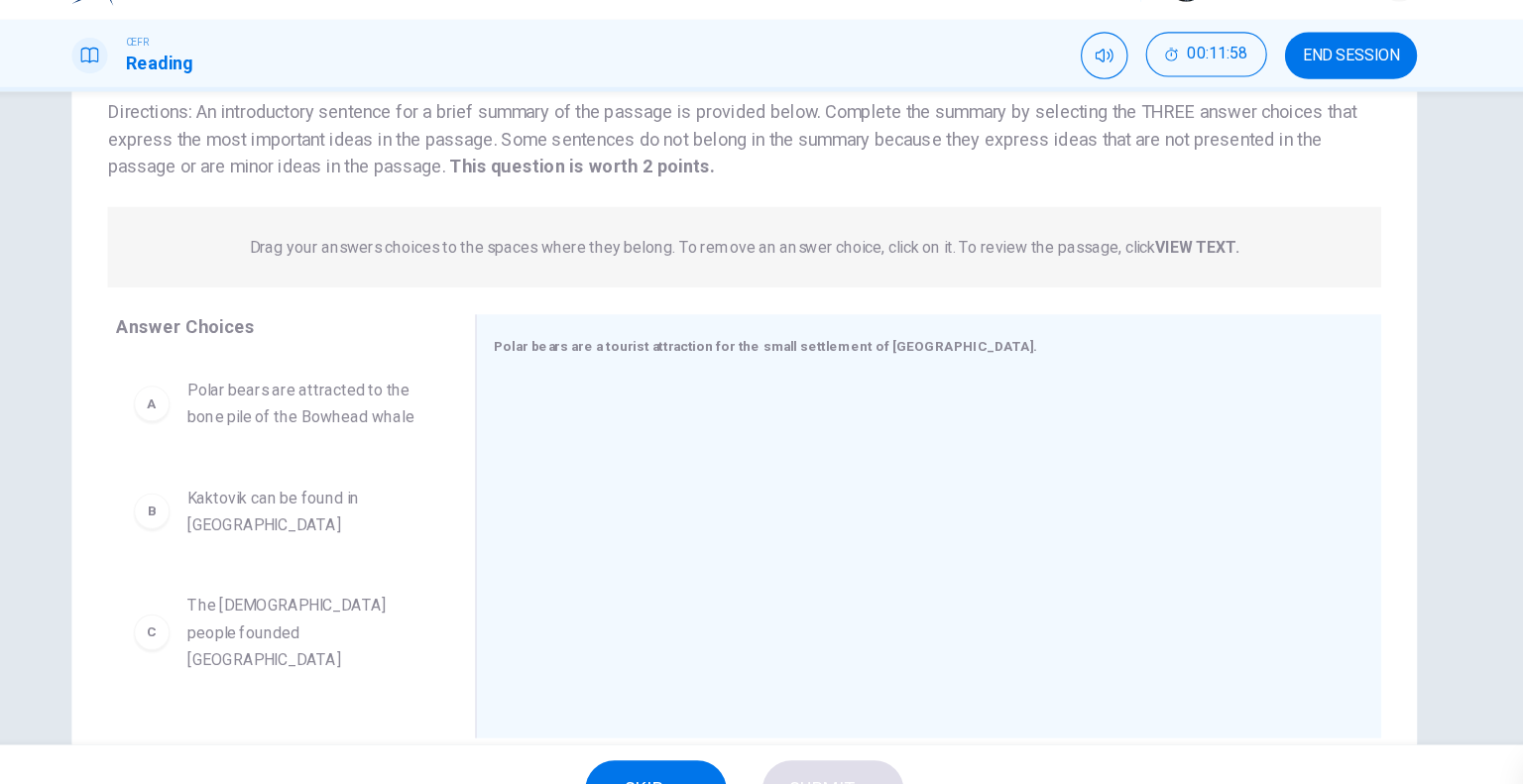 scroll, scrollTop: 174, scrollLeft: 0, axis: vertical 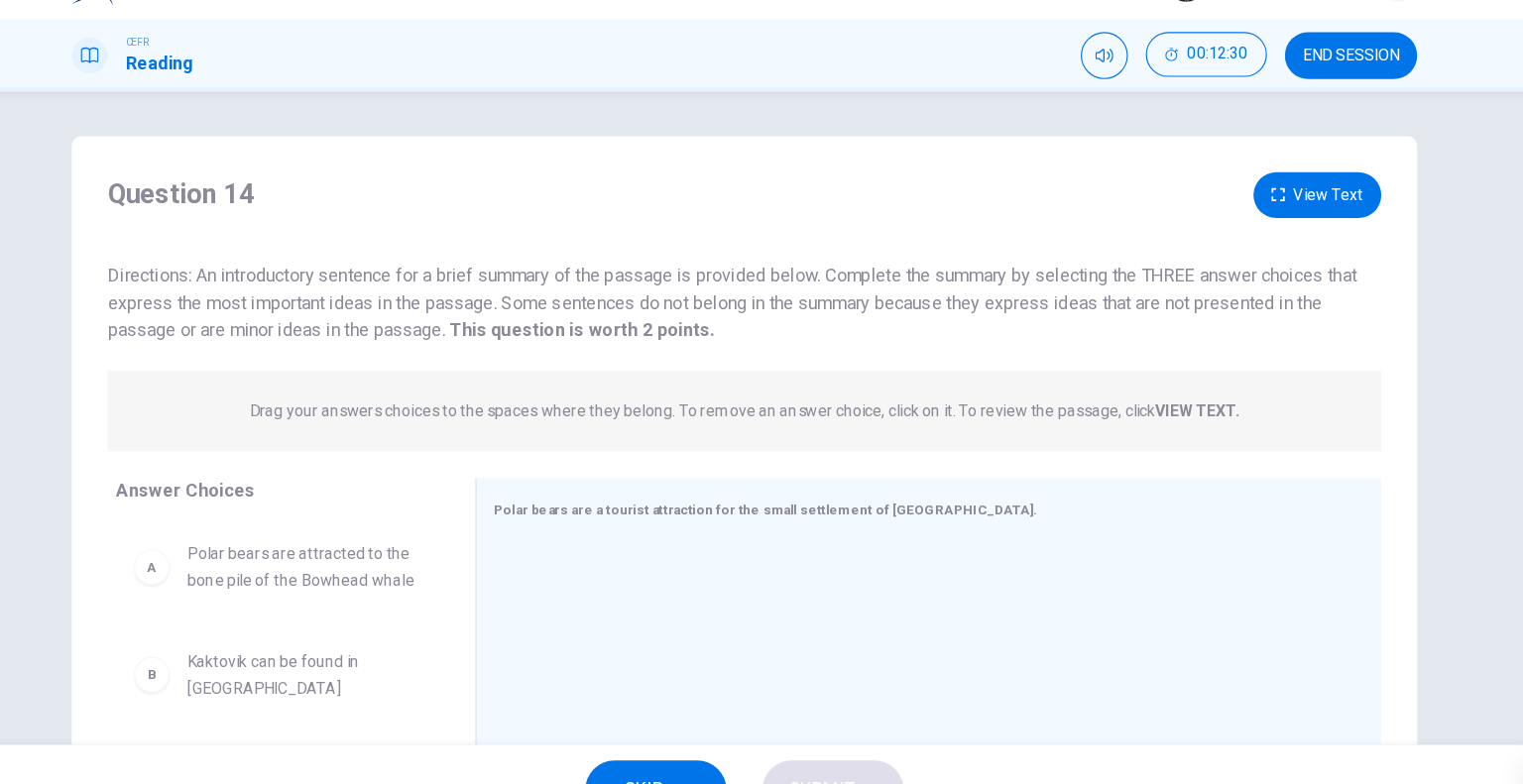 click on "View Text" at bounding box center [1268, 218] 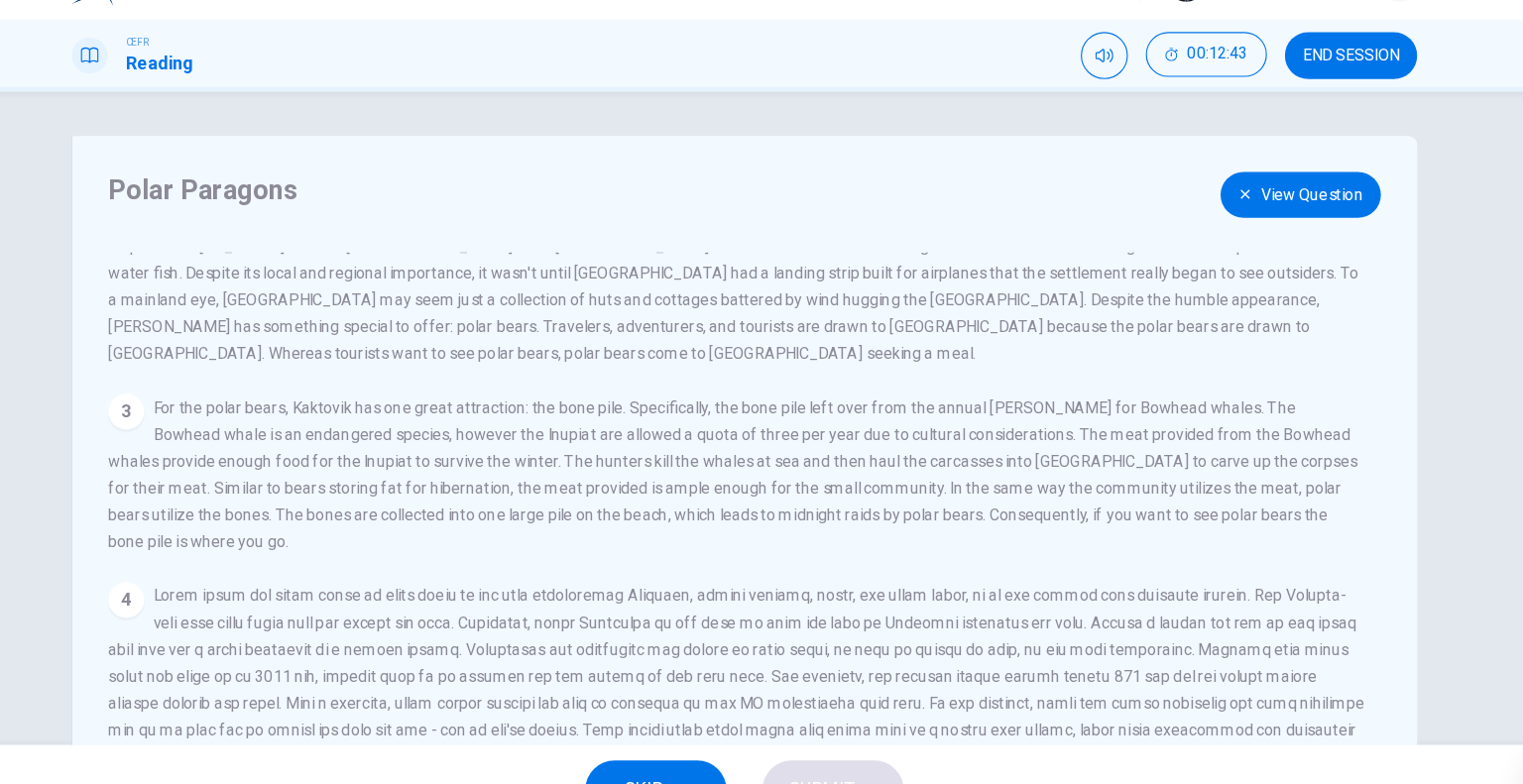 scroll, scrollTop: 187, scrollLeft: 0, axis: vertical 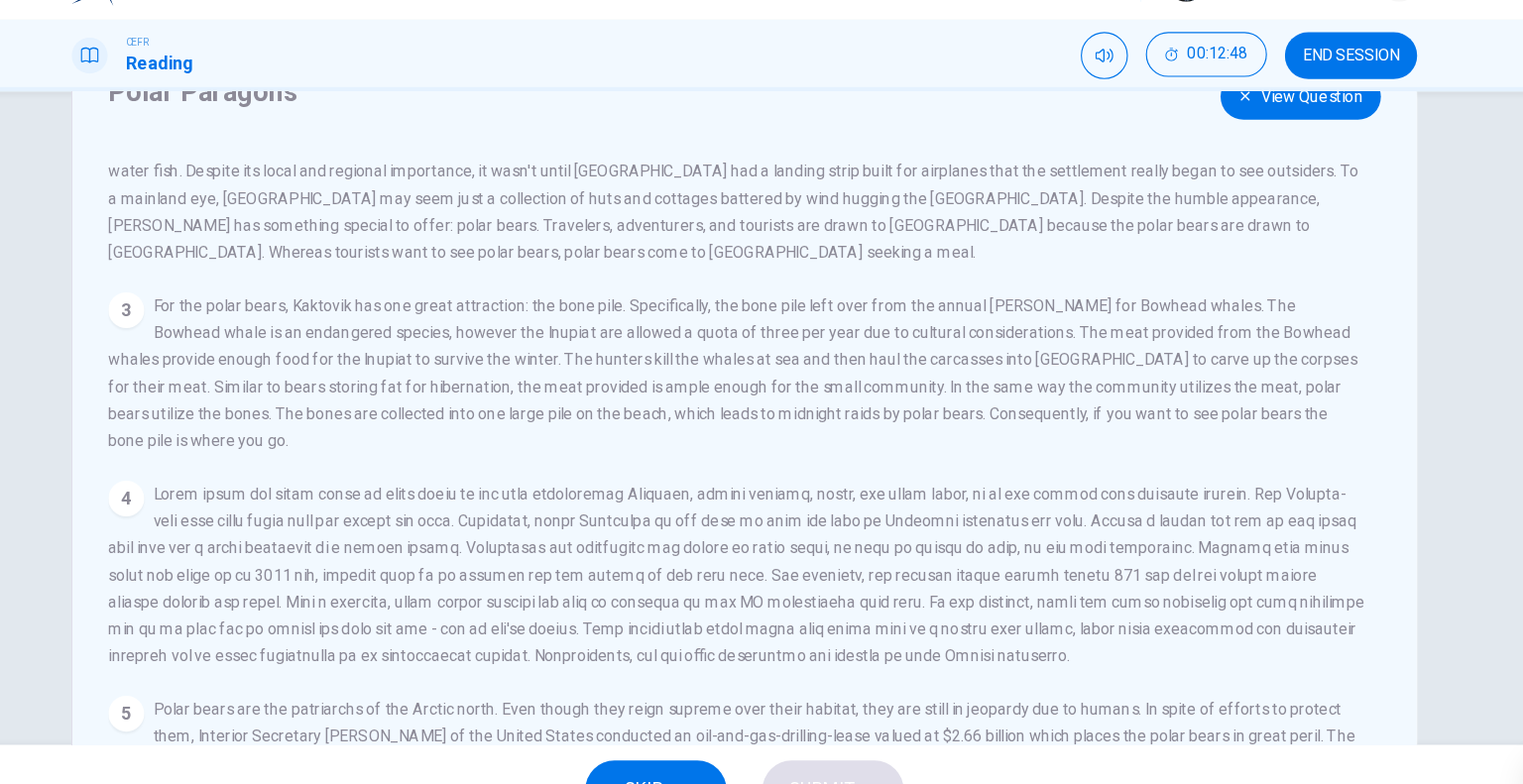 click on "View Question" at bounding box center [1253, 131] 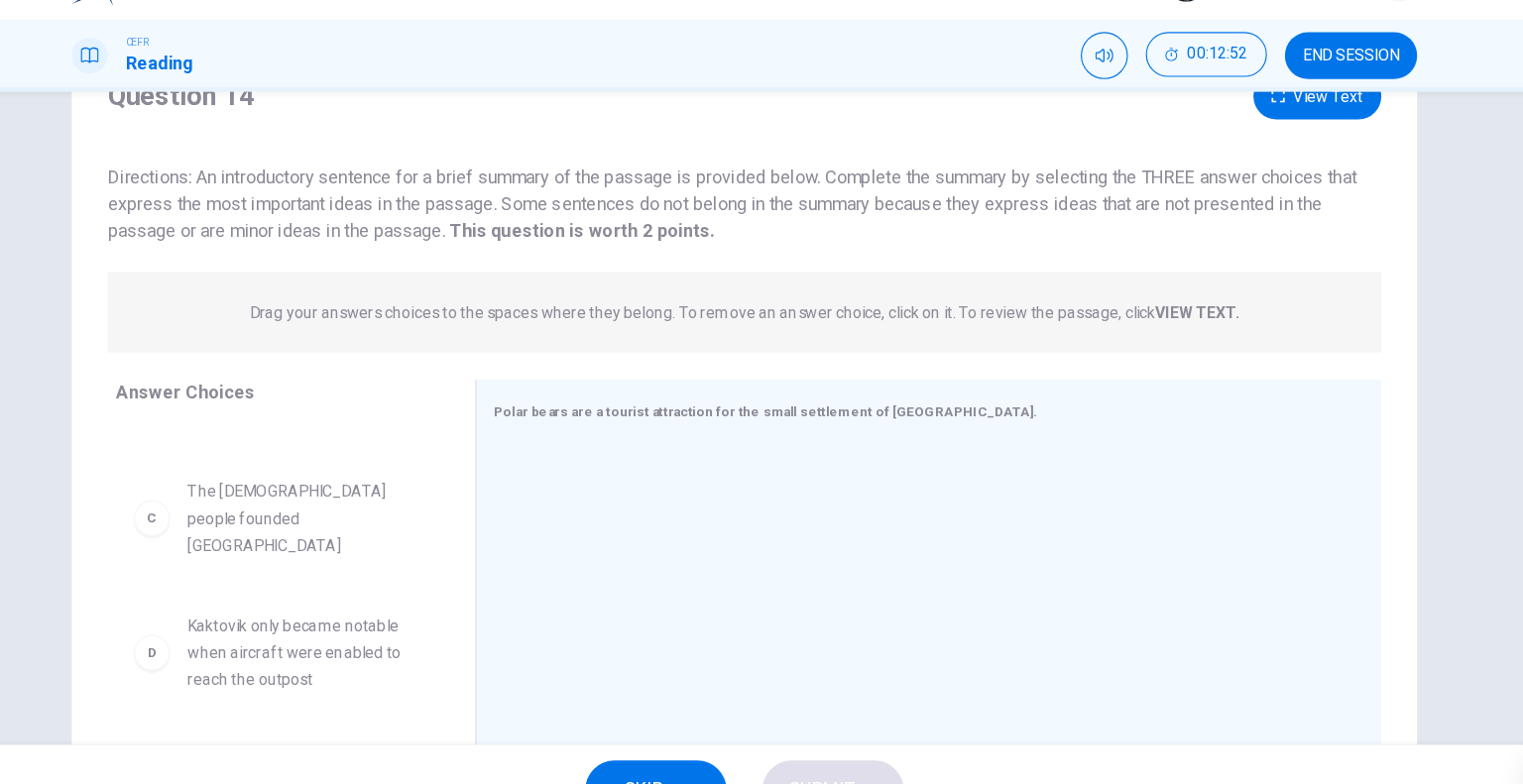 scroll, scrollTop: 174, scrollLeft: 0, axis: vertical 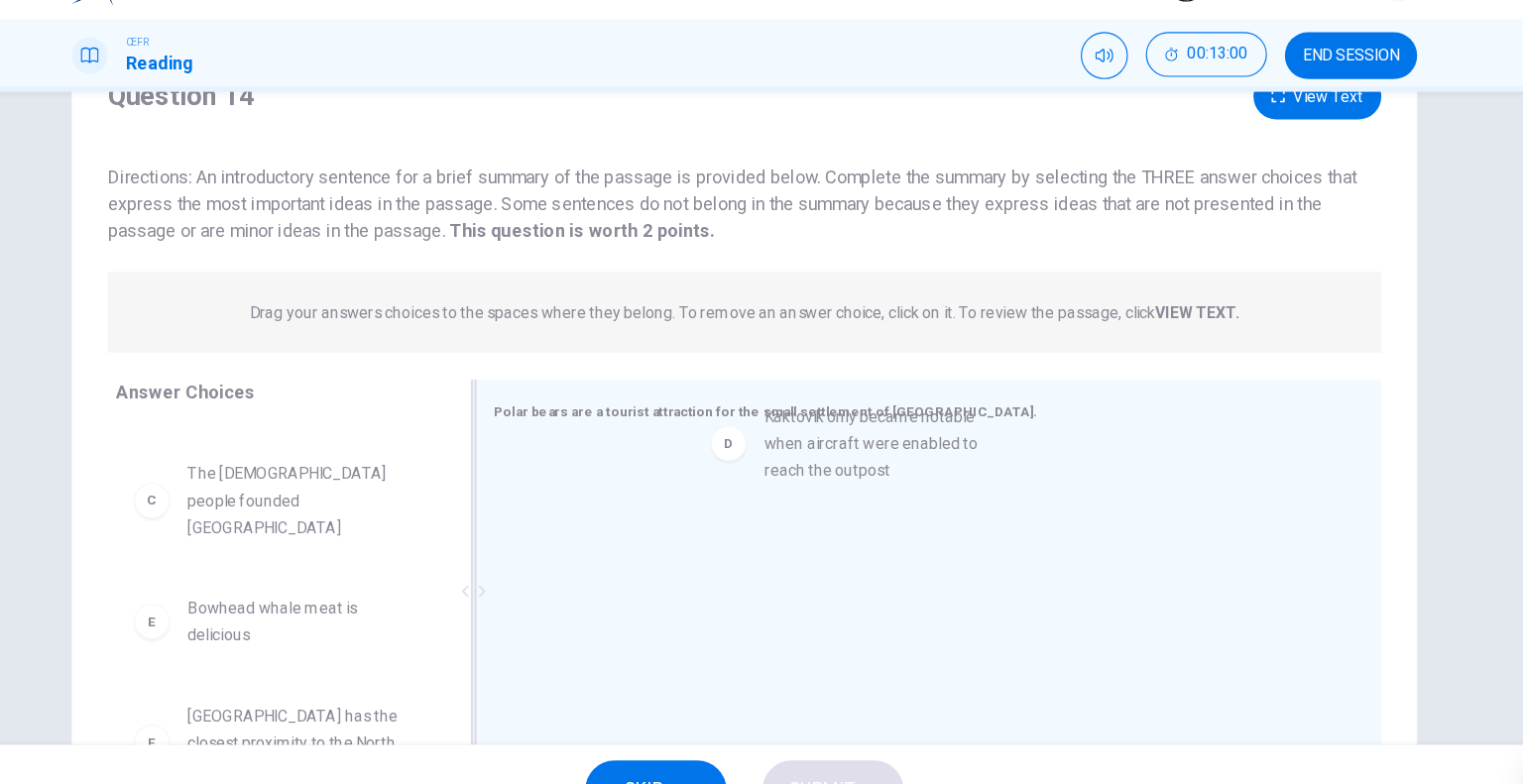 drag, startPoint x: 332, startPoint y: 597, endPoint x: 753, endPoint y: 464, distance: 441.50878 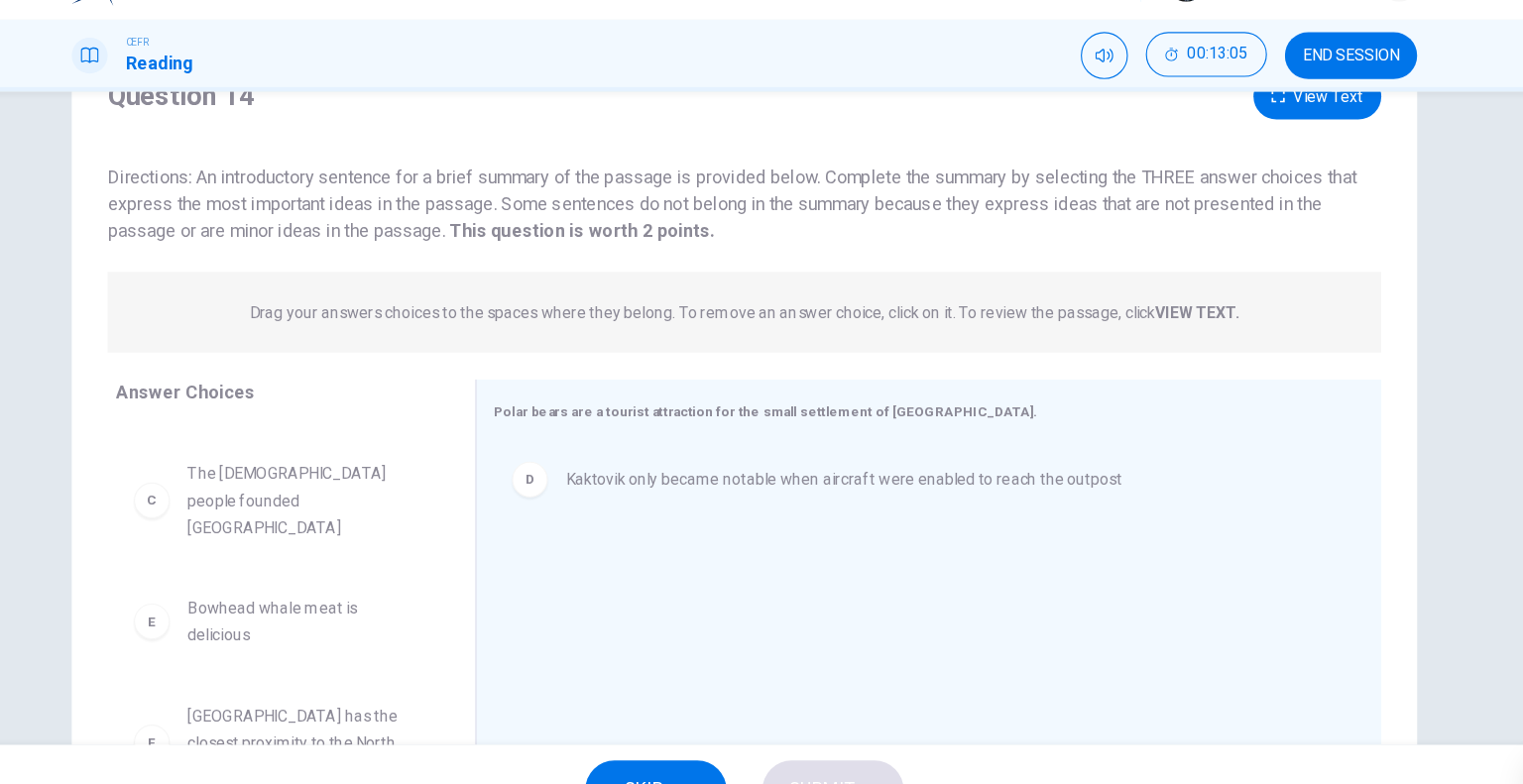 scroll, scrollTop: 178, scrollLeft: 0, axis: vertical 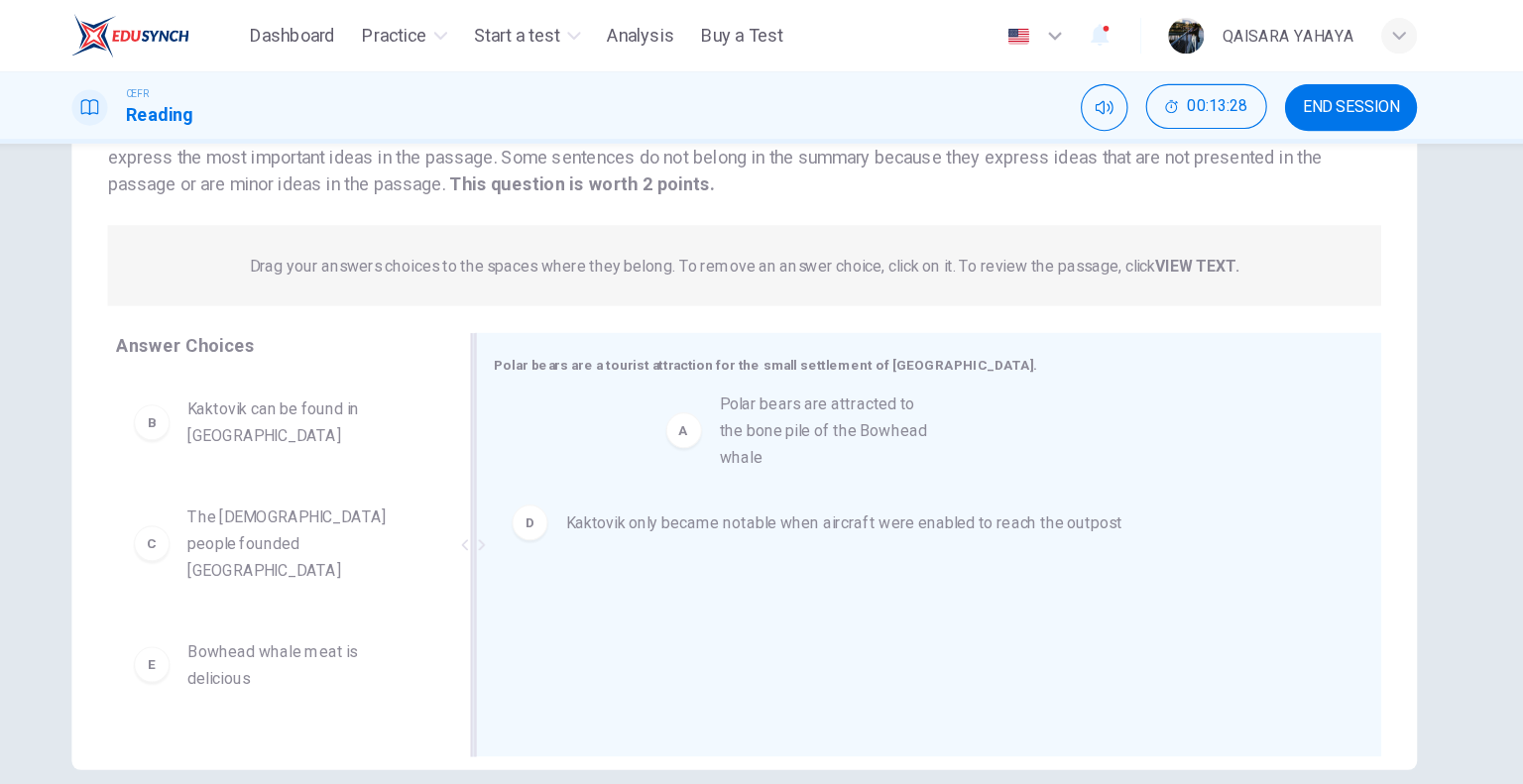 drag, startPoint x: 590, startPoint y: 369, endPoint x: 779, endPoint y: 392, distance: 190.39433 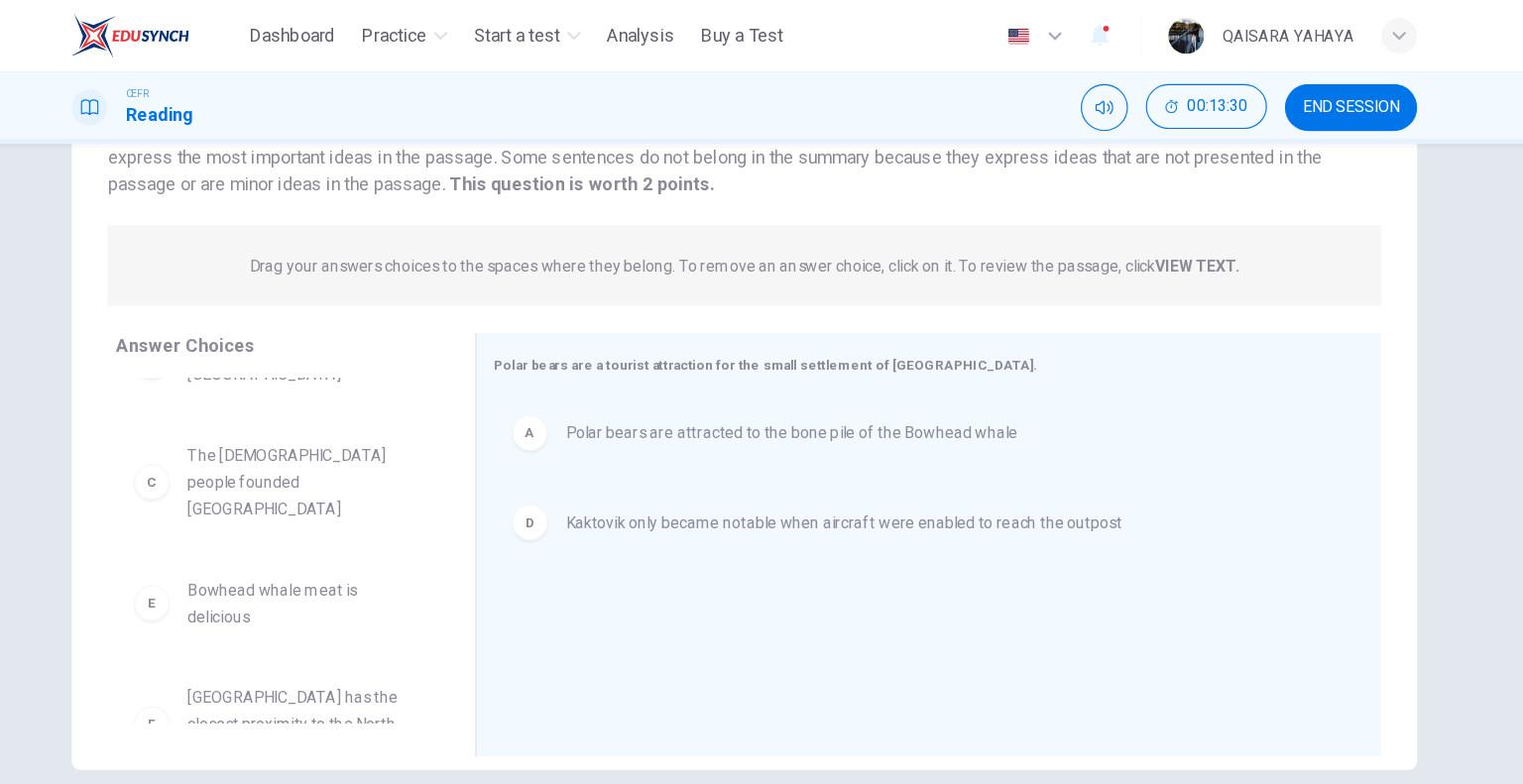 scroll, scrollTop: 83, scrollLeft: 0, axis: vertical 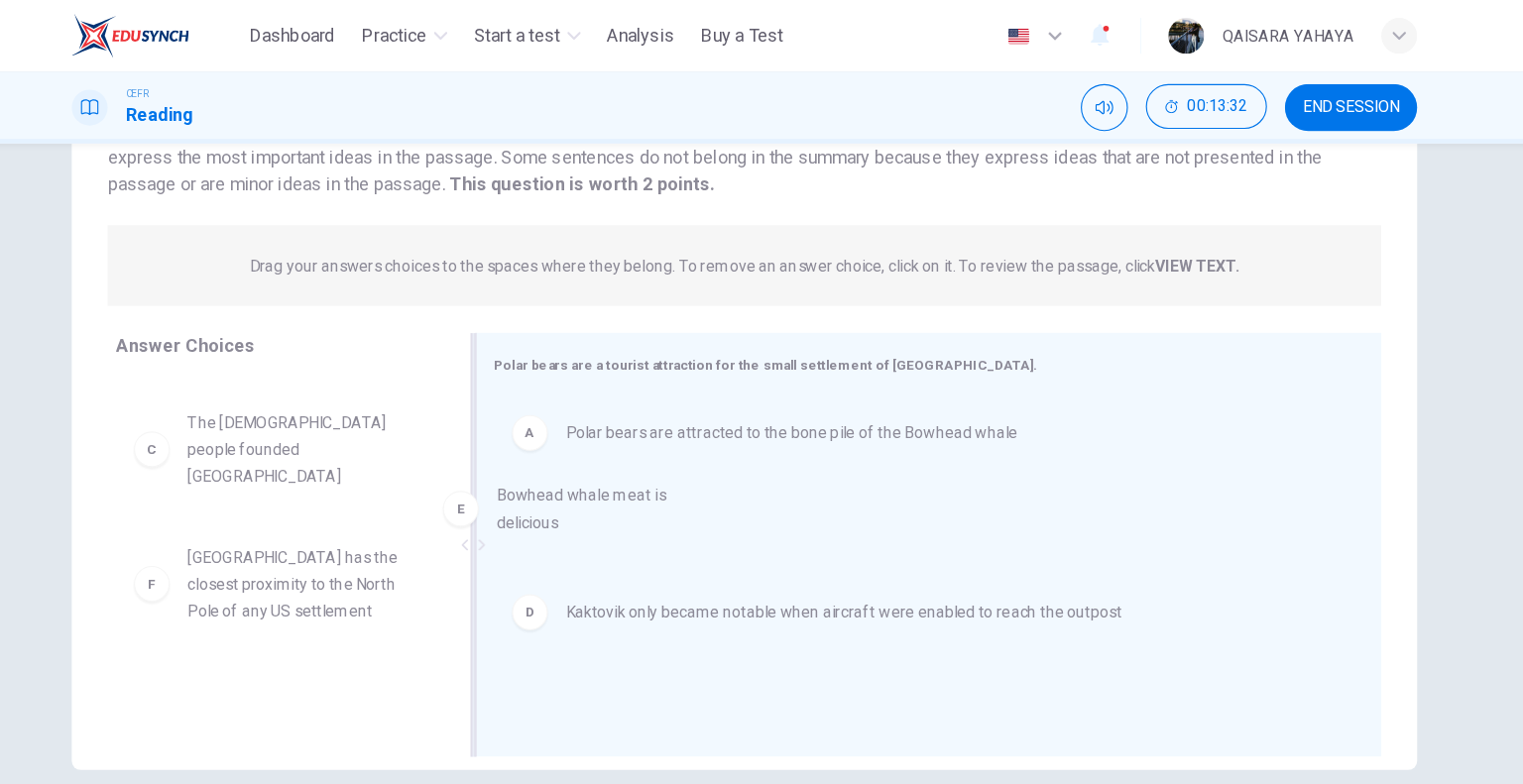 drag, startPoint x: 393, startPoint y: 490, endPoint x: 687, endPoint y: 455, distance: 296.076 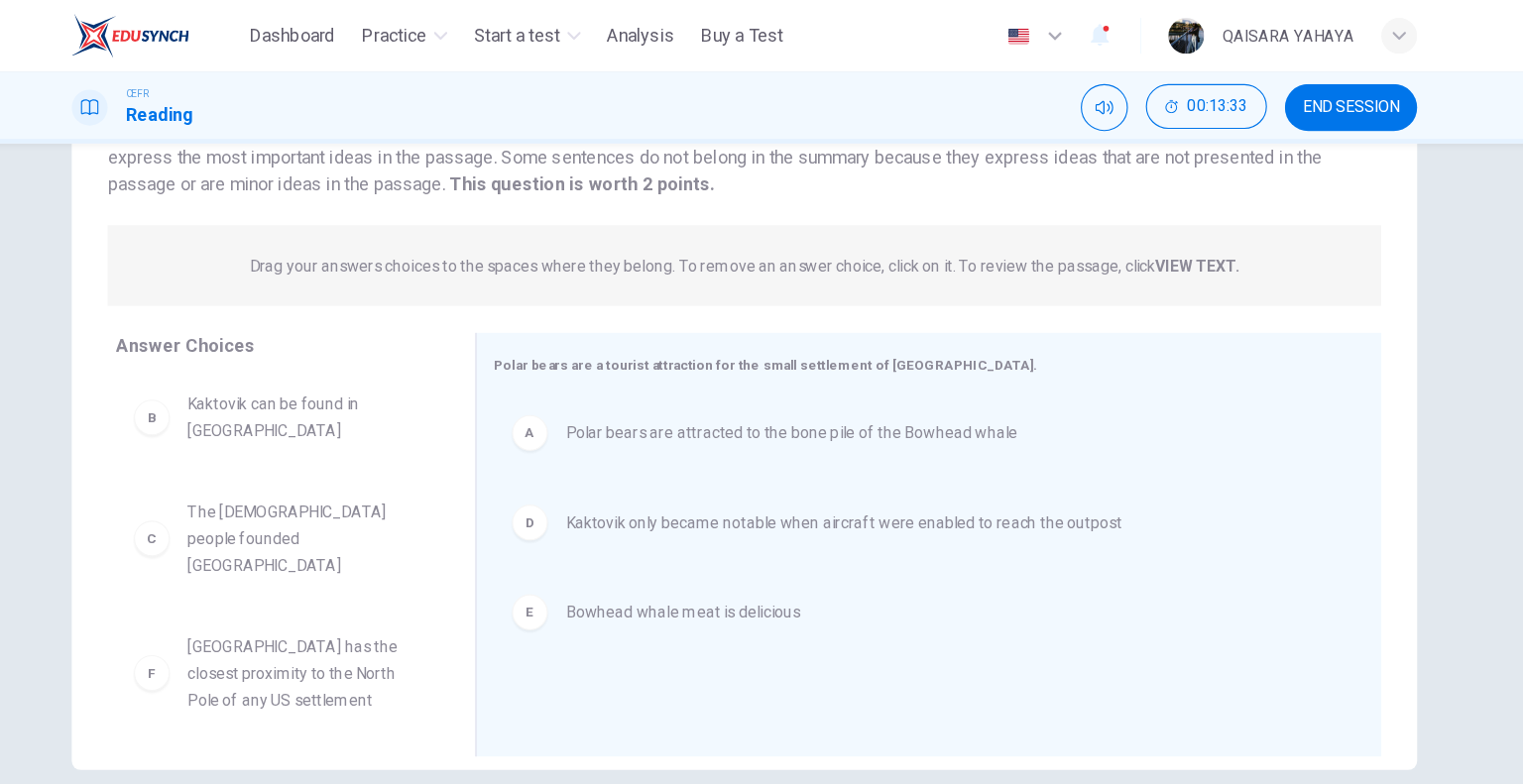 scroll, scrollTop: 0, scrollLeft: 0, axis: both 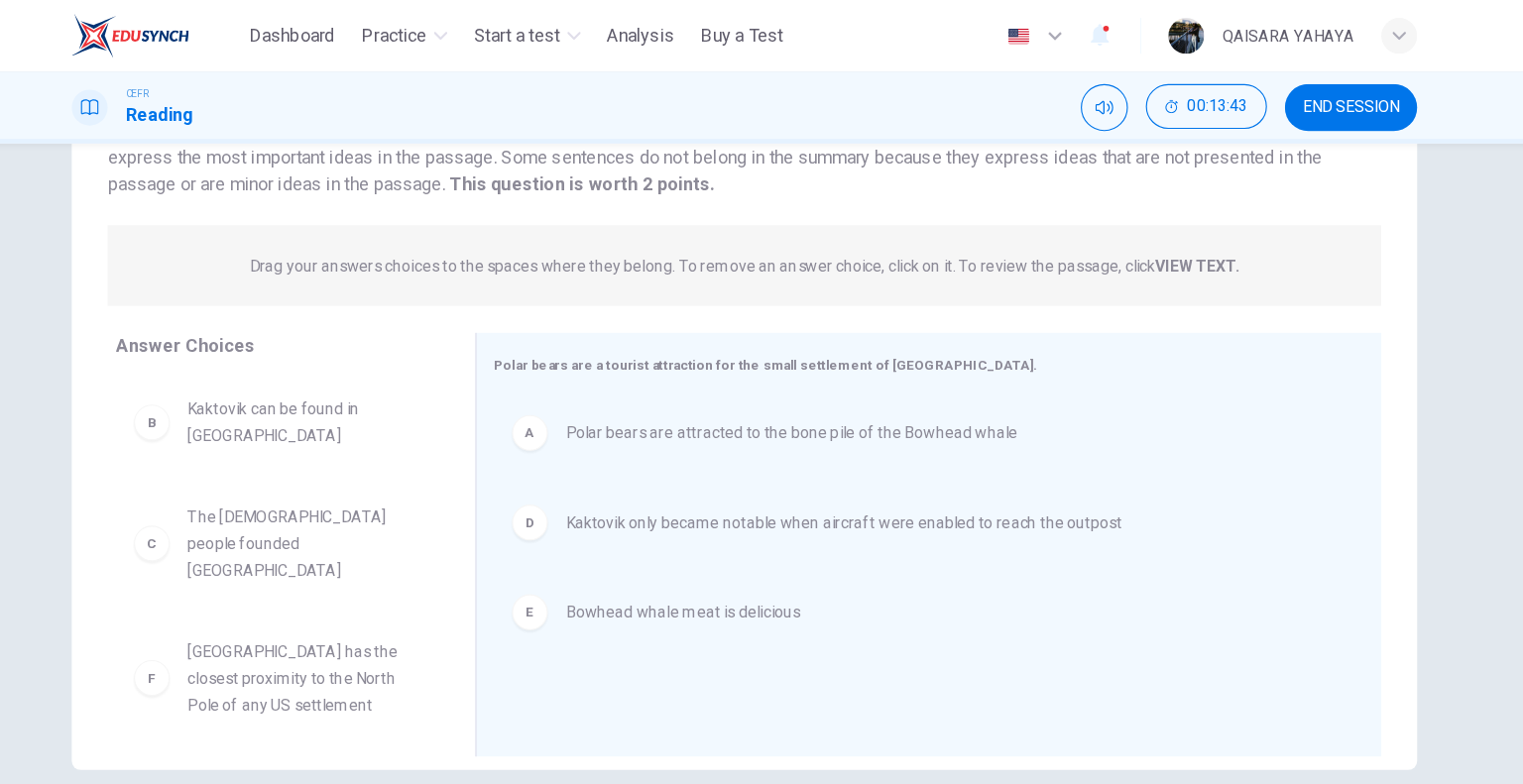 click on "END SESSION" at bounding box center (1298, 95) 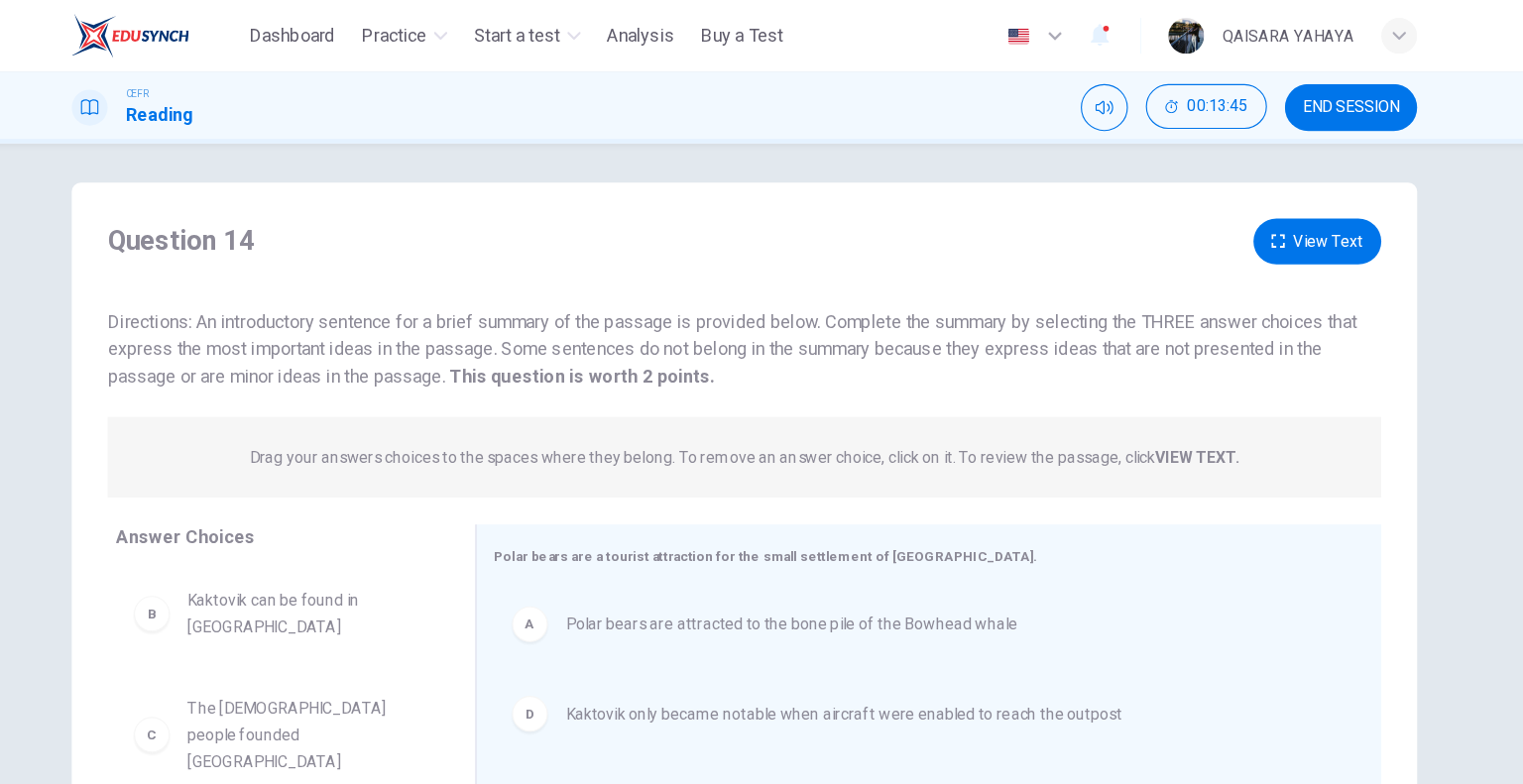 scroll, scrollTop: 0, scrollLeft: 0, axis: both 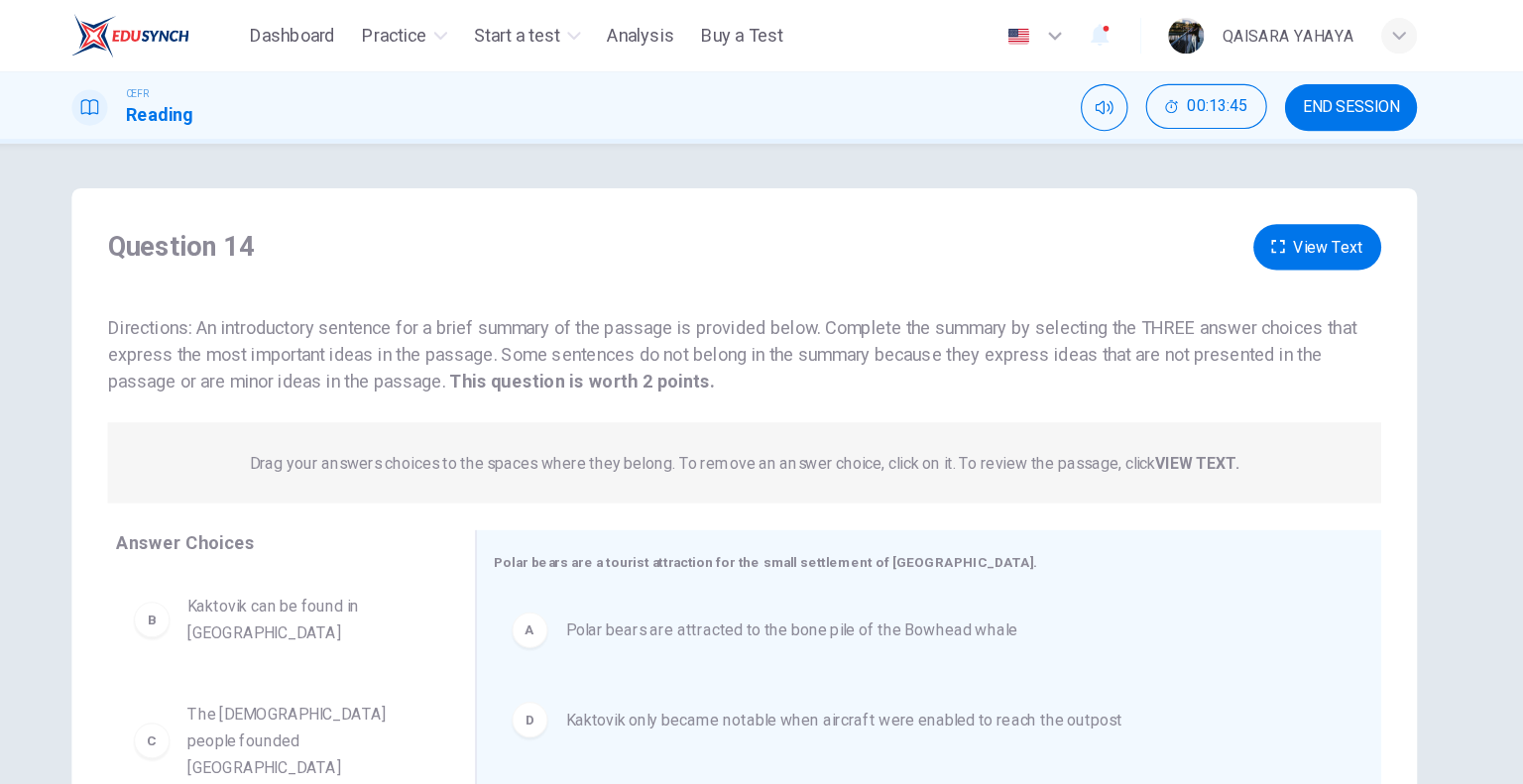 click on "View Text" at bounding box center [1268, 218] 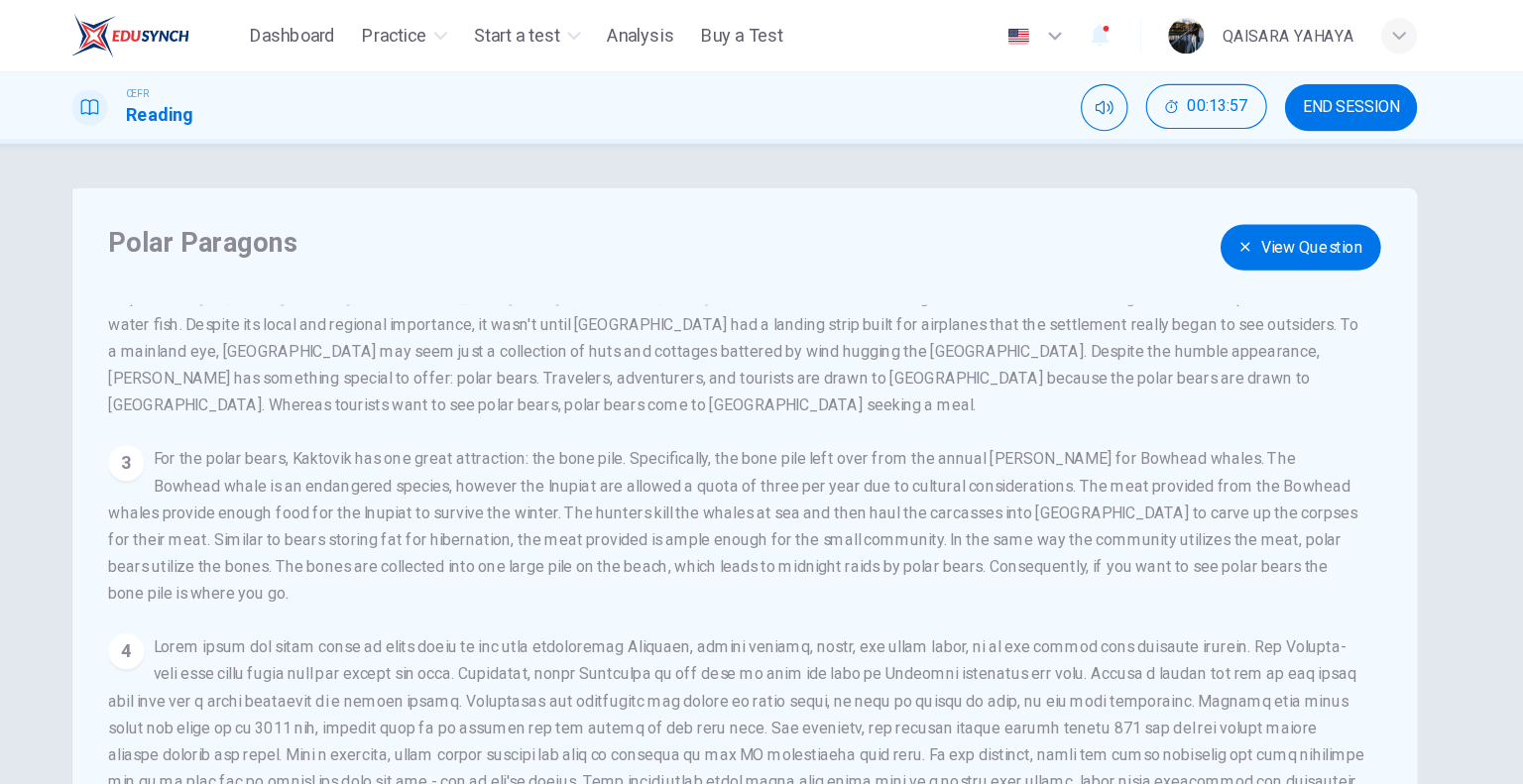 scroll, scrollTop: 187, scrollLeft: 0, axis: vertical 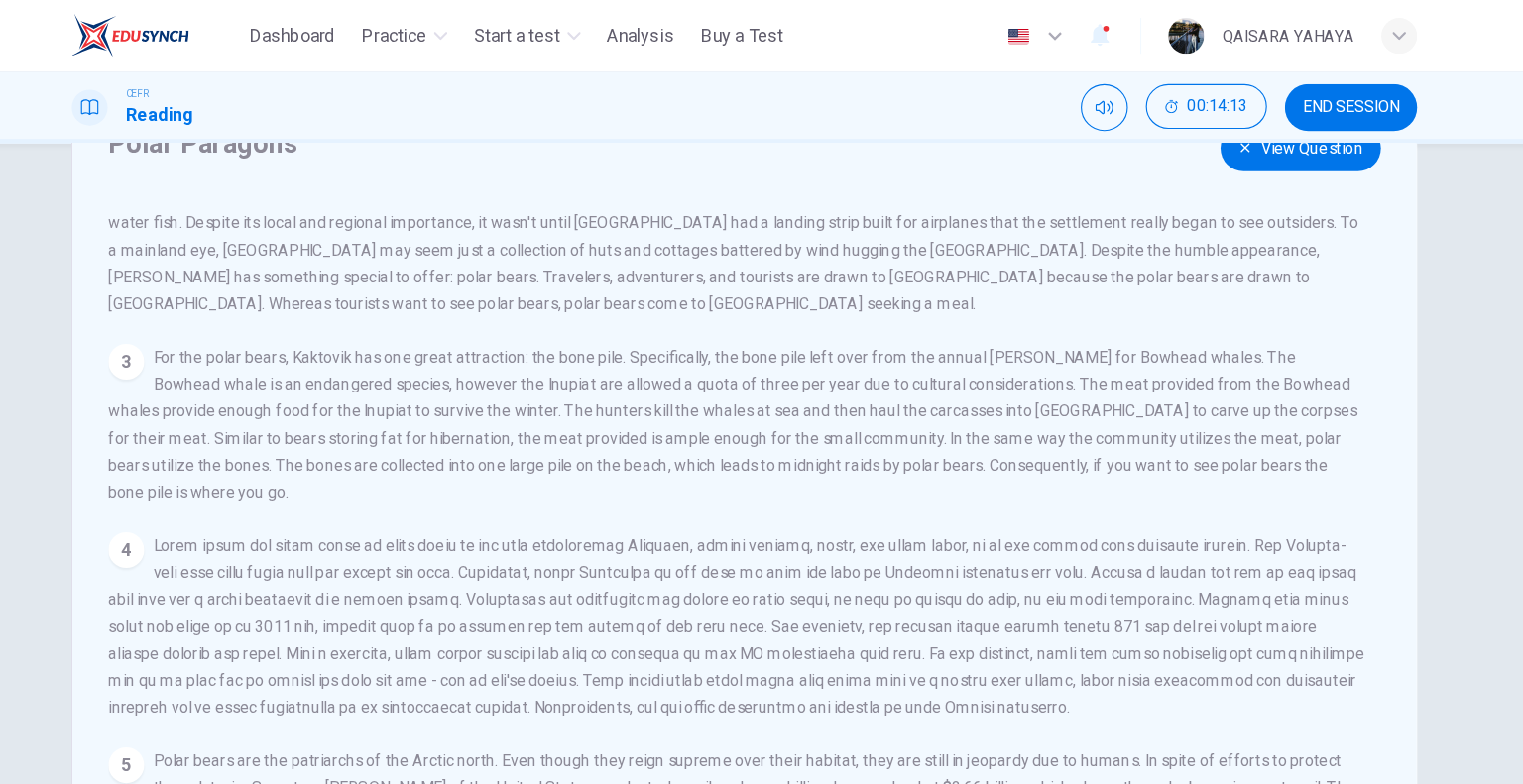 click on "For the polar bears, Kaktovik has one great attraction: the bone pile. Specifically, the bone pile left over from the annual hunt for Bowhead whales. The Bowhead whale is an endangered species, however the Inupiat are allowed a quota of three per year due to cultural considerations. The meat provided from the Bowhead whales provide enough food for the Inupiat to survive the winter. The hunters kill the whales at sea and then haul the carcasses into Kaktovik to carve up the corpses for their meat. Similar to bears storing fat for hibernation, the meat provided is ample enough for the small community. In the same way the community utilizes the meat, polar bears utilize the bones. The bones are collected into one large pile on the beach, which leads to midnight raids by polar bears. Consequently, if you want to see polar bears the bone pile is where you go." at bounding box center [752, 376] 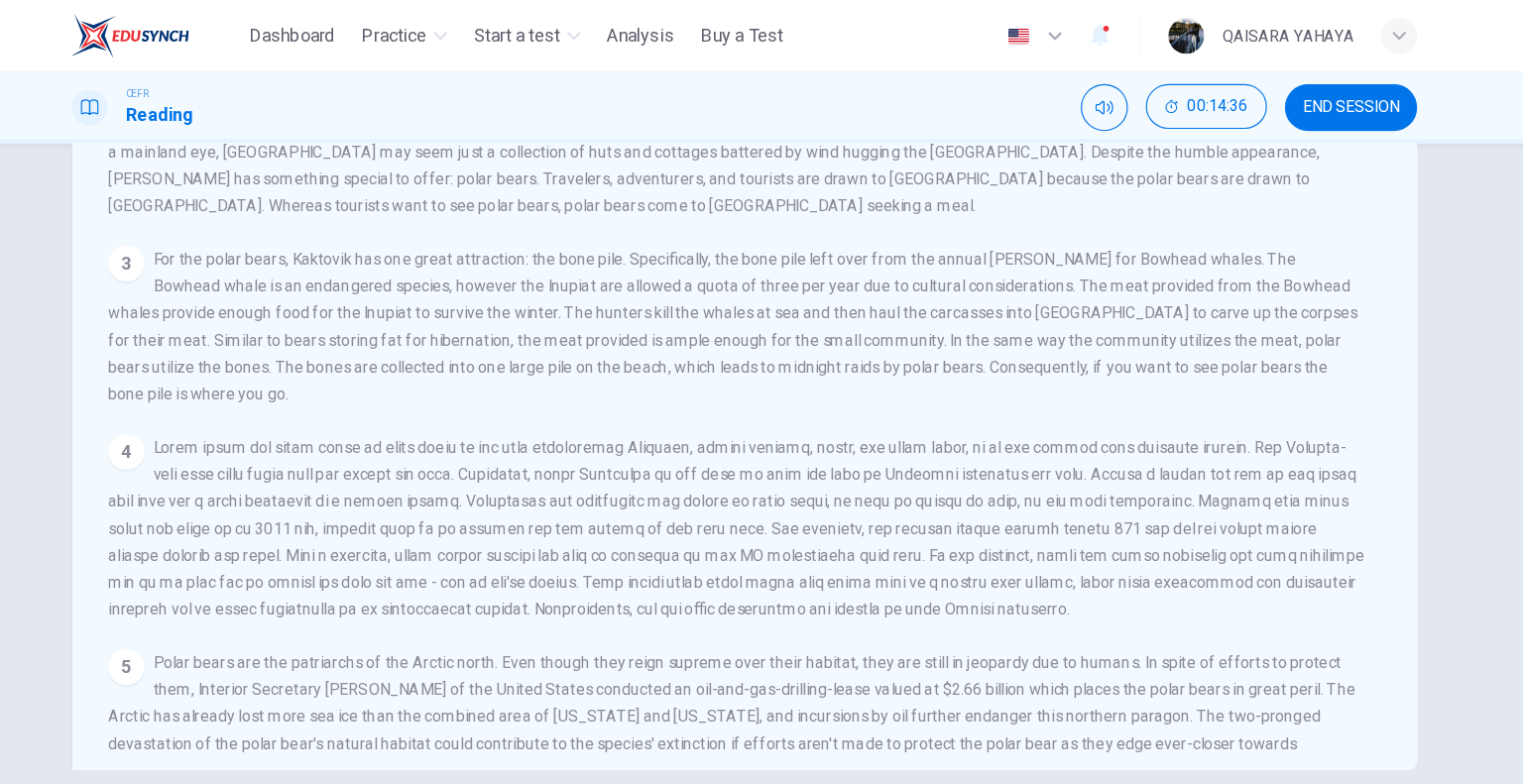 scroll, scrollTop: 190, scrollLeft: 0, axis: vertical 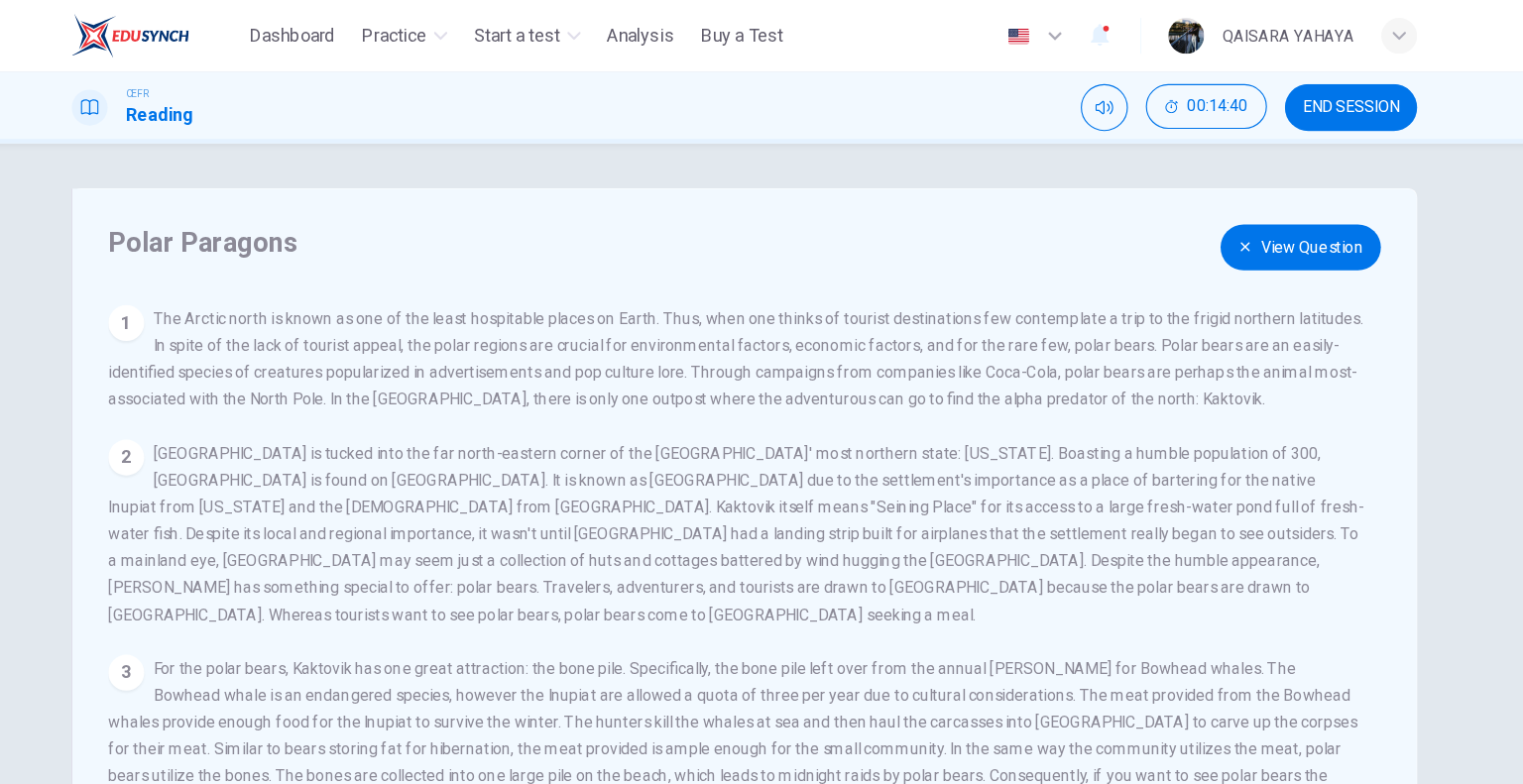 click on "View Question" at bounding box center [1253, 218] 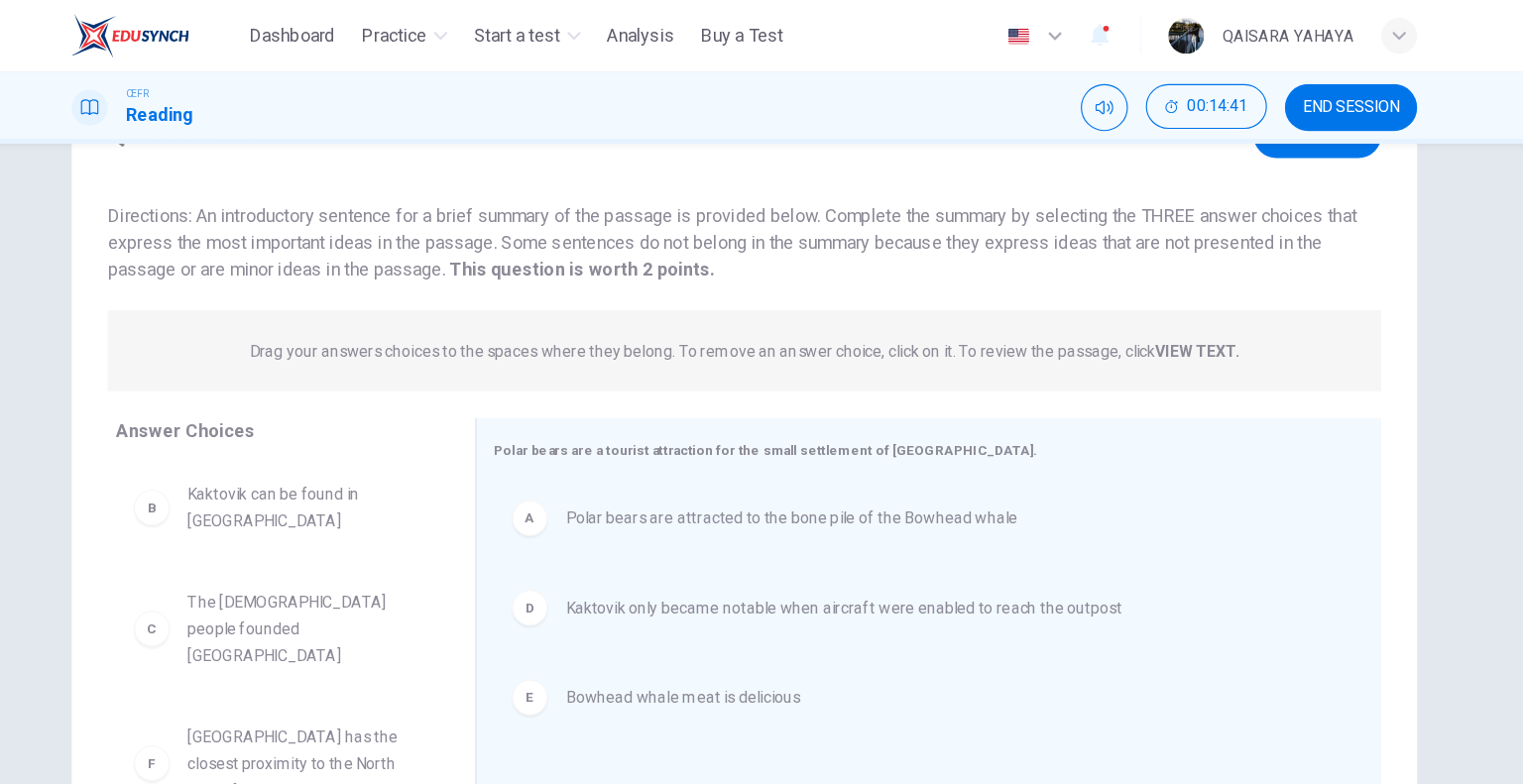 scroll, scrollTop: 174, scrollLeft: 0, axis: vertical 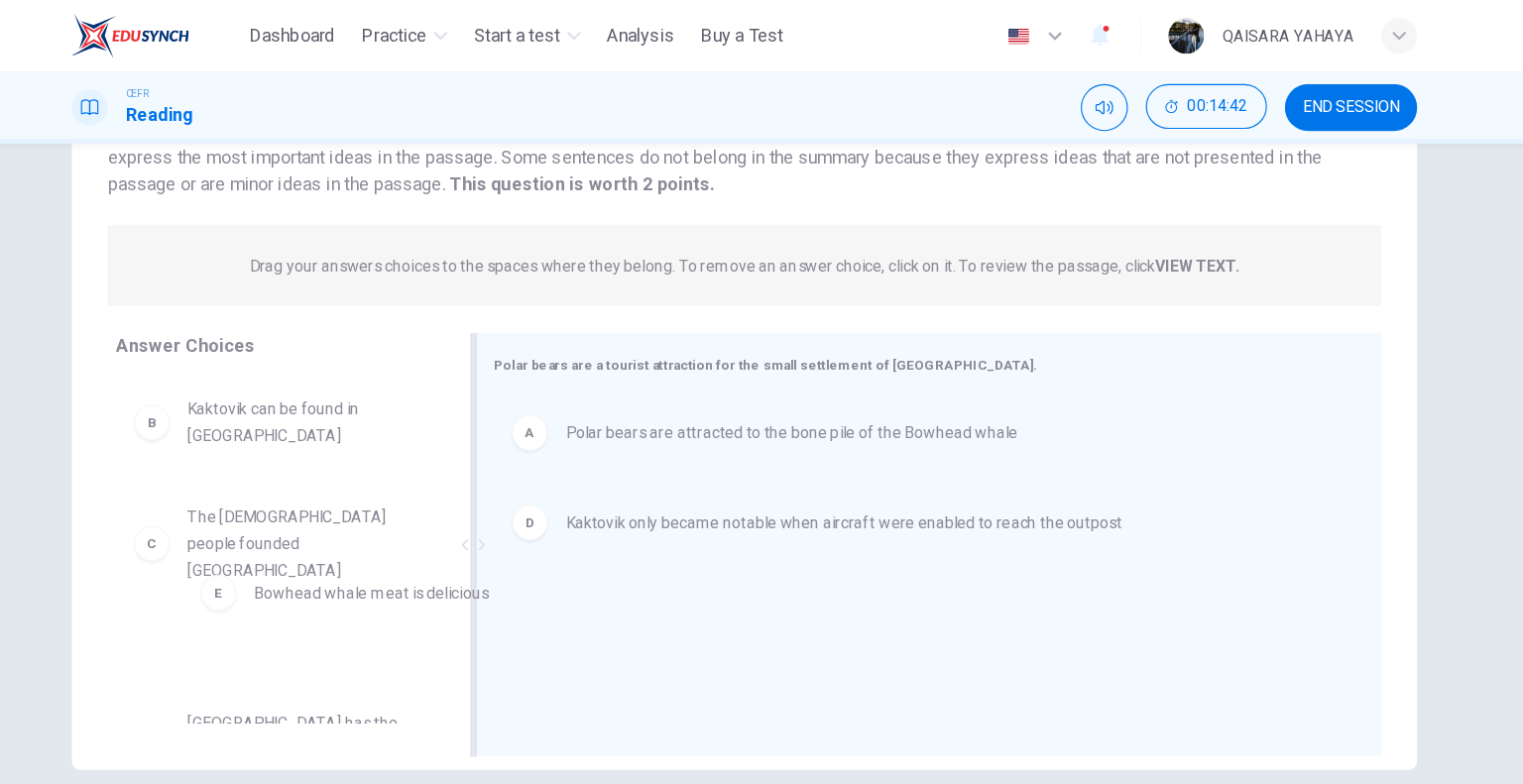 drag, startPoint x: 626, startPoint y: 548, endPoint x: 279, endPoint y: 440, distance: 363.41849 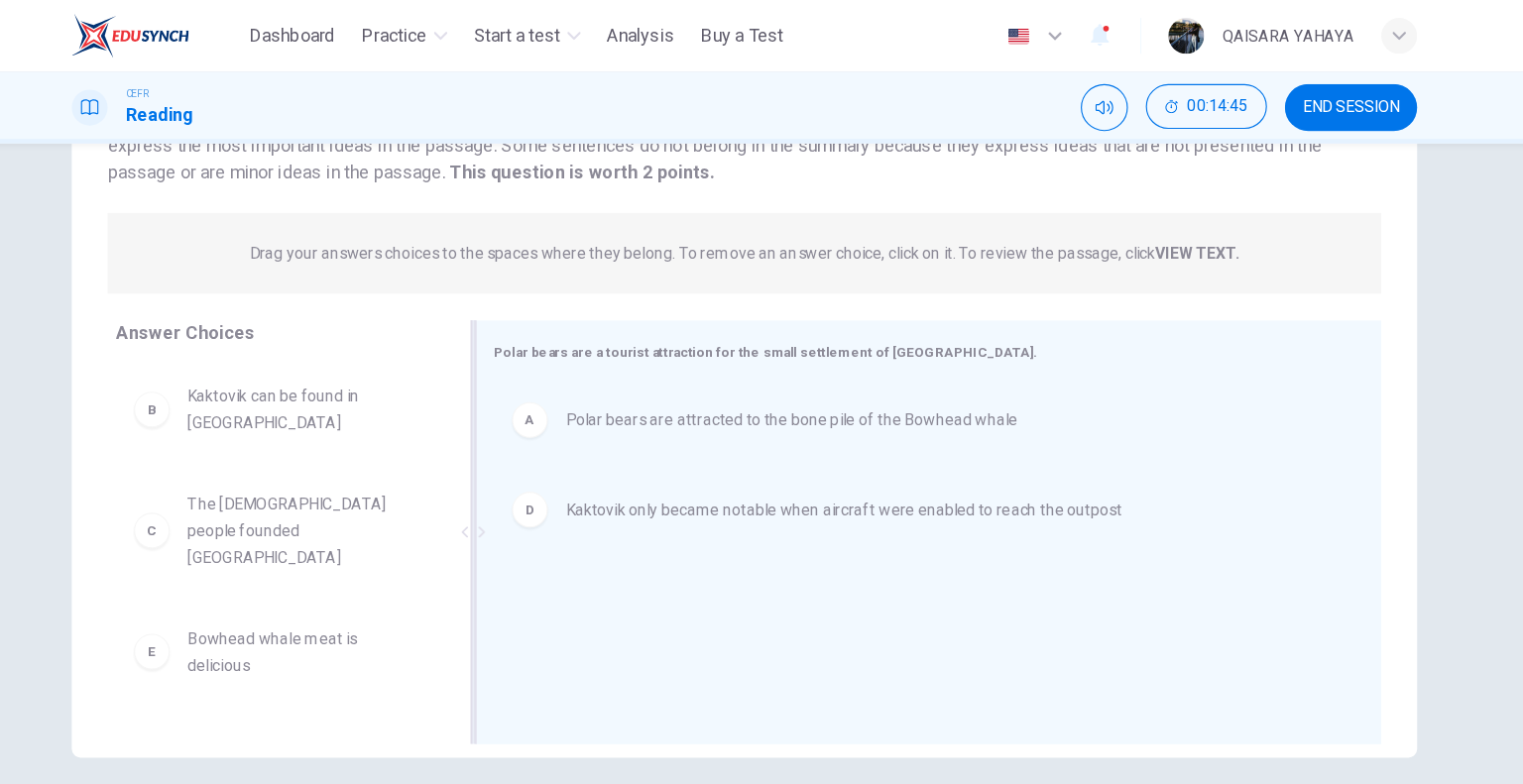 scroll, scrollTop: 190, scrollLeft: 0, axis: vertical 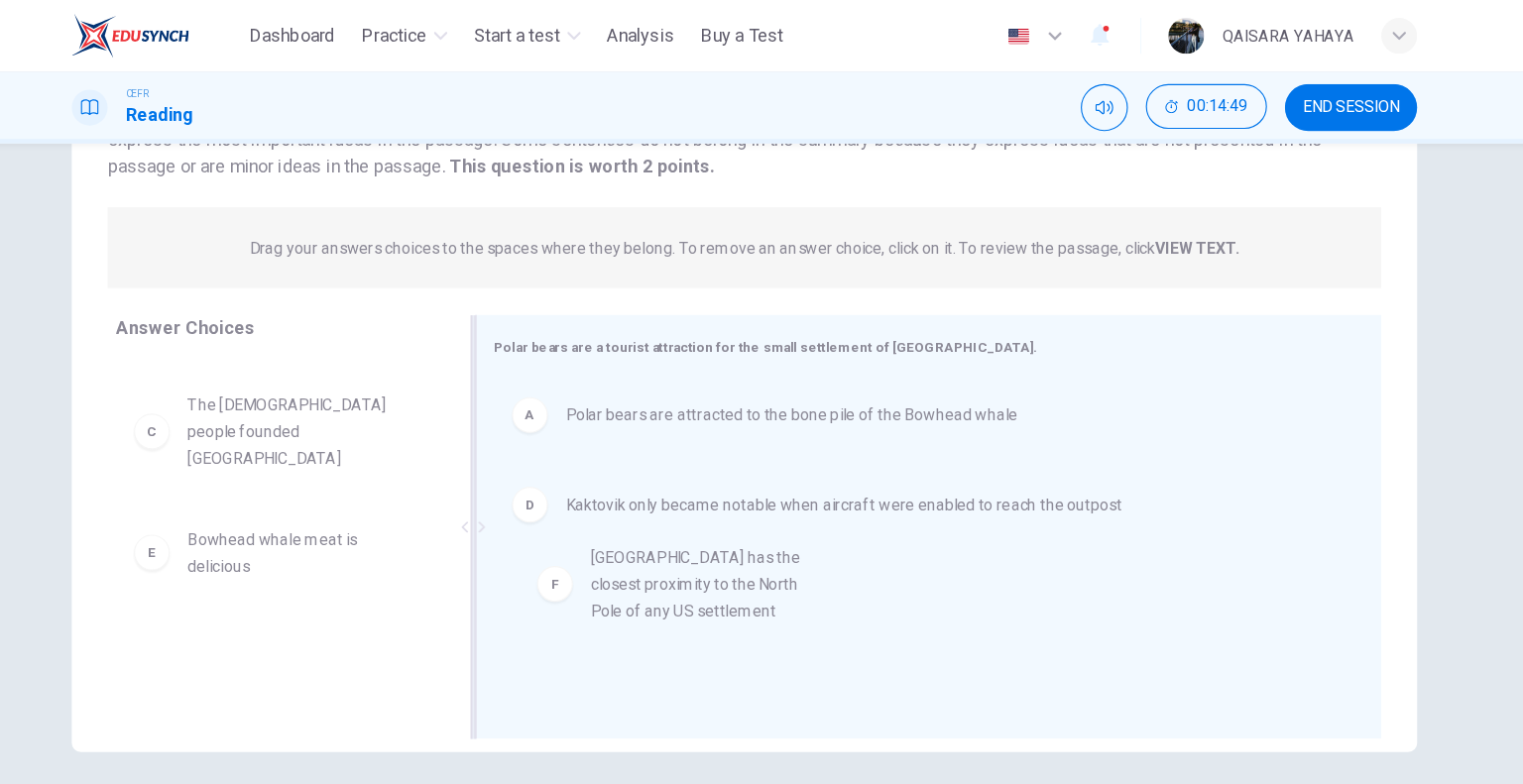 drag, startPoint x: 316, startPoint y: 573, endPoint x: 725, endPoint y: 516, distance: 412.9528 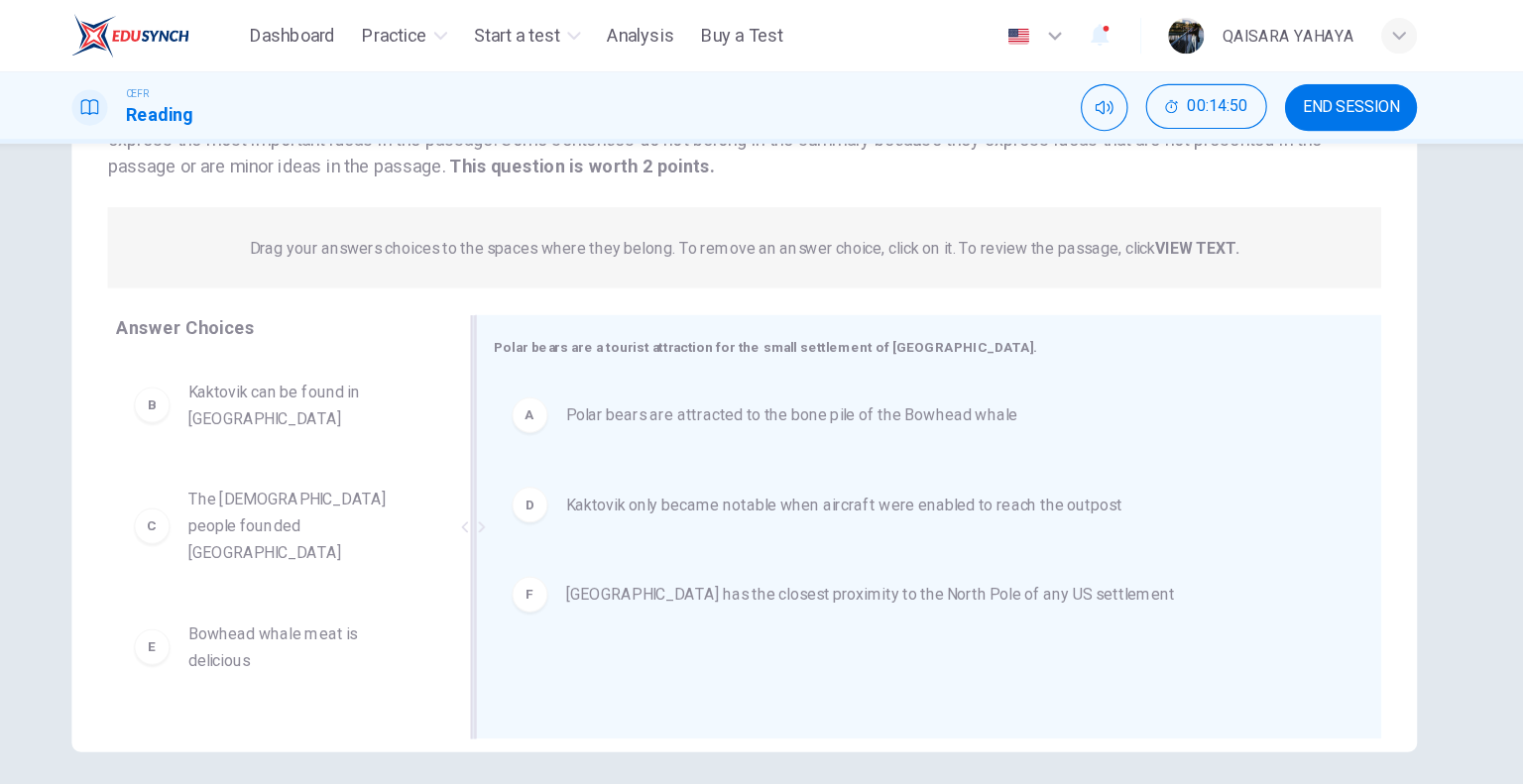 scroll, scrollTop: 0, scrollLeft: 0, axis: both 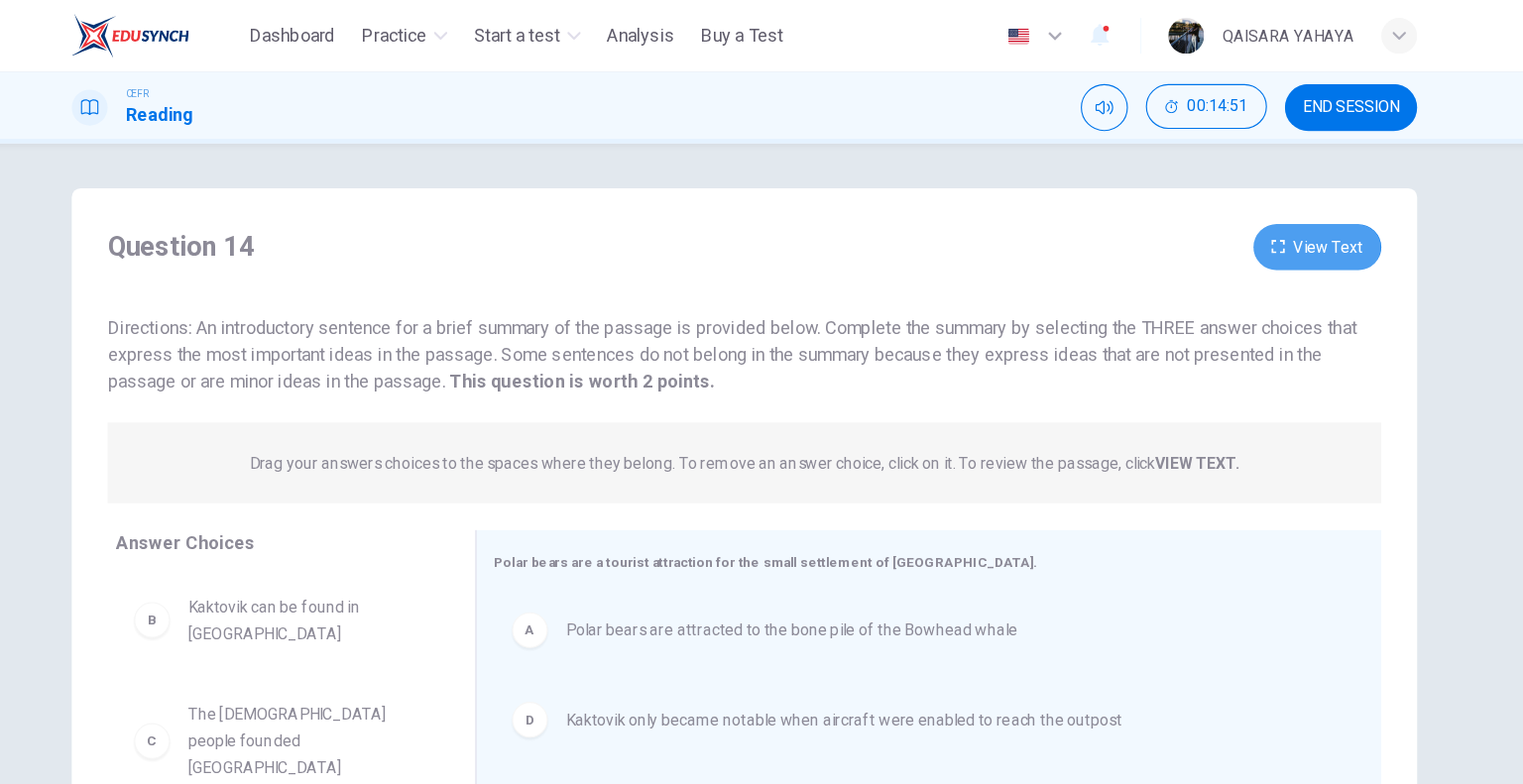 click on "View Text" at bounding box center (1268, 218) 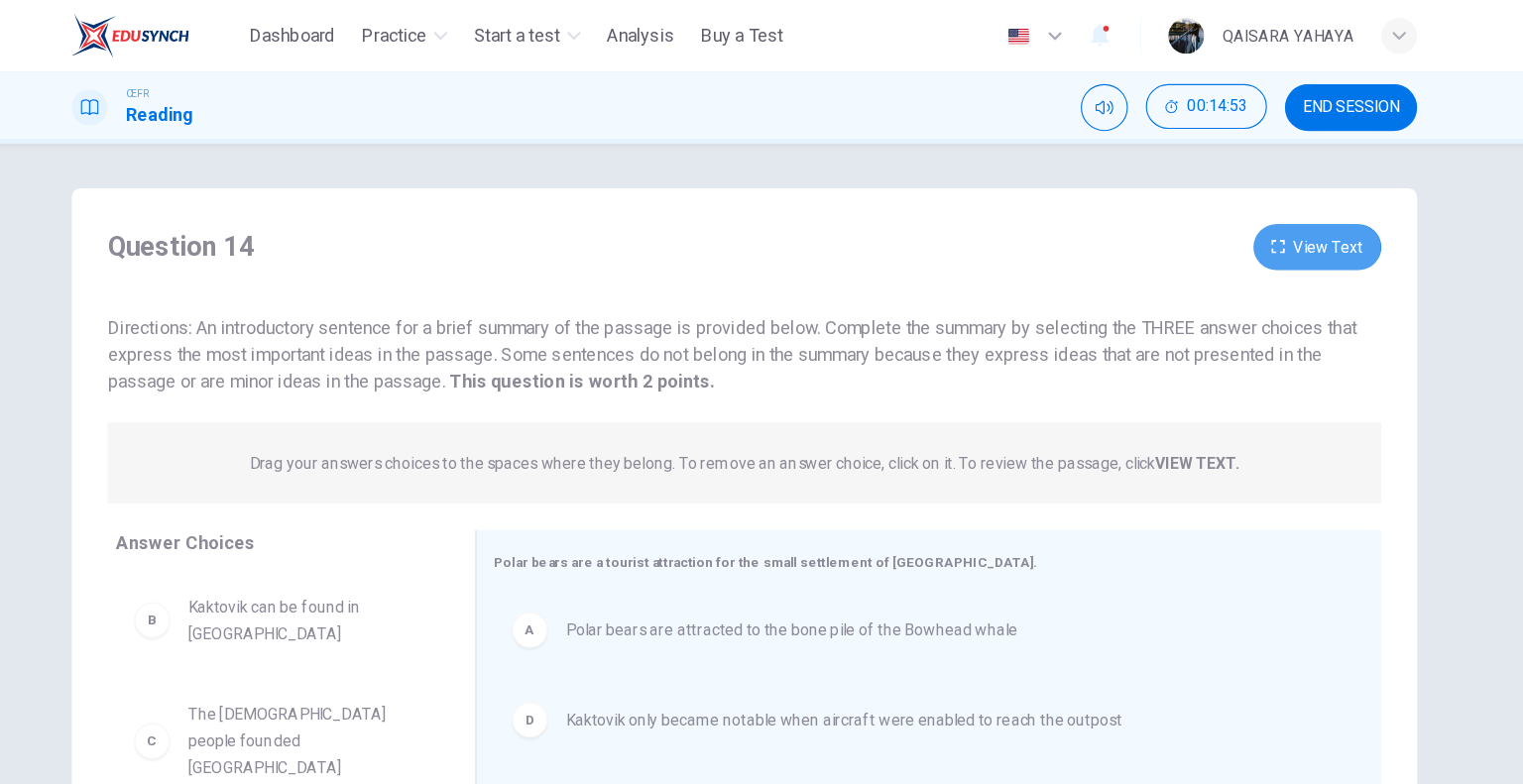 click on "View Text" at bounding box center [1268, 218] 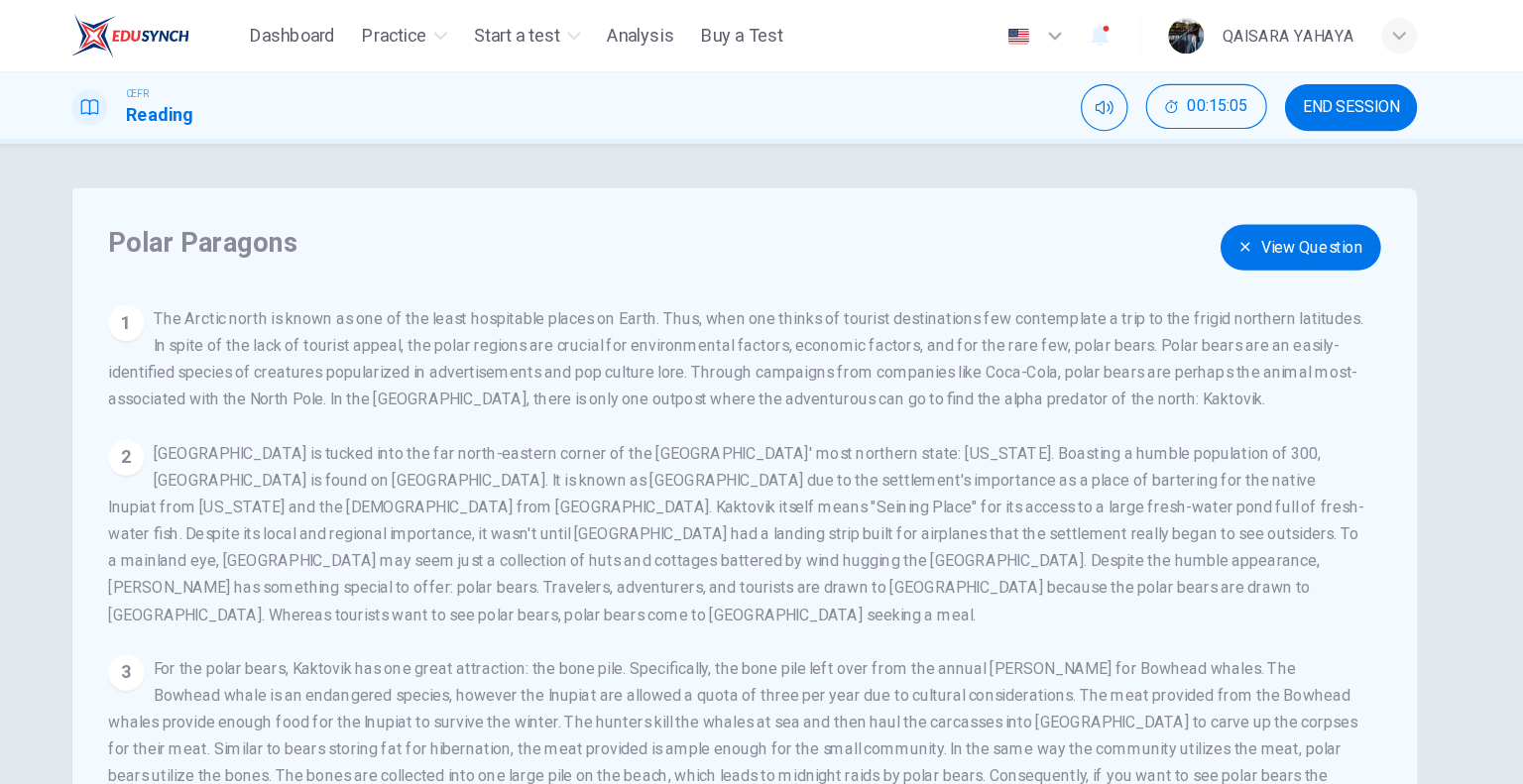 click on "View Question" at bounding box center (1253, 218) 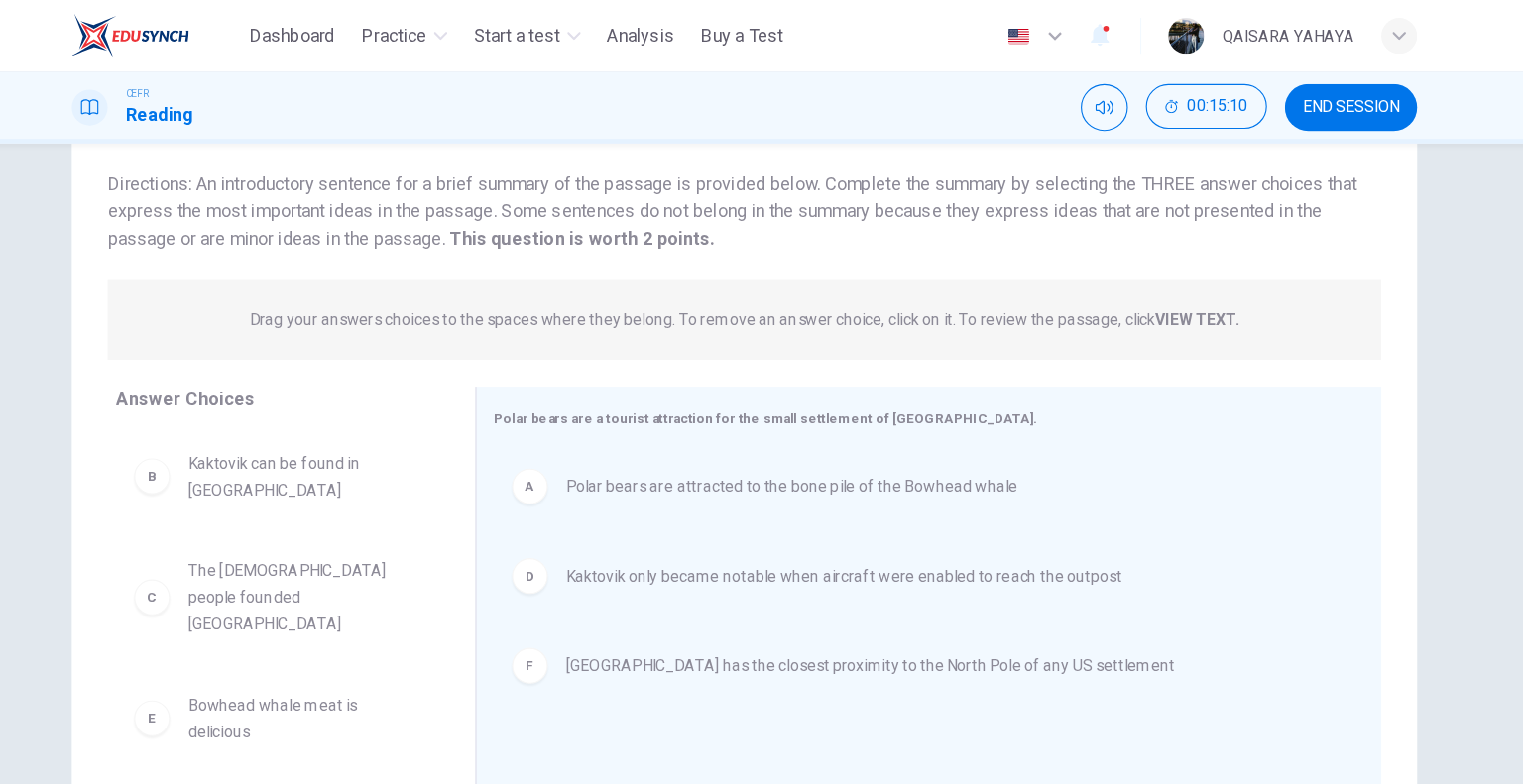 scroll, scrollTop: 15, scrollLeft: 0, axis: vertical 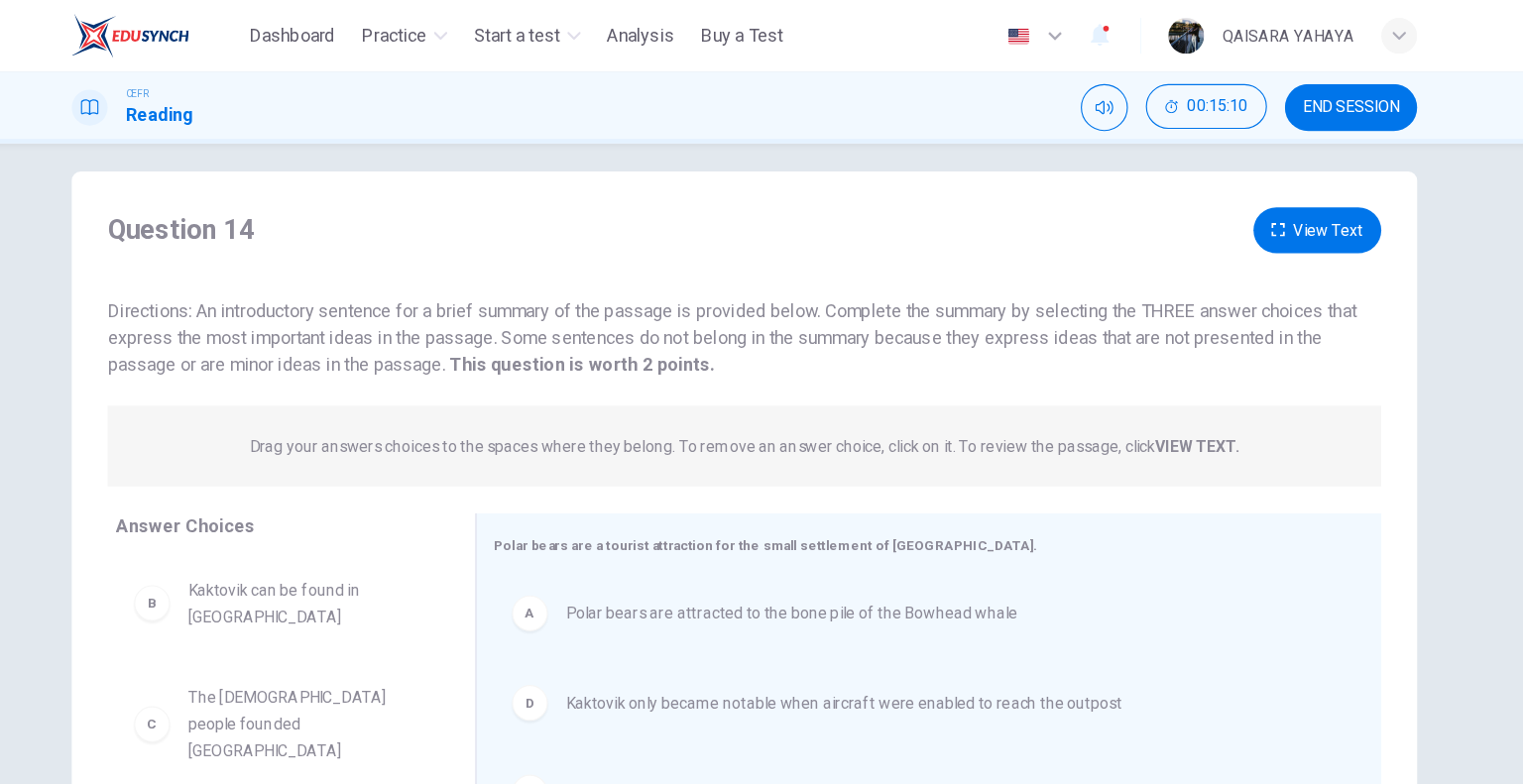 click on "View Text" at bounding box center [1268, 203] 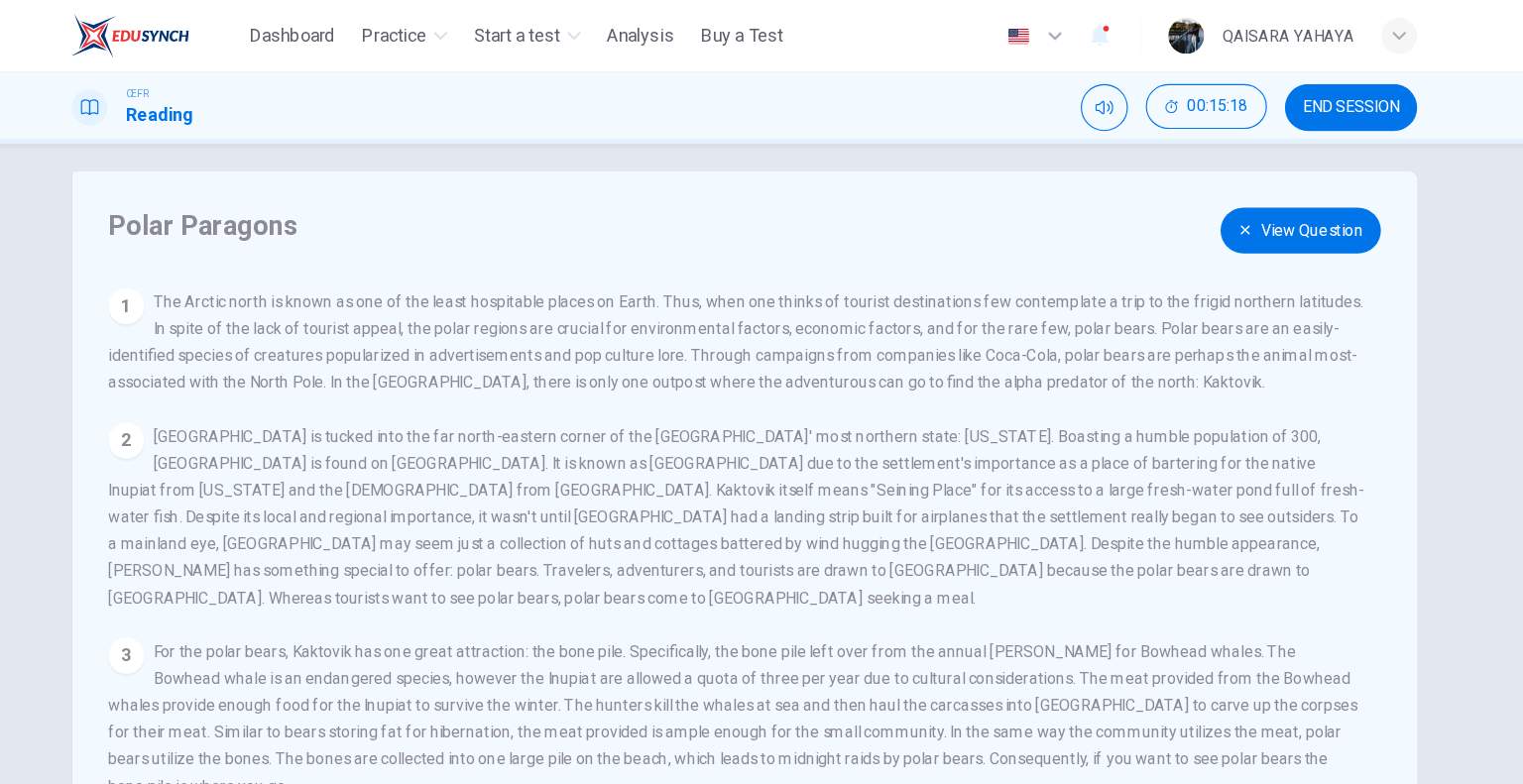 click on "Polar Paragons View Question 1 The Arctic north is known as one of the least hospitable places on Earth. Thus, when one thinks of tourist destinations few contemplate a trip to the frigid northern latitudes. In spite of the lack of tourist appeal, the polar regions are crucial for environmental factors, economic factors, and for the rare few, polar bears. Polar bears are an easily-identified species of creatures popularized in advertisements and pop culture lore. Through campaigns from companies like Coca-Cola, polar bears are perhaps the animal most-associated with the North Pole. In the United States, there is only one outpost where the adventurous can go to find the alpha predator of the north: Kaktovik. 2 3 4 5" at bounding box center (762, 496) 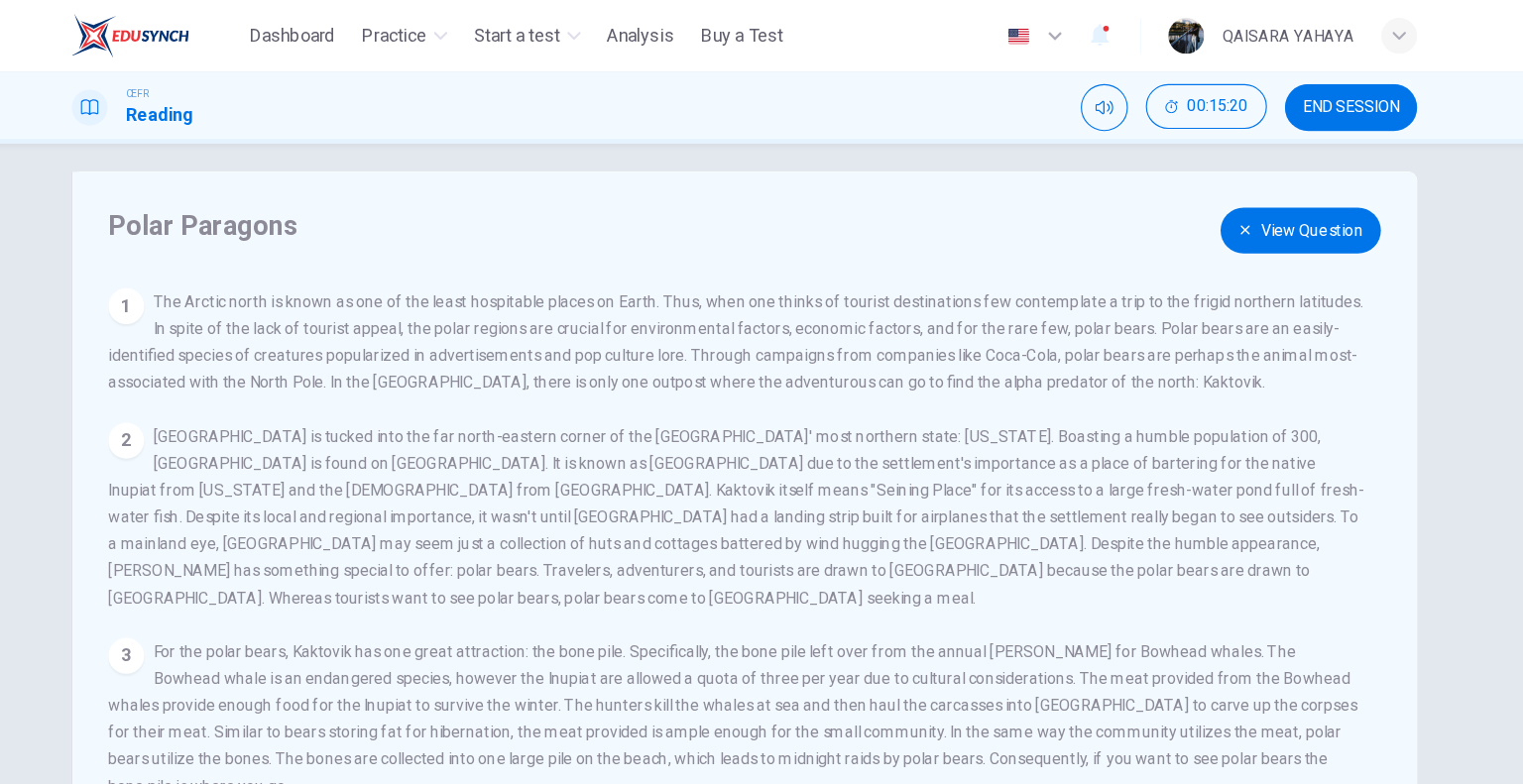 click on "View Question" at bounding box center (1253, 203) 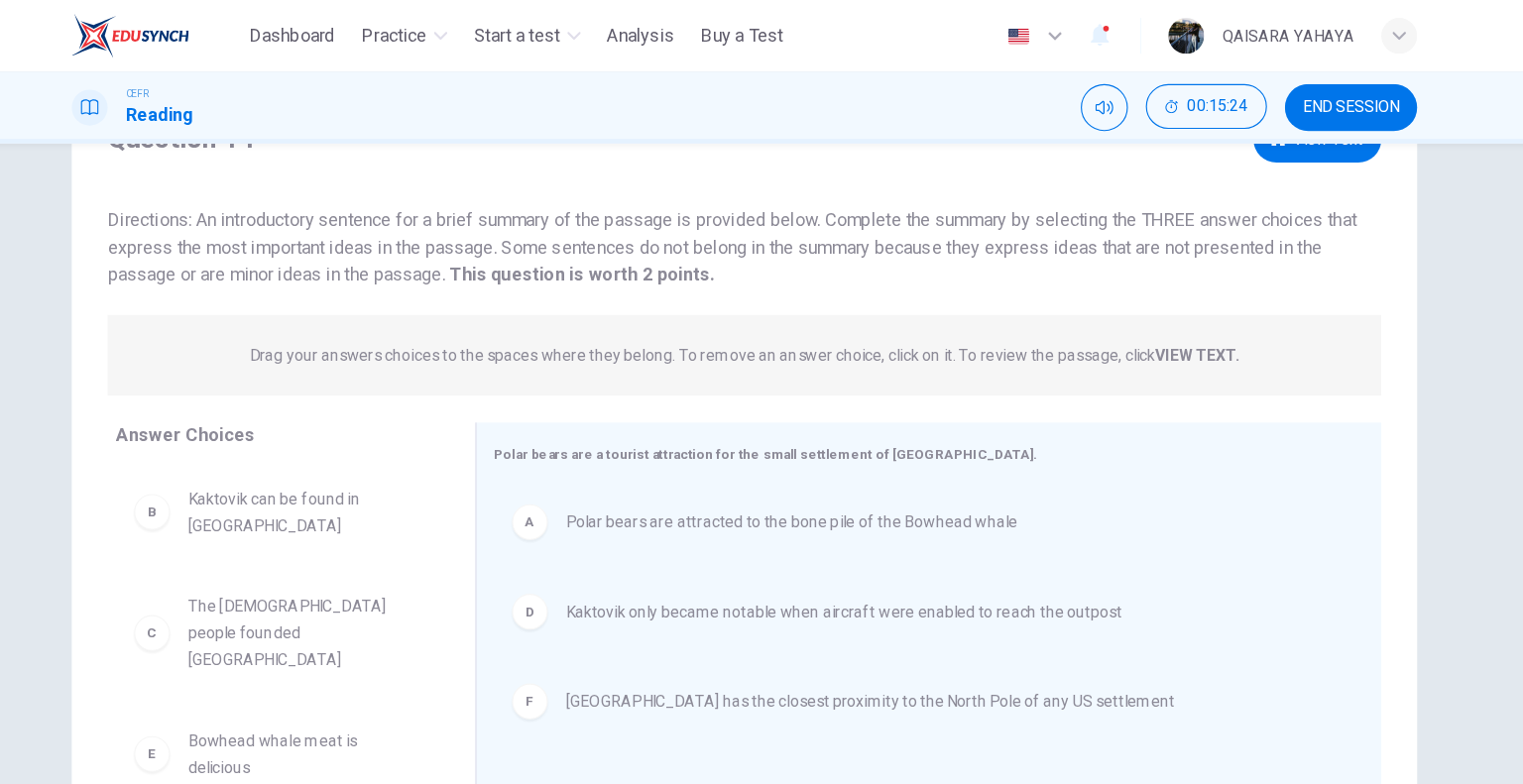 scroll, scrollTop: 15, scrollLeft: 0, axis: vertical 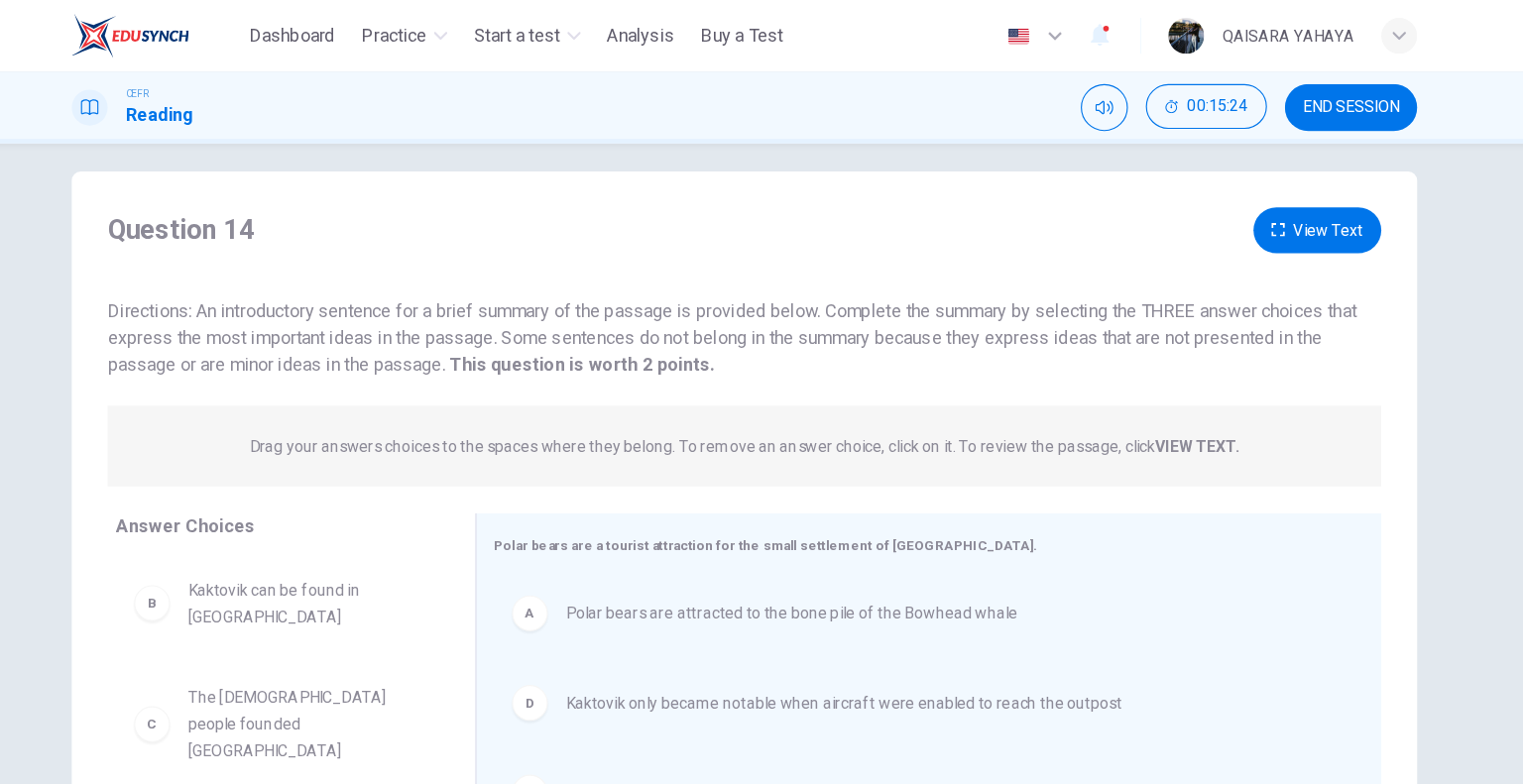 click on "View Text" at bounding box center [1268, 203] 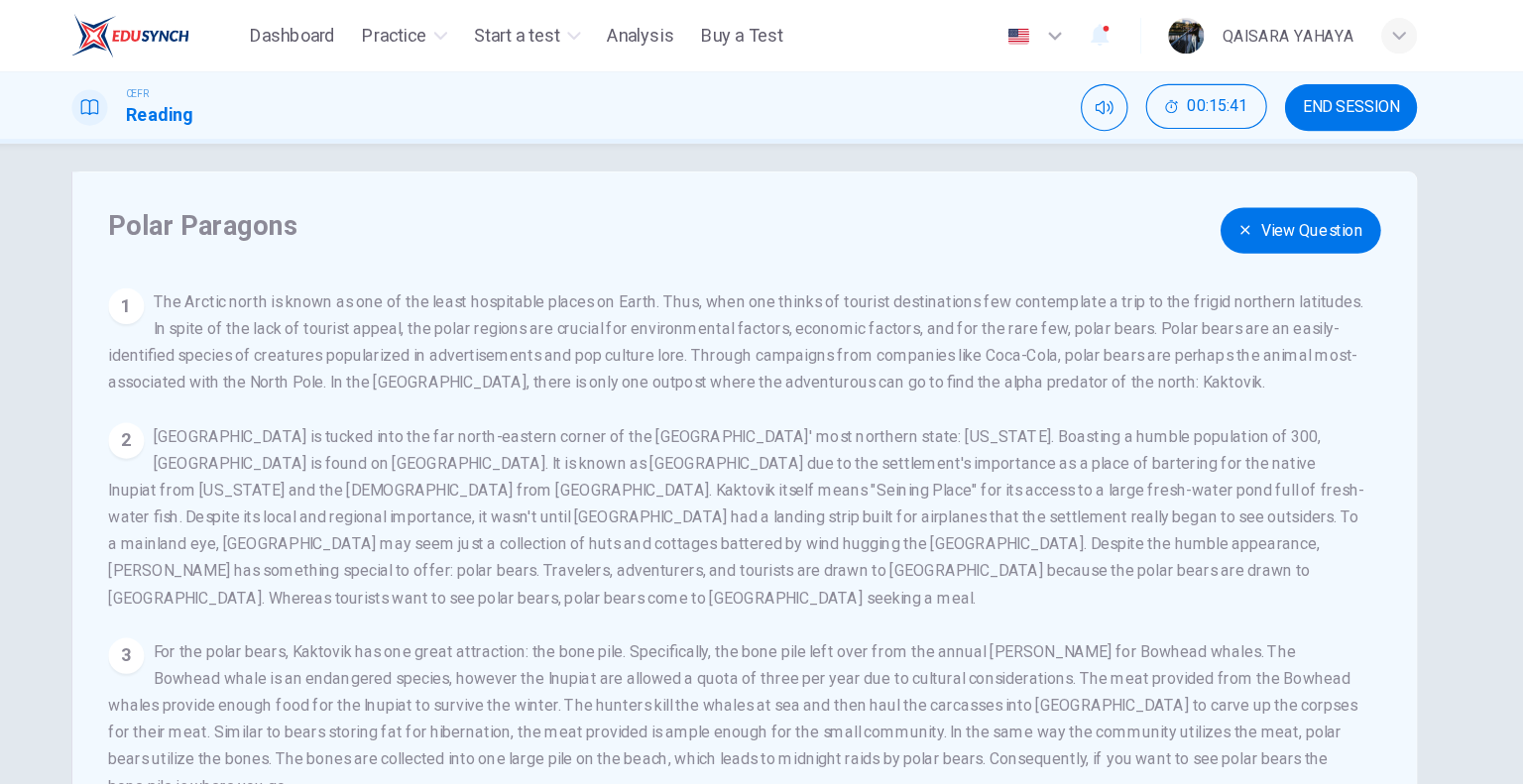 click 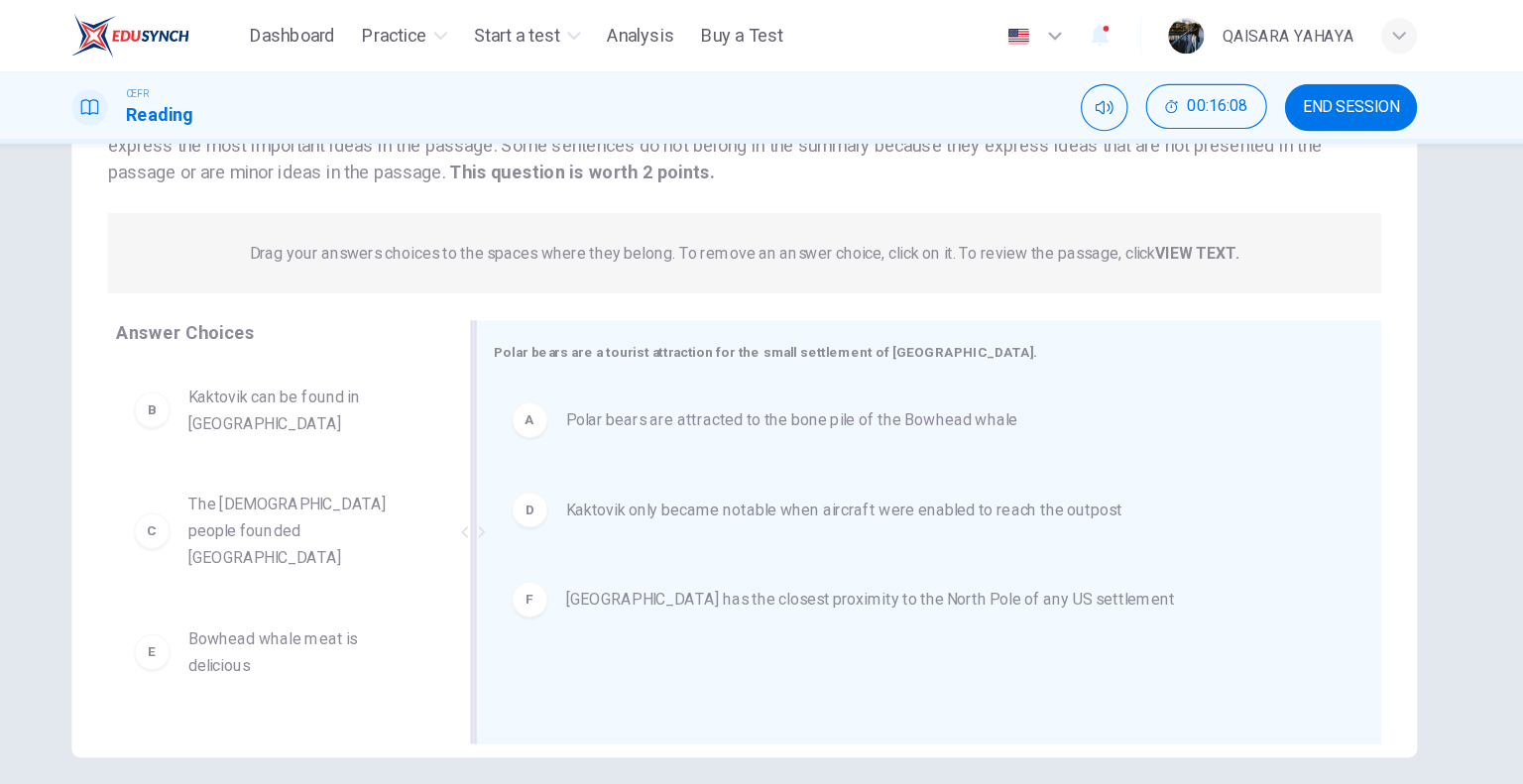 scroll, scrollTop: 190, scrollLeft: 0, axis: vertical 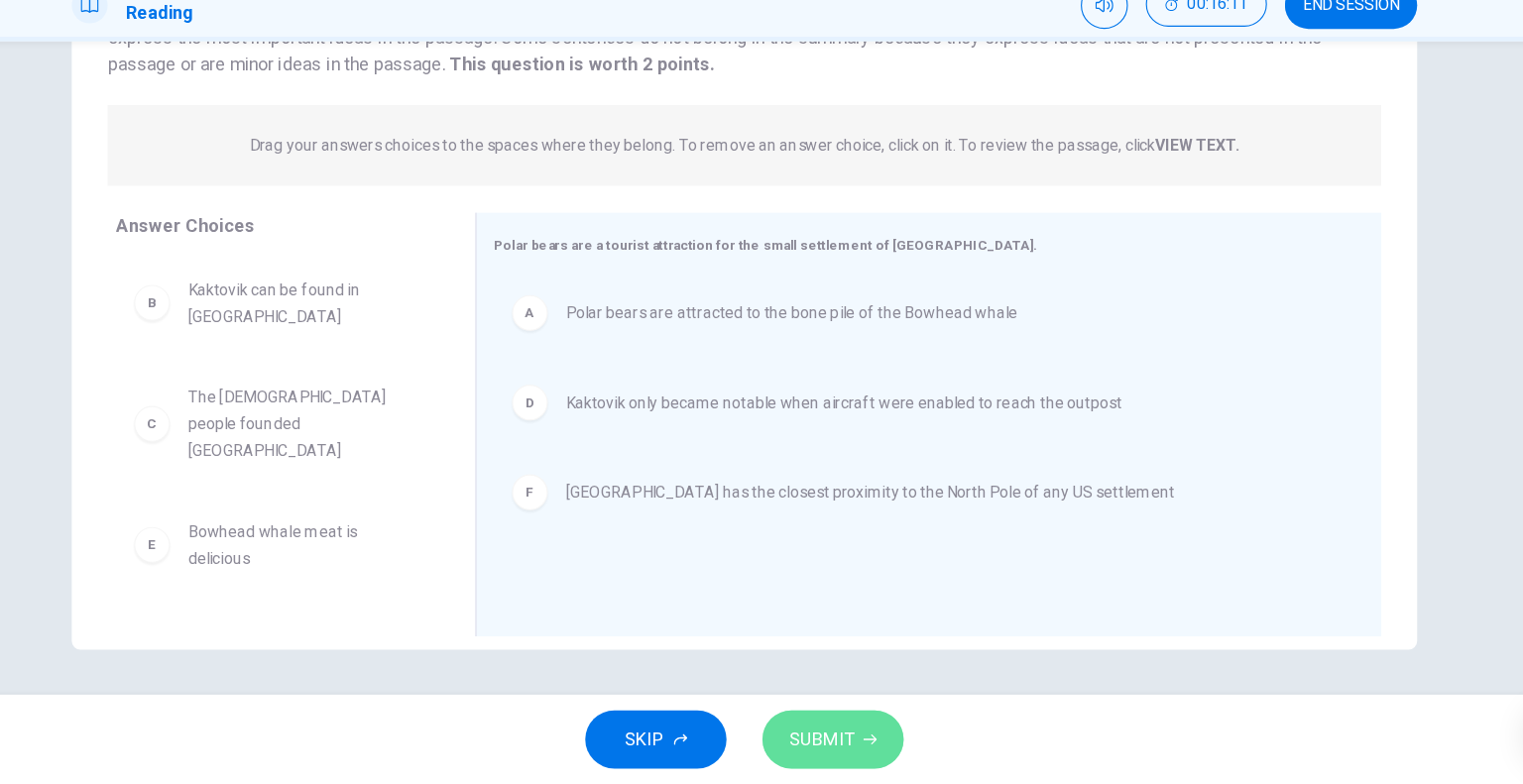 click on "SUBMIT" at bounding box center (840, 744) 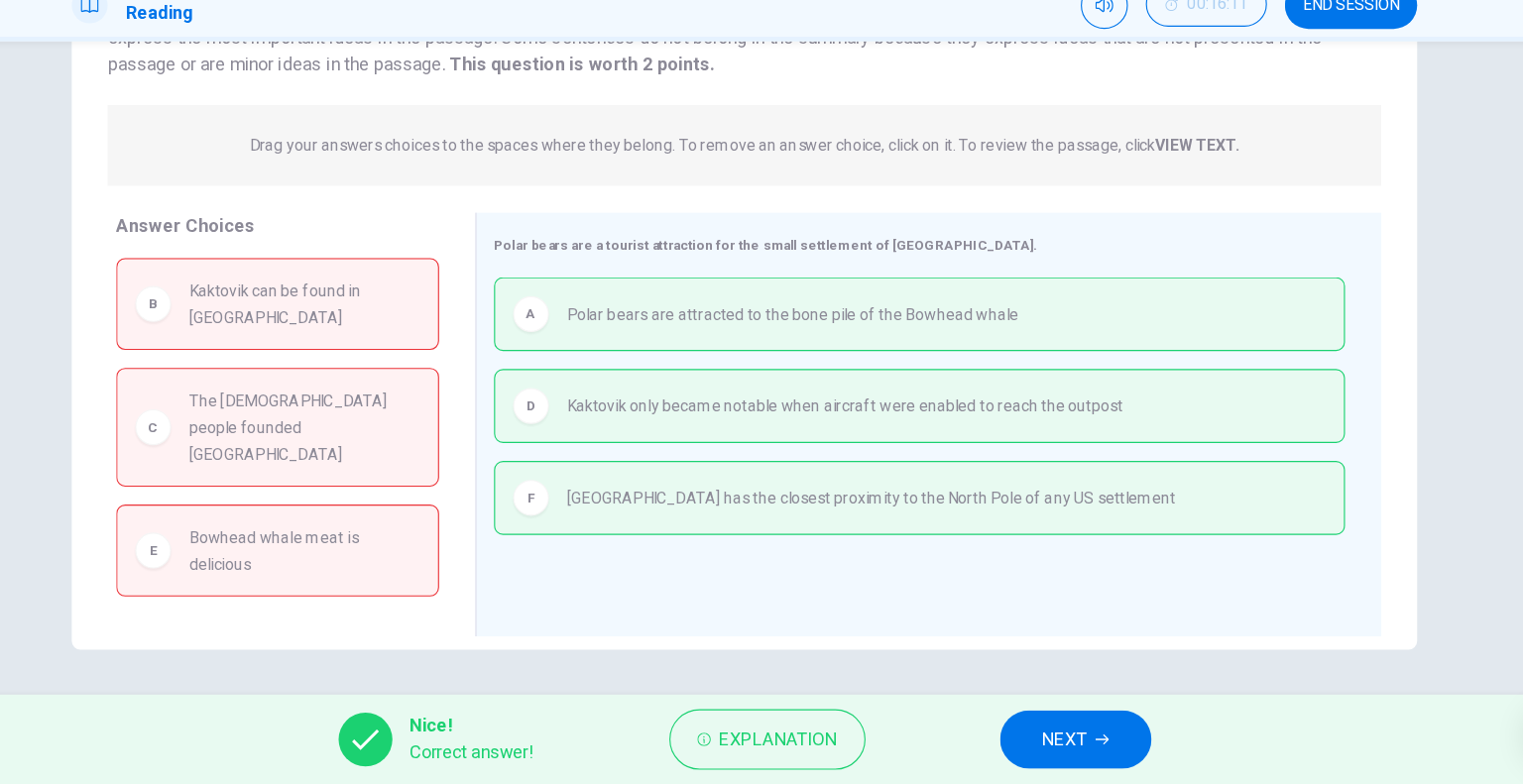 click on "NEXT" at bounding box center [1044, 744] 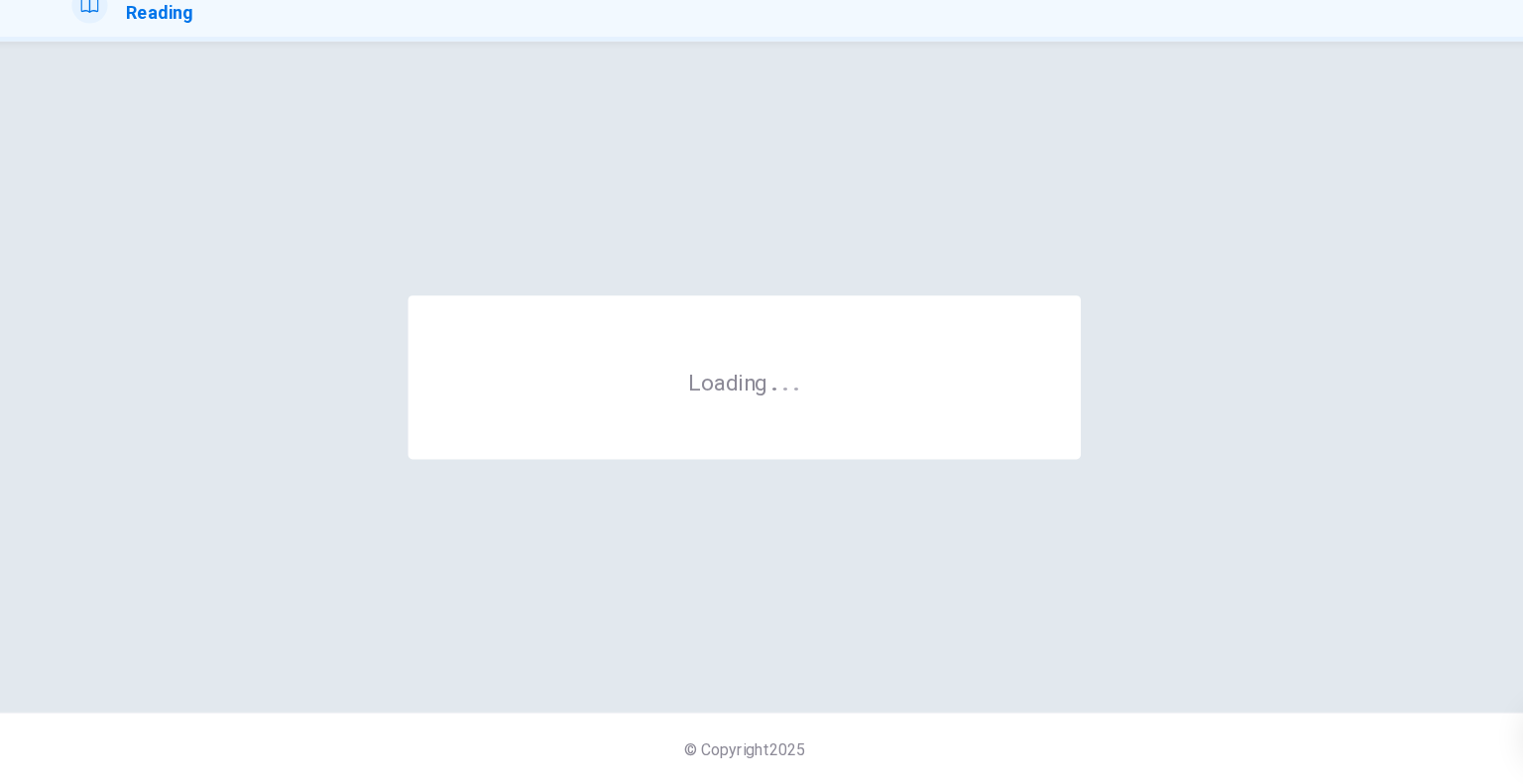 scroll, scrollTop: 0, scrollLeft: 0, axis: both 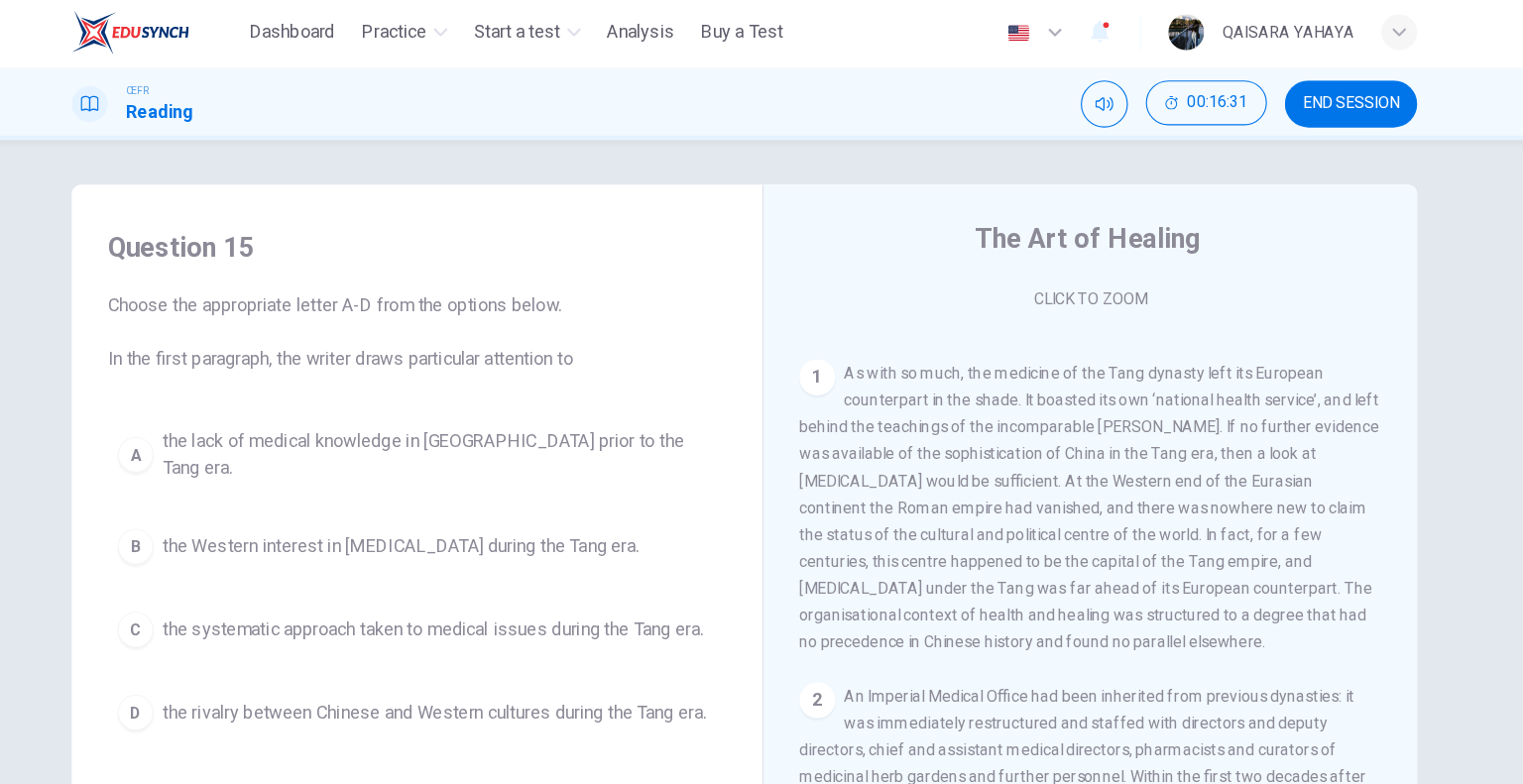 click on "As with so much, the medicine of the Tang dynasty left its European counterpart in the shade. It boasted its own ‘national health service’, and left behind the teachings of the incomparable Sun Simiao. If no further evidence was available of the sophistication of China in the Tang era, then a look at Chinese medicine would be sufficient. At the Western end of the Eurasian continent the Roman empire had vanished, and there was nowhere new to claim the status of the cultural and political centre of the world. In fact, for a few centuries, this centre happened to be the capital of the Tang empire, and Chinese medicine under the Tang was far ahead of its European counterpart. The organisational context of health and healing was structured to a degree that had no precedence in Chinese history and found no parallel elsewhere." at bounding box center [1066, 452] 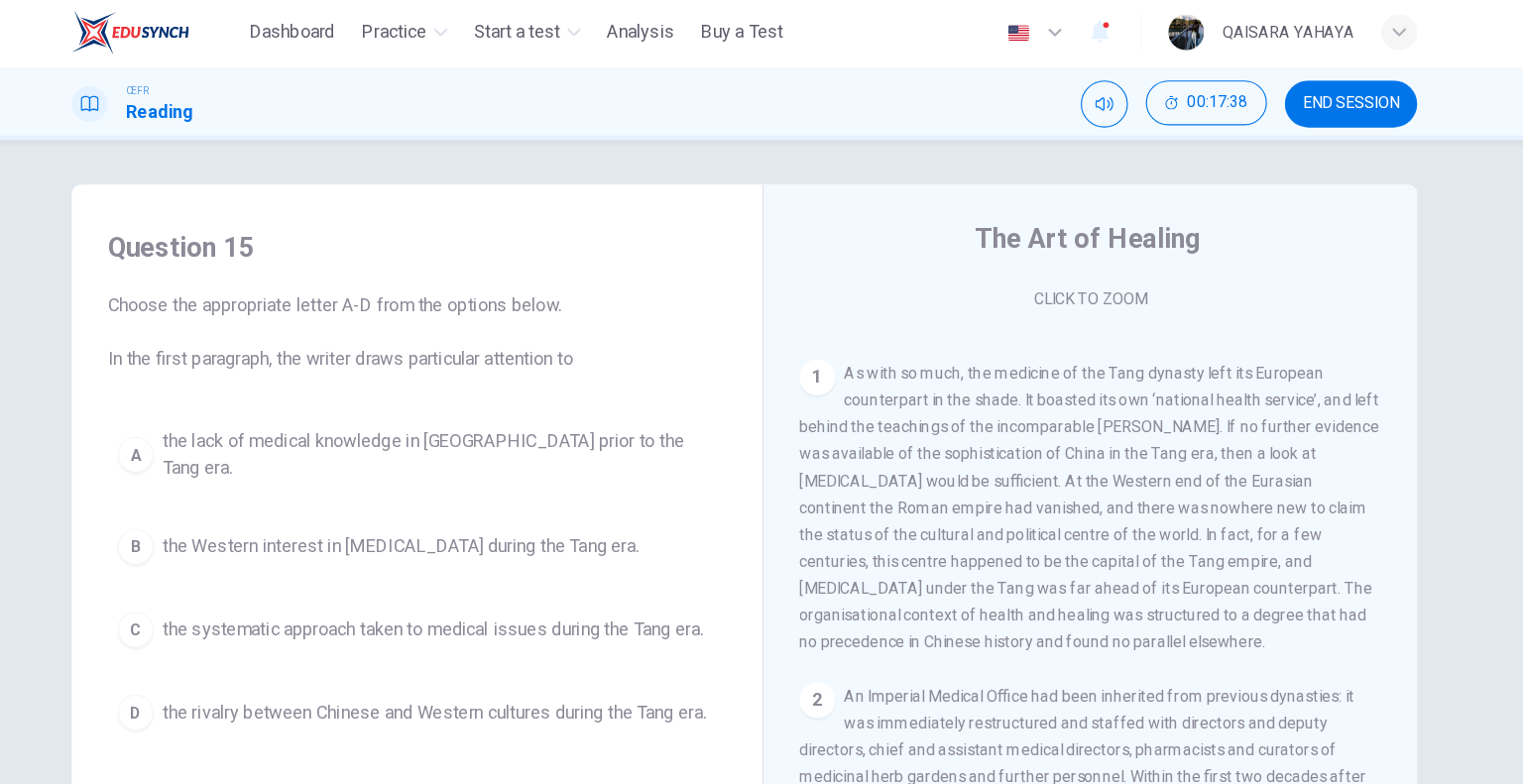 click on "the lack of medical knowledge in China prior to the Tang era." at bounding box center (492, 405) 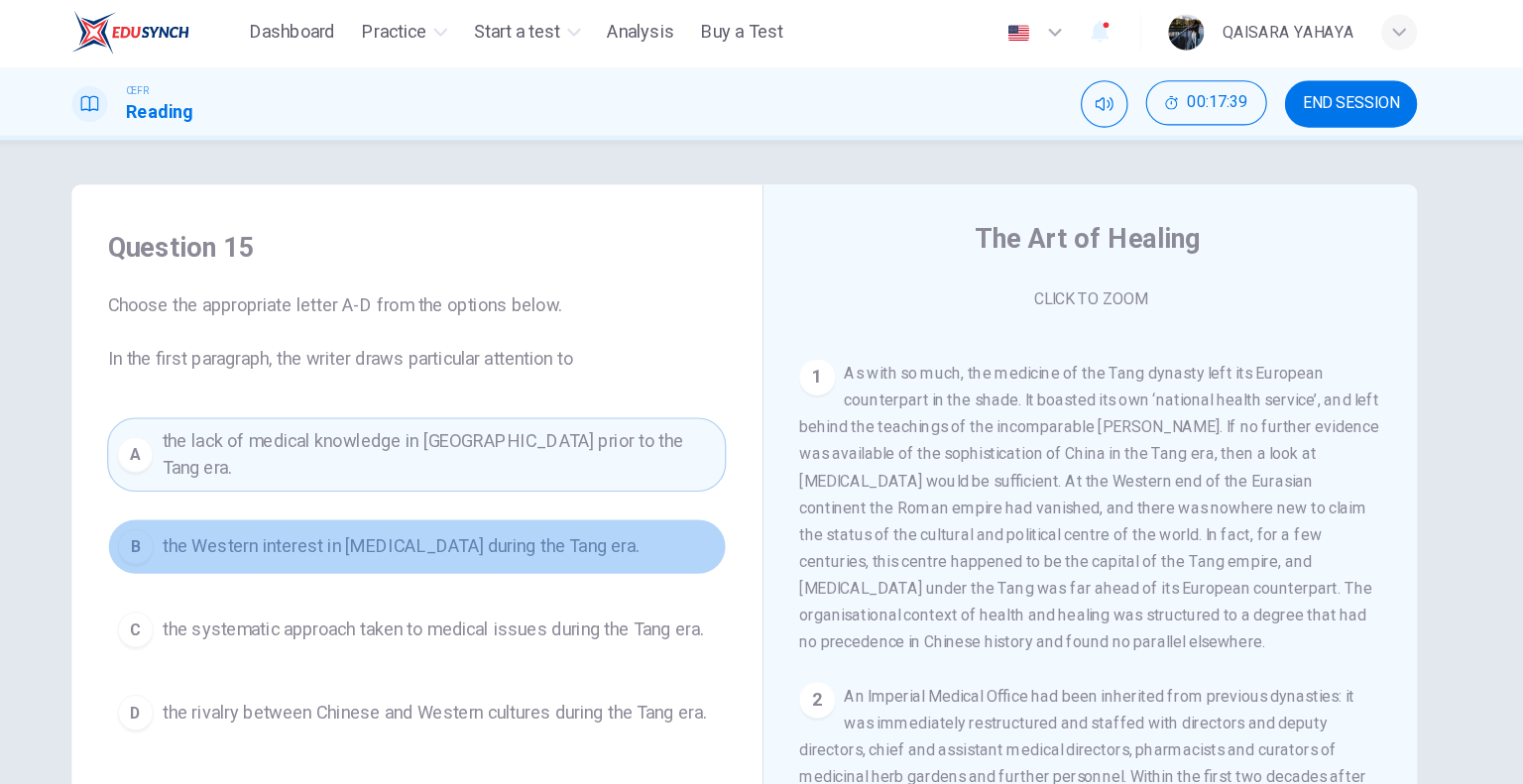 click on "the Western interest in Chinese medicine during the Tang era." at bounding box center (457, 487) 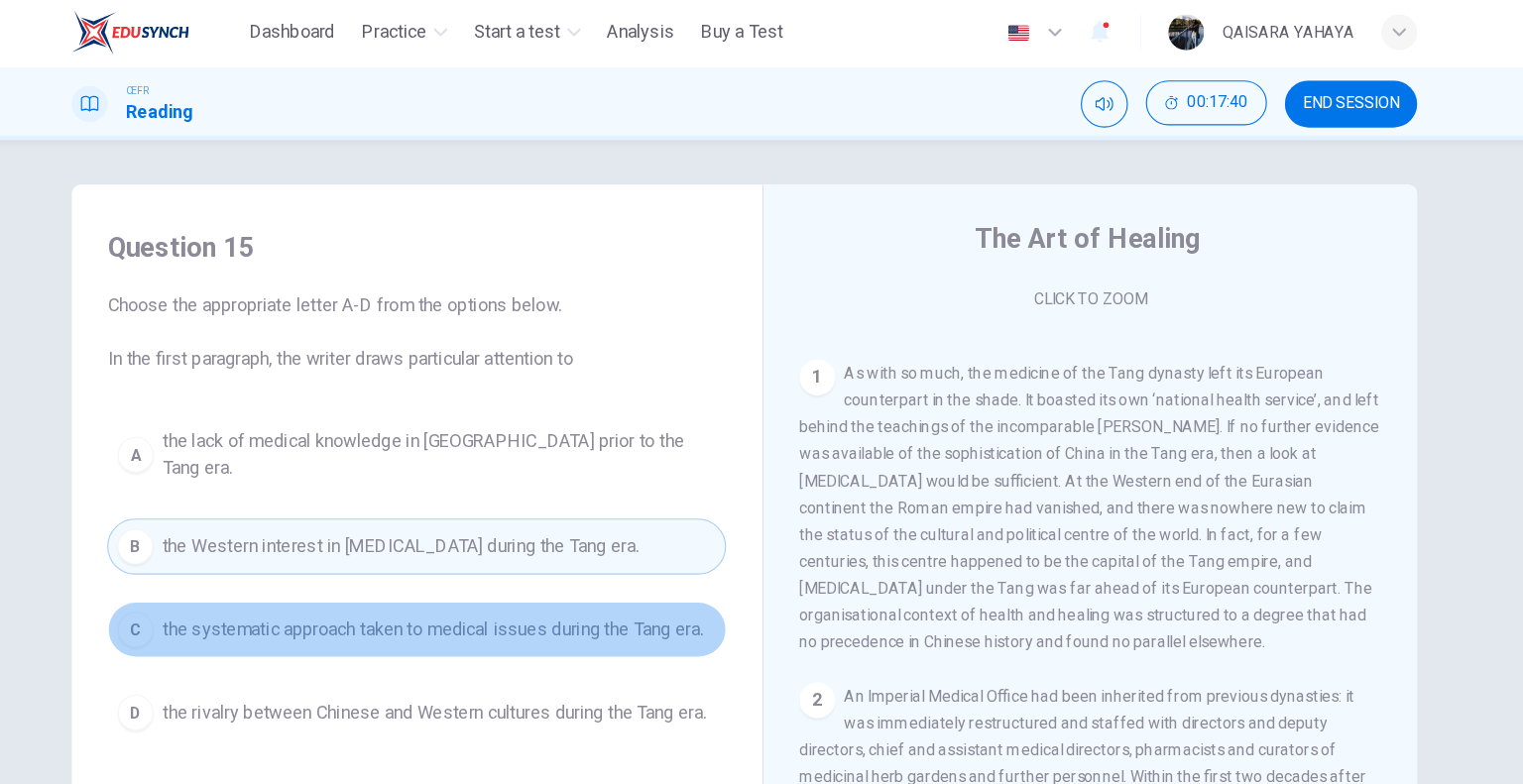 click on "C the systematic approach taken to medical issues during the Tang era." at bounding box center [472, 560] 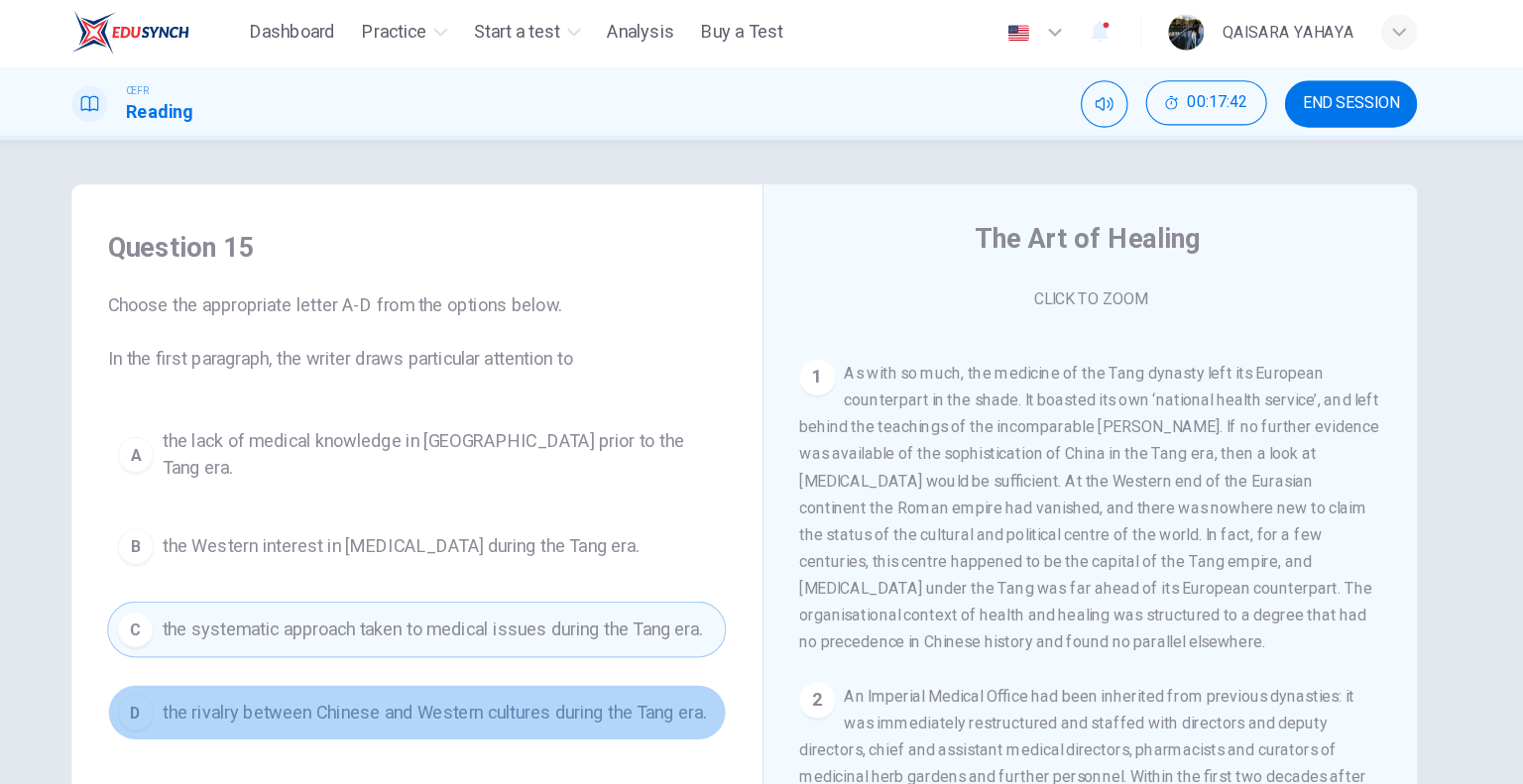 click on "the rivalry between Chinese and Western cultures during the Tang era." at bounding box center [487, 633] 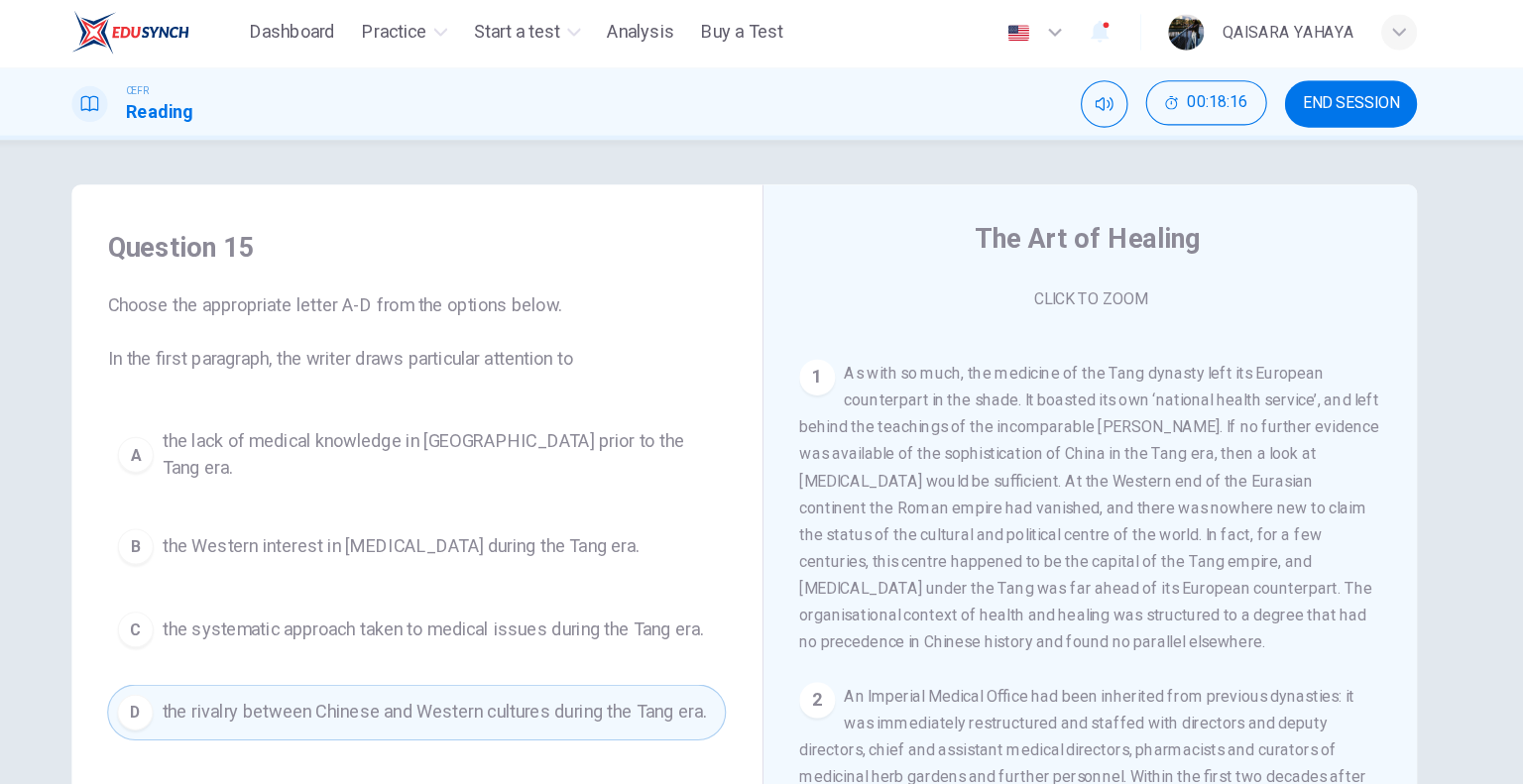 click on "A the lack of medical knowledge in China prior to the Tang era." at bounding box center (472, 405) 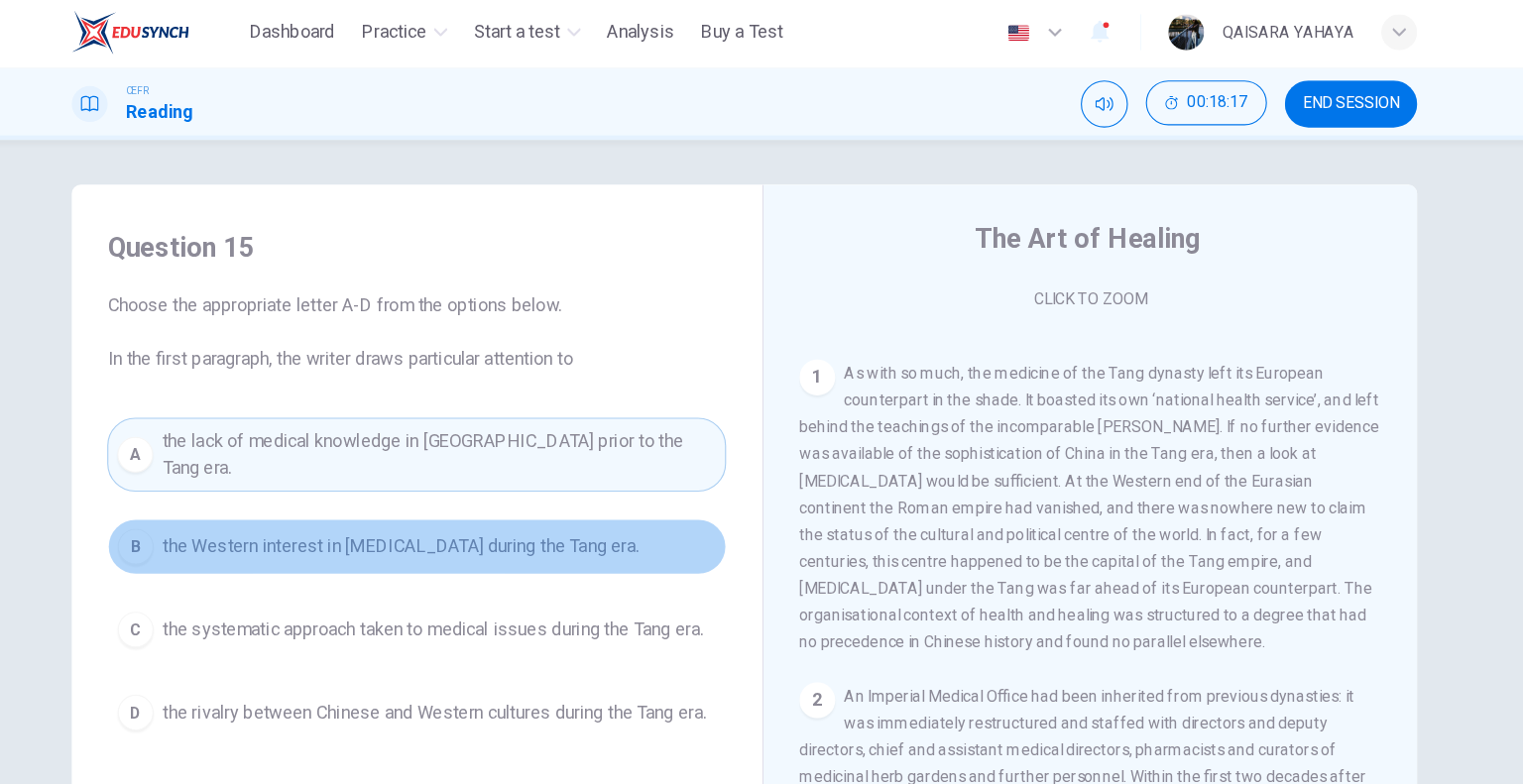 click on "the Western interest in Chinese medicine during the Tang era." at bounding box center (457, 487) 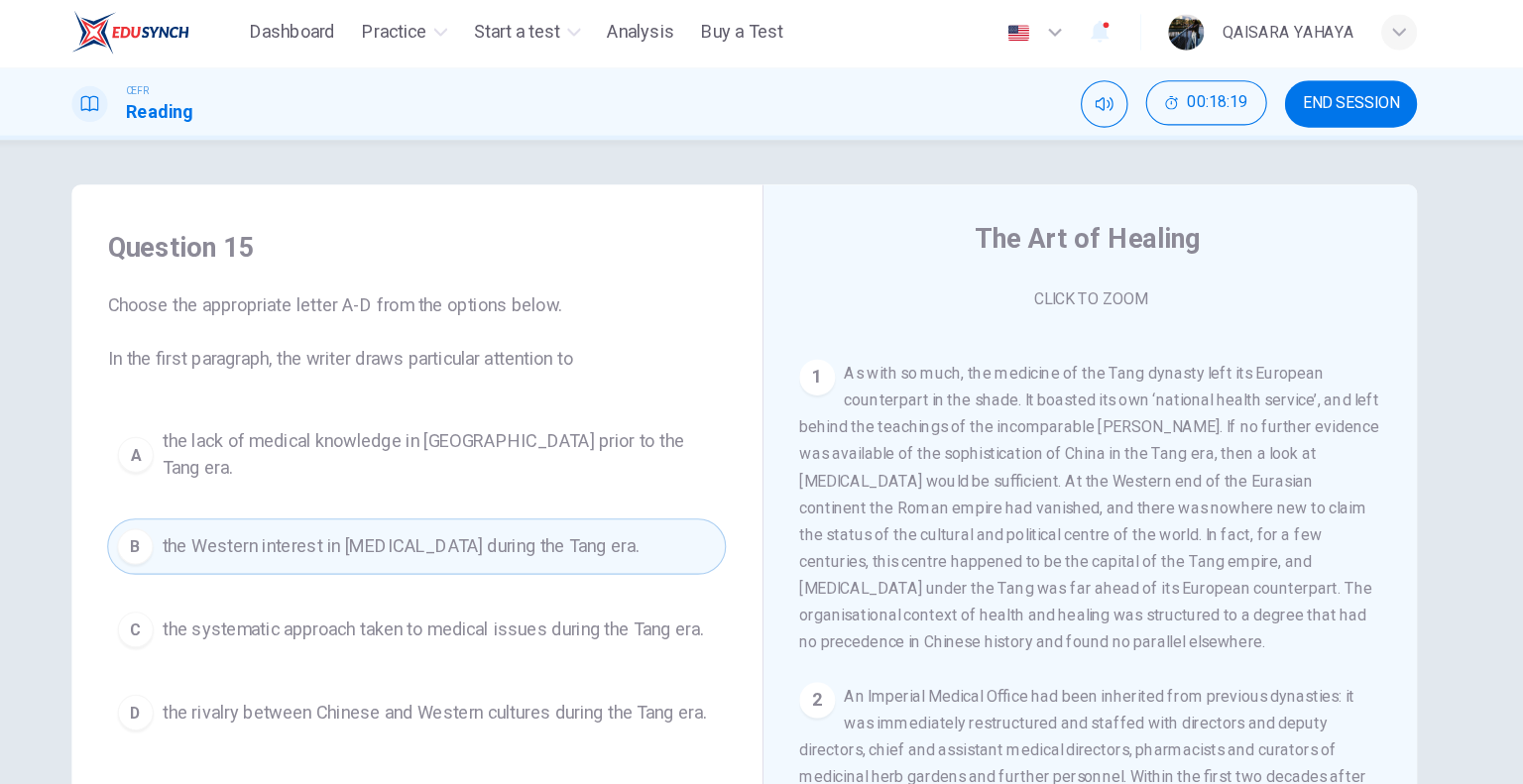 click on "the systematic approach taken to medical issues during the Tang era." at bounding box center [486, 560] 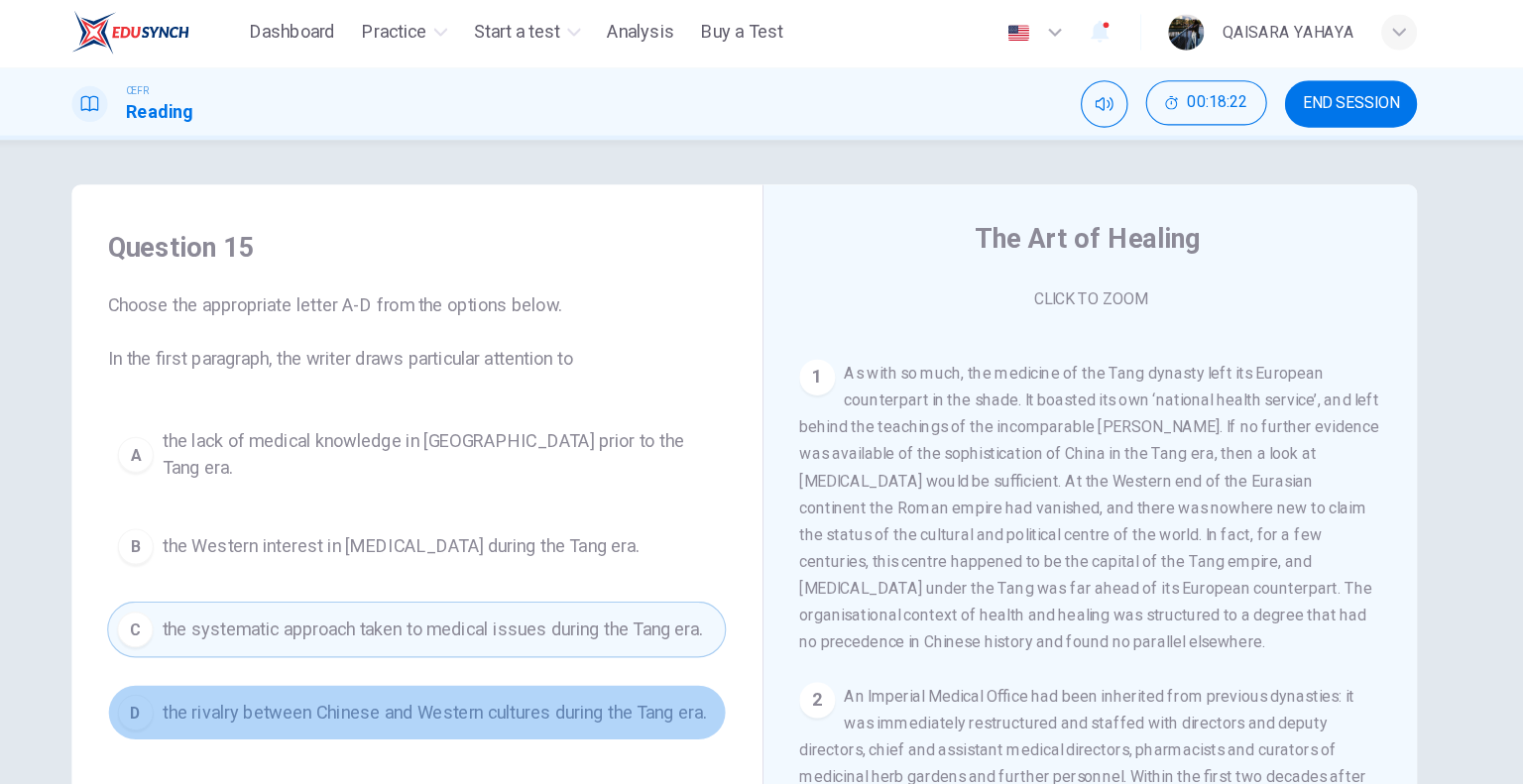 click on "the rivalry between Chinese and Western cultures during the Tang era." at bounding box center (487, 633) 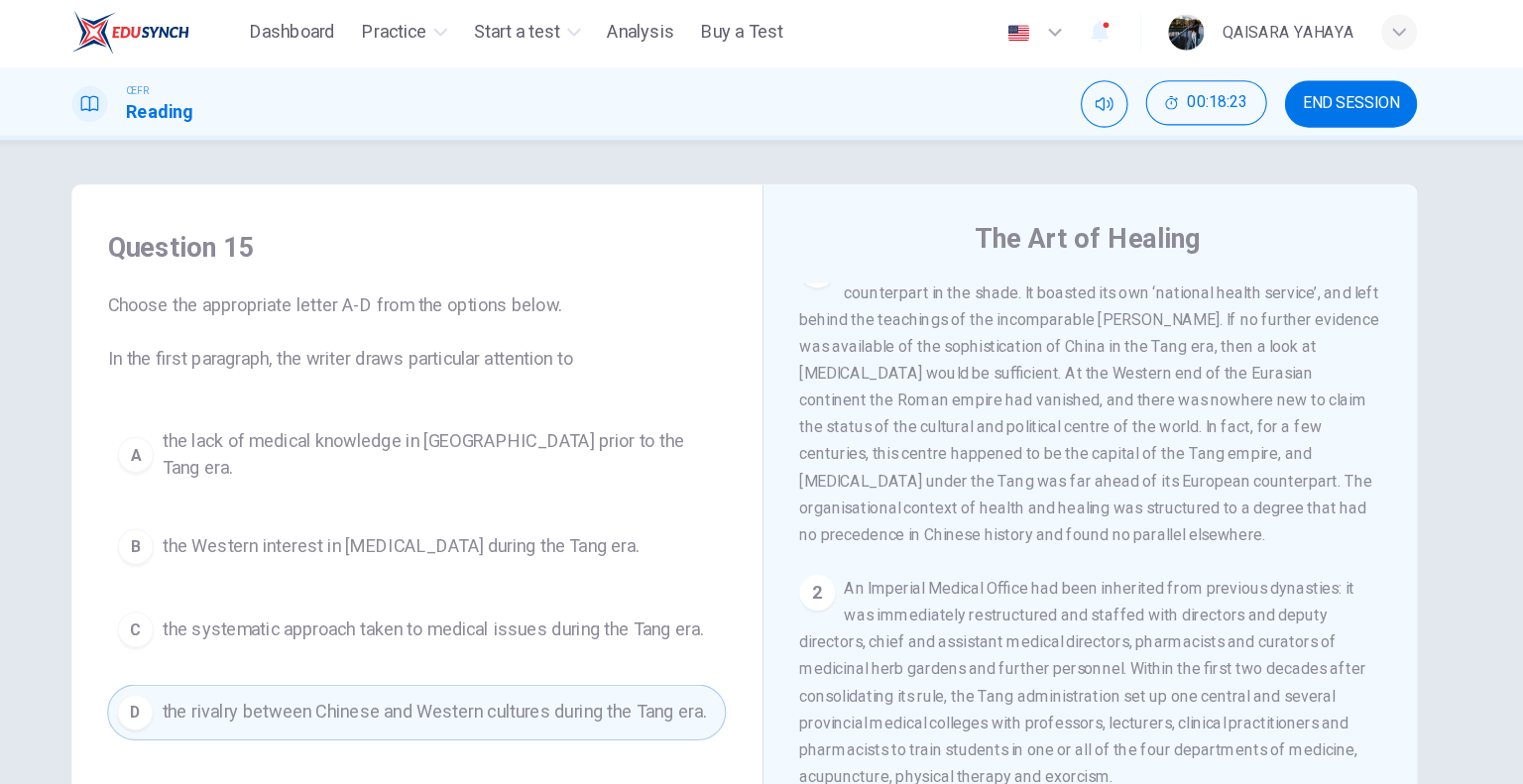 scroll, scrollTop: 614, scrollLeft: 0, axis: vertical 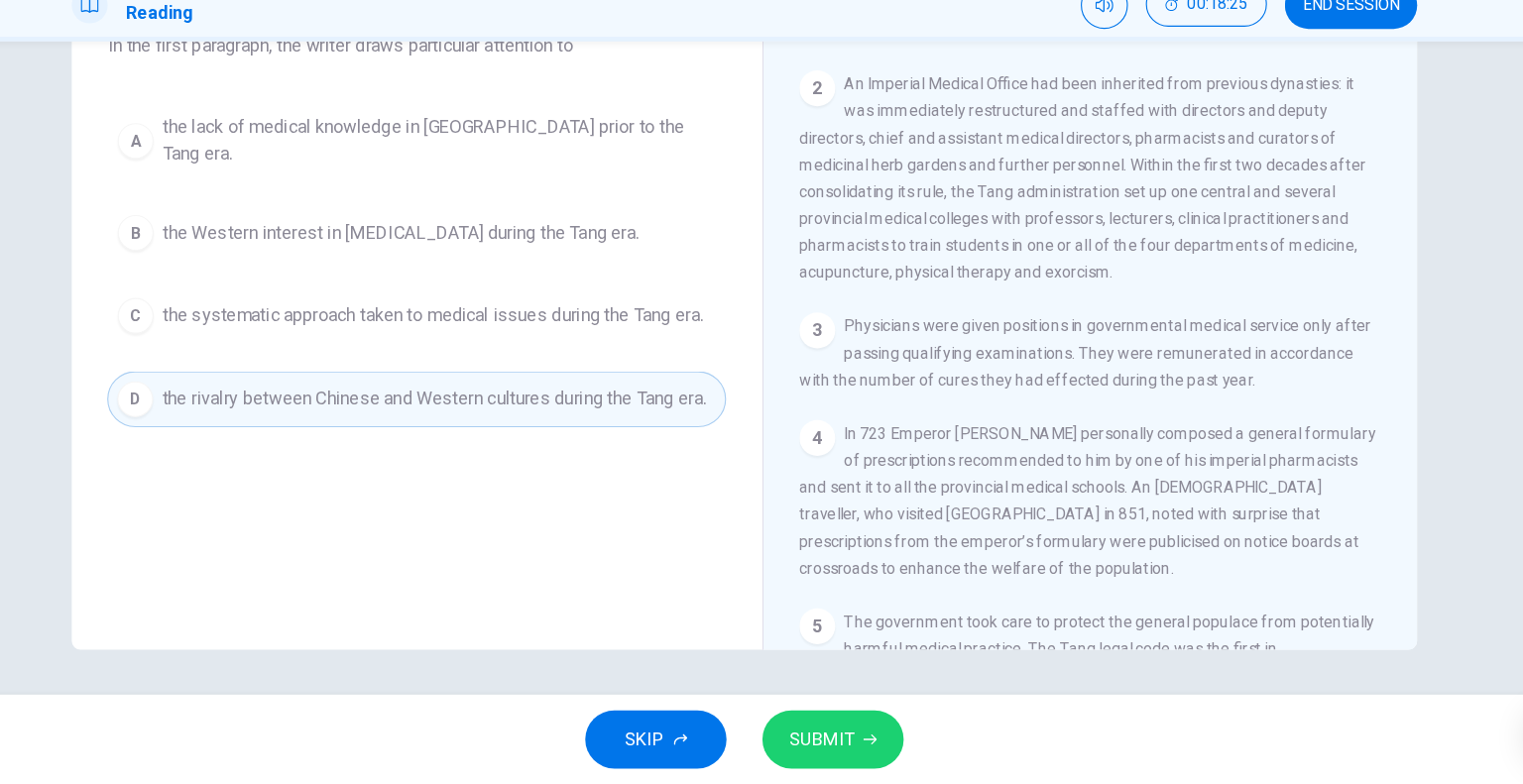 click on "SUBMIT" at bounding box center (840, 744) 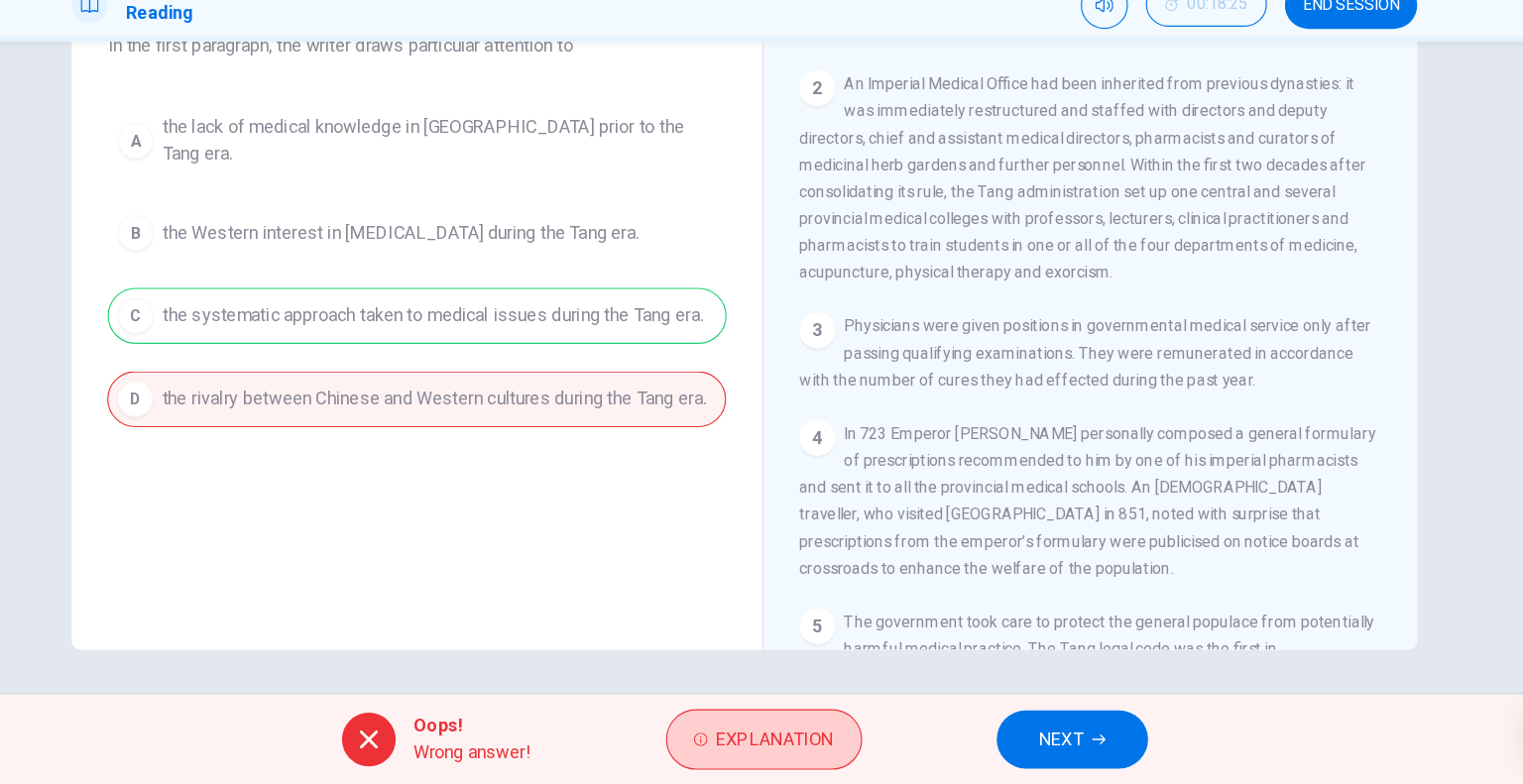 click on "Explanation" at bounding box center (788, 744) 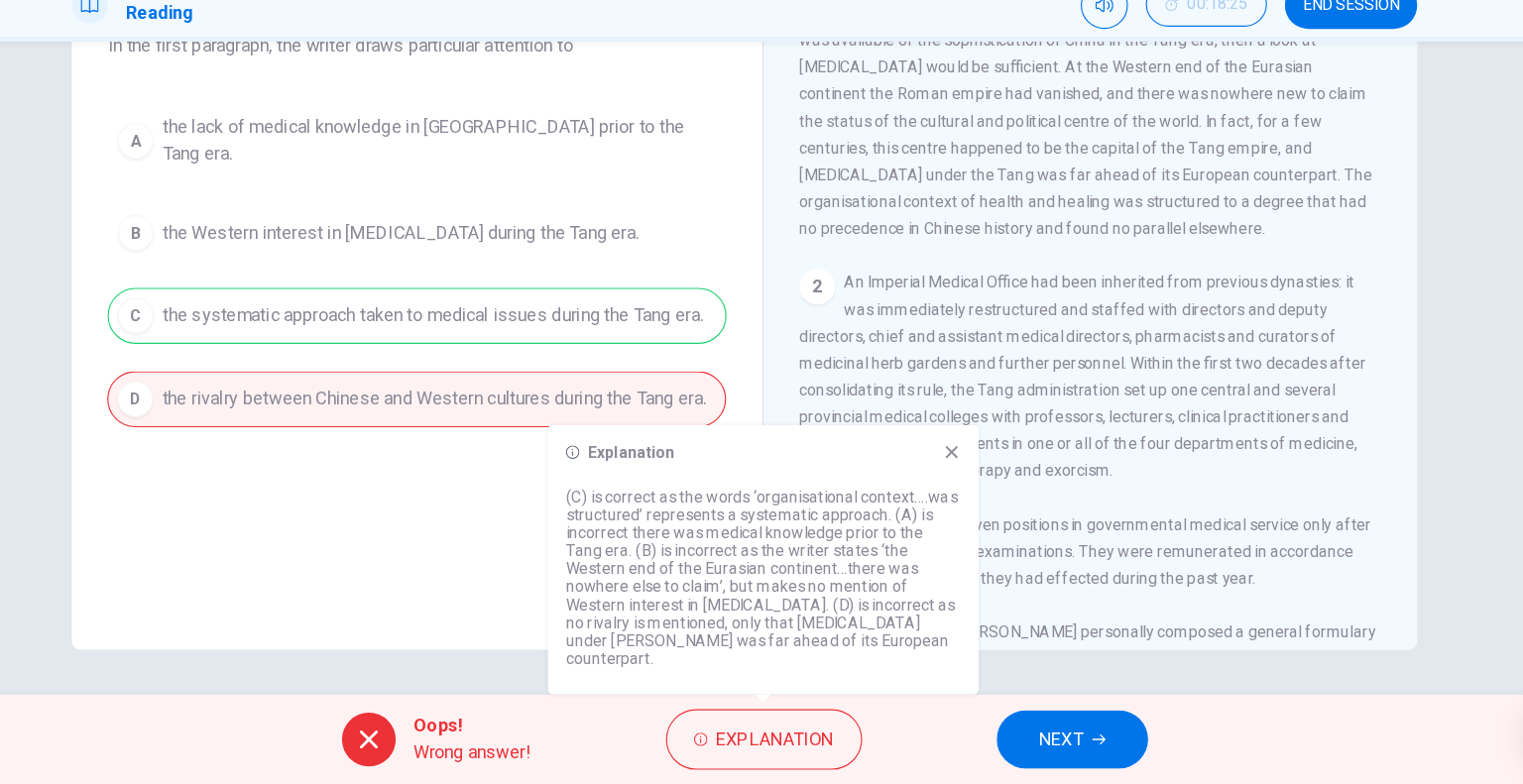 scroll, scrollTop: 350, scrollLeft: 0, axis: vertical 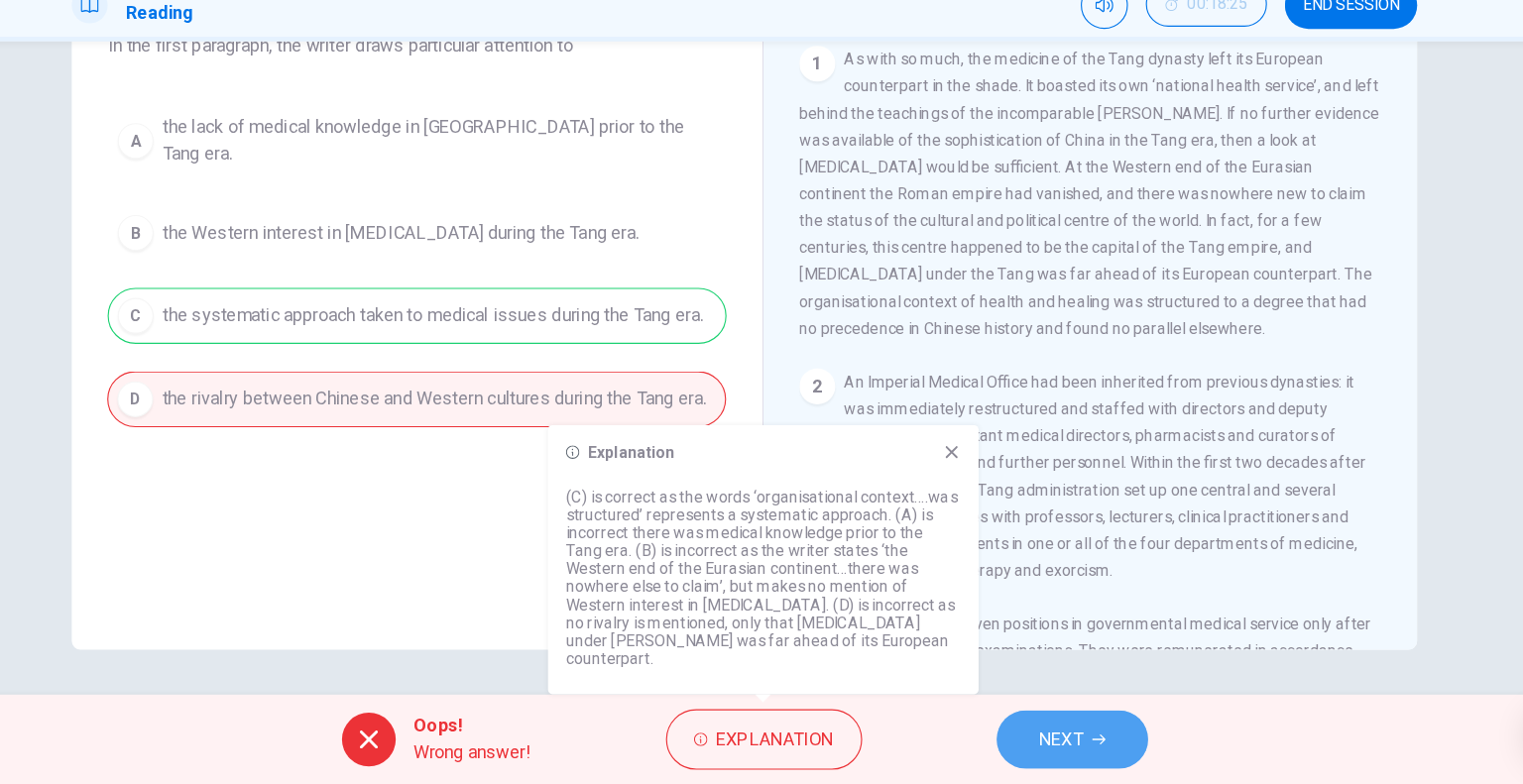 click on "NEXT" at bounding box center [1041, 744] 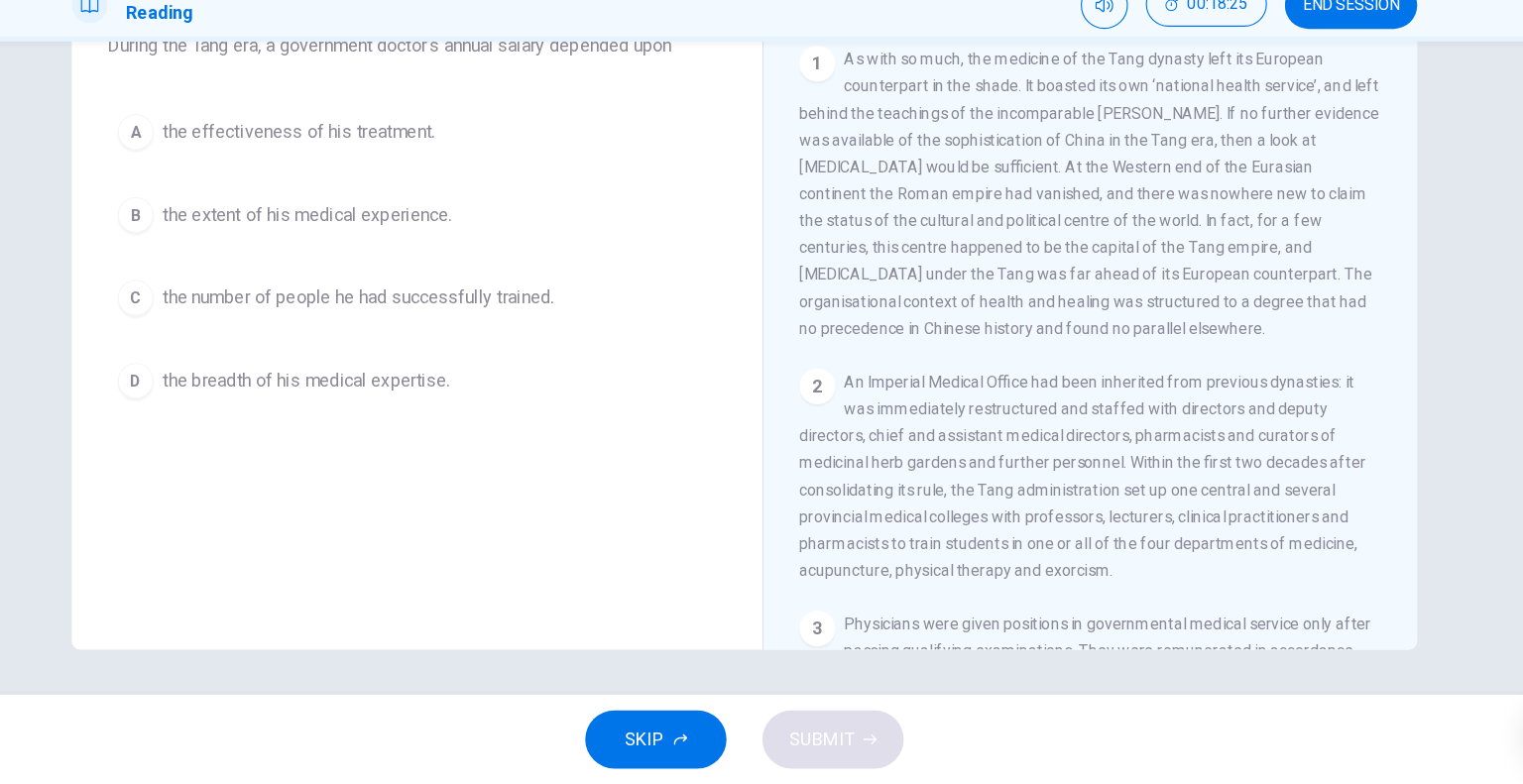 scroll, scrollTop: 102, scrollLeft: 0, axis: vertical 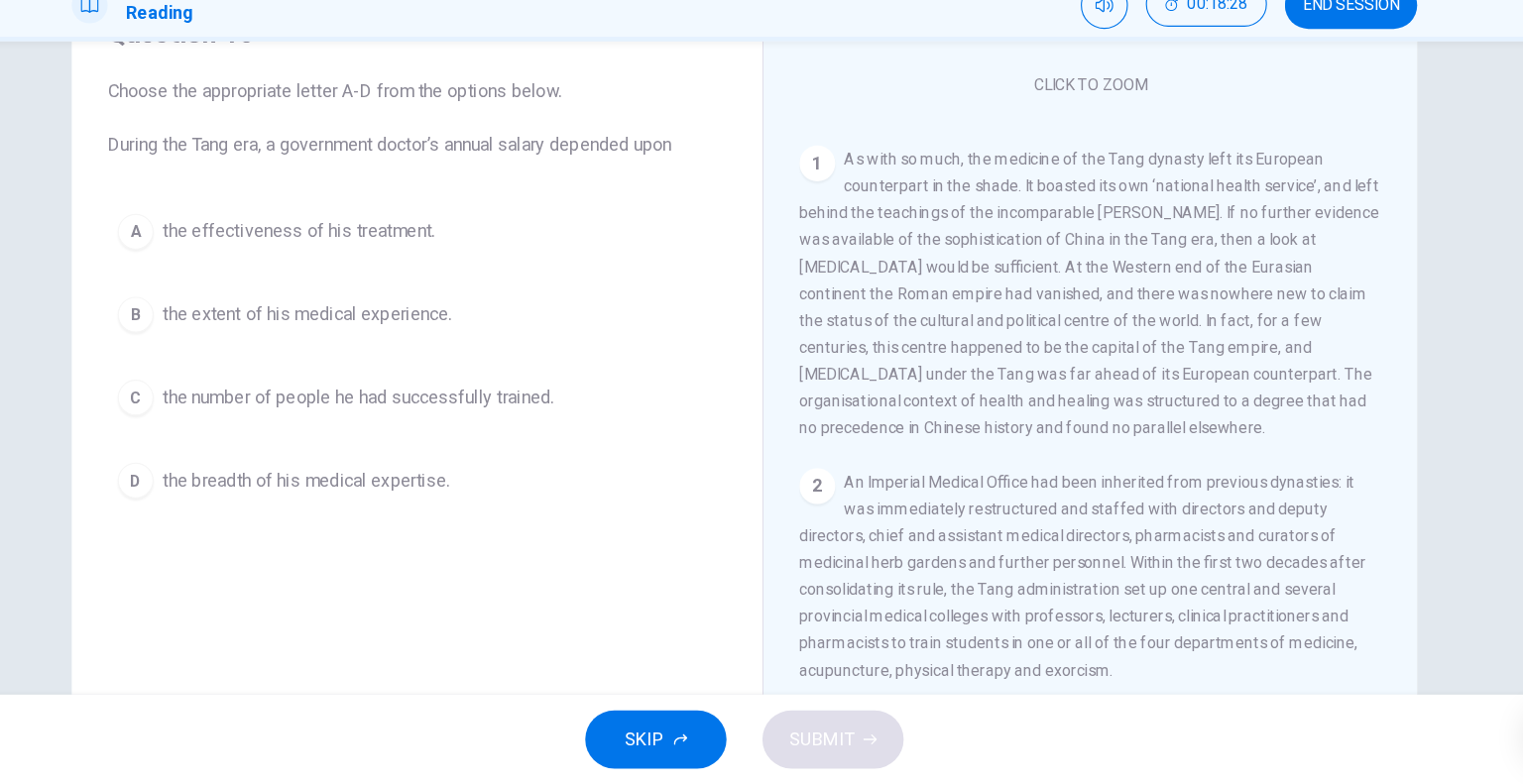 click on "As with so much, the medicine of the Tang dynasty left its European counterpart in the shade. It boasted its own ‘national health service’, and left behind the teachings of the incomparable Sun Simiao. If no further evidence was available of the sophistication of China in the Tang era, then a look at Chinese medicine would be sufficient. At the Western end of the Eurasian continent the Roman empire had vanished, and there was nowhere new to claim the status of the cultural and political centre of the world. In fact, for a few centuries, this centre happened to be the capital of the Tang empire, and Chinese medicine under the Tang was far ahead of its European counterpart. The organisational context of health and healing was structured to a degree that had no precedence in Chinese history and found no parallel elsewhere." at bounding box center [1066, 350] 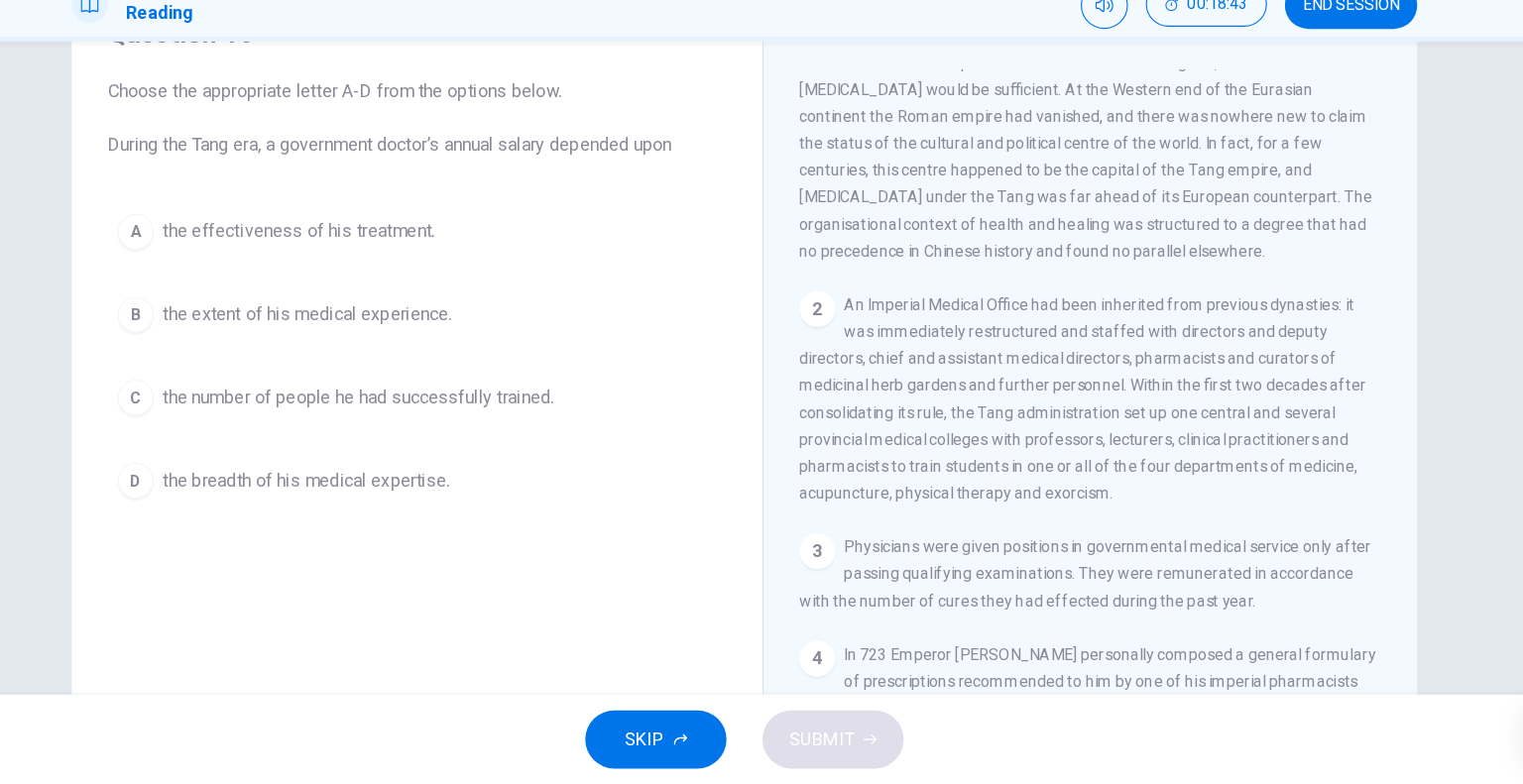 scroll, scrollTop: 525, scrollLeft: 0, axis: vertical 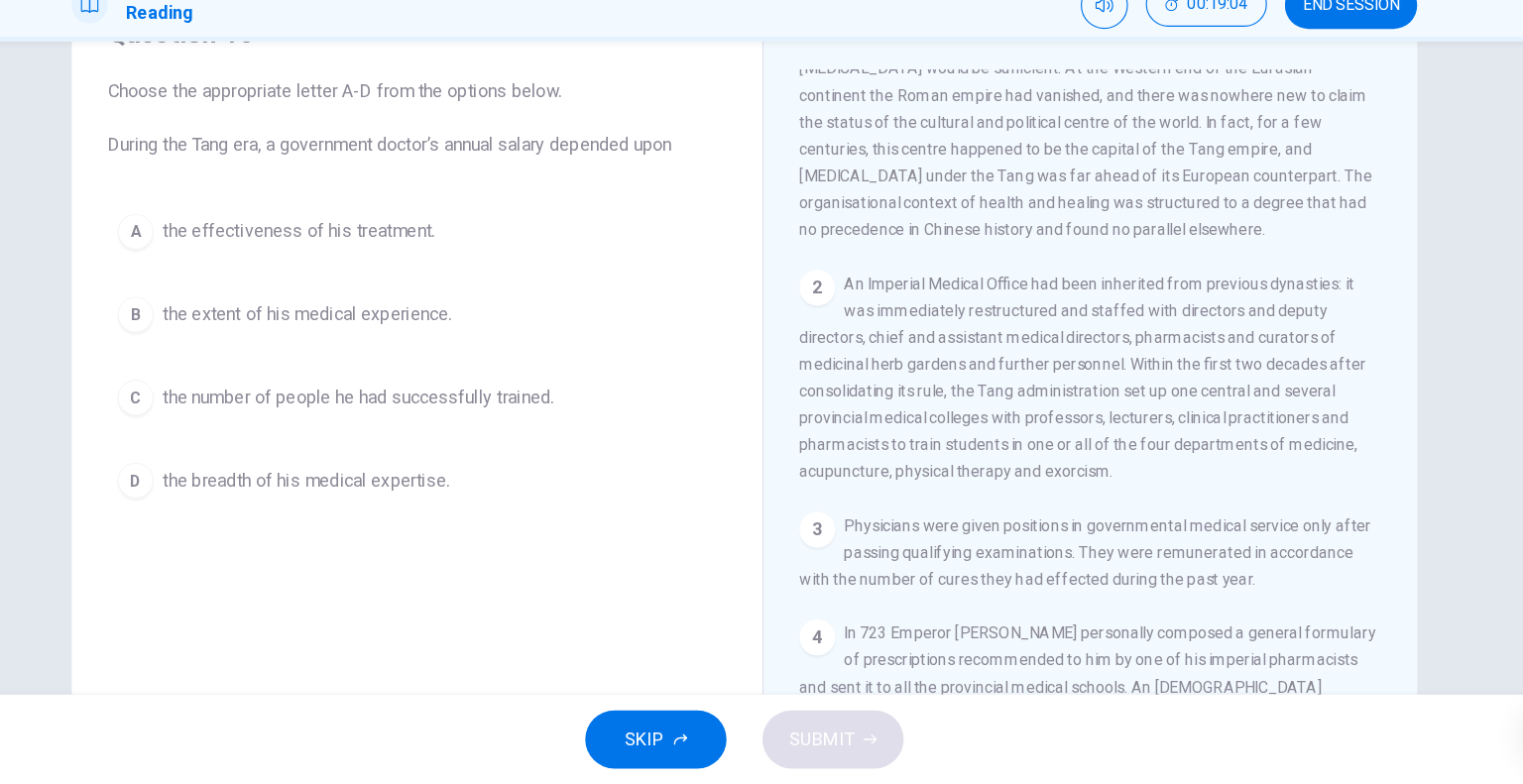 click on "A the effectiveness of his treatment." at bounding box center (472, 295) 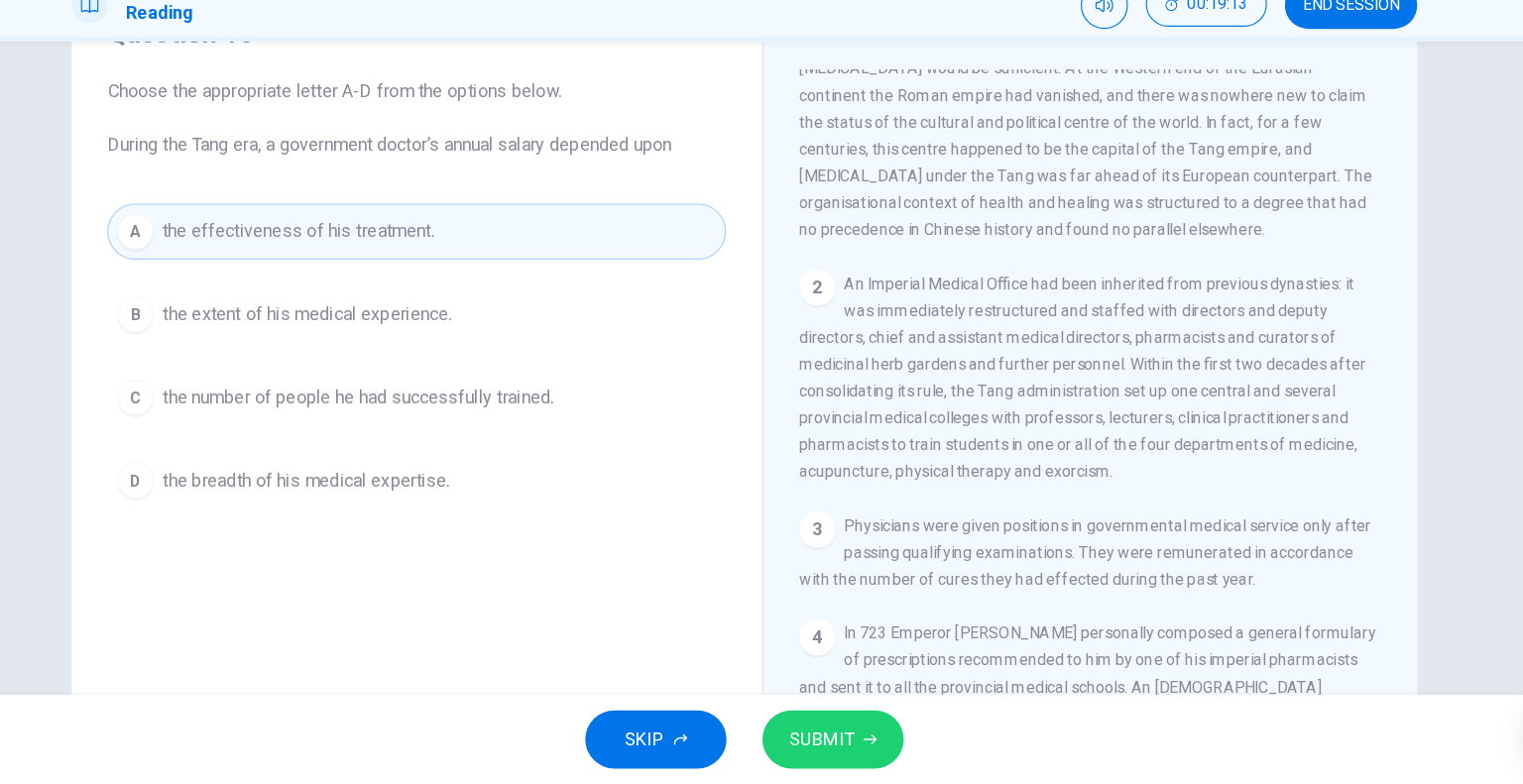 click on "SUBMIT" at bounding box center [830, 744] 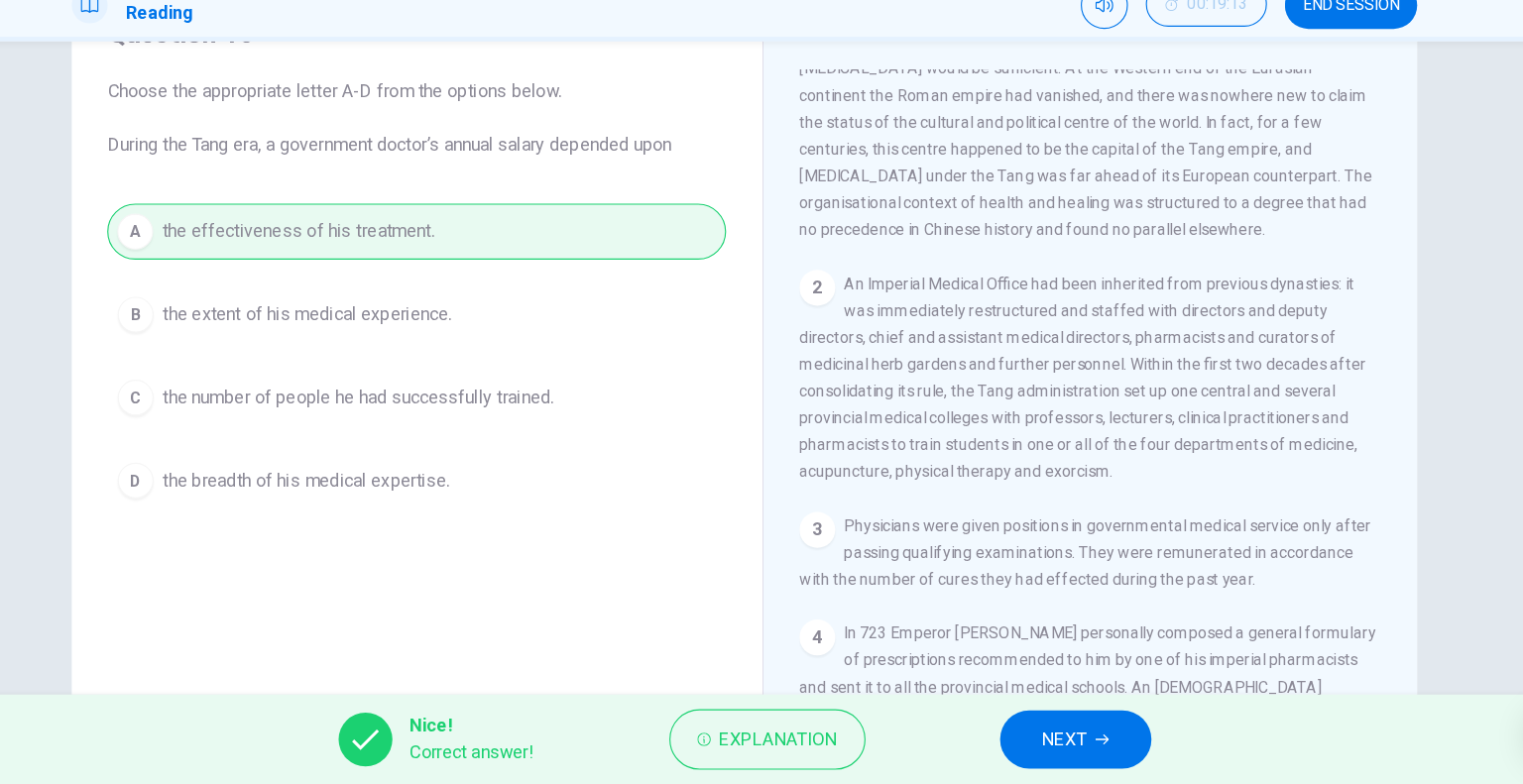 click on "NEXT" at bounding box center (1044, 744) 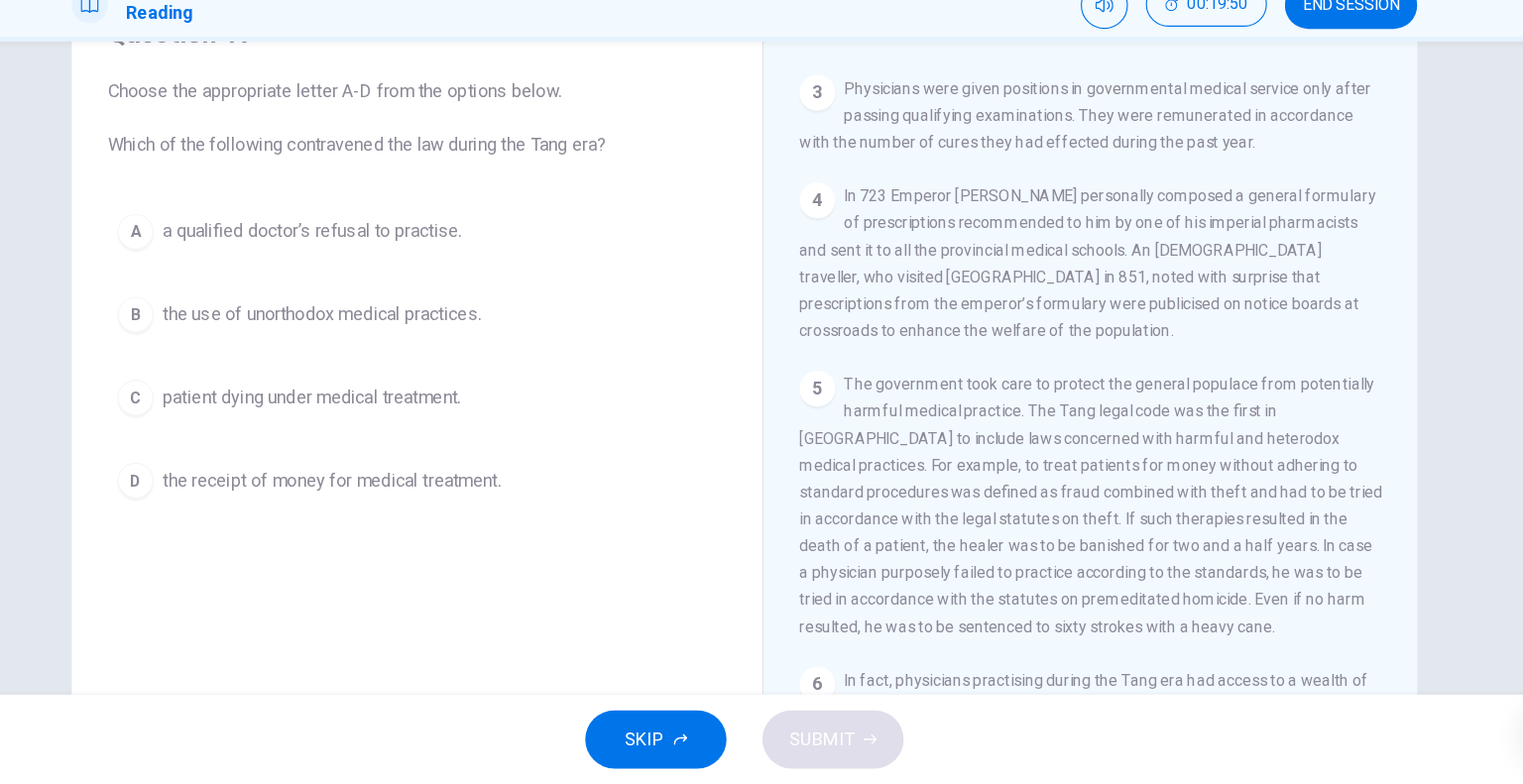 scroll, scrollTop: 963, scrollLeft: 0, axis: vertical 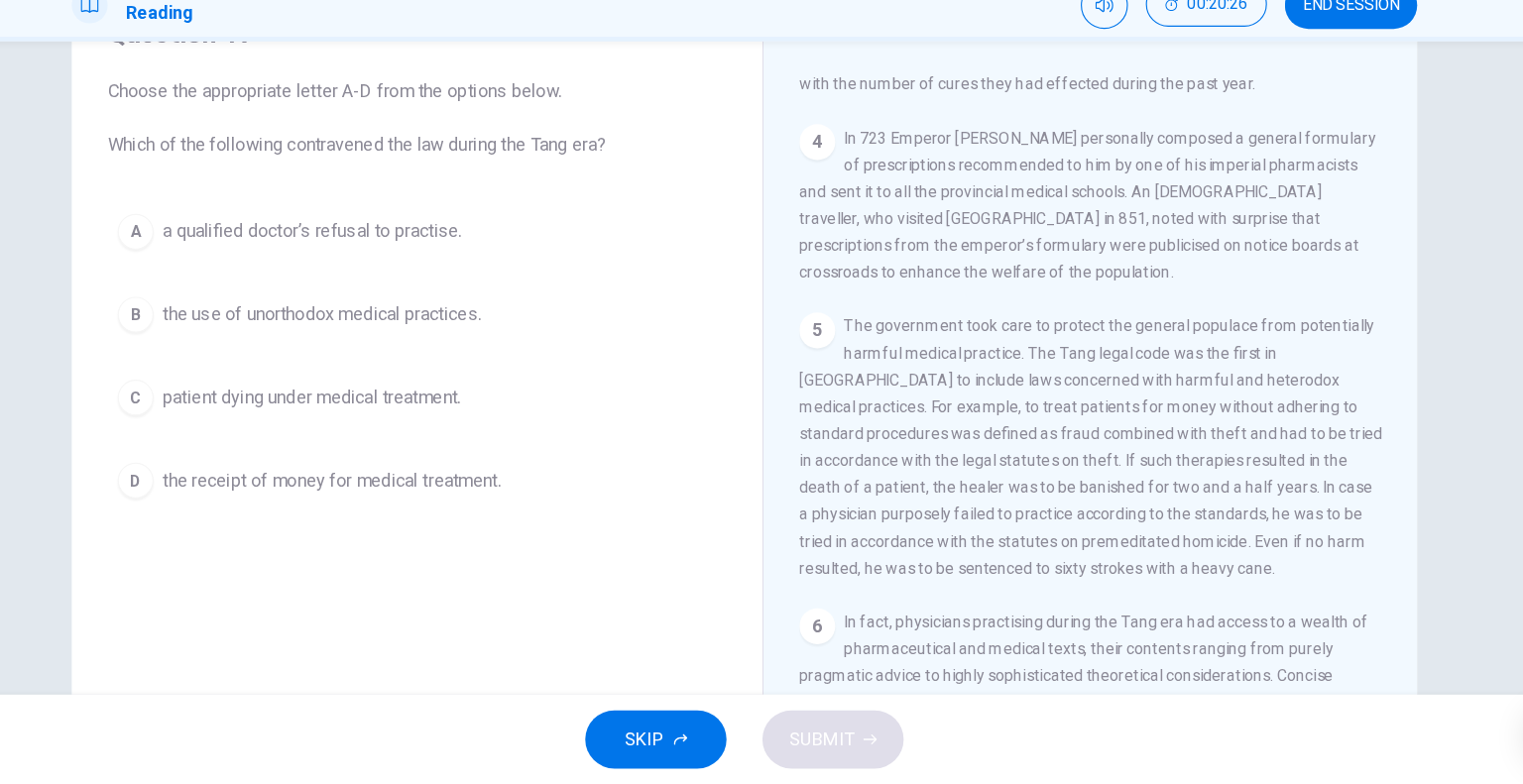 click on "B the use of unorthodox medical practices." at bounding box center (472, 369) 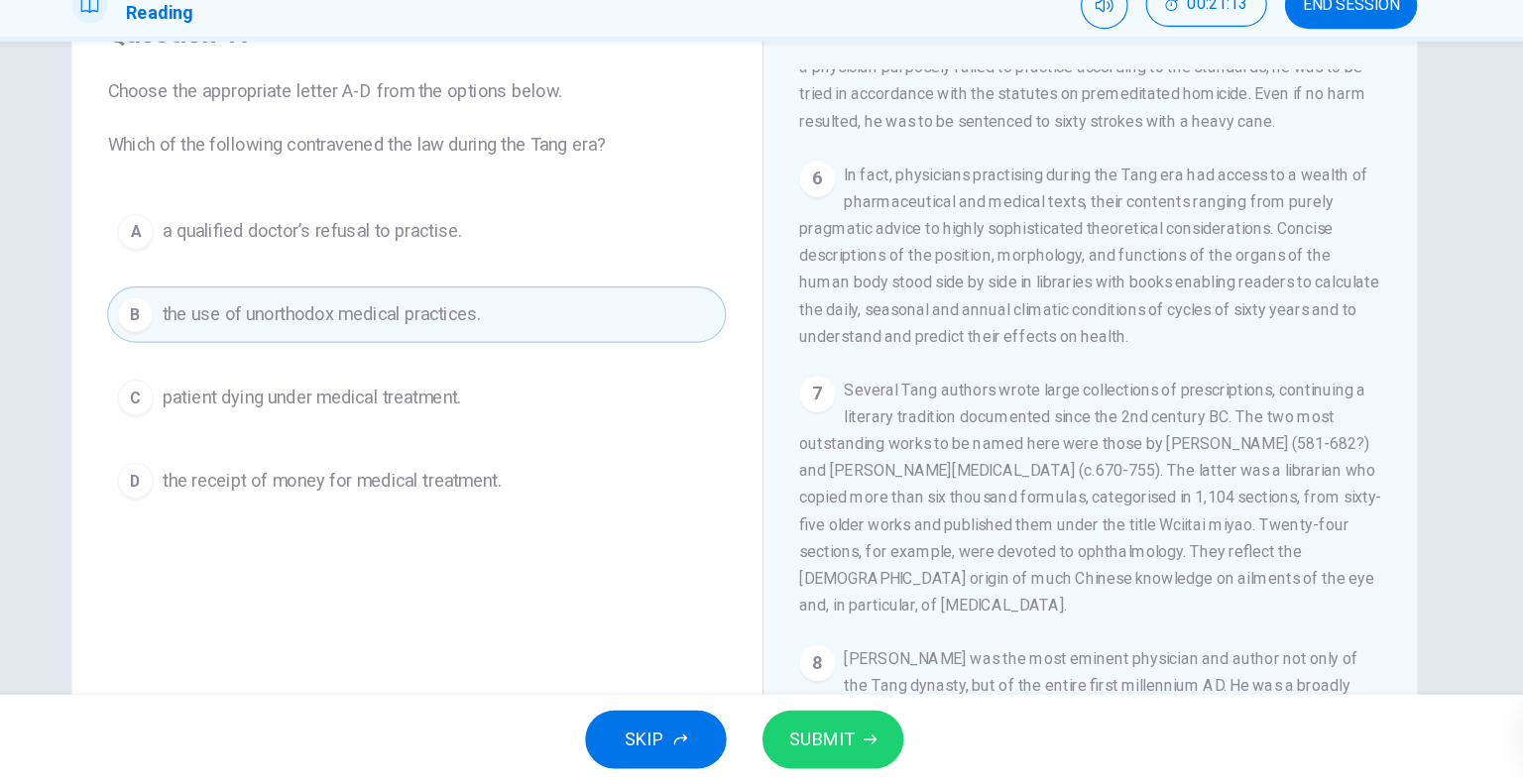 scroll, scrollTop: 1402, scrollLeft: 0, axis: vertical 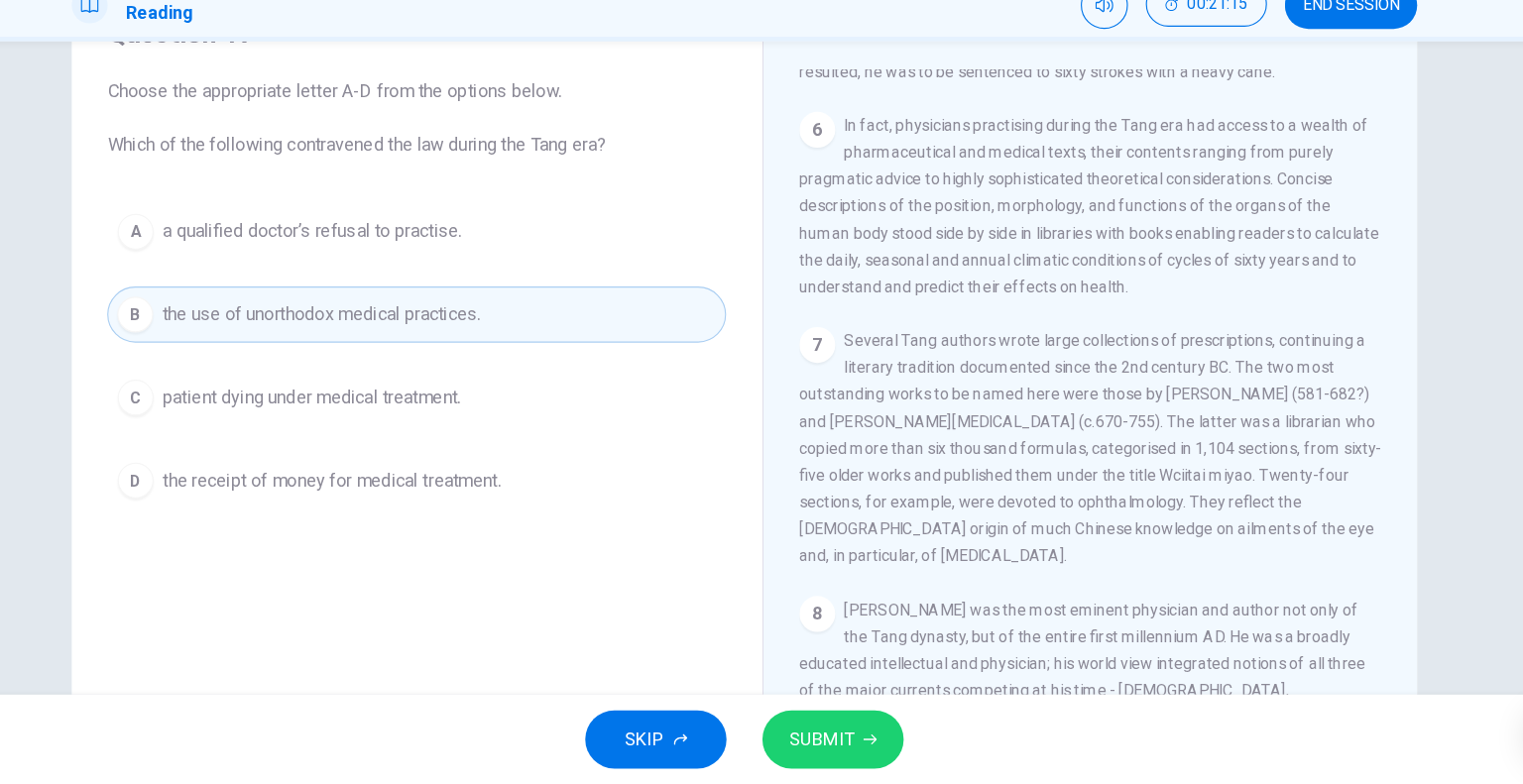 click on "A a qualified doctor’s refusal to practise." at bounding box center [472, 295] 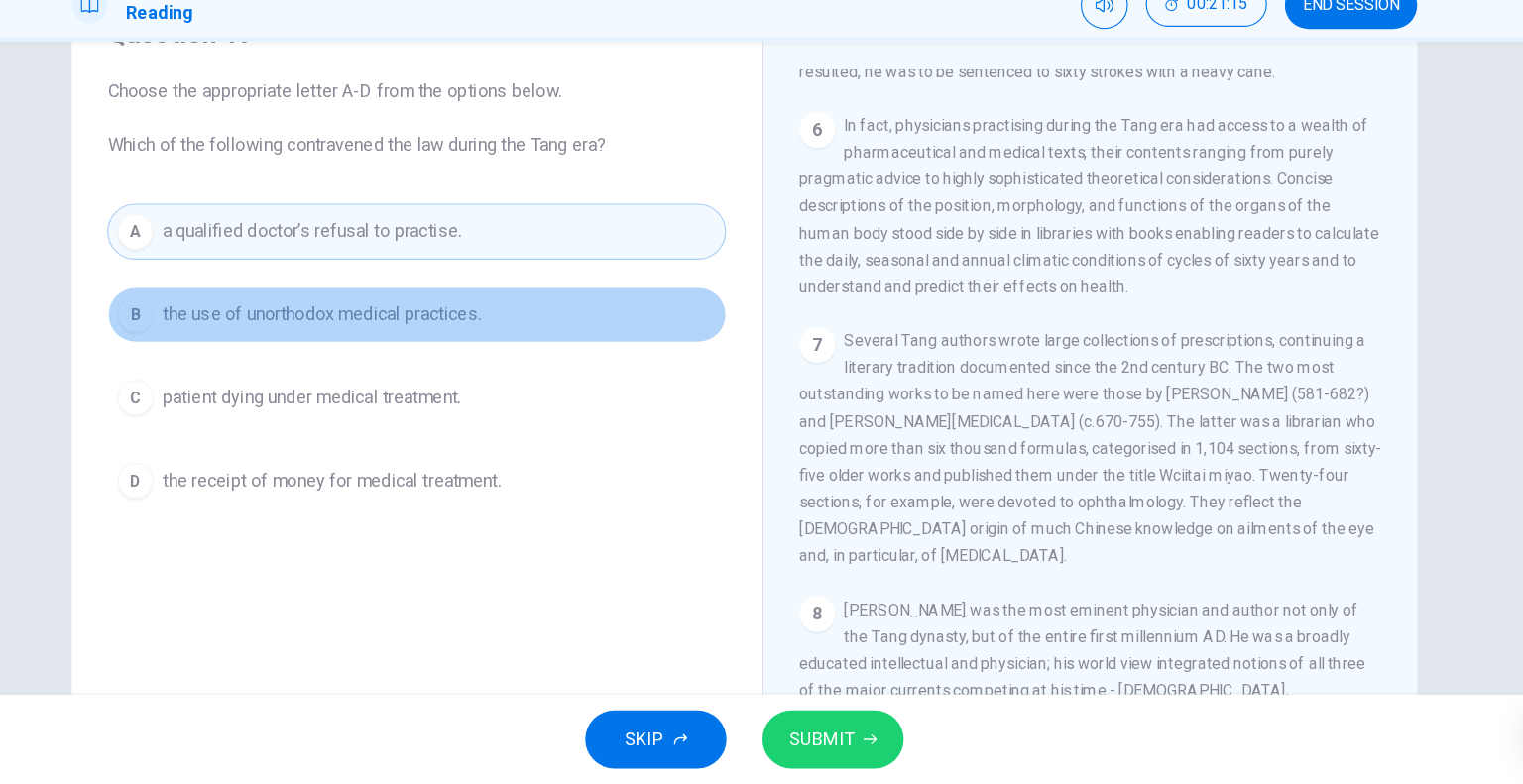 click on "the use of unorthodox medical practices." at bounding box center [388, 369] 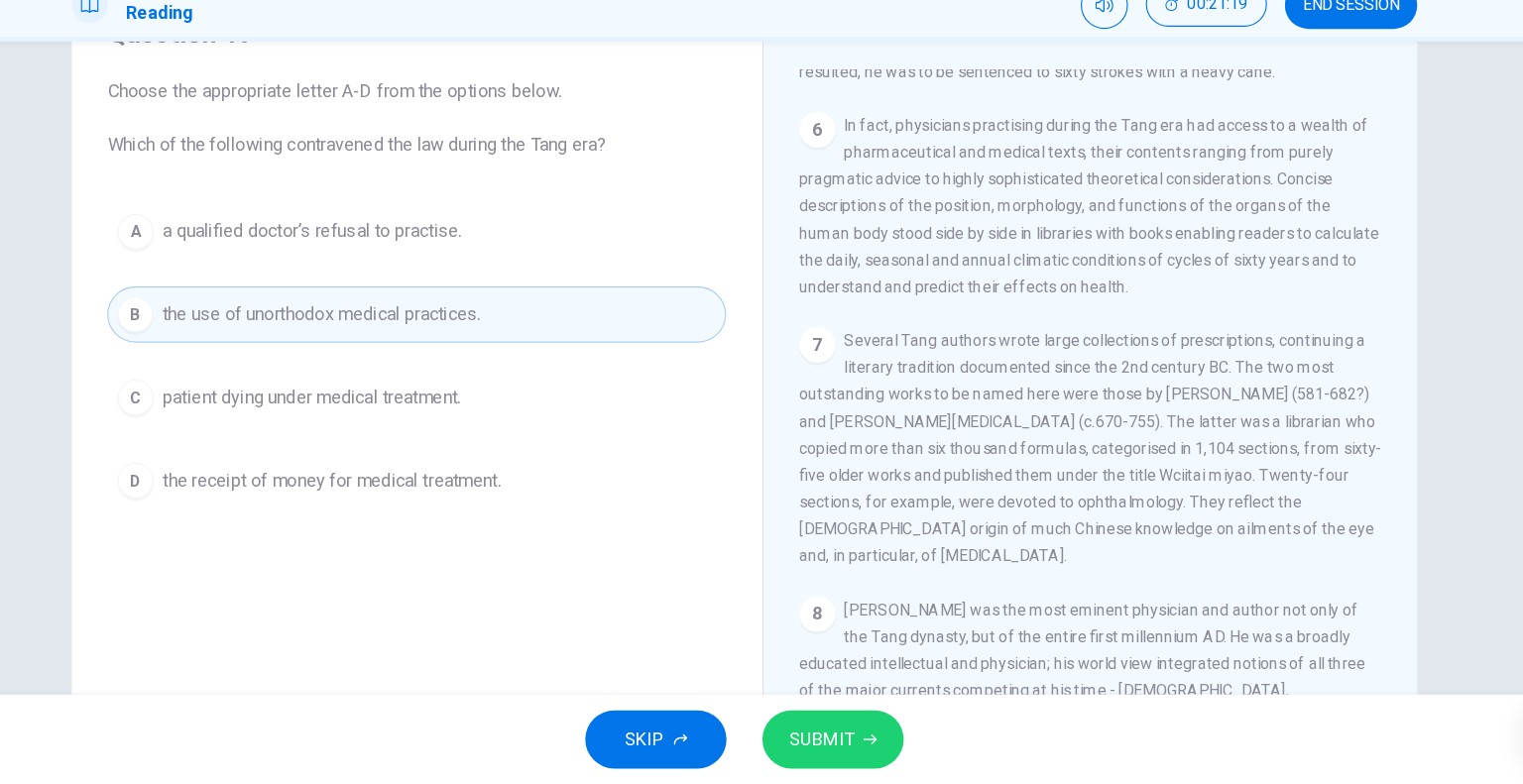 click on "SUBMIT" at bounding box center (830, 744) 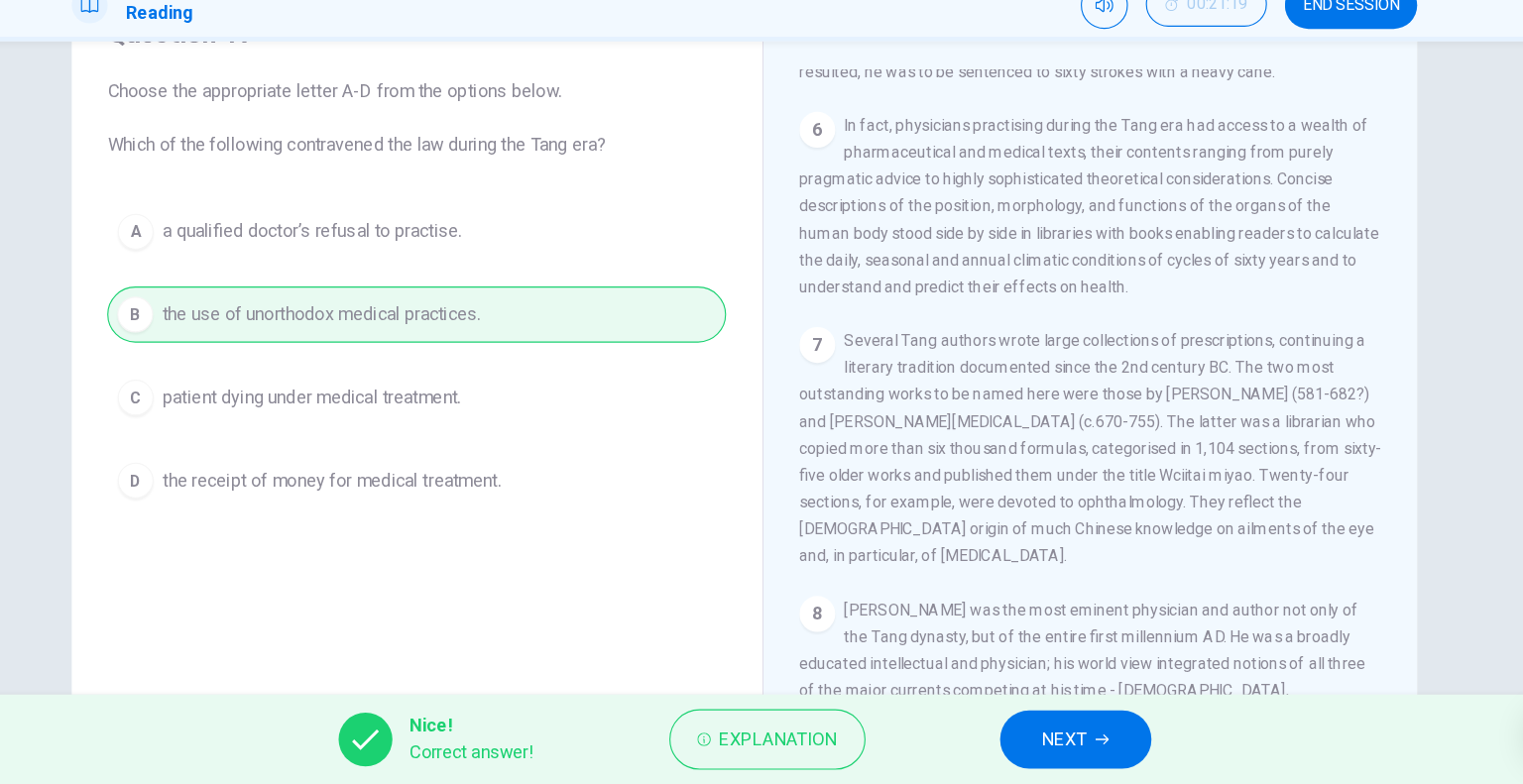 click on "NEXT" at bounding box center (1044, 744) 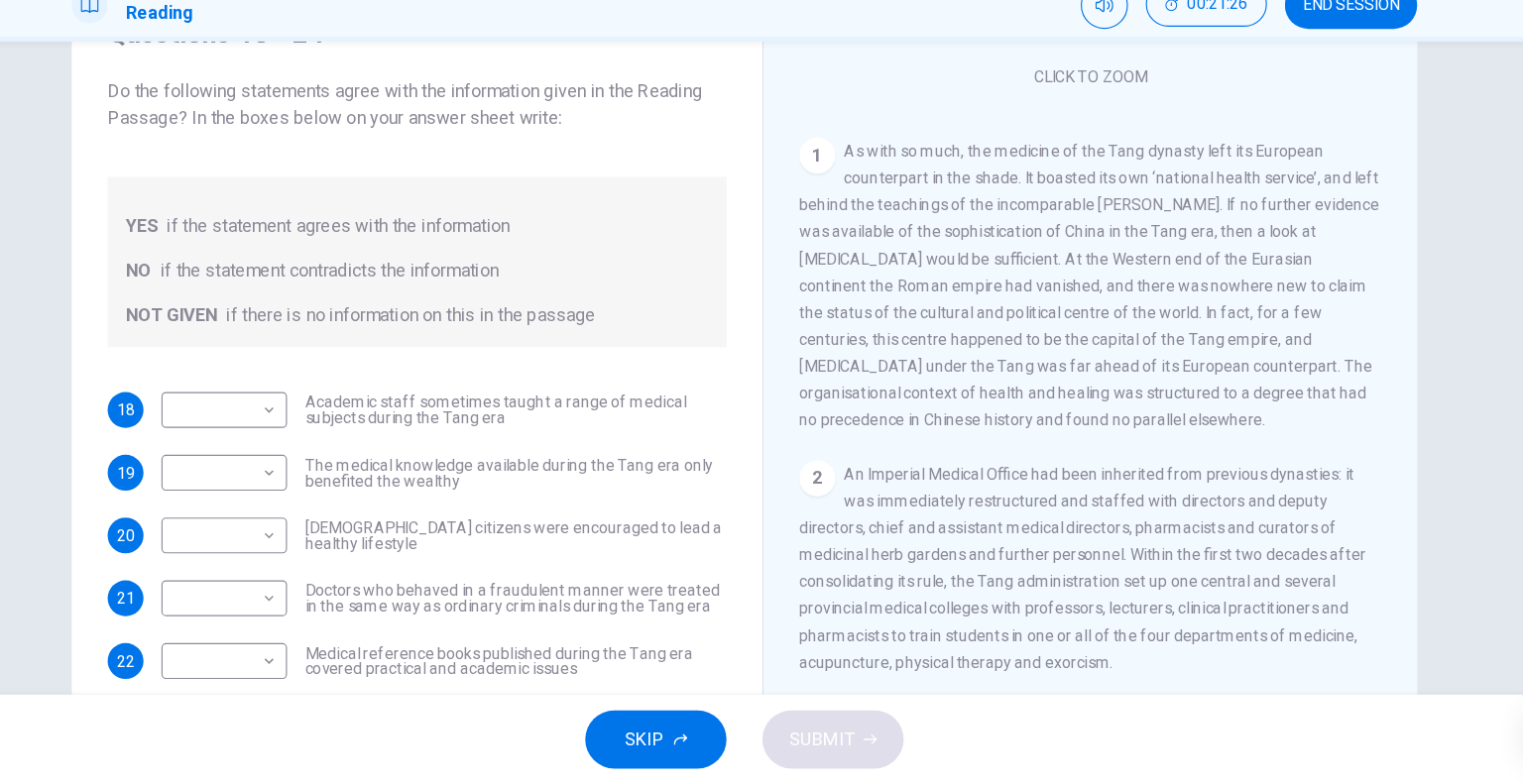 scroll, scrollTop: 360, scrollLeft: 0, axis: vertical 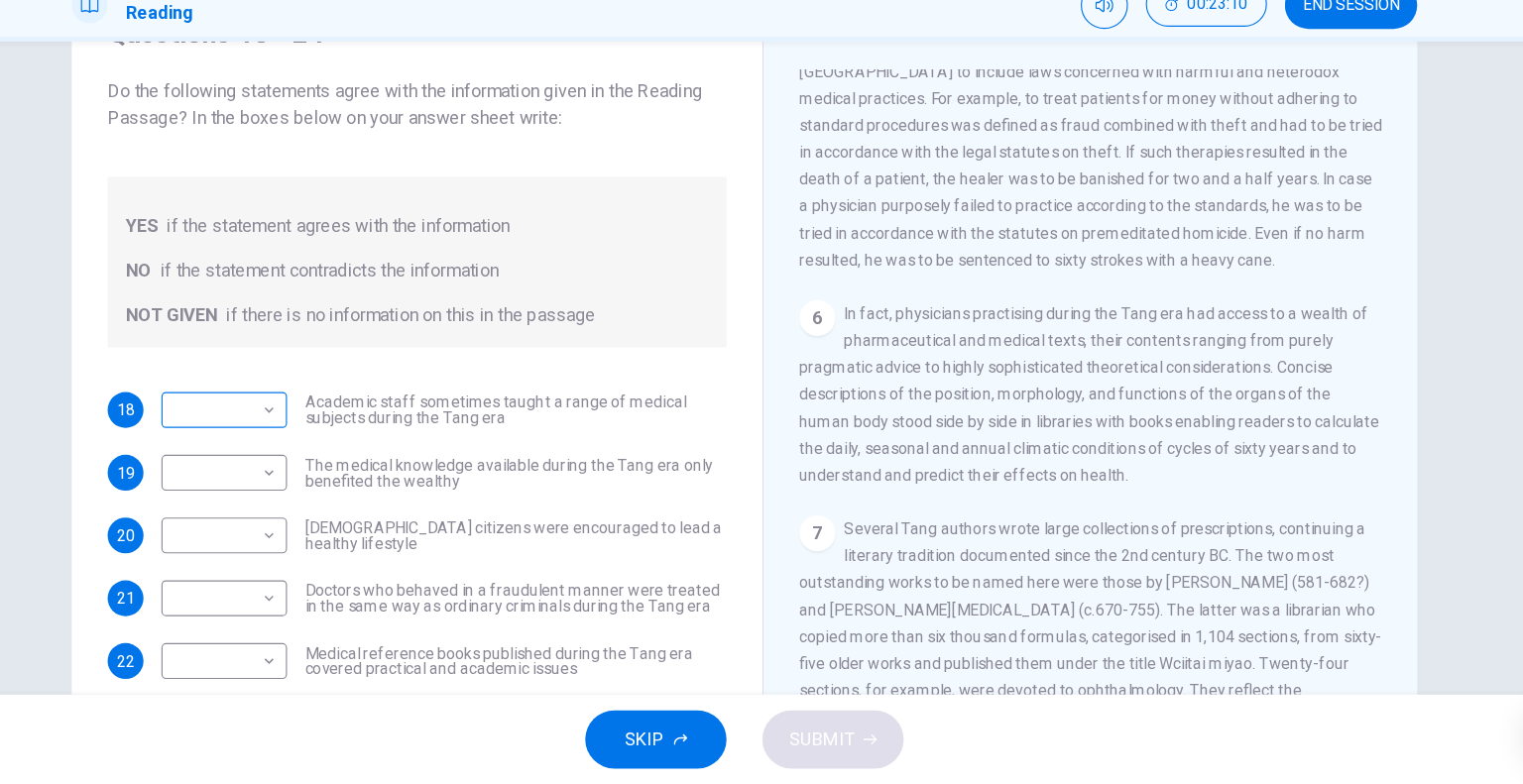 click on "This site uses cookies, as explained in our  Privacy Policy . If you agree to the use of cookies, please click the Accept button and continue to browse our site.   Privacy Policy Accept Dashboard Practice Start a test Analysis Buy a Test English ** ​ QAISARA YAHAYA CEFR Reading 00:23:10 END SESSION Questions 18 - 24 Do the following statements agree with the information given in the Reading Passage?
In the boxes below on your answer sheet write: YES if the statement agrees with the information NO if the statement contradicts the information NOT GIVEN if there is no information on this in the passage 18 ​ ​ Academic staff sometimes taught a range of medical subjects during the Tang era 19 ​ ​ The medical knowledge available during the Tang era only benefited the wealthy 20 ​ ​ Tang citizens were encouraged to lead a healthy lifestyle 21 ​ ​ Doctors who behaved in a fraudulent manner were treated in the same way as ordinary criminals during the Tang era 22 ​ ​ 23 ​ ​ 24 ​ ​ 1 2 3" at bounding box center [762, 392] 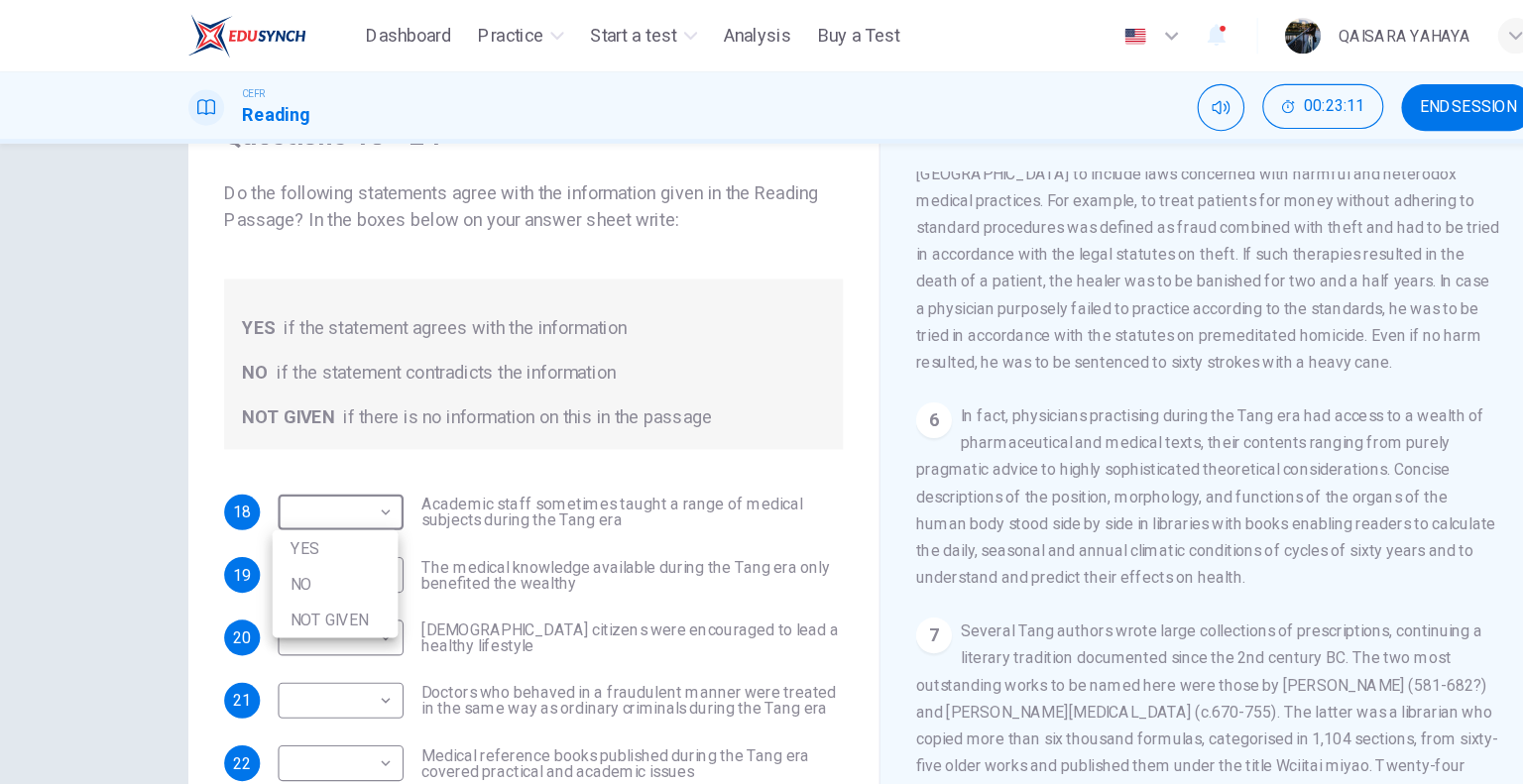 click on "YES" at bounding box center (296, 485) 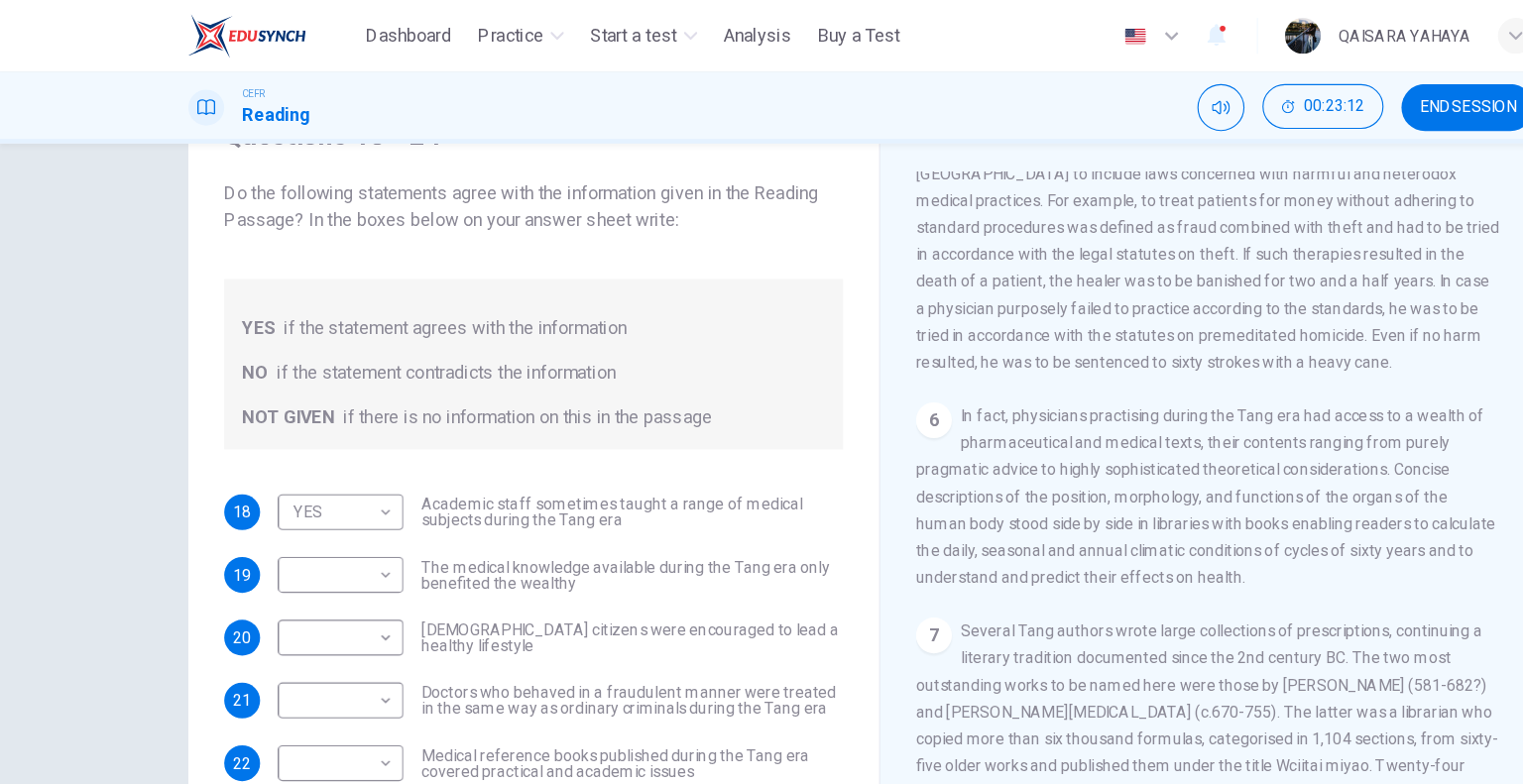 click on "YES if the statement agrees with the information NO if the statement contradicts the information NOT GIVEN if there is no information on this in the passage" at bounding box center [472, 322] 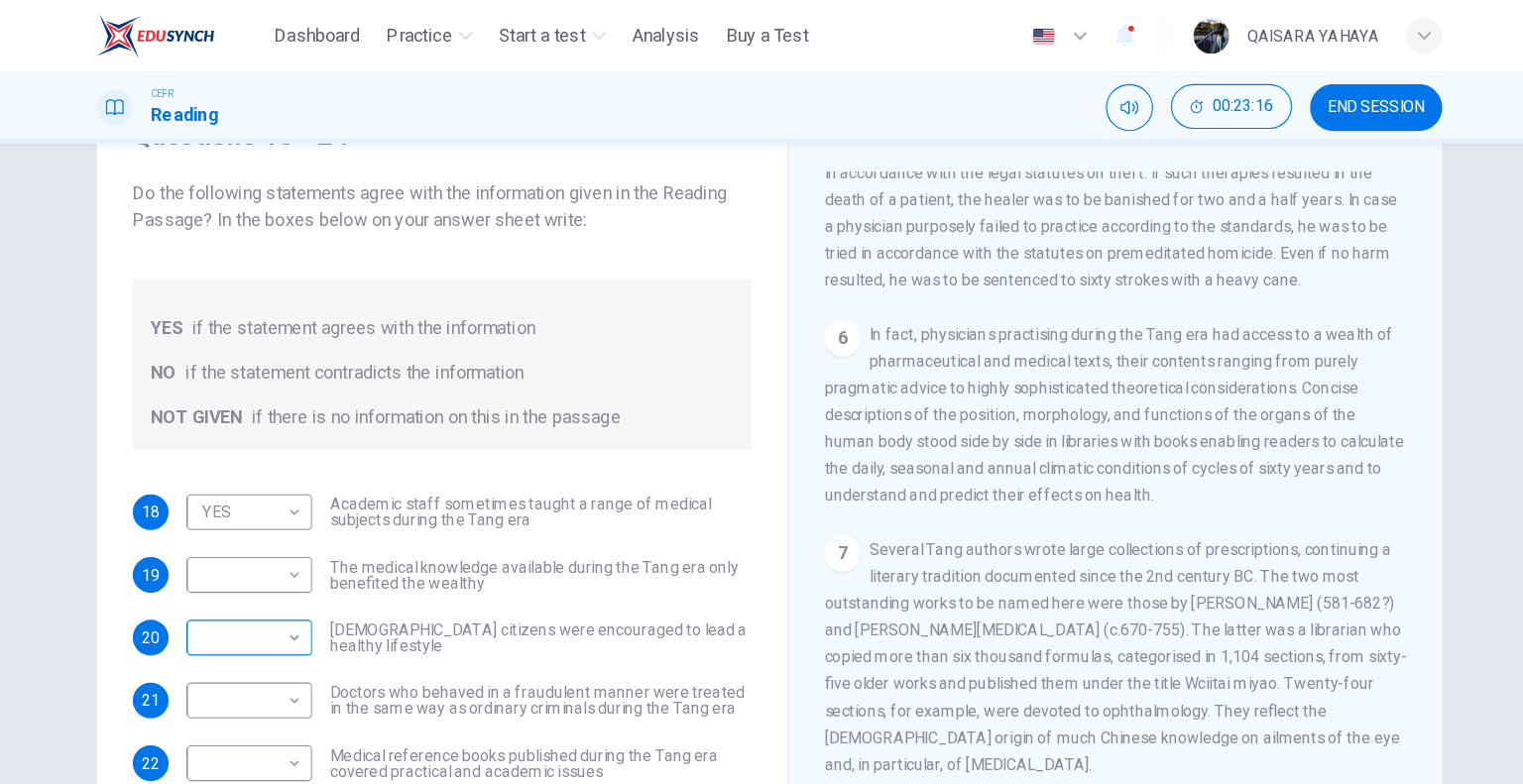 scroll, scrollTop: 1305, scrollLeft: 0, axis: vertical 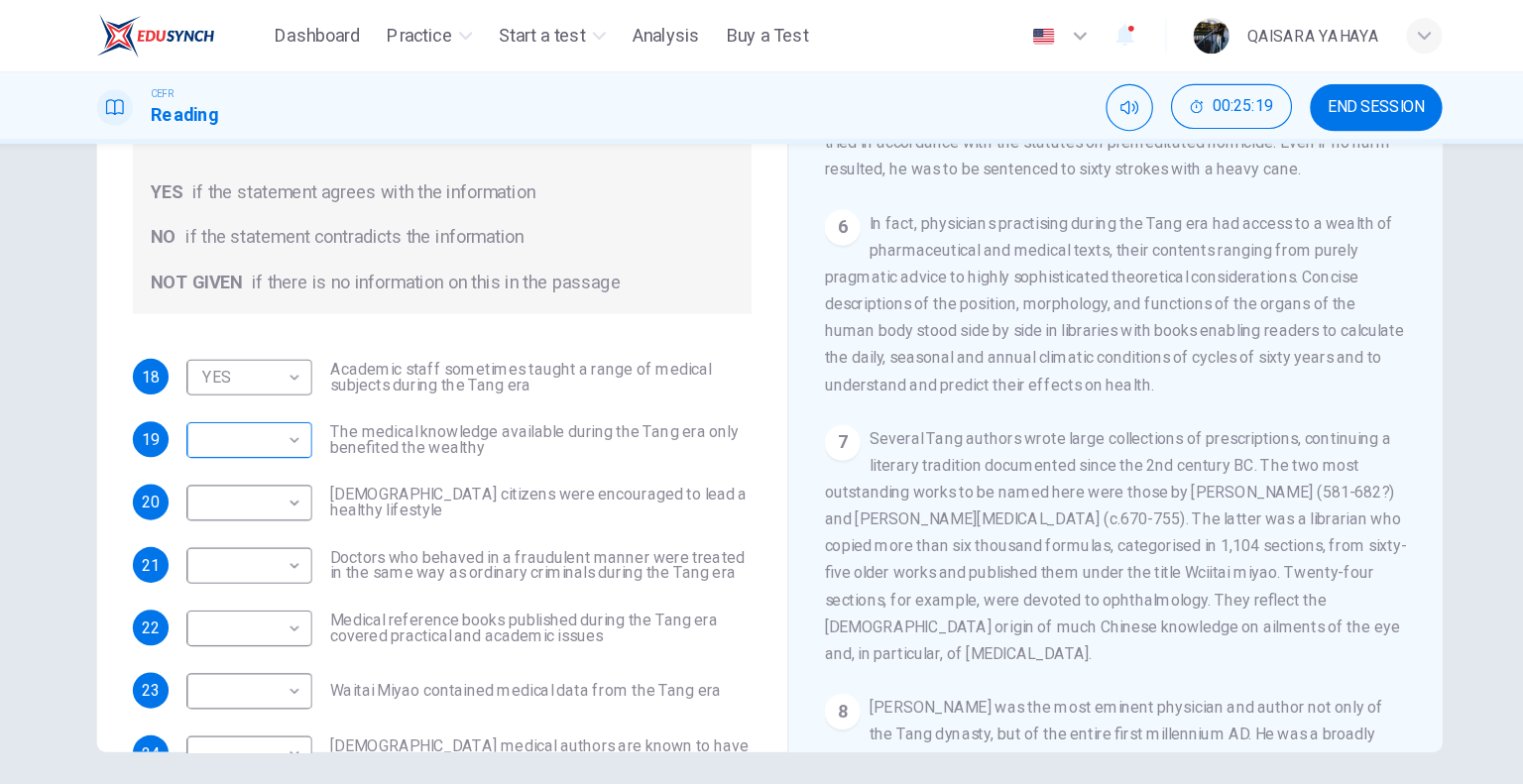 click on "This site uses cookies, as explained in our  Privacy Policy . If you agree to the use of cookies, please click the Accept button and continue to browse our site.   Privacy Policy Accept Dashboard Practice Start a test Analysis Buy a Test English ** ​ QAISARA YAHAYA CEFR Reading 00:25:19 END SESSION Questions 18 - 24 Do the following statements agree with the information given in the Reading Passage?
In the boxes below on your answer sheet write: YES if the statement agrees with the information NO if the statement contradicts the information NOT GIVEN if there is no information on this in the passage 18 YES *** ​ Academic staff sometimes taught a range of medical subjects during the Tang era 19 ​ ​ The medical knowledge available during the Tang era only benefited the wealthy 20 ​ ​ Tang citizens were encouraged to lead a healthy lifestyle 21 ​ ​ Doctors who behaved in a fraudulent manner were treated in the same way as ordinary criminals during the Tang era 22 ​ ​ 23 ​ ​ 24 ​ ​ 1" at bounding box center (762, 392) 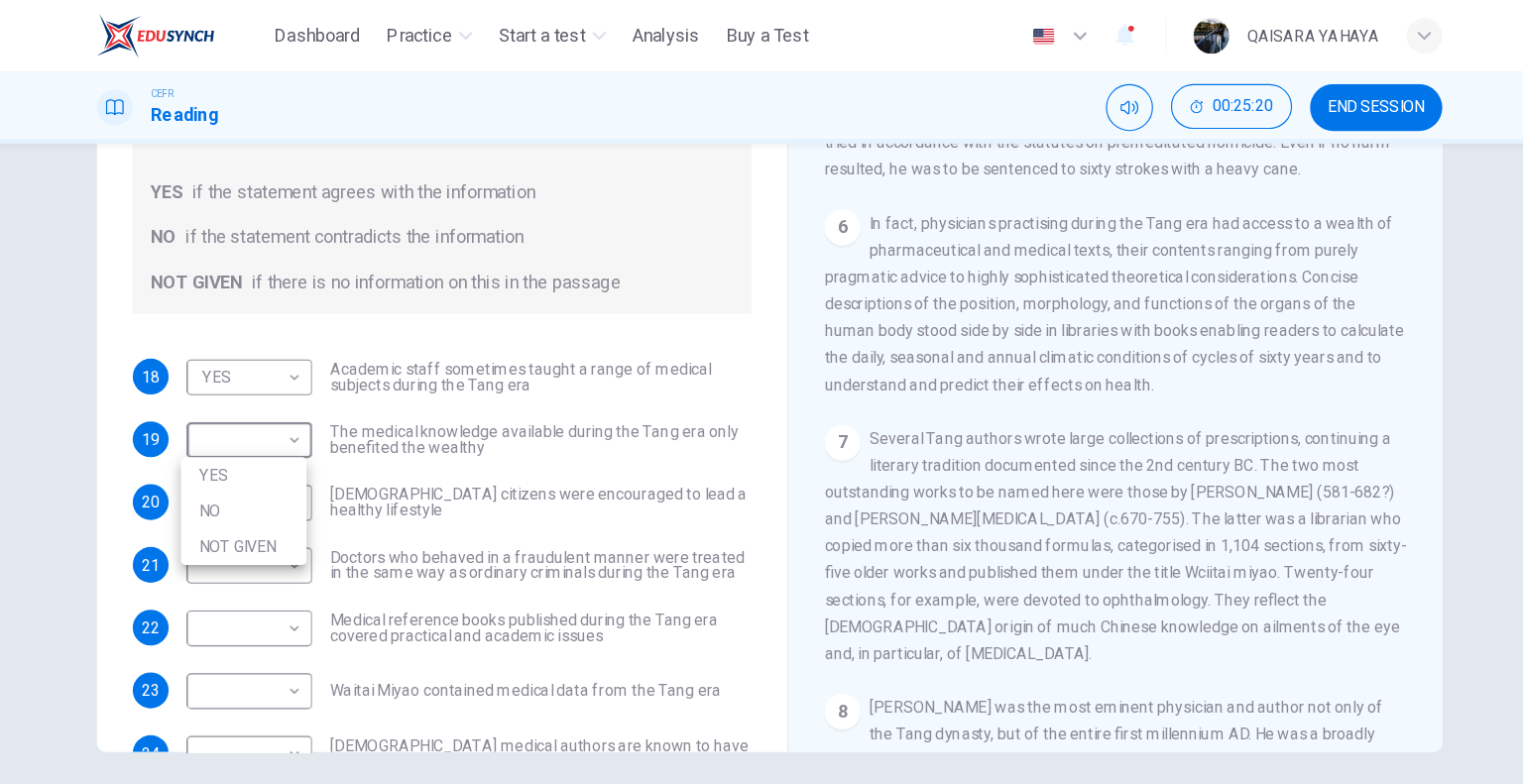 click on "NOT GIVEN" at bounding box center (296, 484) 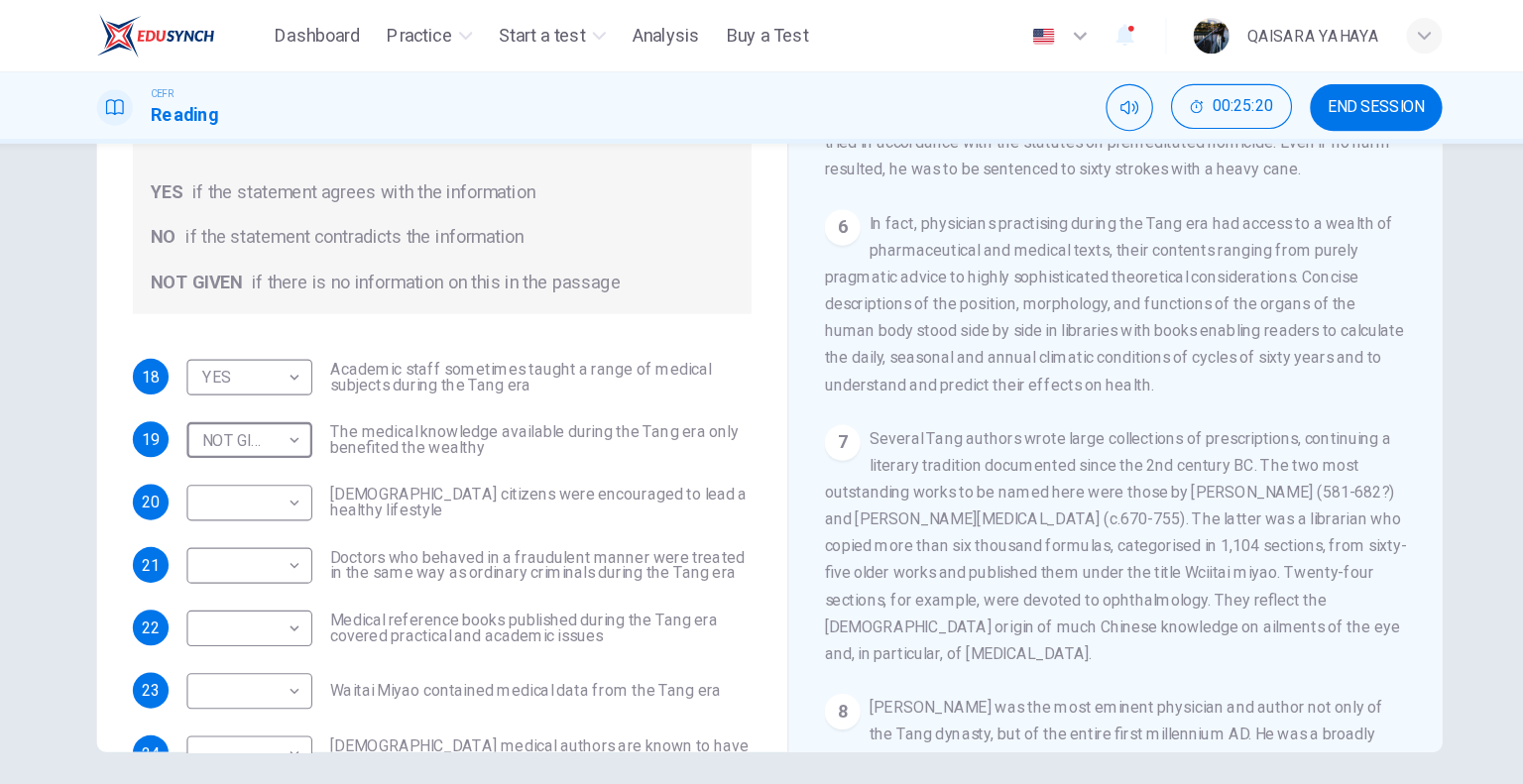 click on "18 YES *** ​ Academic staff sometimes taught a range of medical subjects during the Tang era 19 NOT GIVEN ********* ​ The medical knowledge available during the Tang era only benefited the wealthy 20 ​ ​ Tang citizens were encouraged to lead a healthy lifestyle 21 ​ ​ Doctors who behaved in a fraudulent manner were treated in the same way as ordinary criminals during the Tang era 22 ​ ​ Medical reference books published during the Tang era covered practical and academic issues 23 ​ ​ Waitai Miyao contained medical data from the Tang era 24 ​ ​ Chinese medical authors are known to have influenced Indian writing" at bounding box center [472, 500] 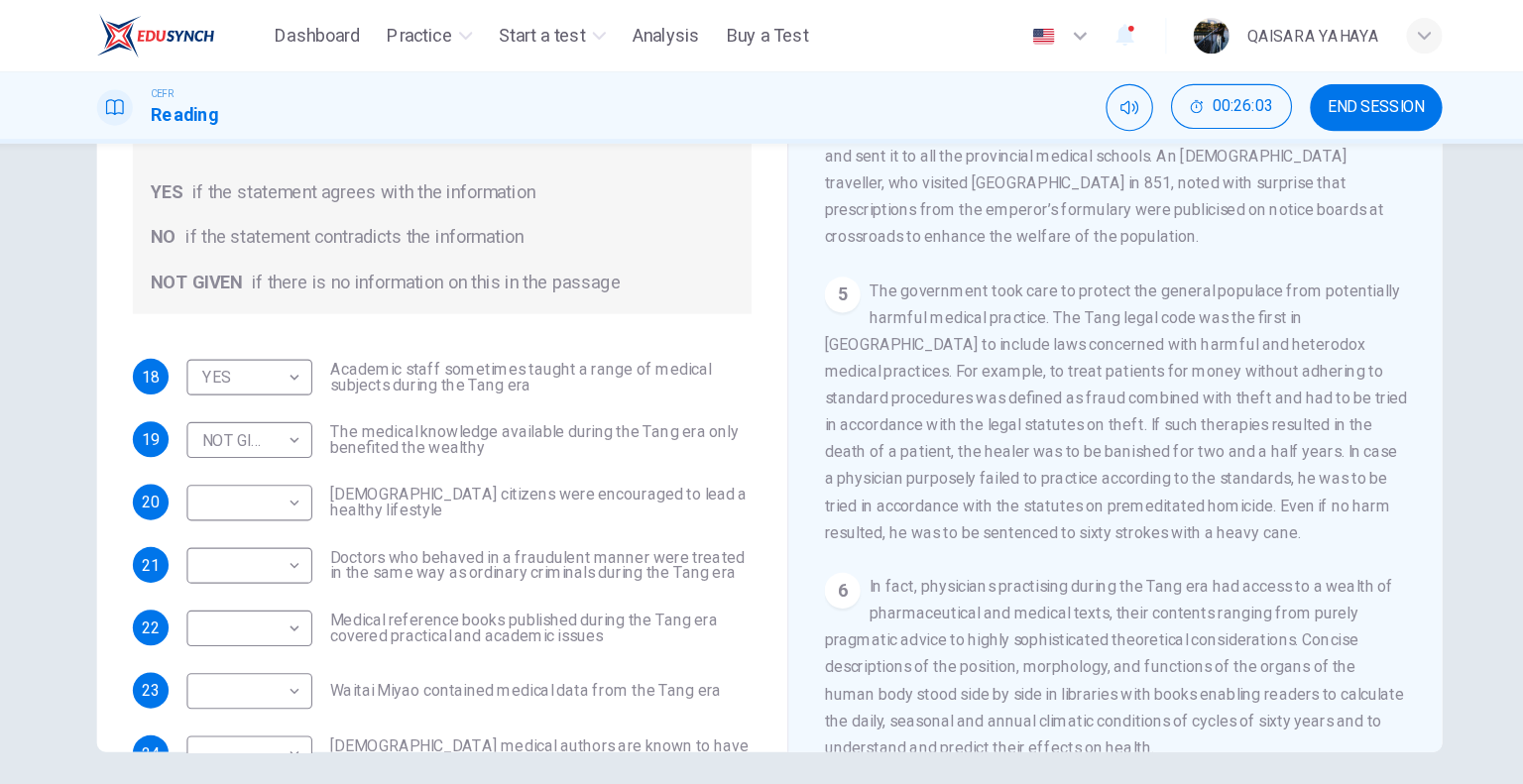 scroll, scrollTop: 880, scrollLeft: 0, axis: vertical 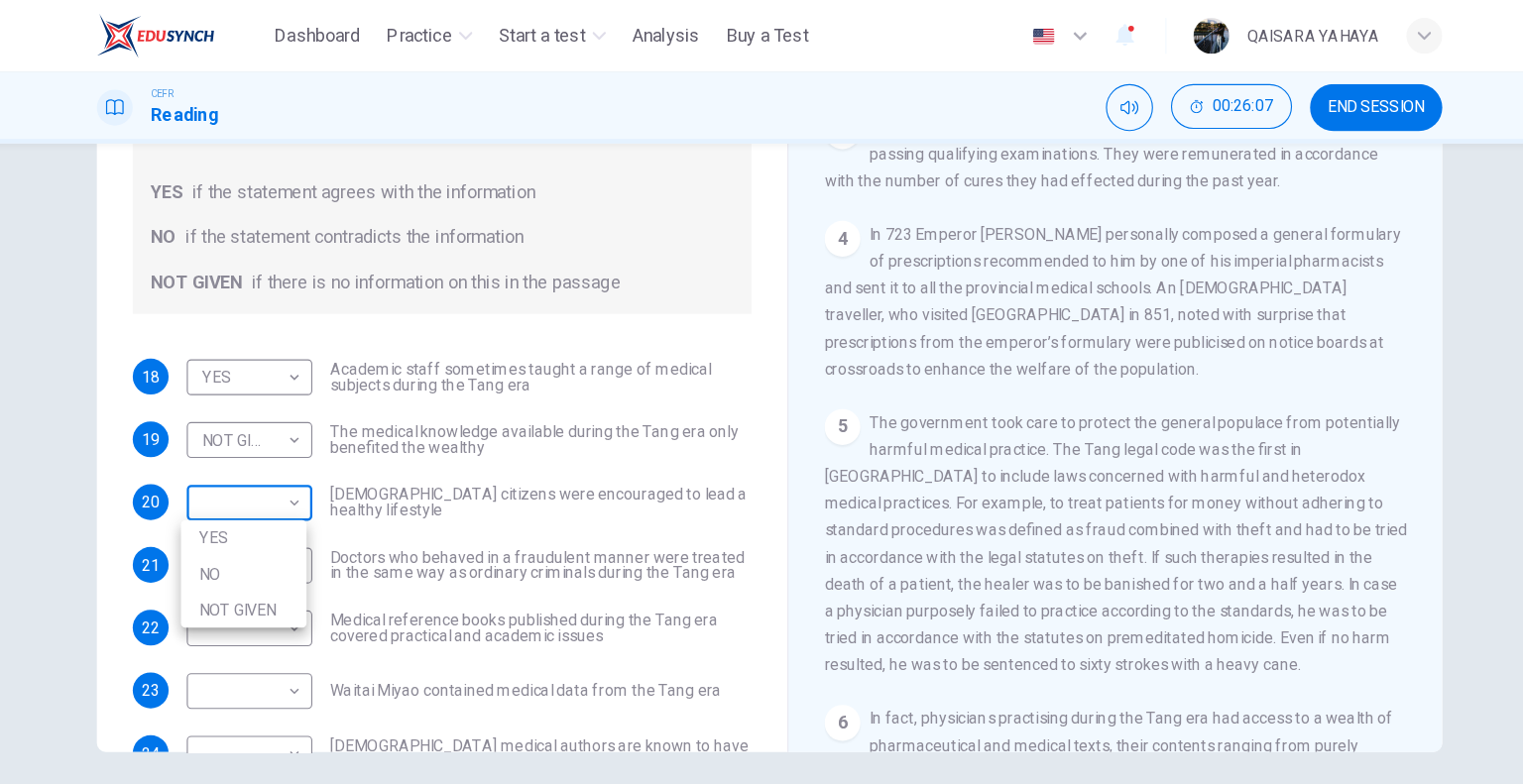 click on "This site uses cookies, as explained in our  Privacy Policy . If you agree to the use of cookies, please click the Accept button and continue to browse our site.   Privacy Policy Accept Dashboard Practice Start a test Analysis Buy a Test English ** ​ QAISARA YAHAYA CEFR Reading 00:26:07 END SESSION Questions 18 - 24 Do the following statements agree with the information given in the Reading Passage?
In the boxes below on your answer sheet write: YES if the statement agrees with the information NO if the statement contradicts the information NOT GIVEN if there is no information on this in the passage 18 YES *** ​ Academic staff sometimes taught a range of medical subjects during the Tang era 19 NOT GIVEN ********* ​ The medical knowledge available during the Tang era only benefited the wealthy 20 ​ ​ Tang citizens were encouraged to lead a healthy lifestyle 21 ​ ​ Doctors who behaved in a fraudulent manner were treated in the same way as ordinary criminals during the Tang era 22 ​ ​ 23 ​ 1" at bounding box center (762, 392) 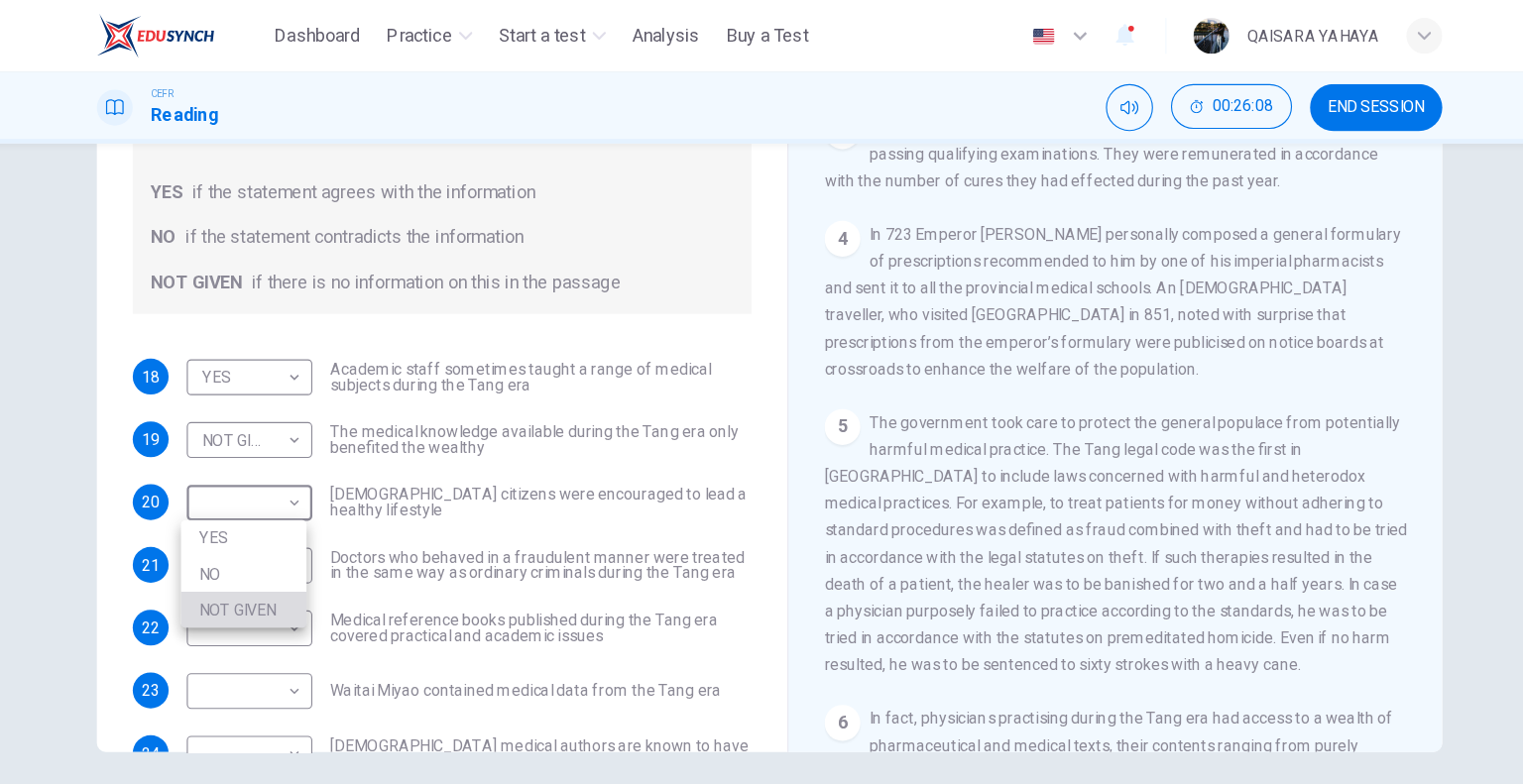 click on "NOT GIVEN" at bounding box center [296, 539] 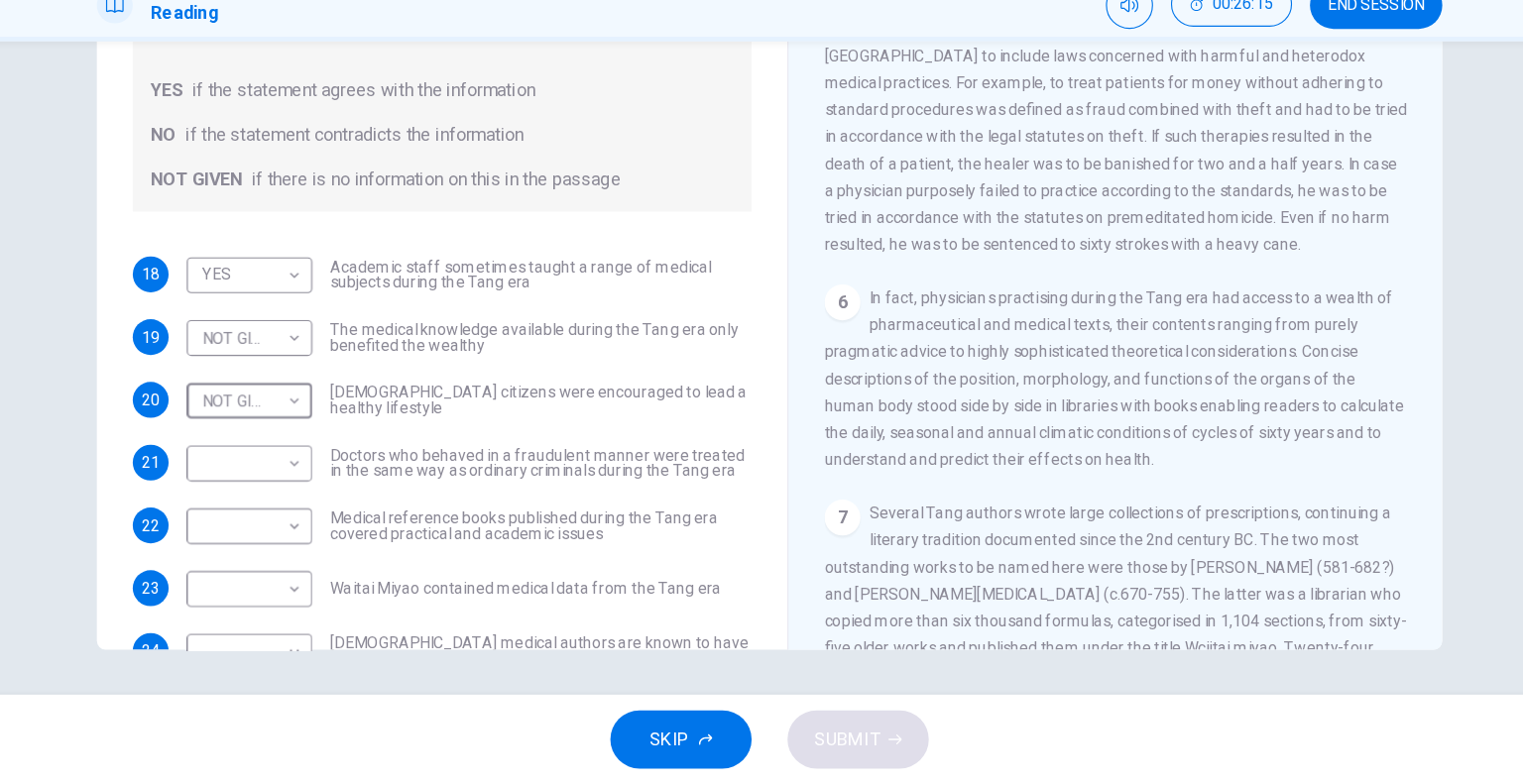 scroll, scrollTop: 1143, scrollLeft: 0, axis: vertical 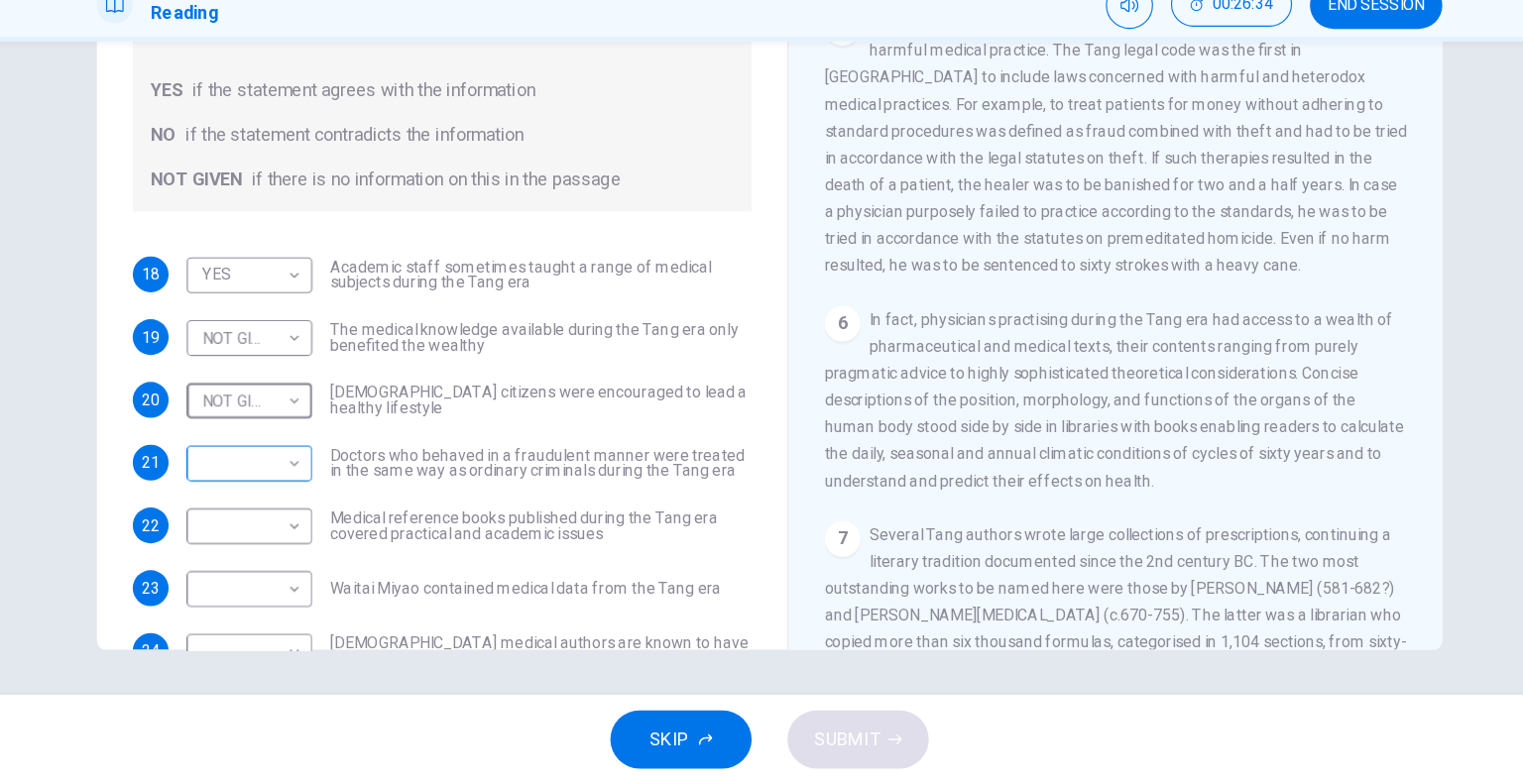 click on "This site uses cookies, as explained in our  Privacy Policy . If you agree to the use of cookies, please click the Accept button and continue to browse our site.   Privacy Policy Accept Dashboard Practice Start a test Analysis Buy a Test English ** ​ QAISARA YAHAYA CEFR Reading 00:26:34 END SESSION Questions 18 - 24 Do the following statements agree with the information given in the Reading Passage?
In the boxes below on your answer sheet write: YES if the statement agrees with the information NO if the statement contradicts the information NOT GIVEN if there is no information on this in the passage 18 YES *** ​ Academic staff sometimes taught a range of medical subjects during the Tang era 19 NOT GIVEN ********* ​ The medical knowledge available during the Tang era only benefited the wealthy 20 NOT GIVEN ********* ​ Tang citizens were encouraged to lead a healthy lifestyle 21 ​ ​ Doctors who behaved in a fraudulent manner were treated in the same way as ordinary criminals during the Tang era 22" at bounding box center [762, 392] 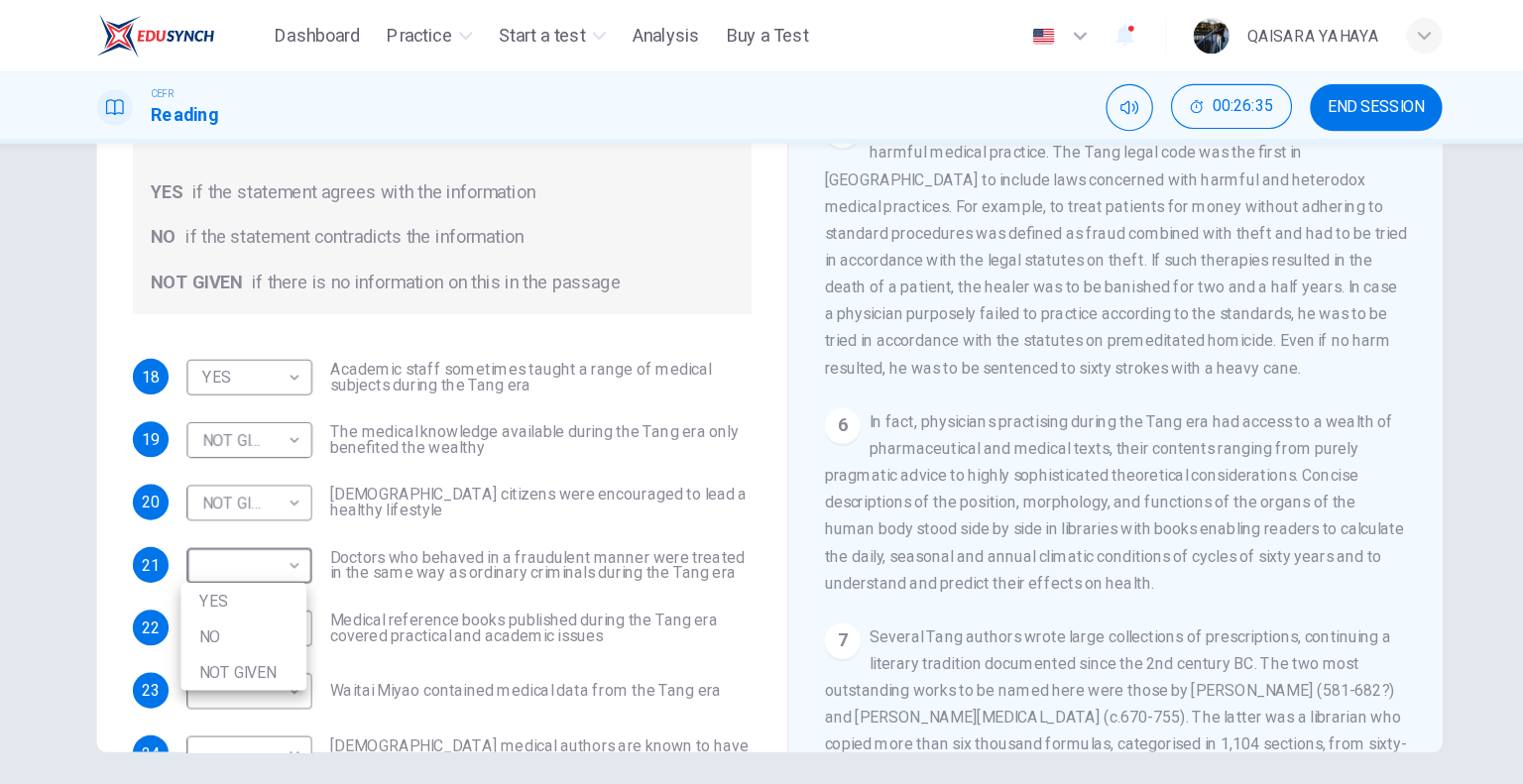 click on "YES" at bounding box center (296, 531) 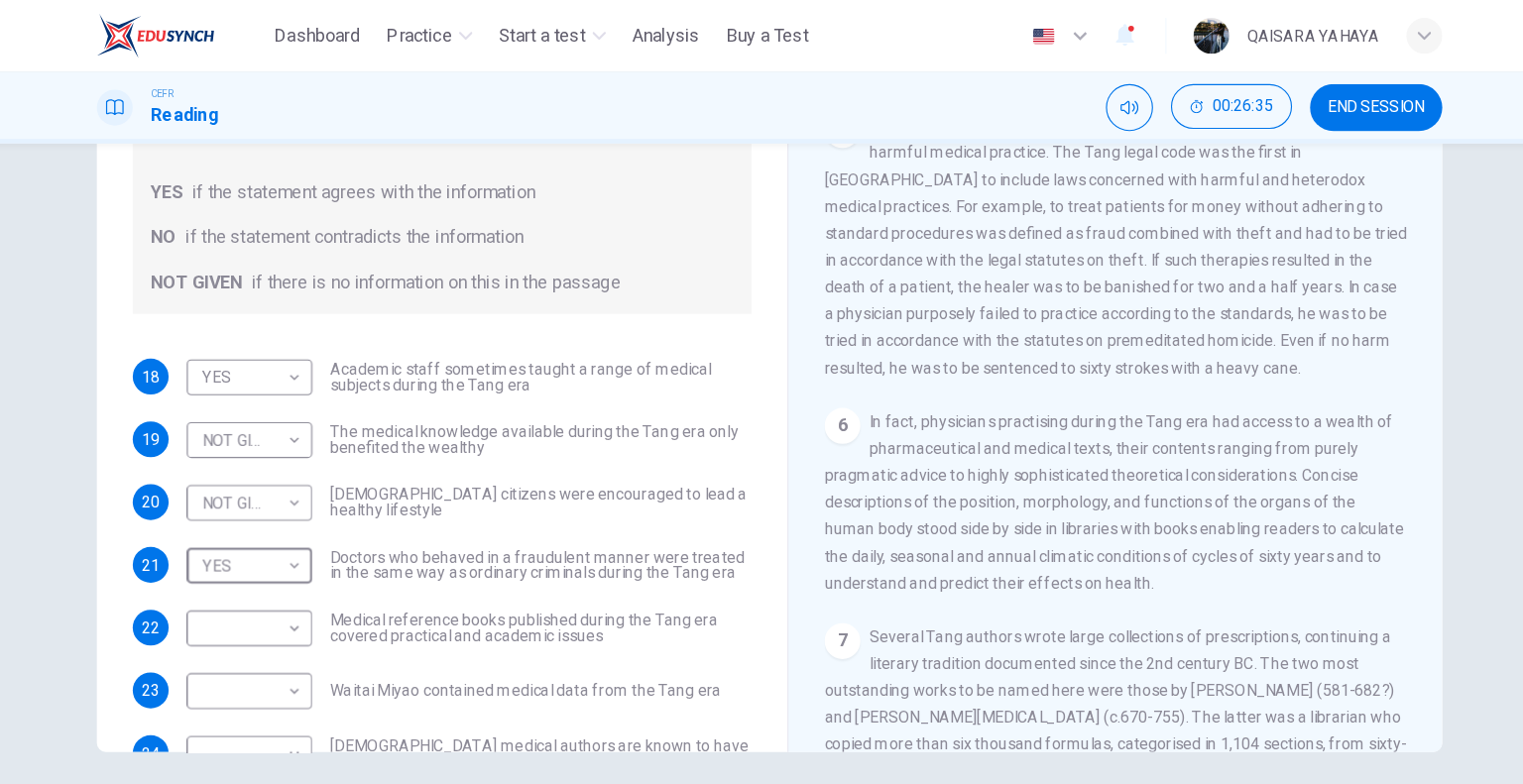 click on "Doctors who behaved in a fraudulent manner were treated in the same way as ordinary criminals during the Tang era" at bounding box center [559, 500] 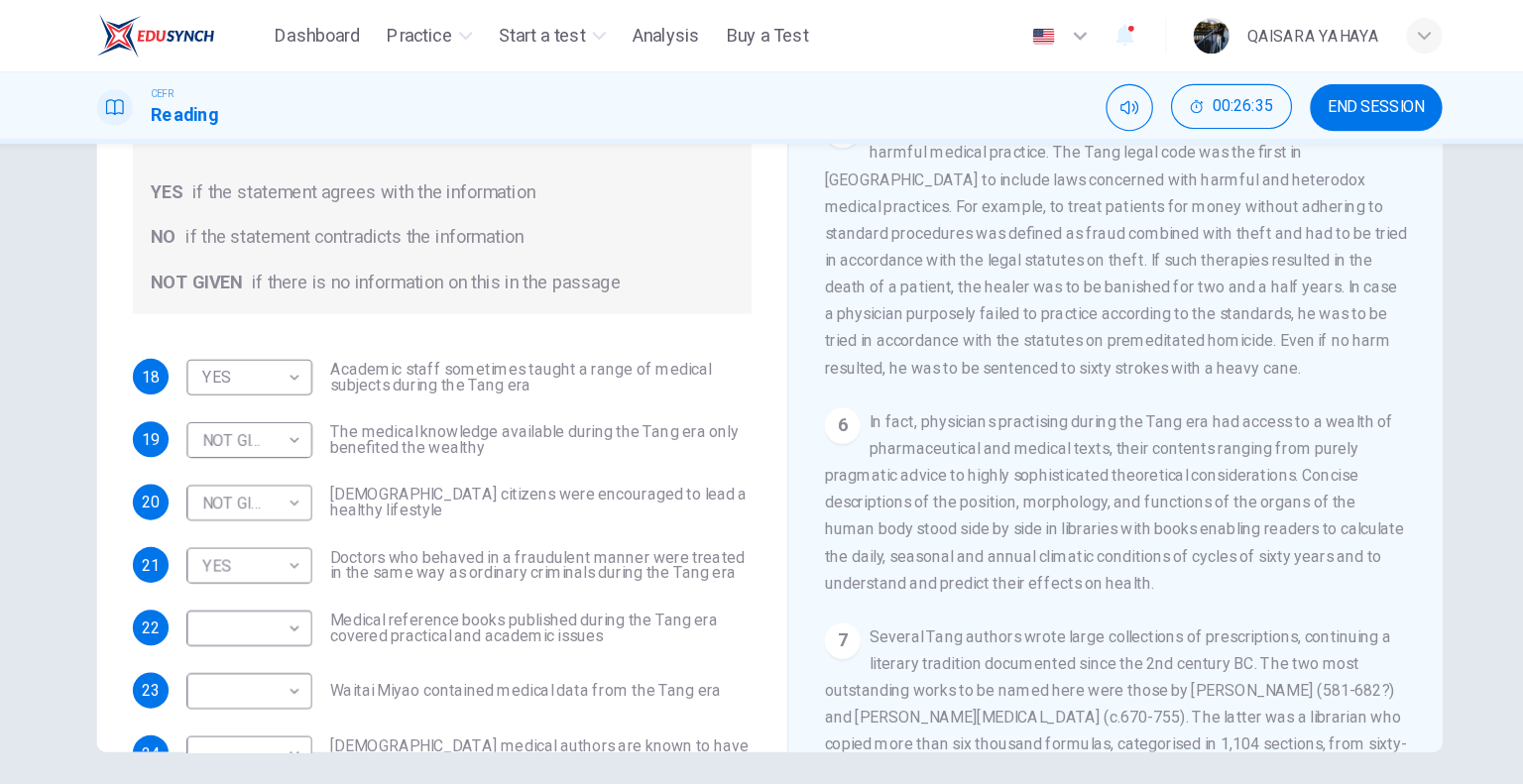 scroll, scrollTop: 87, scrollLeft: 0, axis: vertical 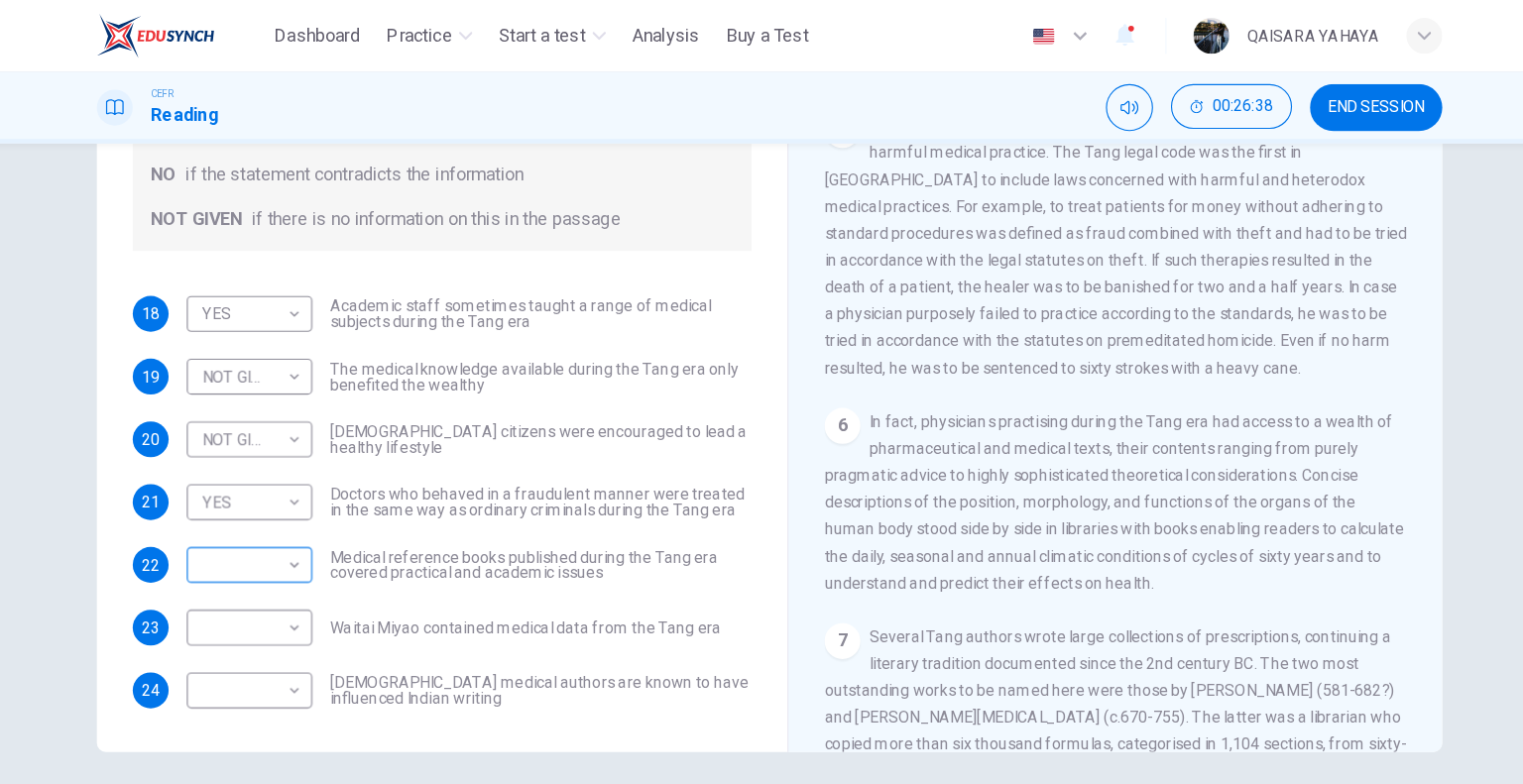click on "This site uses cookies, as explained in our  Privacy Policy . If you agree to the use of cookies, please click the Accept button and continue to browse our site.   Privacy Policy Accept Dashboard Practice Start a test Analysis Buy a Test English ** ​ QAISARA YAHAYA CEFR Reading 00:26:38 END SESSION Questions 18 - 24 Do the following statements agree with the information given in the Reading Passage?
In the boxes below on your answer sheet write: YES if the statement agrees with the information NO if the statement contradicts the information NOT GIVEN if there is no information on this in the passage 18 YES *** ​ Academic staff sometimes taught a range of medical subjects during the Tang era 19 NOT GIVEN ********* ​ The medical knowledge available during the Tang era only benefited the wealthy 20 NOT GIVEN ********* ​ Tang citizens were encouraged to lead a healthy lifestyle 21 YES *** ​ Doctors who behaved in a fraudulent manner were treated in the same way as ordinary criminals during the Tang era" at bounding box center [762, 392] 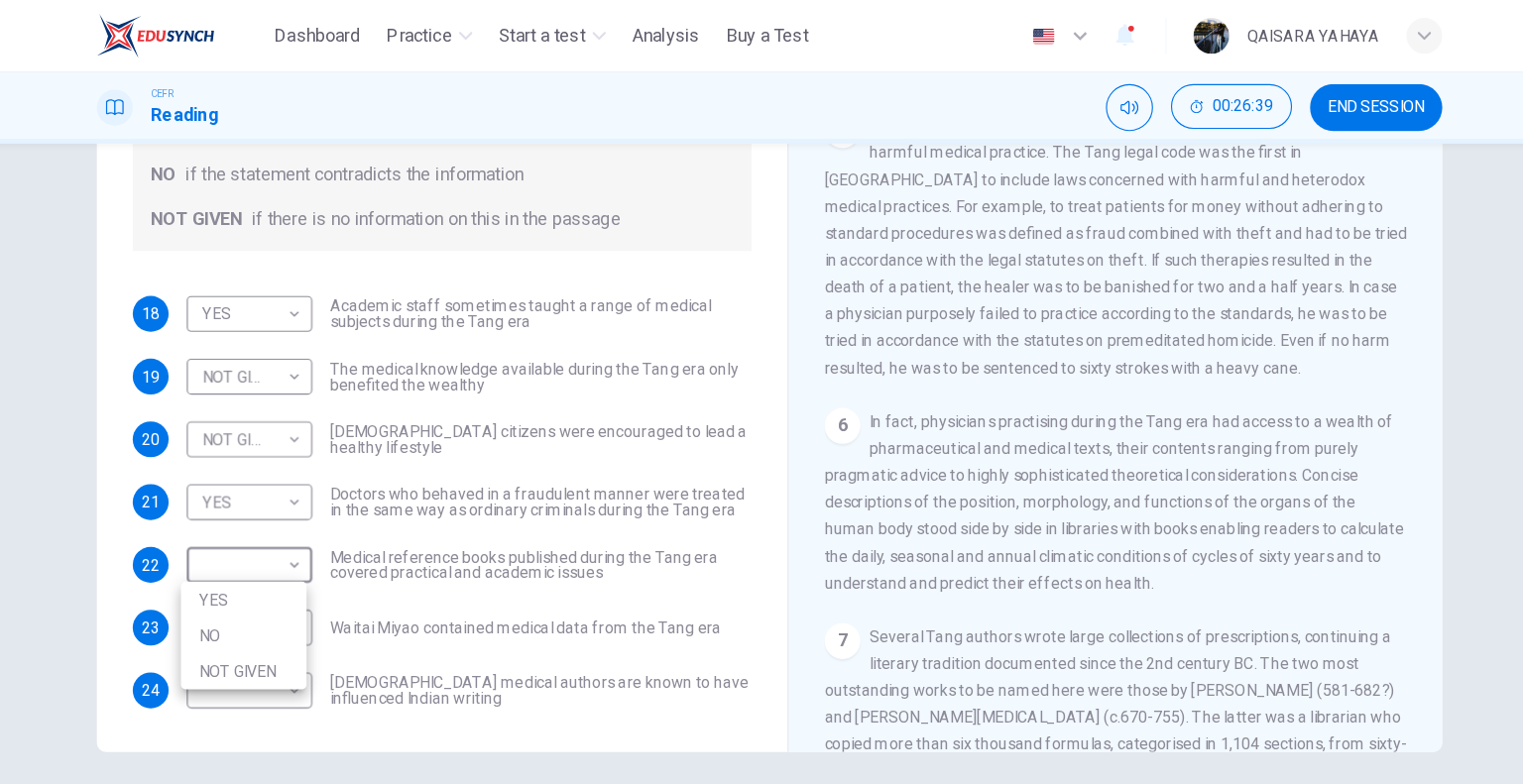click on "YES" at bounding box center [296, 530] 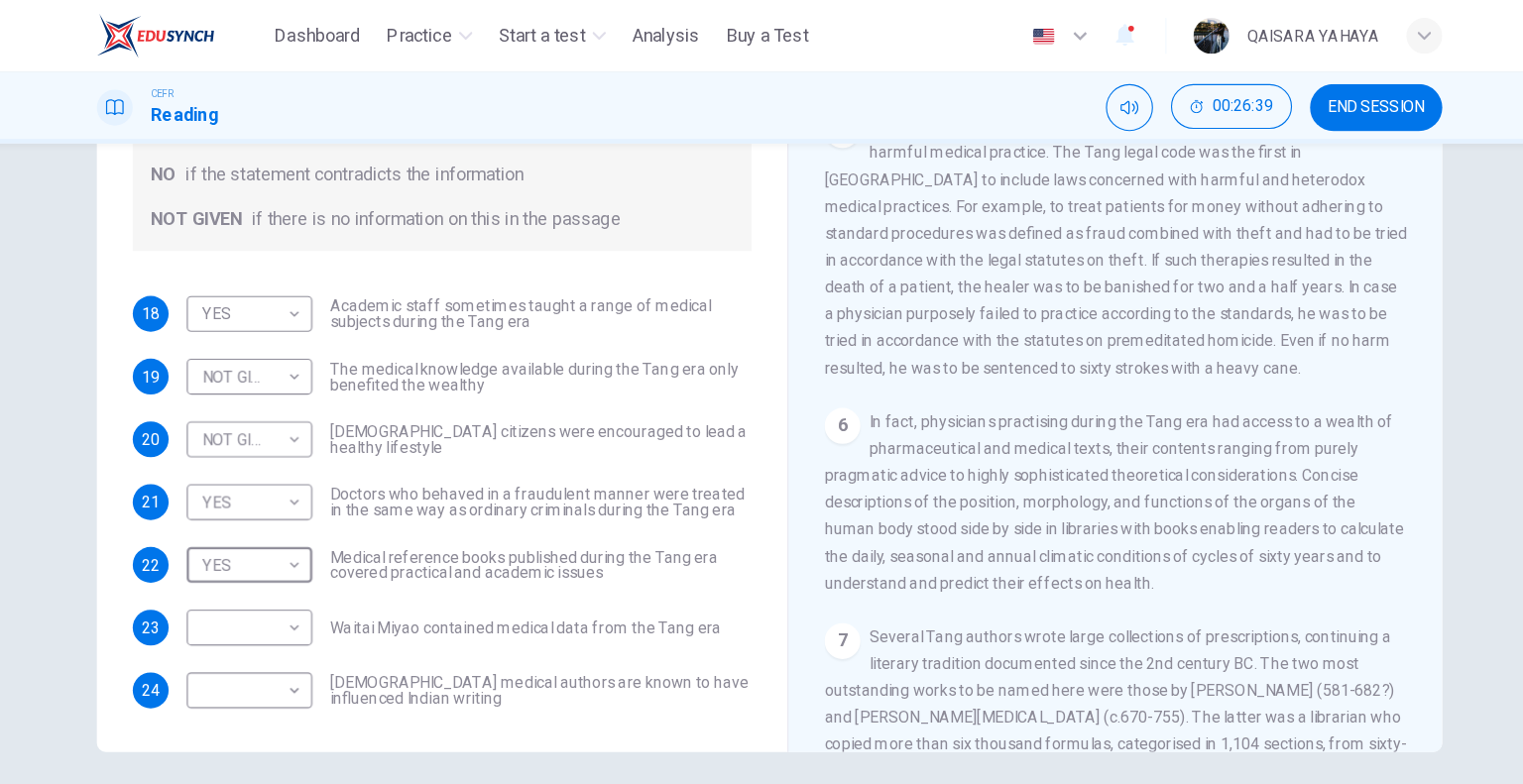 click on "Medical reference books published during the Tang era covered practical and academic issues" at bounding box center (559, 500) 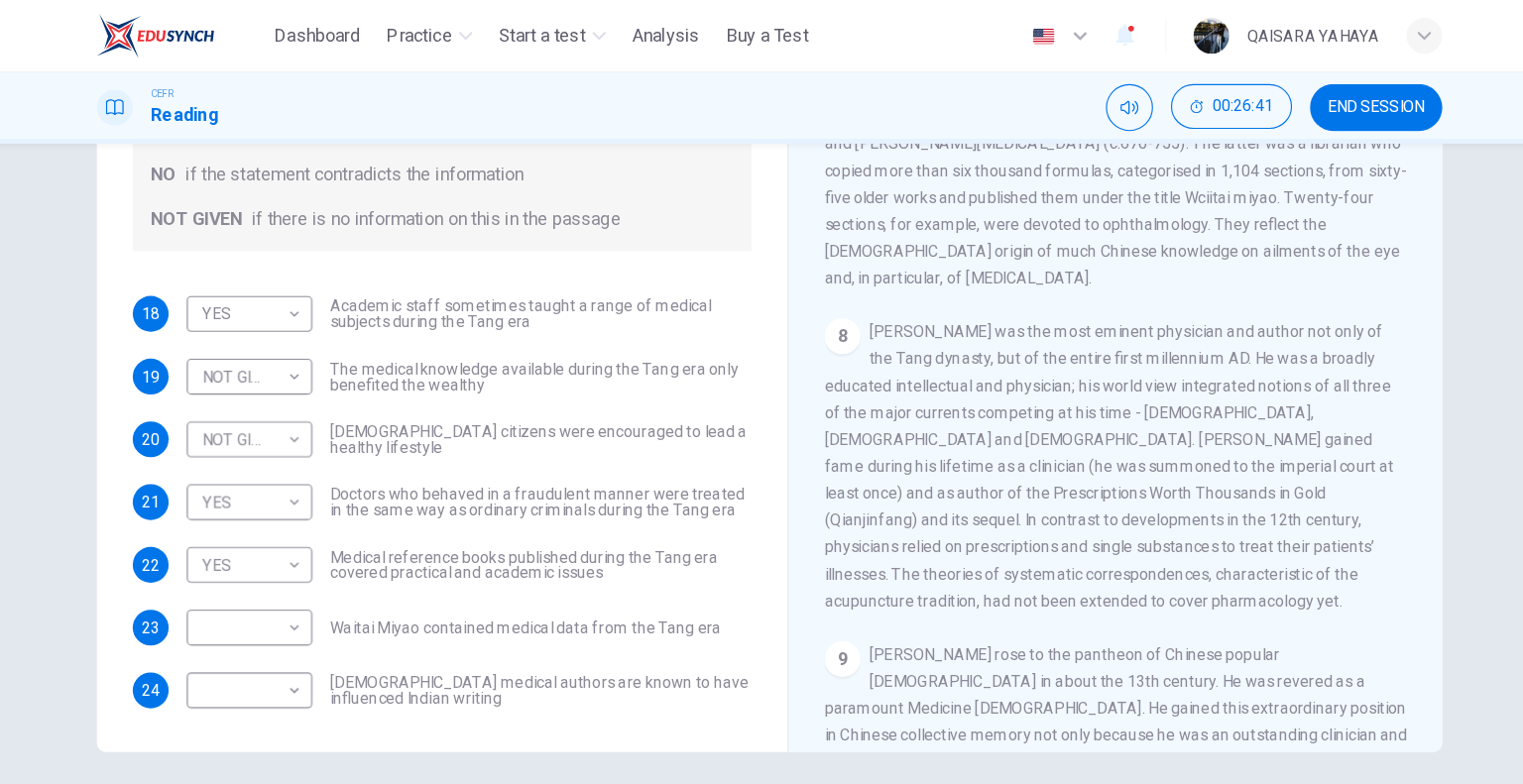 scroll, scrollTop: 1669, scrollLeft: 0, axis: vertical 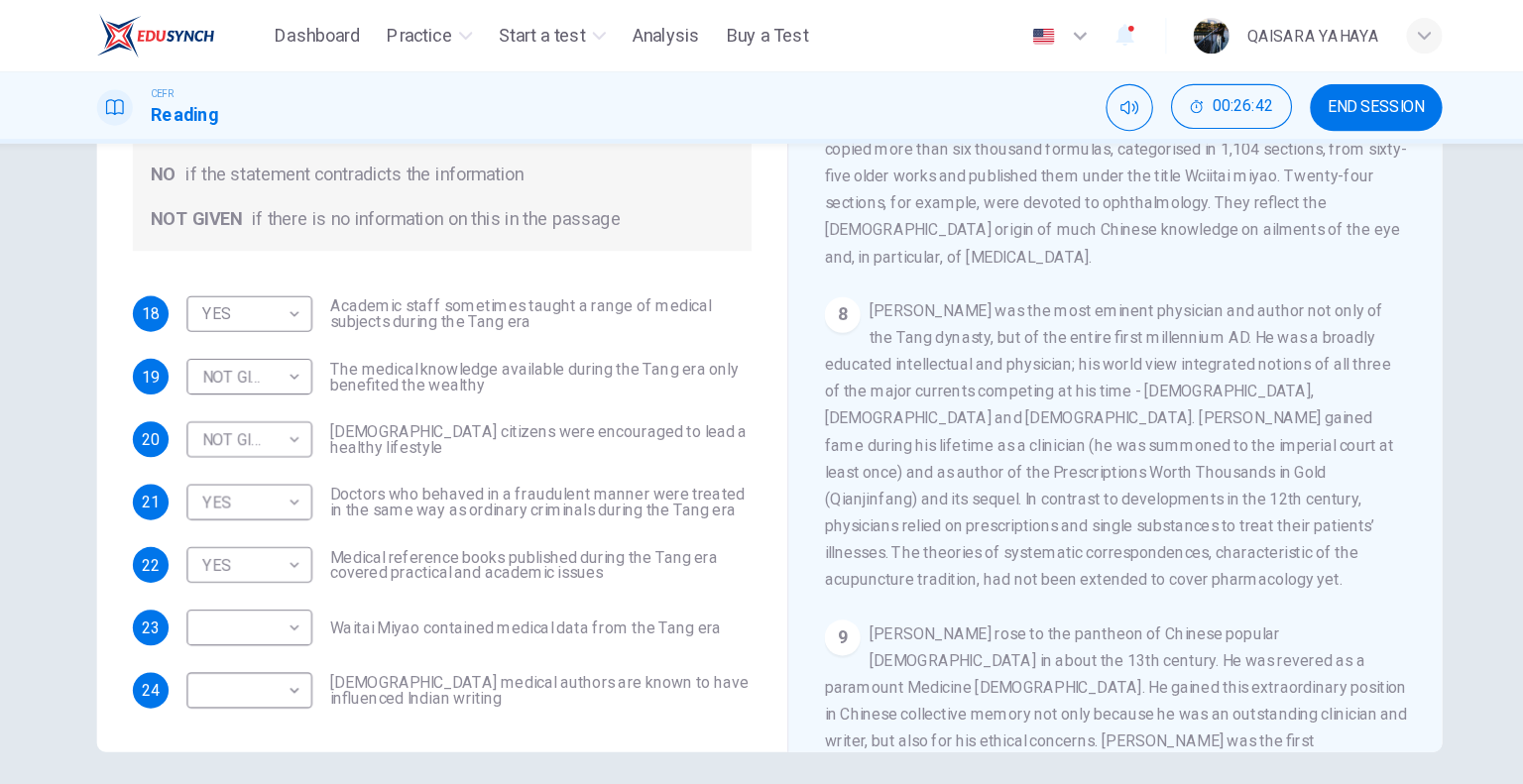 click on "8 Sun Simiao was the most eminent physician and author not only of the Tang dynasty, but of the entire first millennium AD. He was a broadly educated intellectual and physician; his world view integrated notions of all three of the major currents competing at his time - Confucianism, Daoism and Buddhism. Sun Simiao gained fame during his lifetime as a clinician (he was summoned to the imperial court at least once) and as author of the Prescriptions Worth Thousands in Gold (Qianjinfang) and its sequel. In contrast to developments in the 12th century, physicians relied on prescriptions and single substances to treat their patients’ illnesses. The theories of systematic correspondences, characteristic of the acupuncture tradition, had not been extended to cover pharmacology yet." at bounding box center [1068, 393] 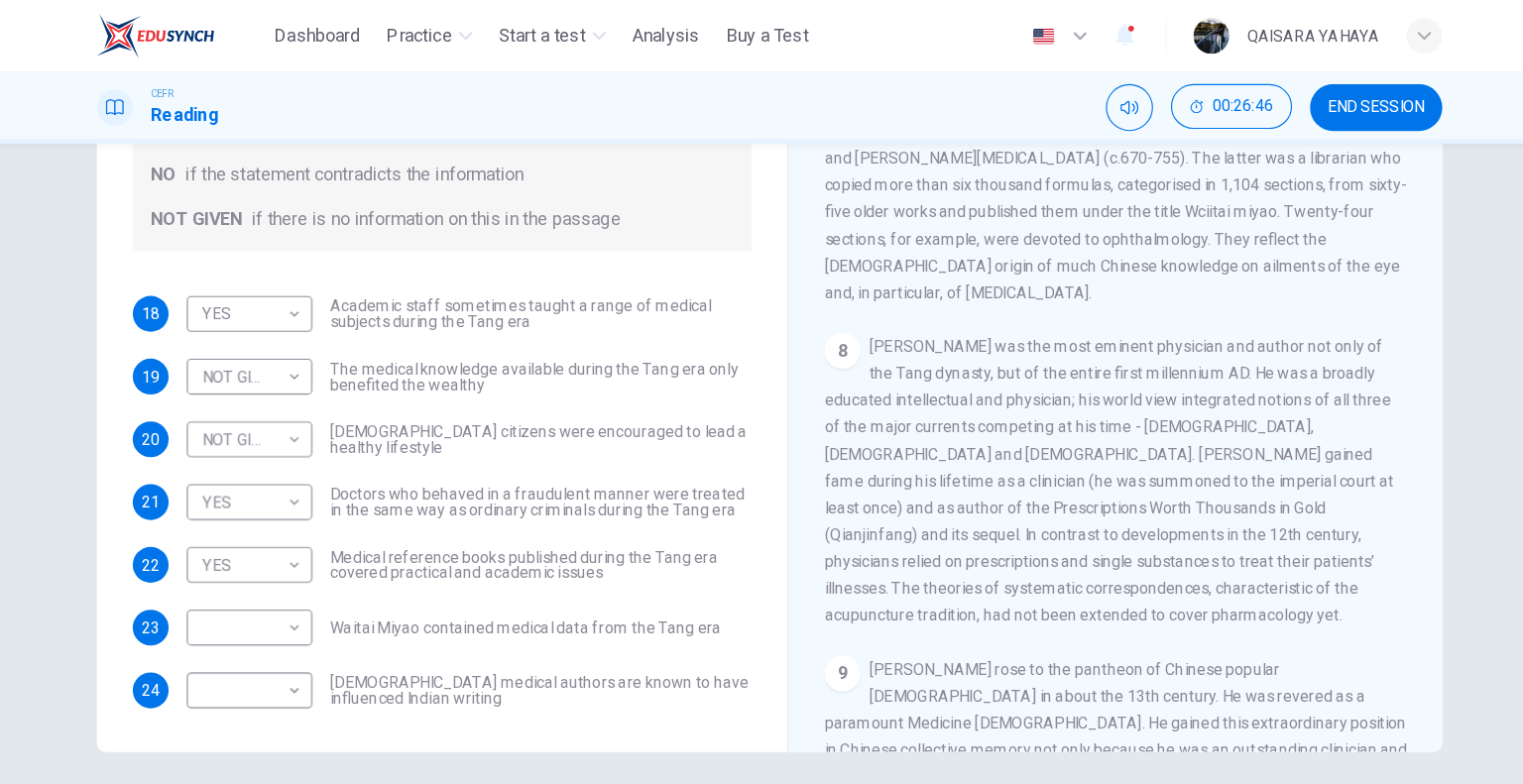 scroll, scrollTop: 1581, scrollLeft: 0, axis: vertical 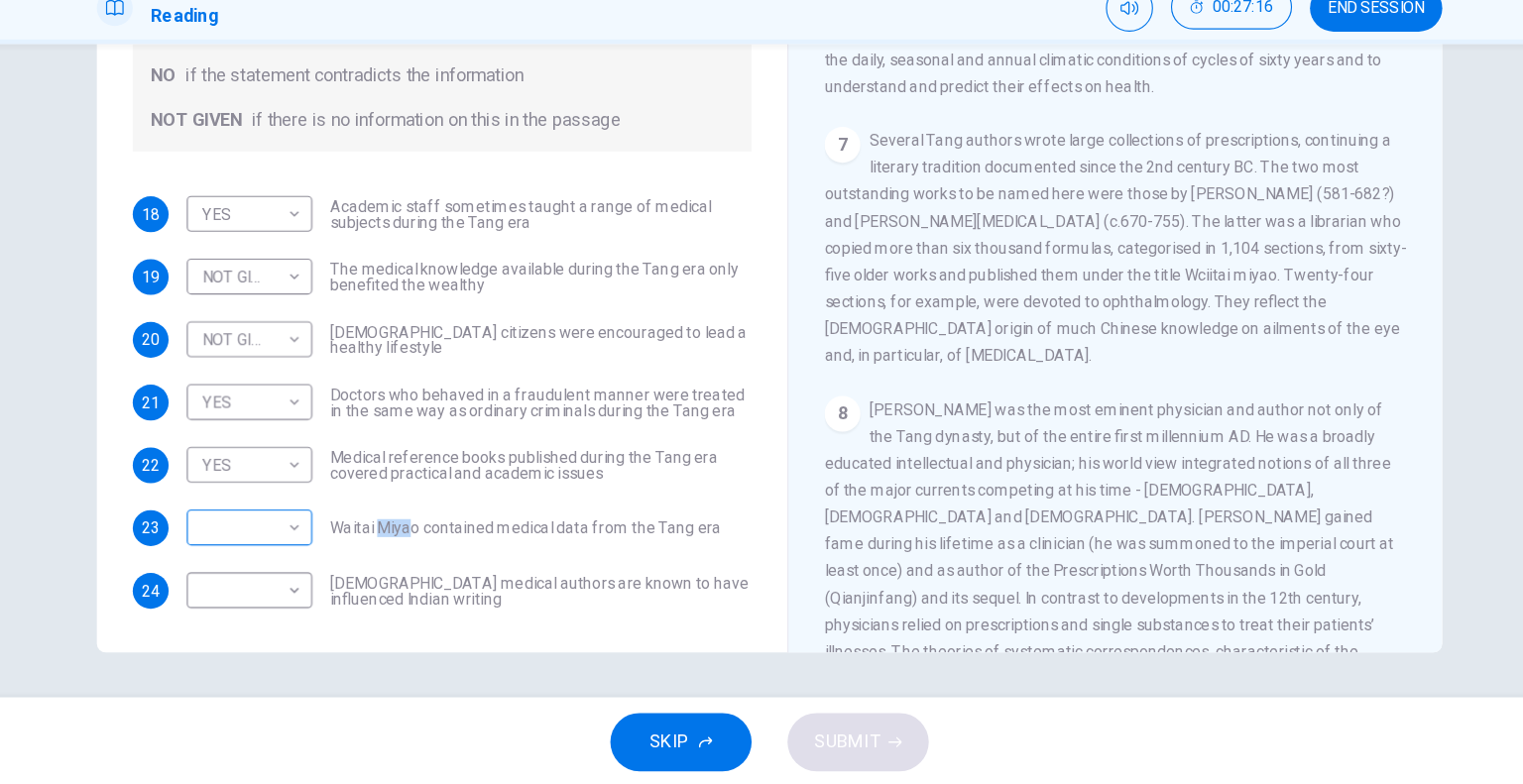click on "This site uses cookies, as explained in our  Privacy Policy . If you agree to the use of cookies, please click the Accept button and continue to browse our site.   Privacy Policy Accept Dashboard Practice Start a test Analysis Buy a Test English ** ​ QAISARA YAHAYA CEFR Reading 00:27:16 END SESSION Questions 18 - 24 Do the following statements agree with the information given in the Reading Passage?
In the boxes below on your answer sheet write: YES if the statement agrees with the information NO if the statement contradicts the information NOT GIVEN if there is no information on this in the passage 18 YES *** ​ Academic staff sometimes taught a range of medical subjects during the Tang era 19 NOT GIVEN ********* ​ The medical knowledge available during the Tang era only benefited the wealthy 20 NOT GIVEN ********* ​ Tang citizens were encouraged to lead a healthy lifestyle 21 YES *** ​ Doctors who behaved in a fraudulent manner were treated in the same way as ordinary criminals during the Tang era" at bounding box center (762, 392) 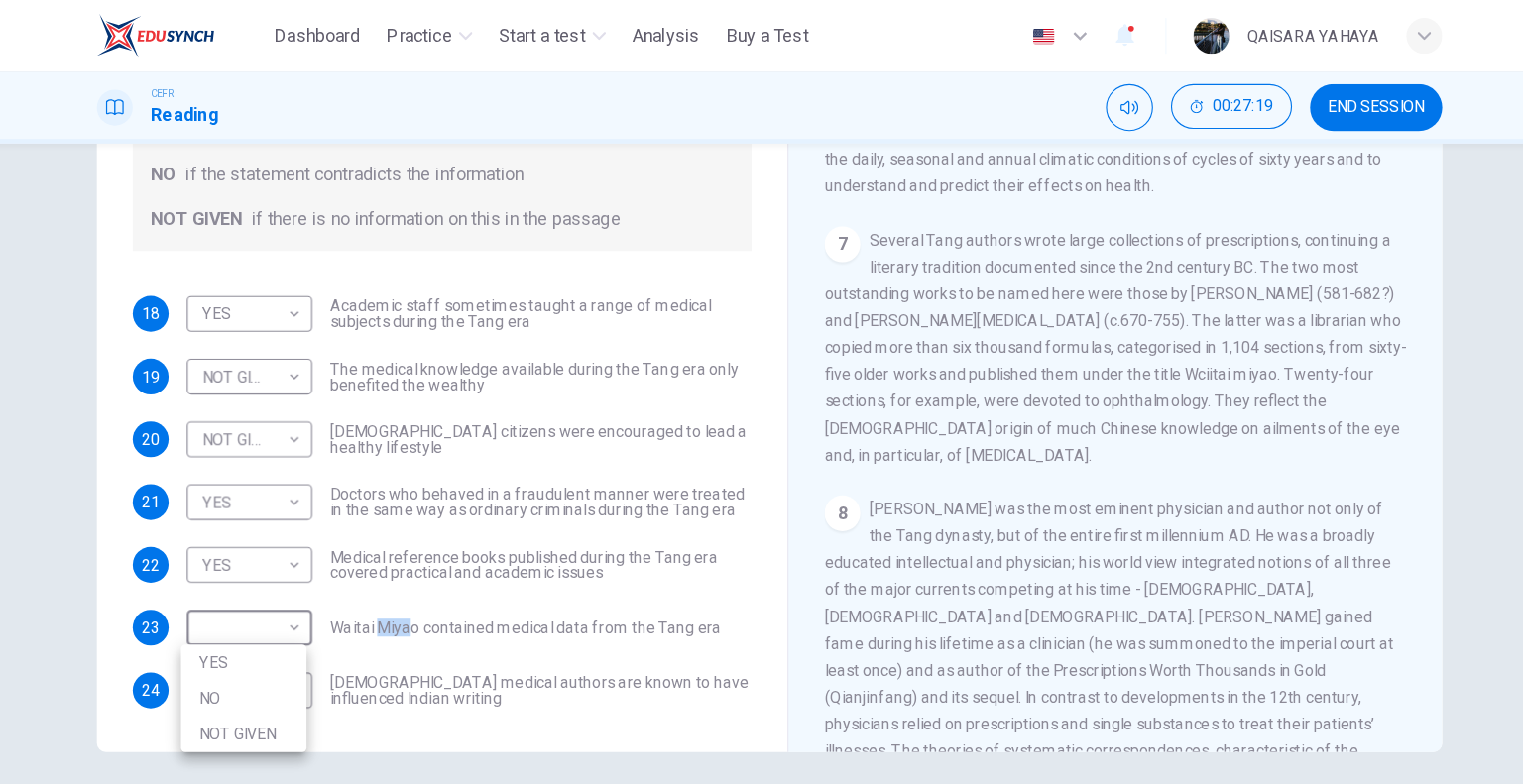 click on "YES" at bounding box center (296, 586) 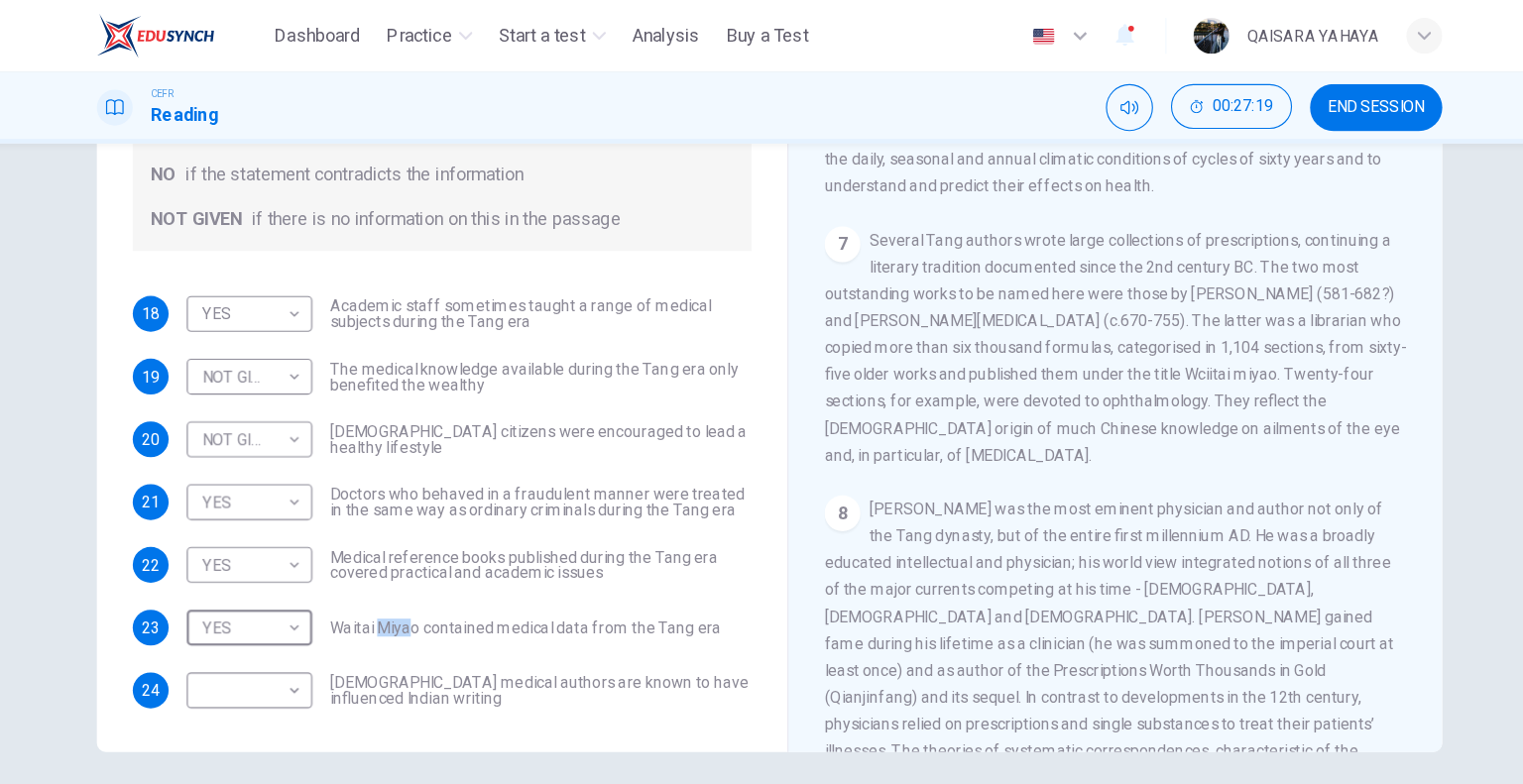 click on "18 YES *** ​ Academic staff sometimes taught a range of medical subjects during the Tang era 19 NOT GIVEN ********* ​ The medical knowledge available during the Tang era only benefited the wealthy 20 NOT GIVEN ********* ​ Tang citizens were encouraged to lead a healthy lifestyle 21 YES *** ​ Doctors who behaved in a fraudulent manner were treated in the same way as ordinary criminals during the Tang era 22 YES *** ​ Medical reference books published during the Tang era covered practical and academic issues 23 YES *** ​ Waitai Miyao contained medical data from the Tang era 24 ​ ​ Chinese medical authors are known to have influenced Indian writing" at bounding box center [472, 444] 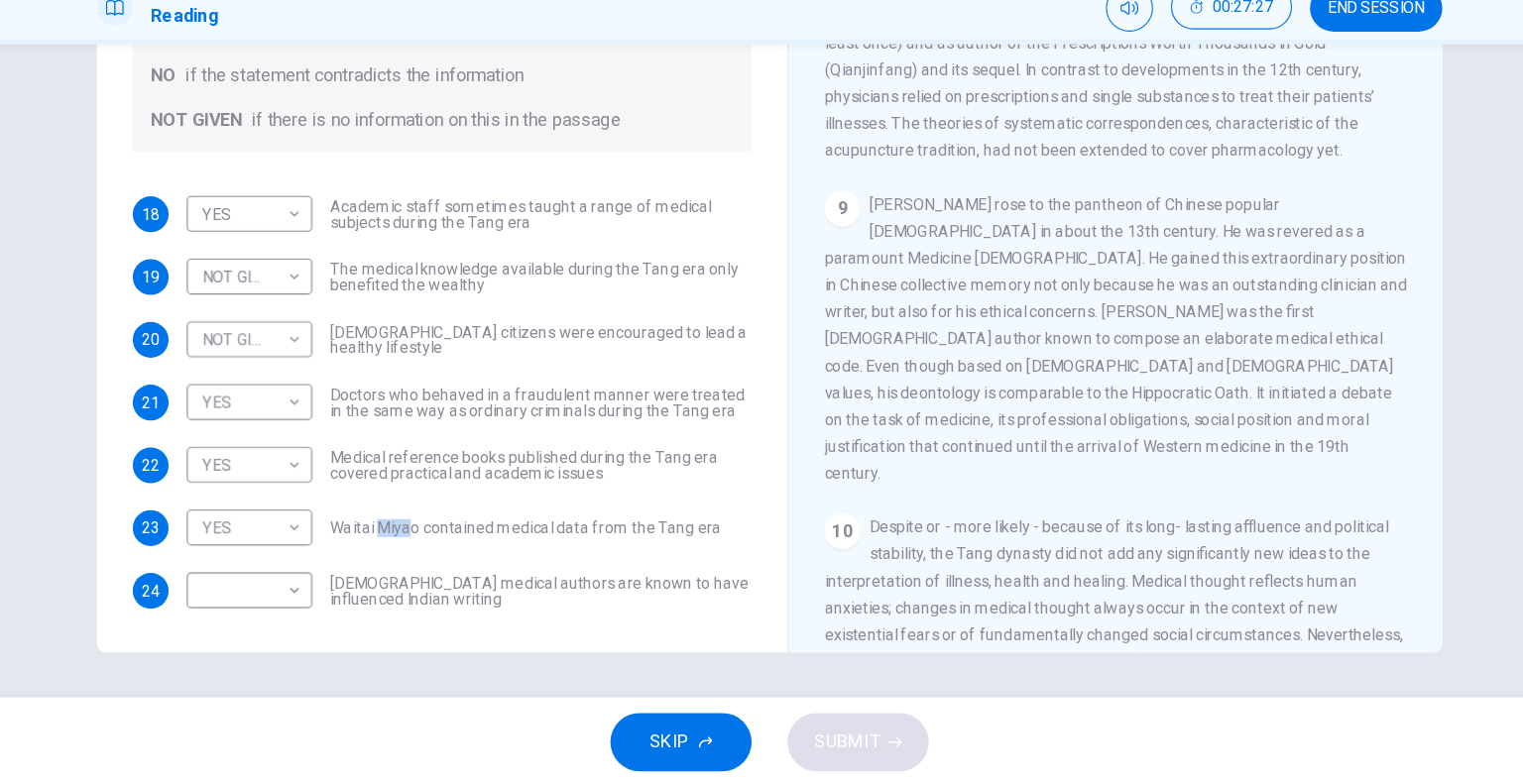 scroll, scrollTop: 1931, scrollLeft: 0, axis: vertical 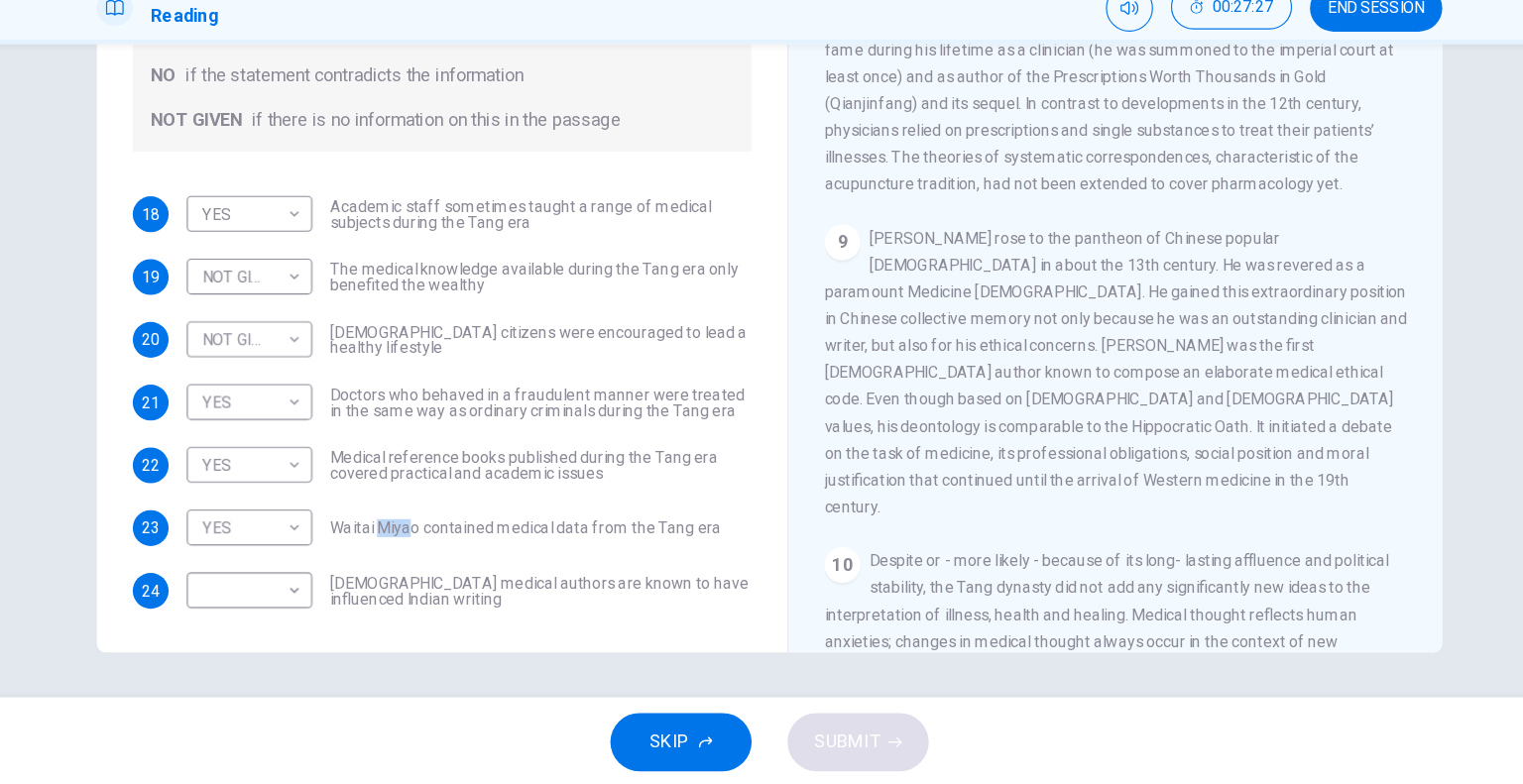 click on "Sun Simiao rose to the pantheon of Chinese popular Buddhism in about the 13th century. He was revered as a paramount Medicine God. He gained this extraordinary position in Chinese collective memory not only because he was an outstanding clinician and writer, but also for his ethical concerns. Sun Simiao was the first Chinese author known to compose an elaborate medical ethical code. Even though based on Buddhist and Confucian values, his deontology is comparable to the Hippocratic Oath. It initiated a debate on the task of medicine, its professional obligations, social position and moral justification that continued until the arrival of Western medicine in the 19th century." at bounding box center (1068, 417) 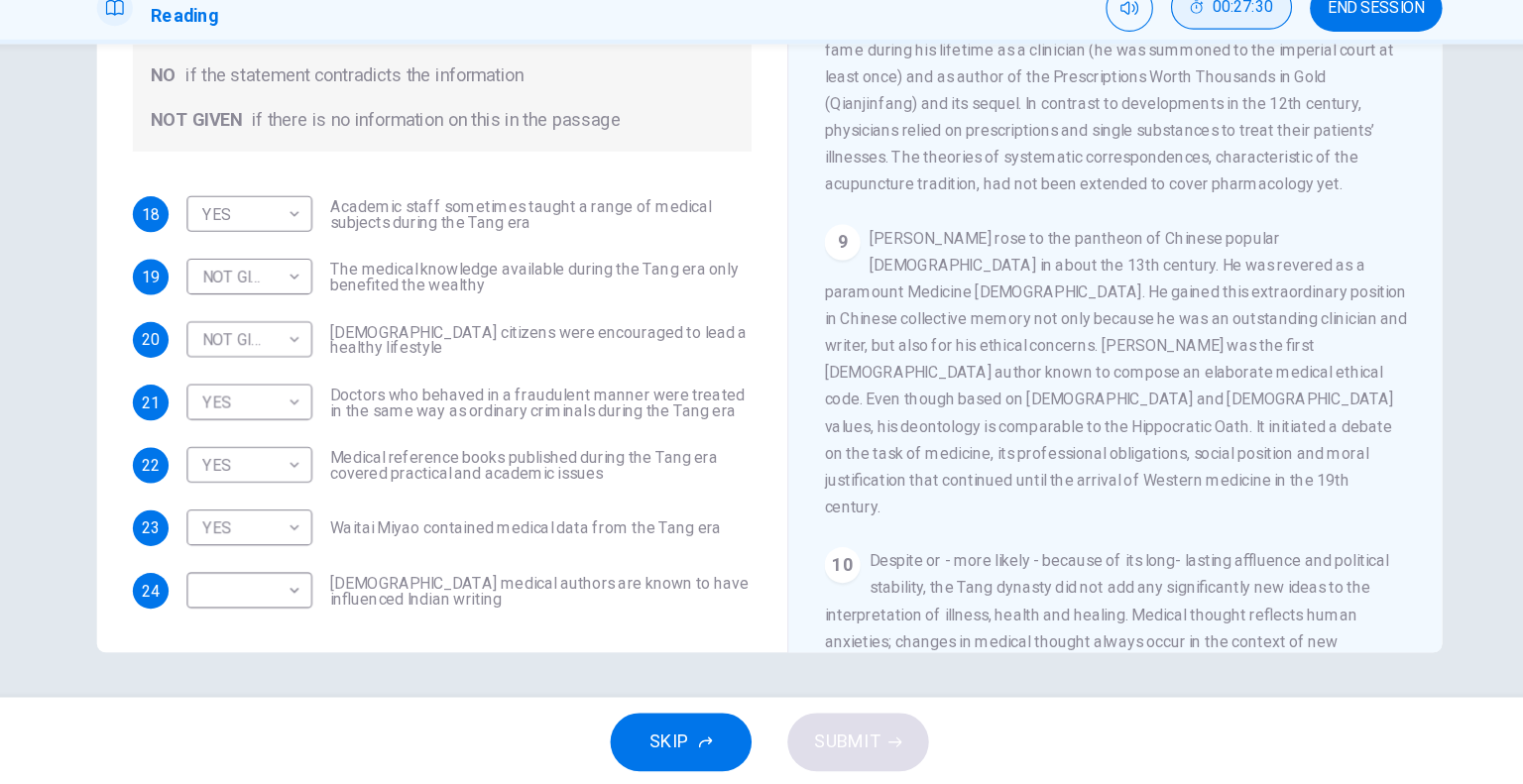 scroll, scrollTop: 1525, scrollLeft: 0, axis: vertical 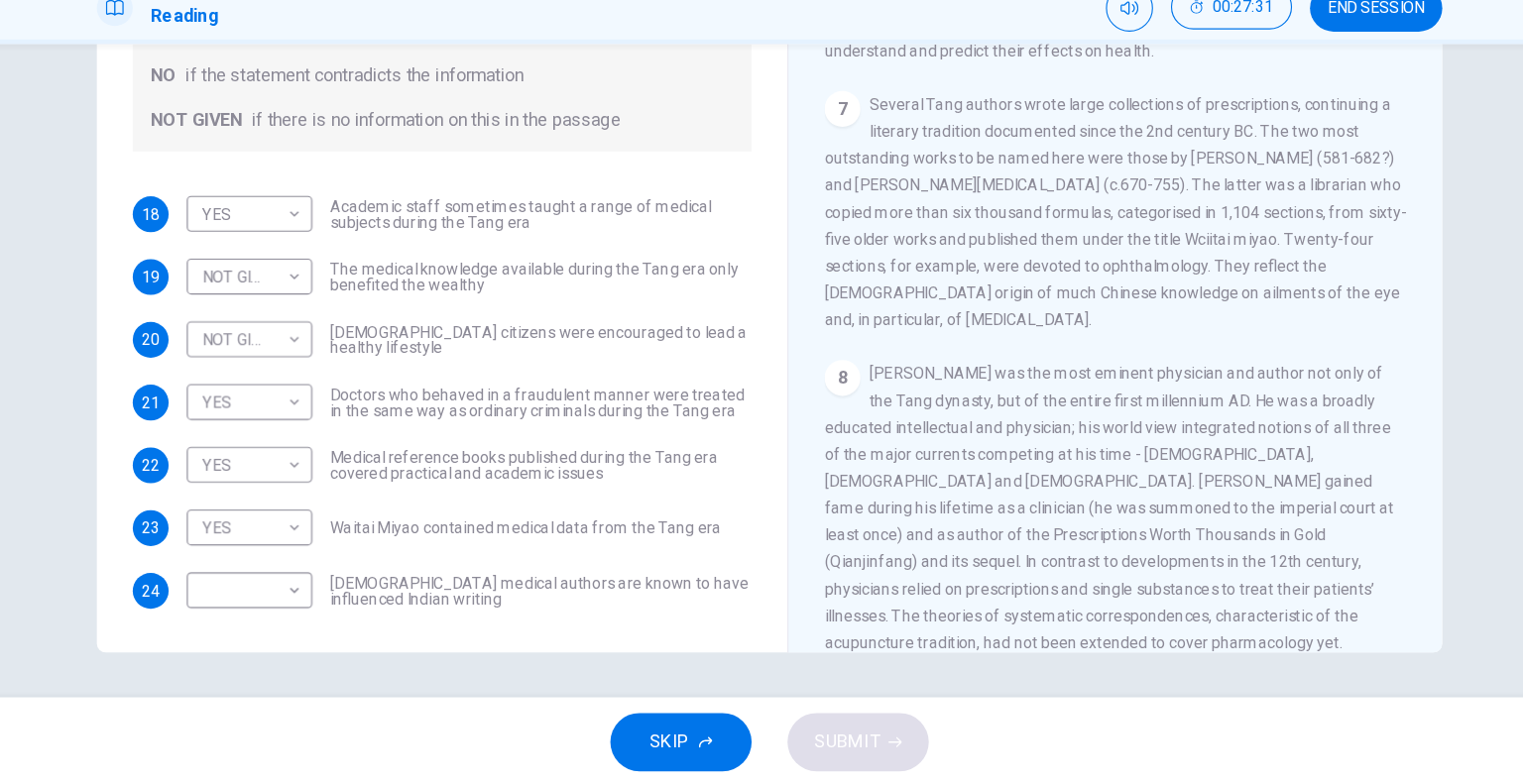 click on "Several Tang authors wrote large collections of prescriptions, continuing a literary tradition documented since the 2nd century BC. The two most outstanding works to be named here were those by Sun Simiao (581-682?) and Wang Tao (c.670-755). The latter was a librarian who copied more than six thousand formulas, categorised in 1,104 sections, from sixty-five older works and published them under the title Wciitai miyao. Twenty-four sections, for example, were devoted to ophthalmology. They reflect the Indian origin of much Chinese knowledge on ailments of the eye and, in particular, of cataract surgery." at bounding box center [1067, 276] 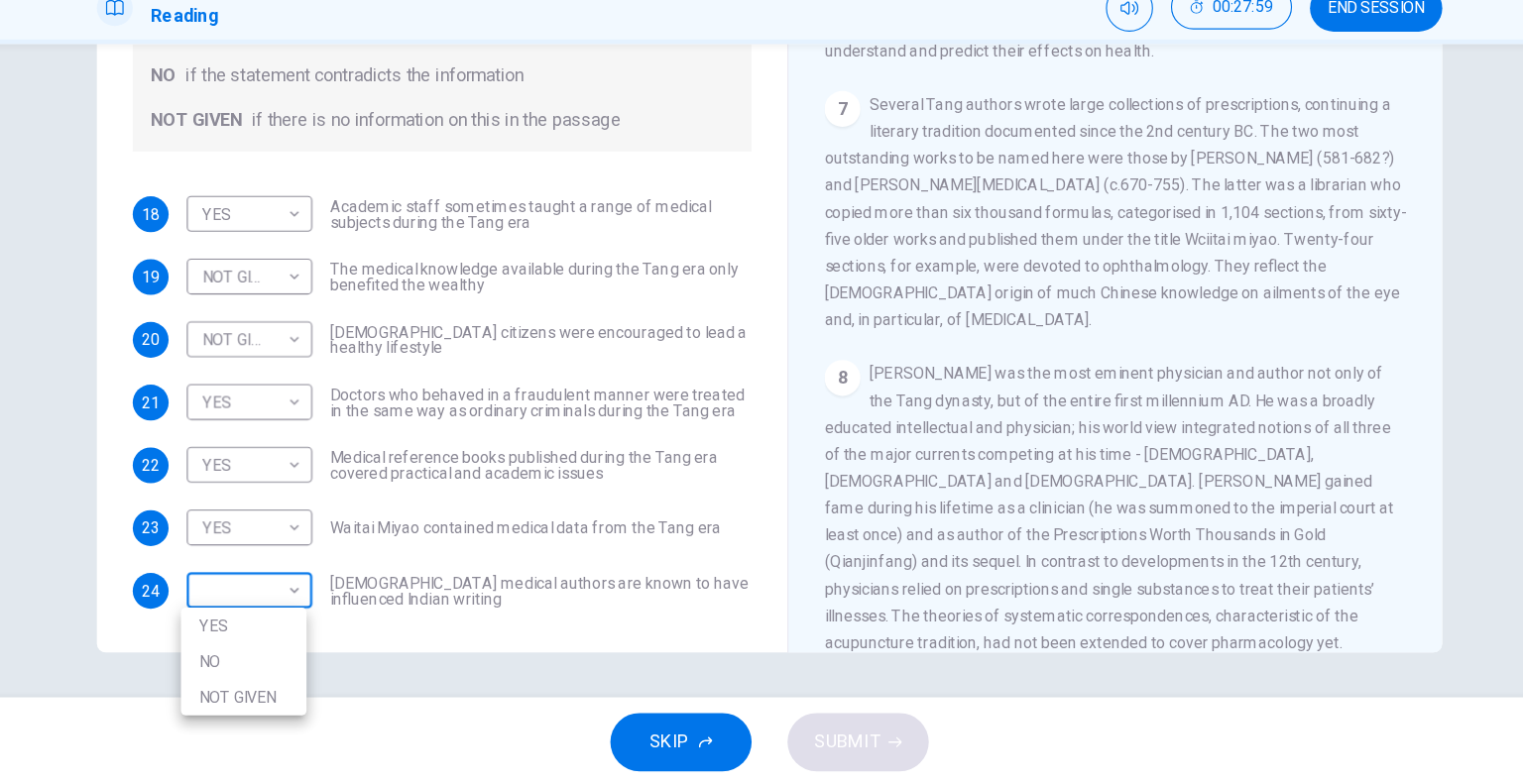 click on "This site uses cookies, as explained in our  Privacy Policy . If you agree to the use of cookies, please click the Accept button and continue to browse our site.   Privacy Policy Accept Dashboard Practice Start a test Analysis Buy a Test English ** ​ QAISARA YAHAYA CEFR Reading 00:27:59 END SESSION Questions 18 - 24 Do the following statements agree with the information given in the Reading Passage?
In the boxes below on your answer sheet write: YES if the statement agrees with the information NO if the statement contradicts the information NOT GIVEN if there is no information on this in the passage 18 YES *** ​ Academic staff sometimes taught a range of medical subjects during the Tang era 19 NOT GIVEN ********* ​ The medical knowledge available during the Tang era only benefited the wealthy 20 NOT GIVEN ********* ​ Tang citizens were encouraged to lead a healthy lifestyle 21 YES *** ​ Doctors who behaved in a fraudulent manner were treated in the same way as ordinary criminals during the Tang era" at bounding box center (762, 392) 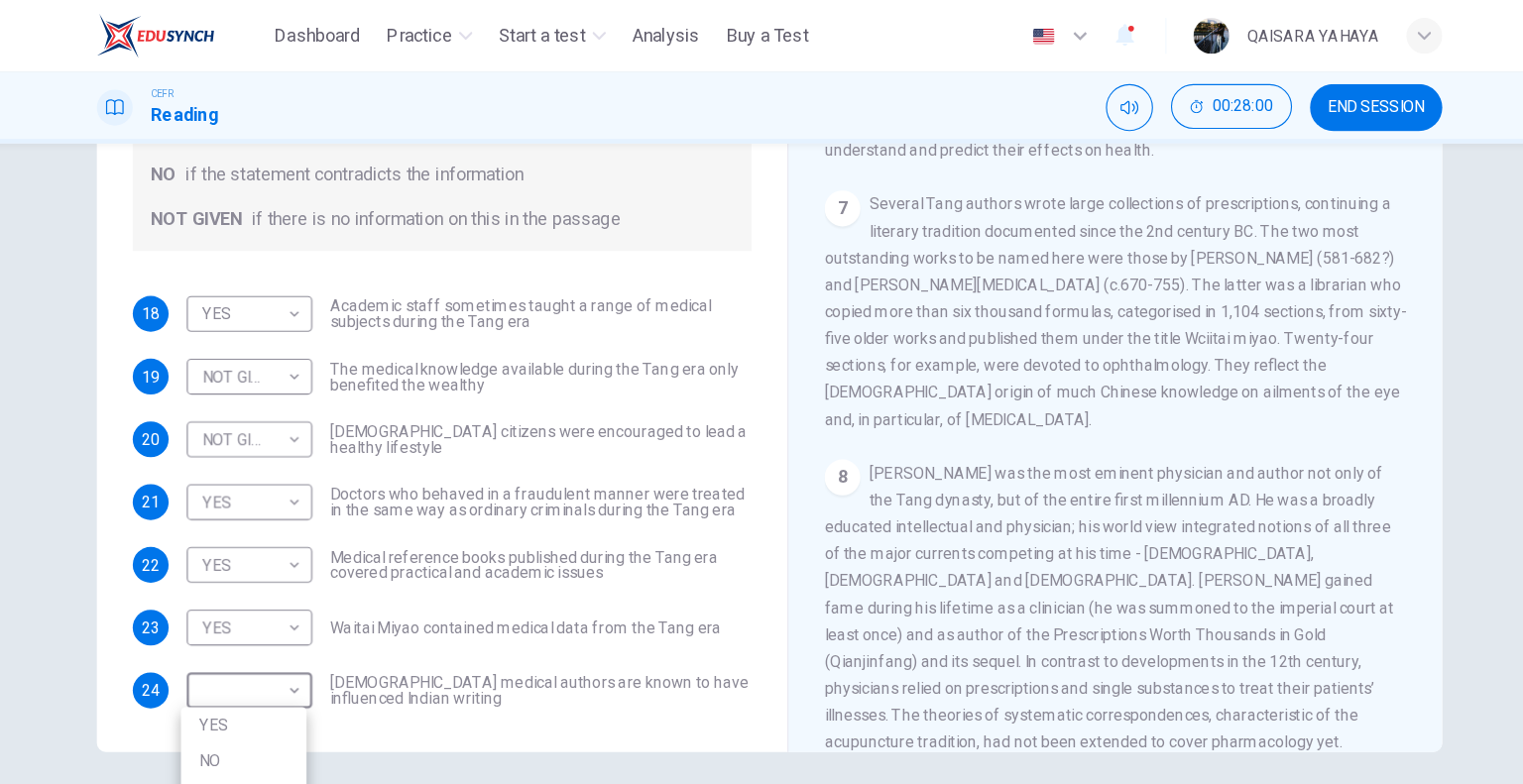 click at bounding box center (762, 392) 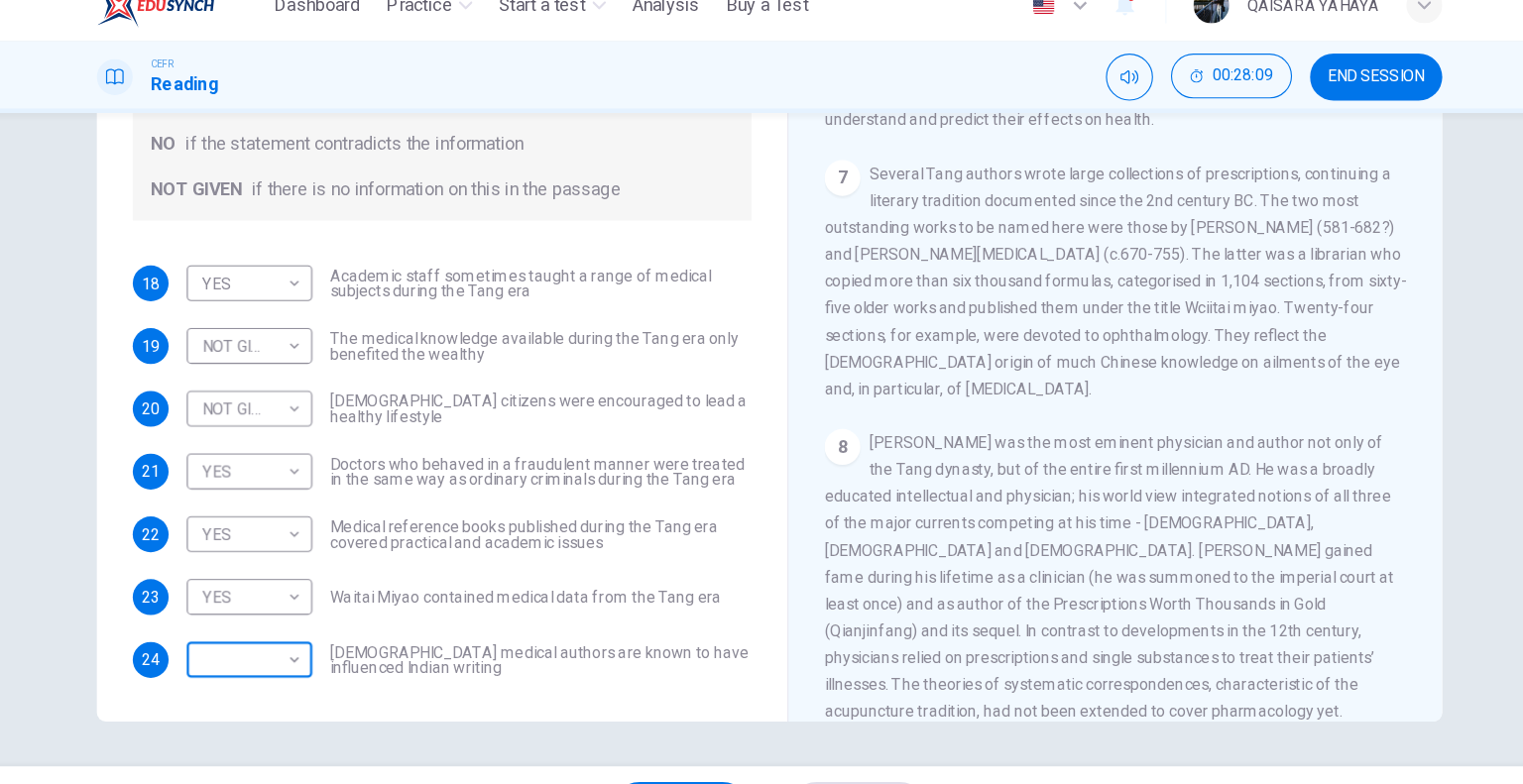 click on "This site uses cookies, as explained in our  Privacy Policy . If you agree to the use of cookies, please click the Accept button and continue to browse our site.   Privacy Policy Accept Dashboard Practice Start a test Analysis Buy a Test English ** ​ QAISARA YAHAYA CEFR Reading 00:28:09 END SESSION Questions 18 - 24 Do the following statements agree with the information given in the Reading Passage?
In the boxes below on your answer sheet write: YES if the statement agrees with the information NO if the statement contradicts the information NOT GIVEN if there is no information on this in the passage 18 YES *** ​ Academic staff sometimes taught a range of medical subjects during the Tang era 19 NOT GIVEN ********* ​ The medical knowledge available during the Tang era only benefited the wealthy 20 NOT GIVEN ********* ​ Tang citizens were encouraged to lead a healthy lifestyle 21 YES *** ​ Doctors who behaved in a fraudulent manner were treated in the same way as ordinary criminals during the Tang era" at bounding box center [762, 392] 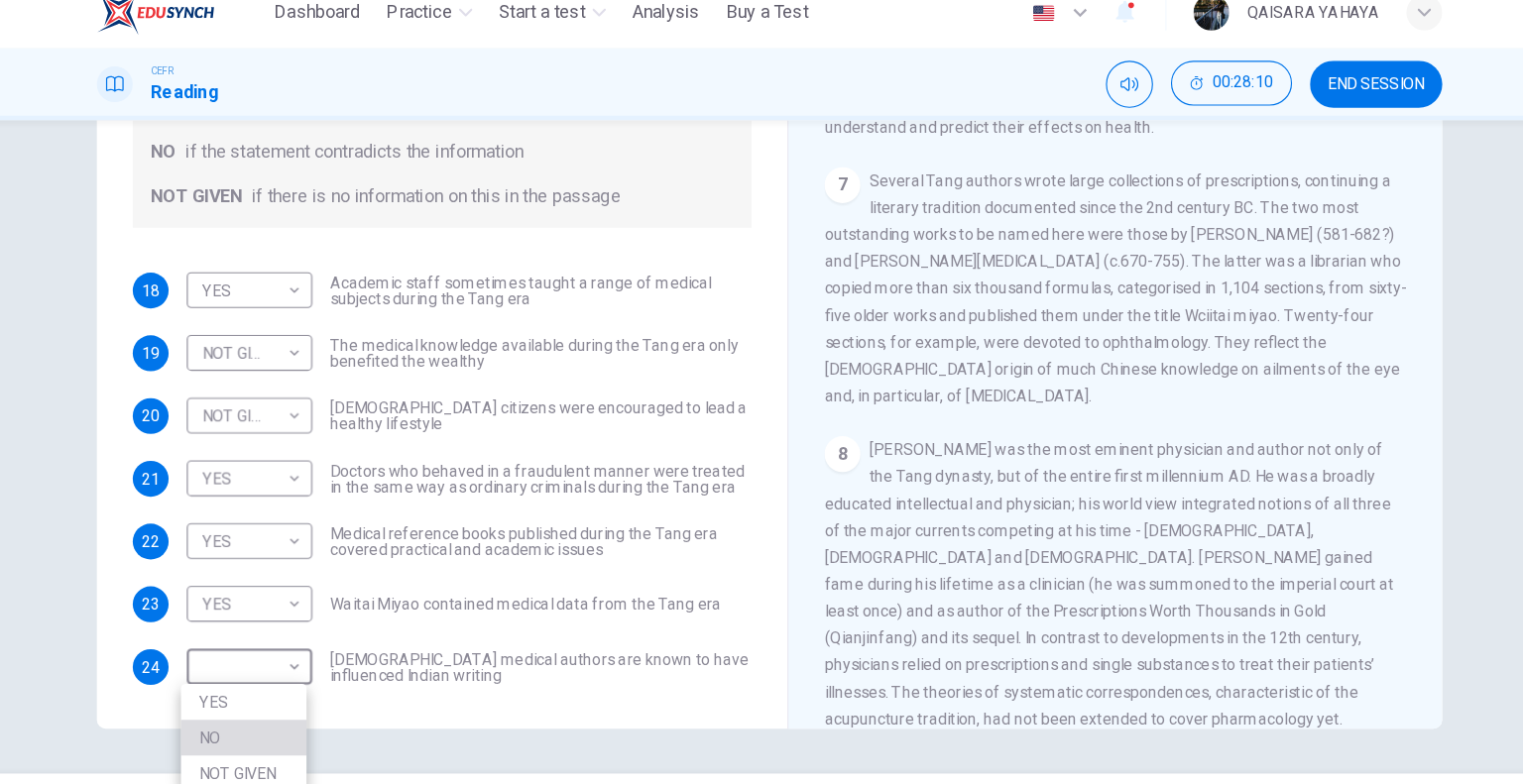 click on "NO" at bounding box center (296, 673) 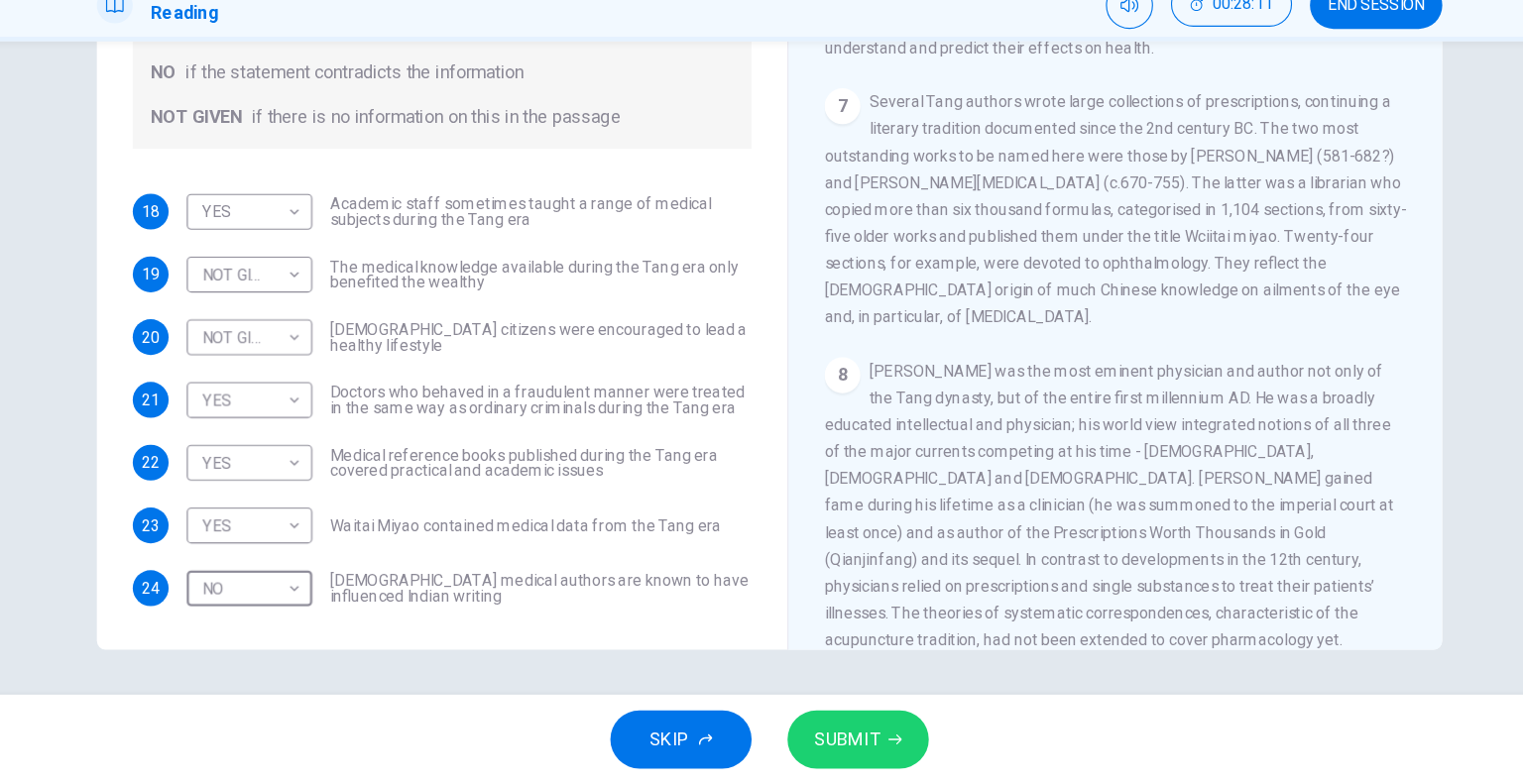 click on "SUBMIT" at bounding box center (840, 744) 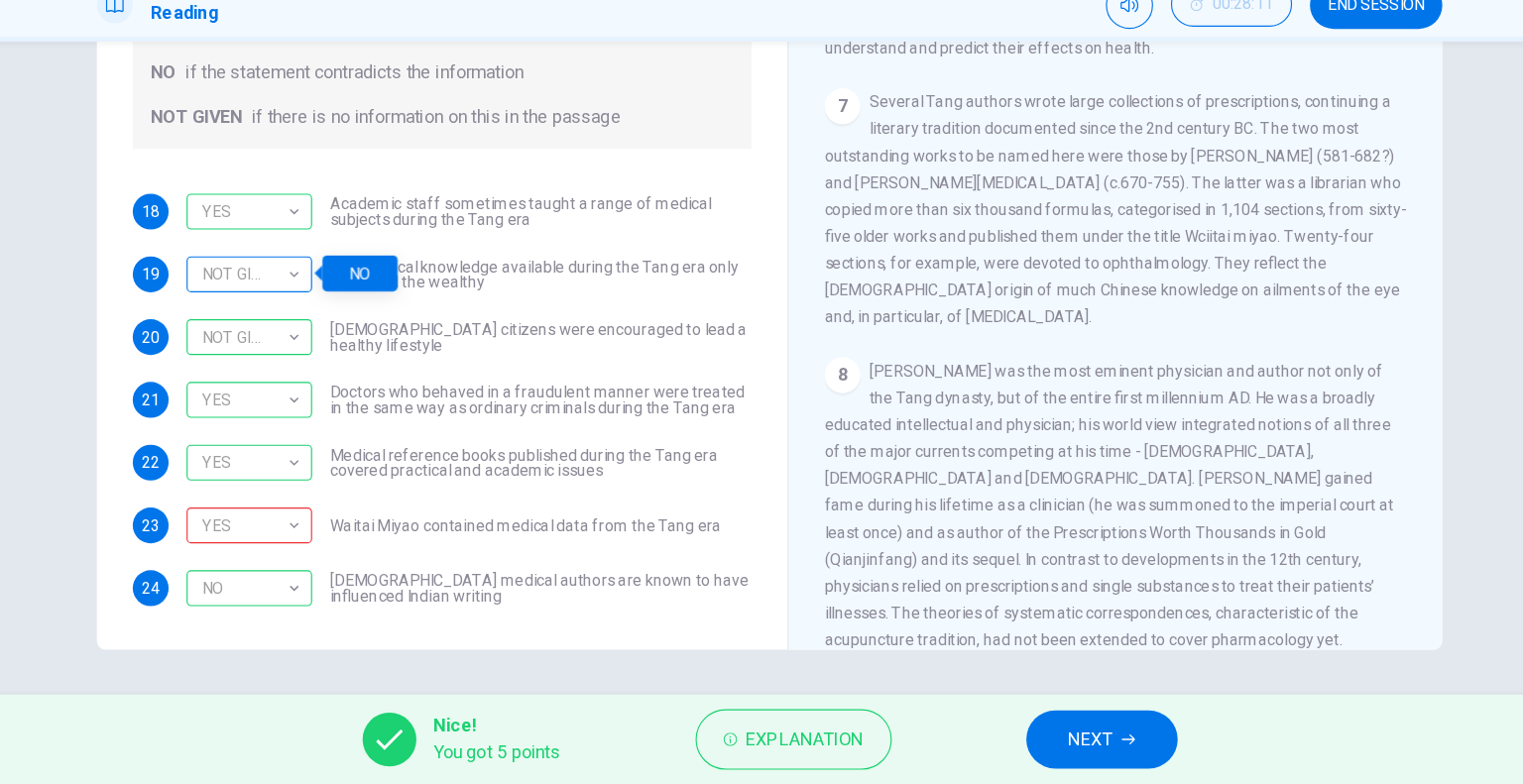 click on "NOT GIVEN" at bounding box center (297, 333) 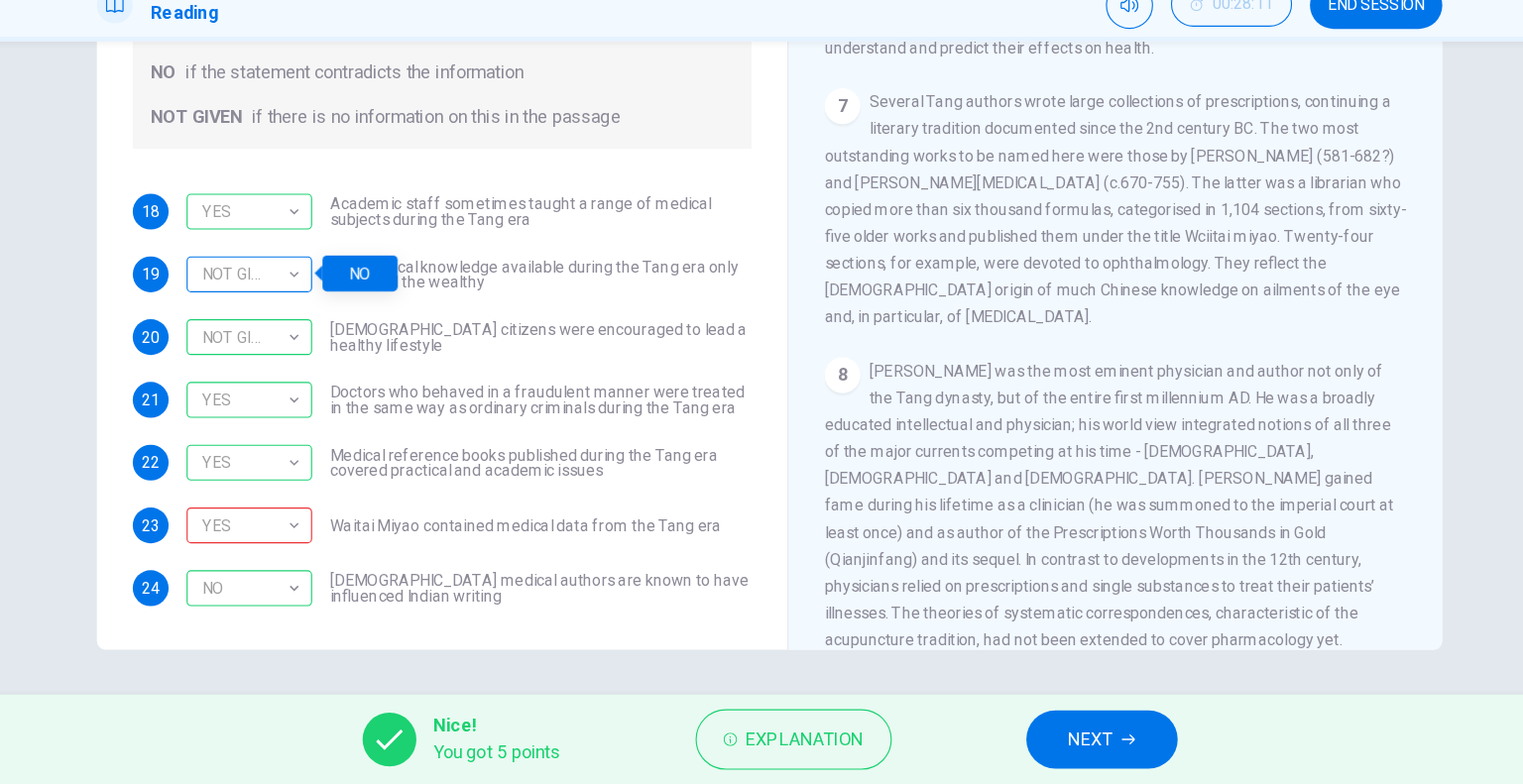 click on "NOT GIVEN" at bounding box center (297, 333) 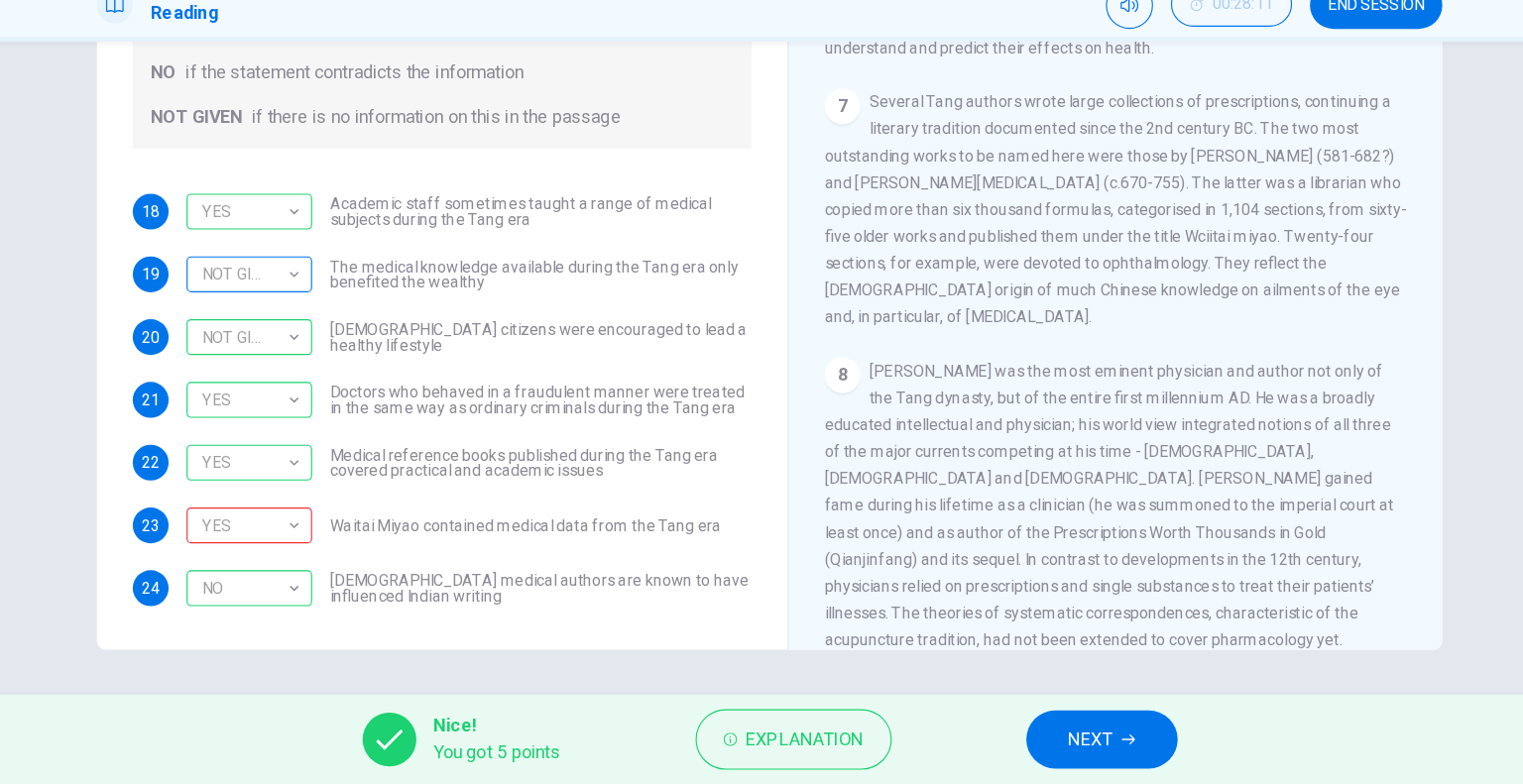 click on "NOT GIVEN" at bounding box center (297, 333) 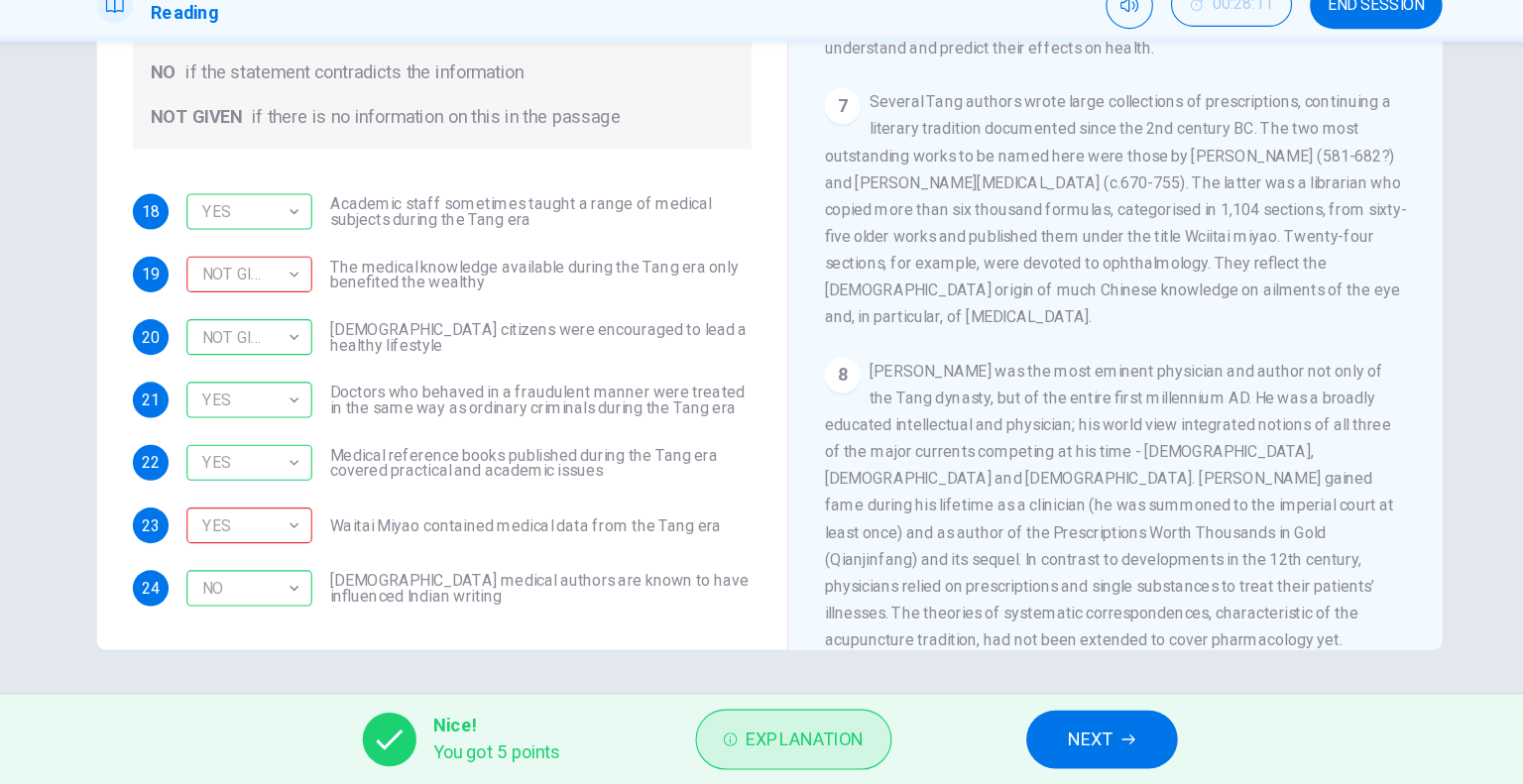 click on "Explanation" at bounding box center [782, 744] 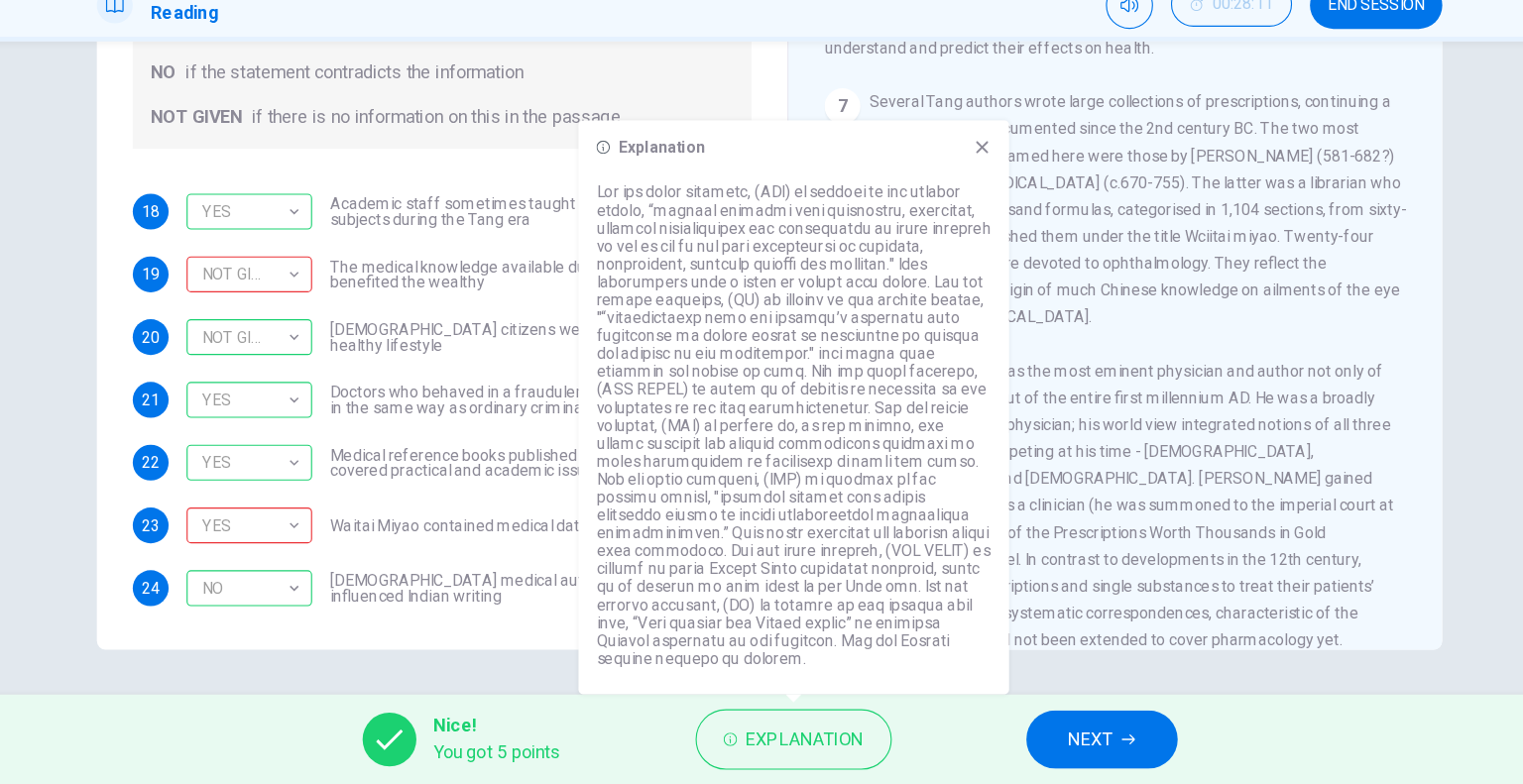 click 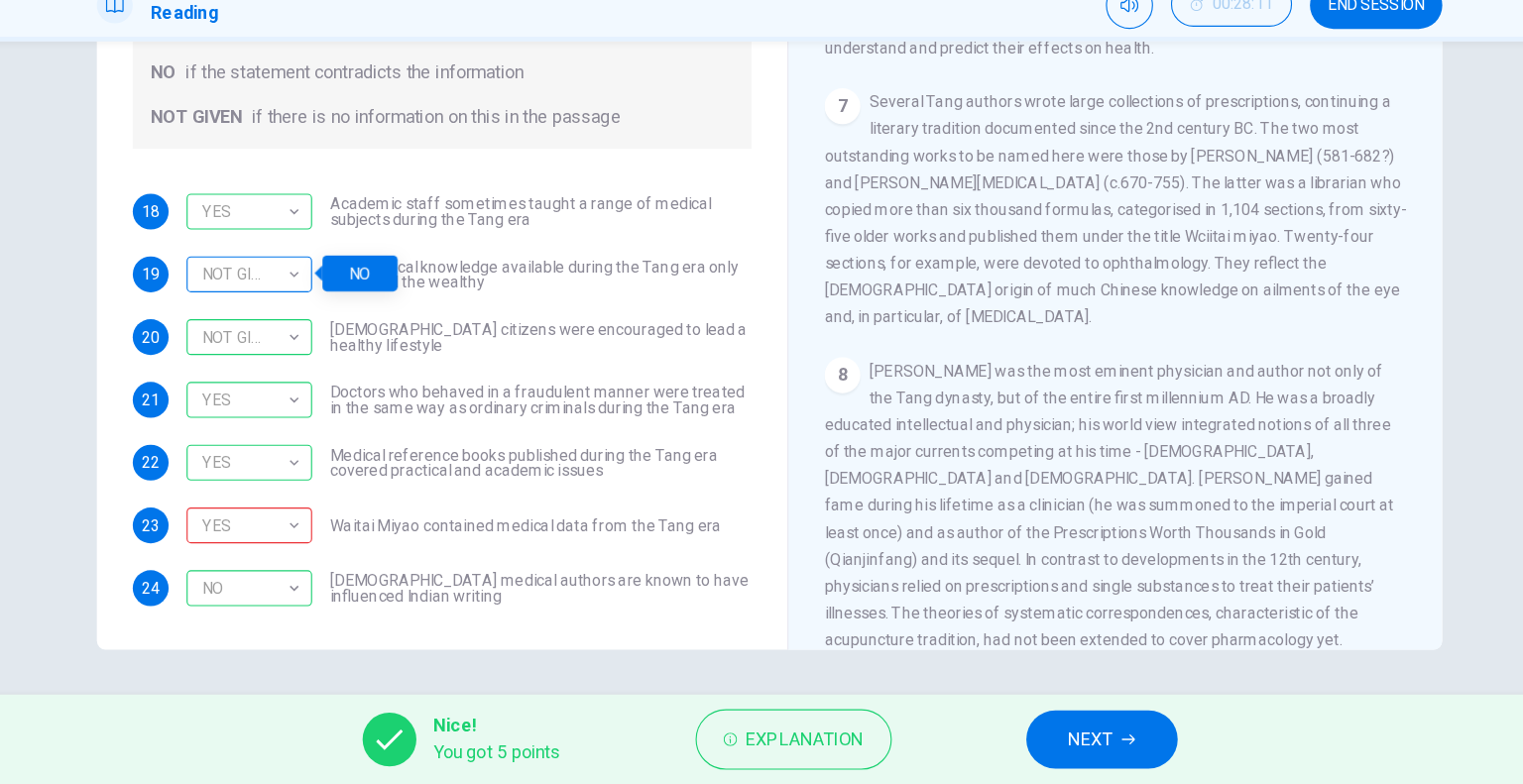 click on "NOT GIVEN" at bounding box center [297, 333] 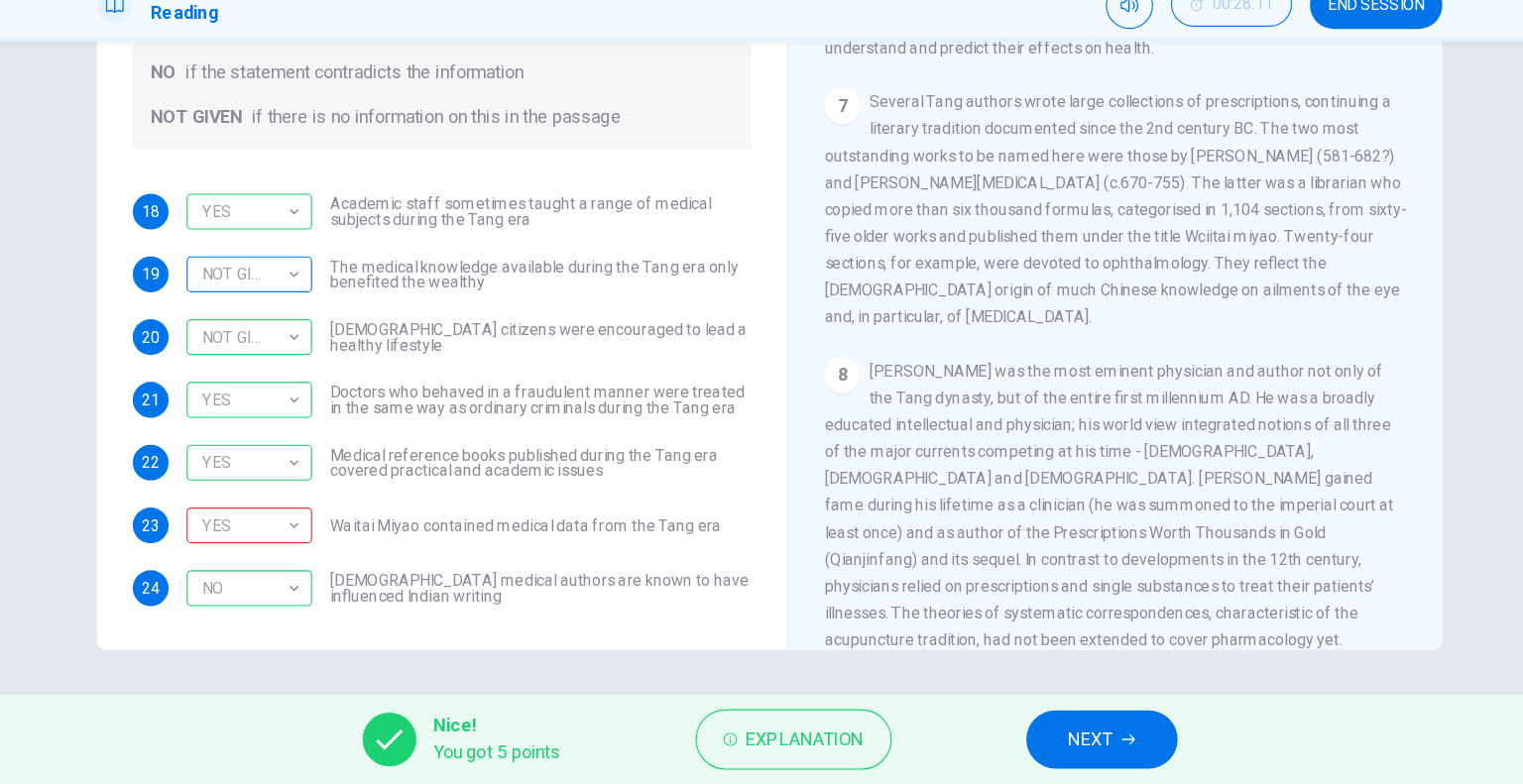 click on "NOT GIVEN" at bounding box center (297, 333) 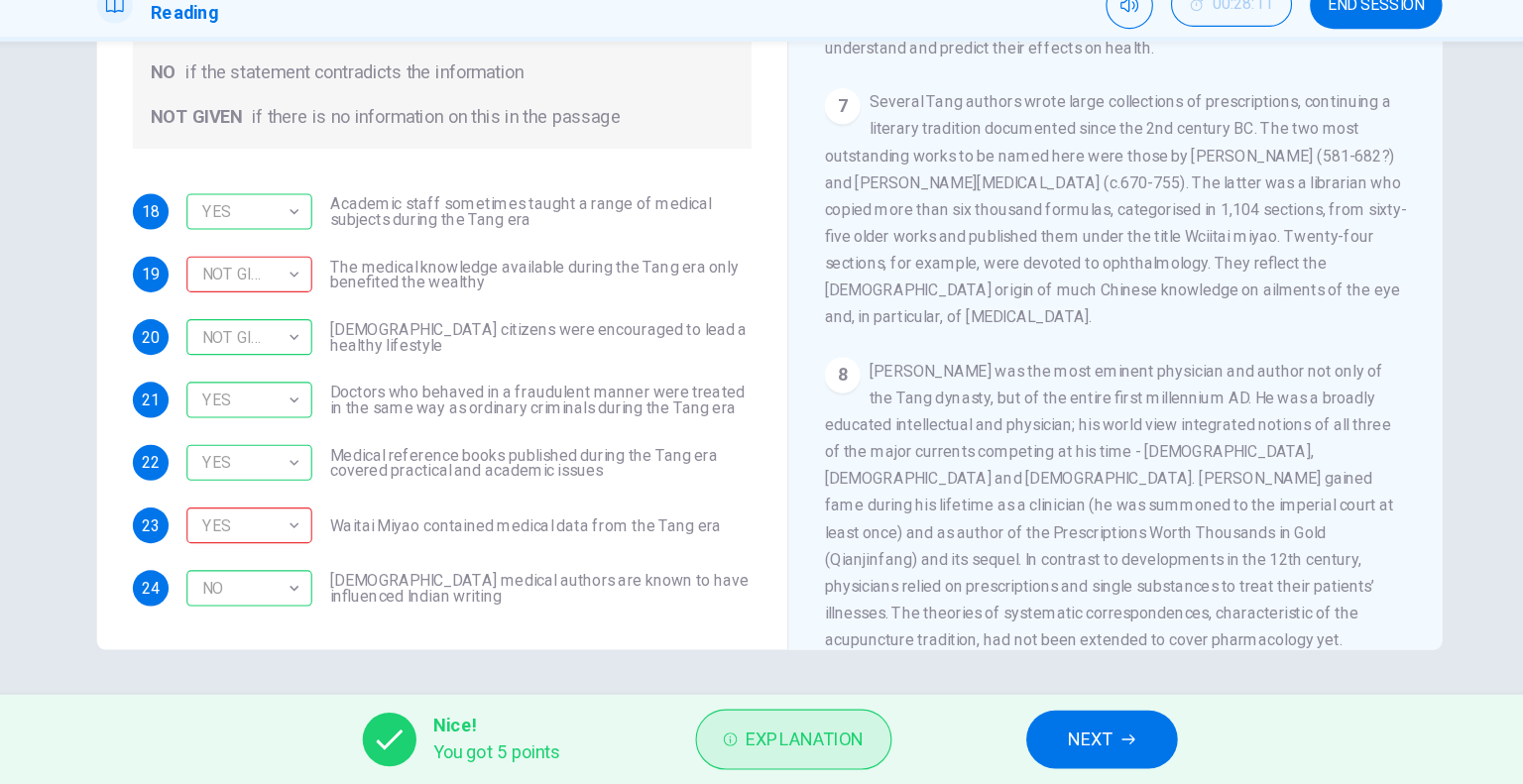 click on "Explanation" at bounding box center (782, 744) 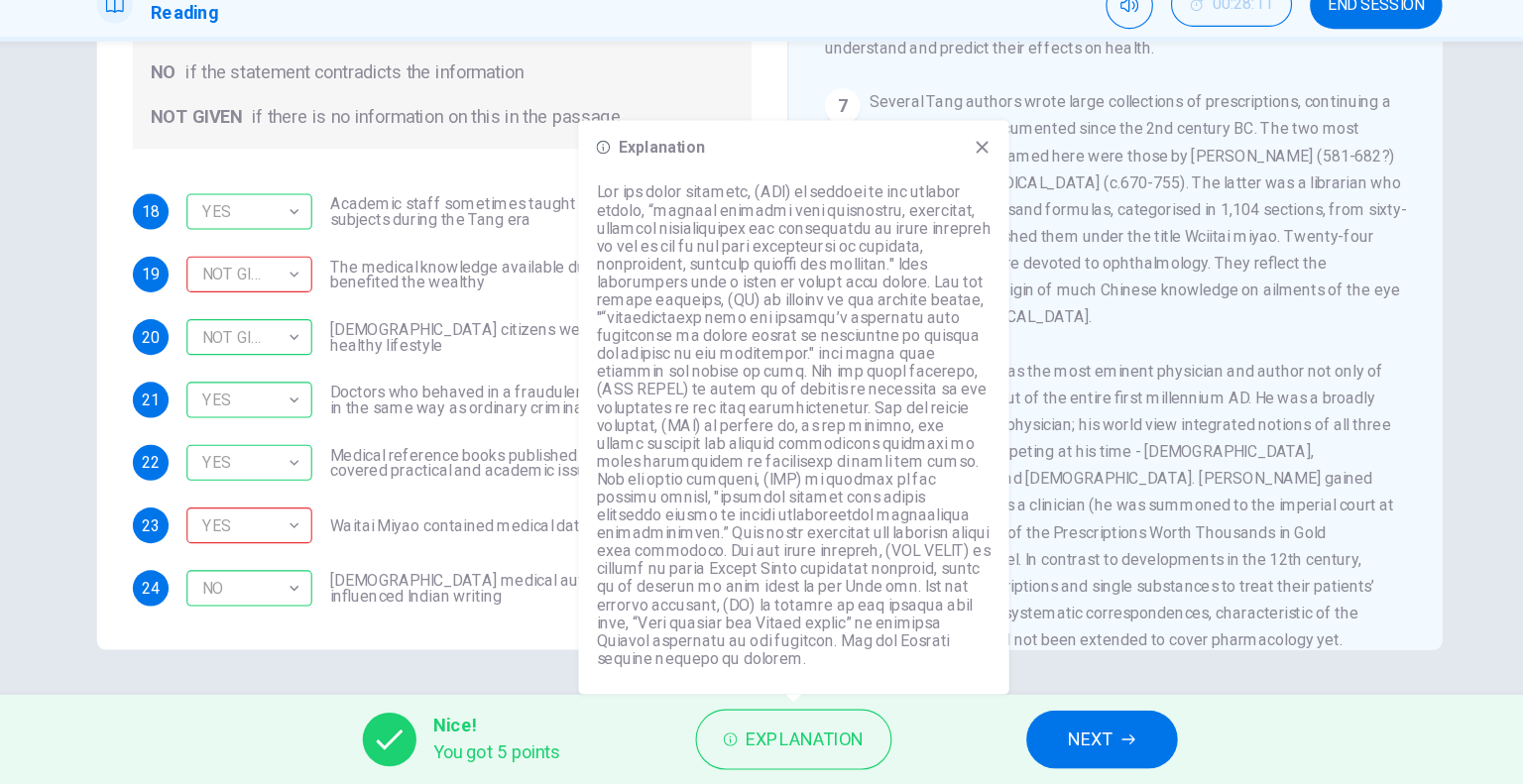 click 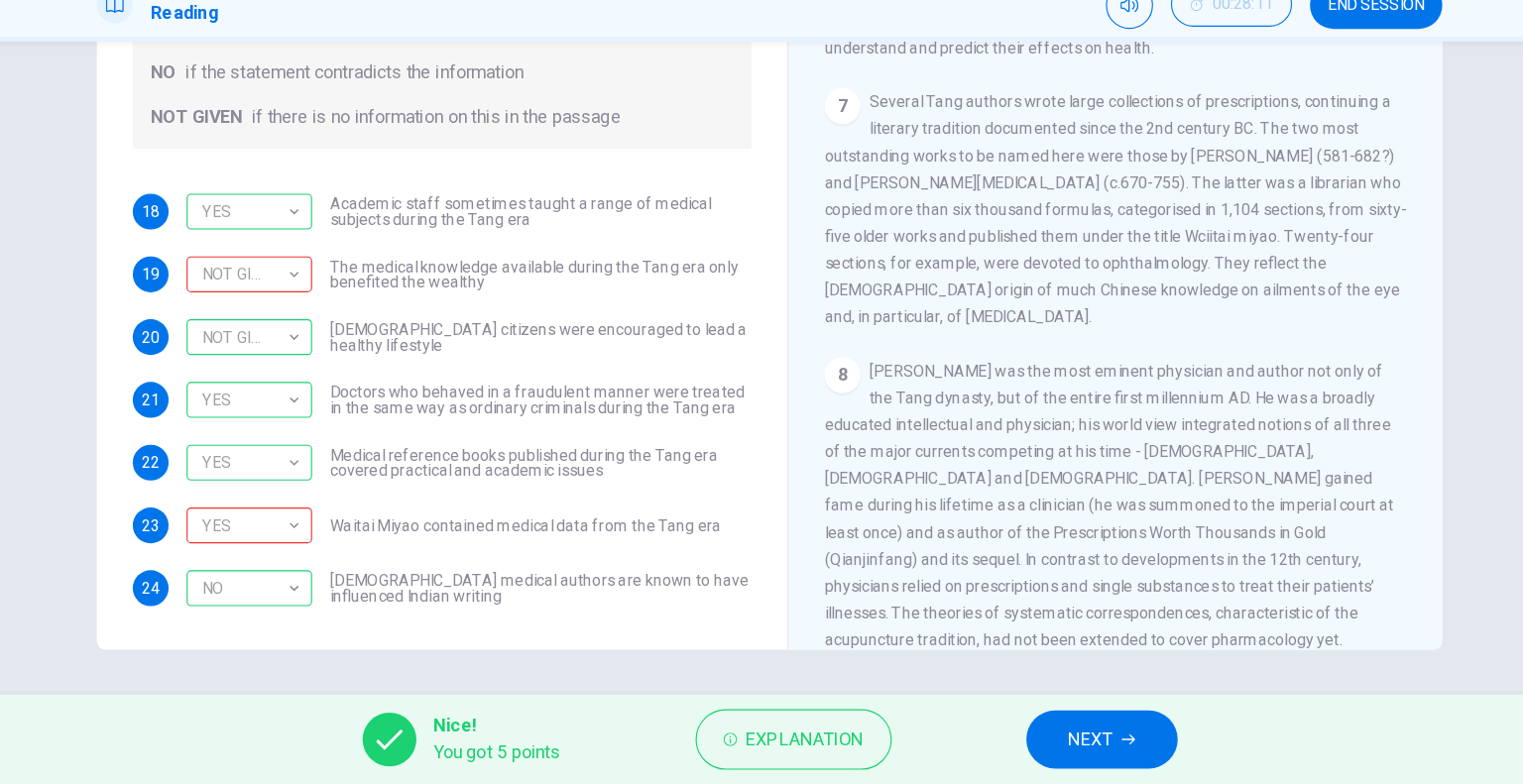 click on "Several Tang authors wrote large collections of prescriptions, continuing a literary tradition documented since the 2nd century BC. The two most outstanding works to be named here were those by Sun Simiao (581-682?) and Wang Tao (c.670-755). The latter was a librarian who copied more than six thousand formulas, categorised in 1,104 sections, from sixty-five older works and published them under the title Wciitai miyao. Twenty-four sections, for example, were devoted to ophthalmology. They reflect the Indian origin of much Chinese knowledge on ailments of the eye and, in particular, of cataract surgery." at bounding box center [1067, 276] 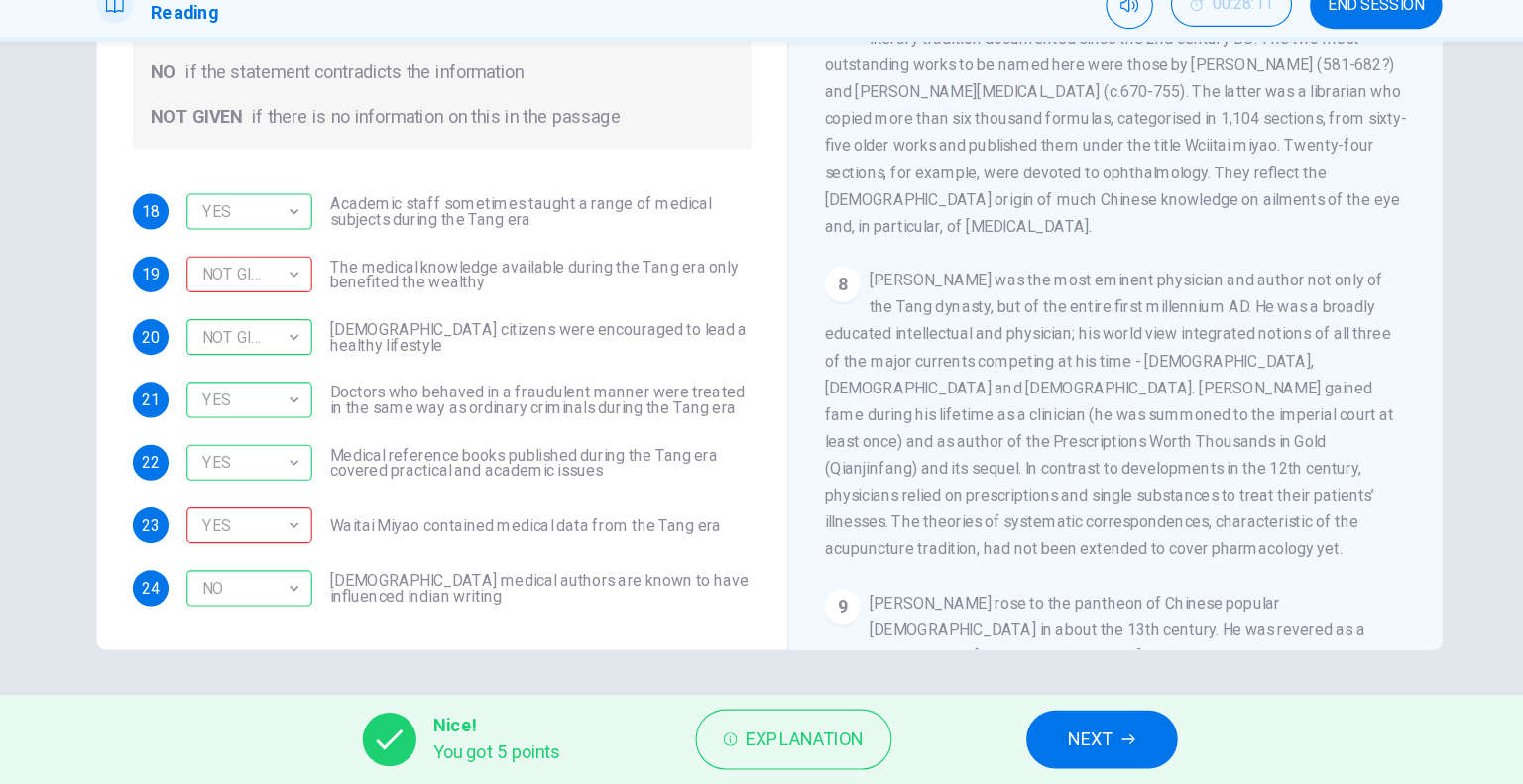 scroll, scrollTop: 1628, scrollLeft: 0, axis: vertical 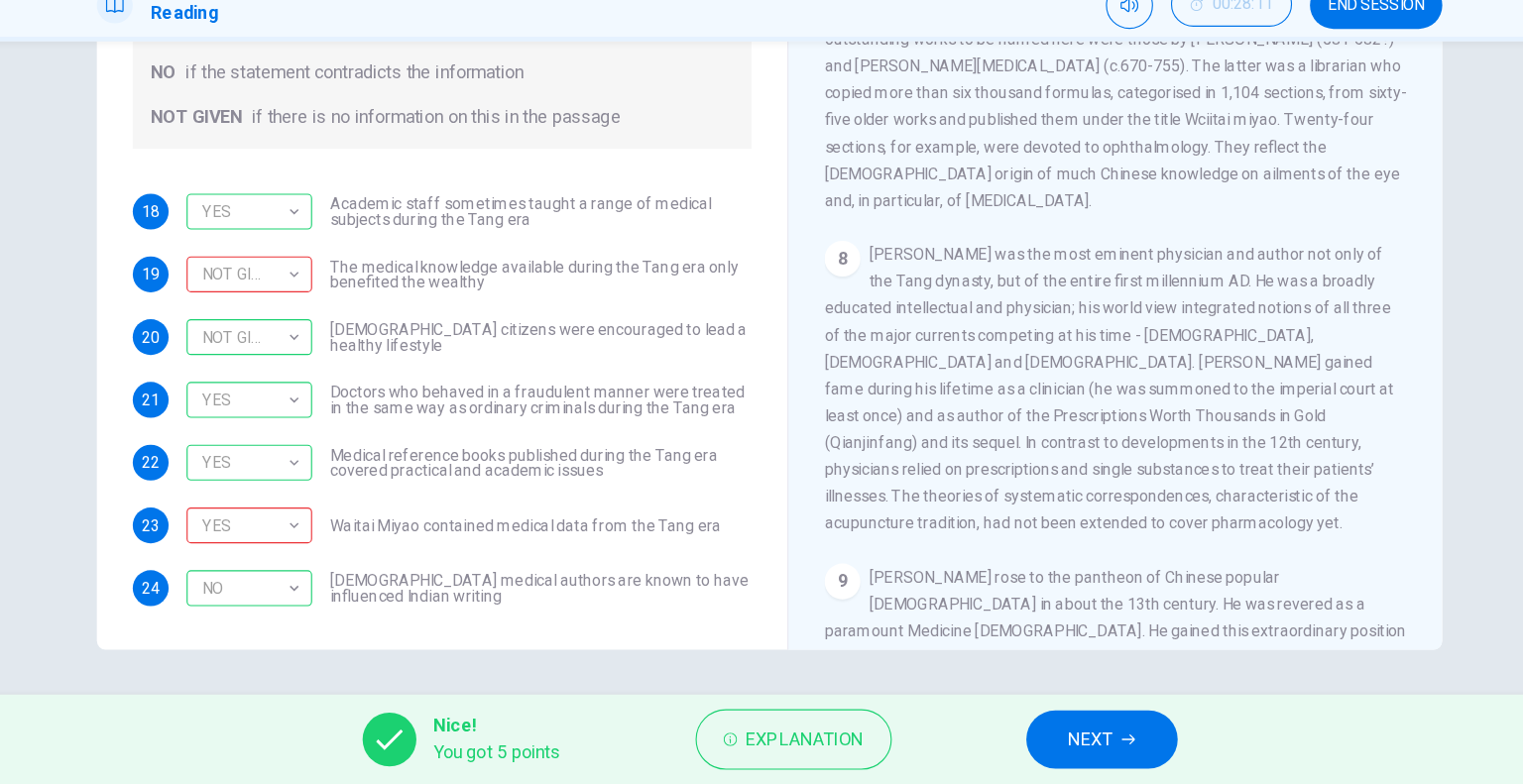 click on "Sun Simiao was the most eminent physician and author not only of the Tang dynasty, but of the entire first millennium AD. He was a broadly educated intellectual and physician; his world view integrated notions of all three of the major currents competing at his time - Confucianism, Daoism and Buddhism. Sun Simiao gained fame during his lifetime as a clinician (he was summoned to the imperial court at least once) and as author of the Prescriptions Worth Thousands in Gold (Qianjinfang) and its sequel. In contrast to developments in the 12th century, physicians relied on prescriptions and single substances to treat their patients’ illnesses. The theories of systematic correspondences, characteristic of the acupuncture tradition, had not been extended to cover pharmacology yet." at bounding box center [1062, 434] 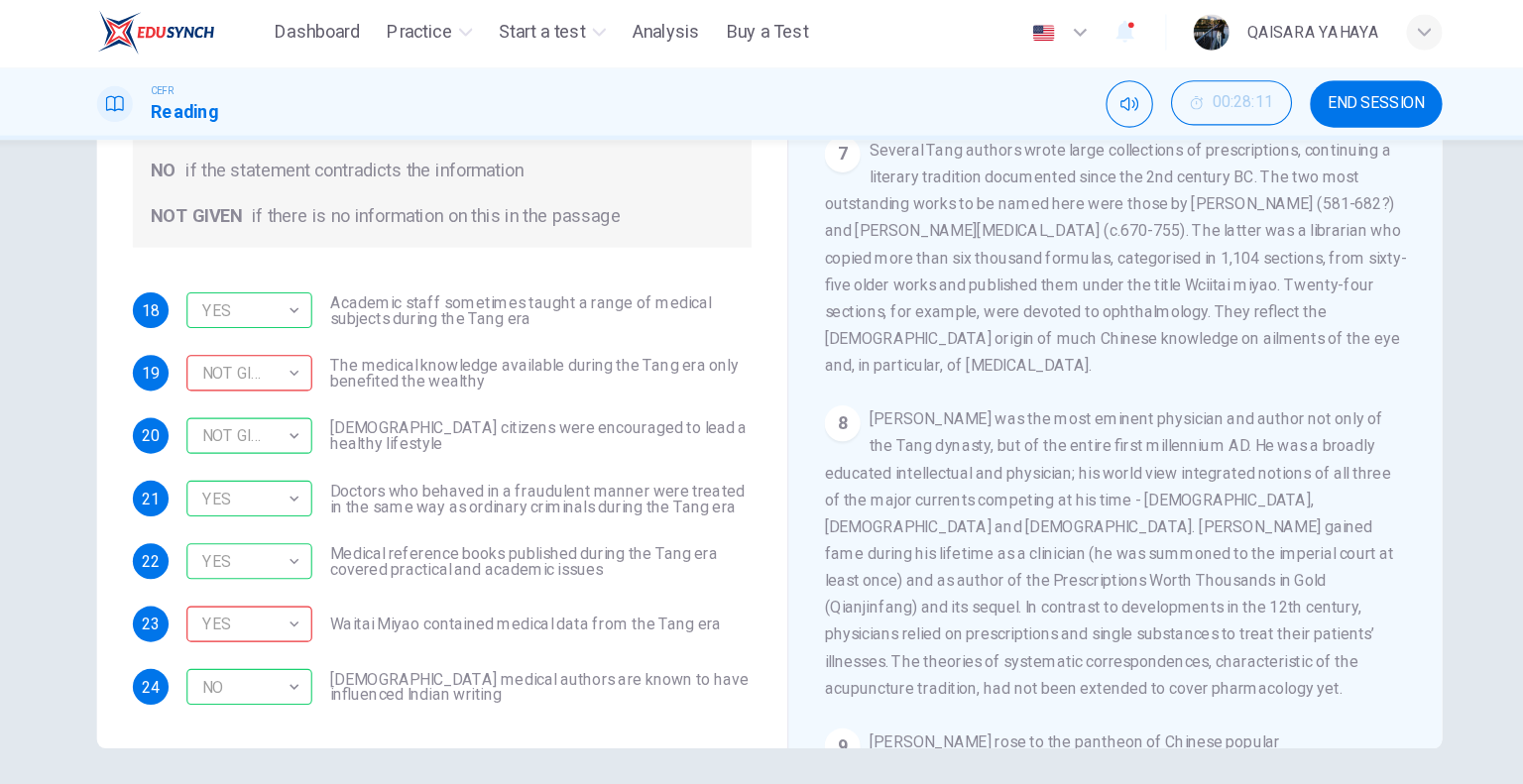 scroll, scrollTop: 1541, scrollLeft: 0, axis: vertical 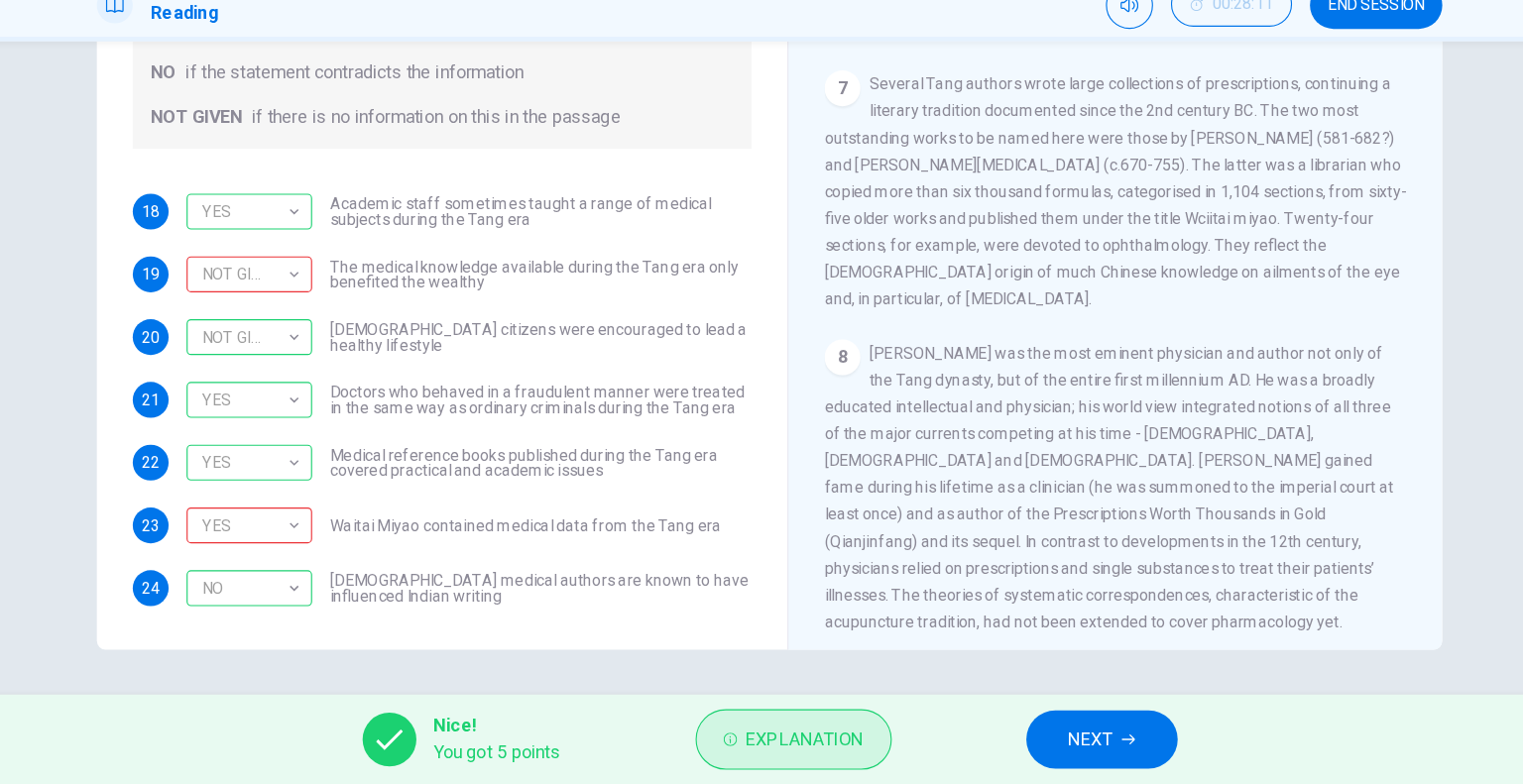 click on "Explanation" at bounding box center (792, 744) 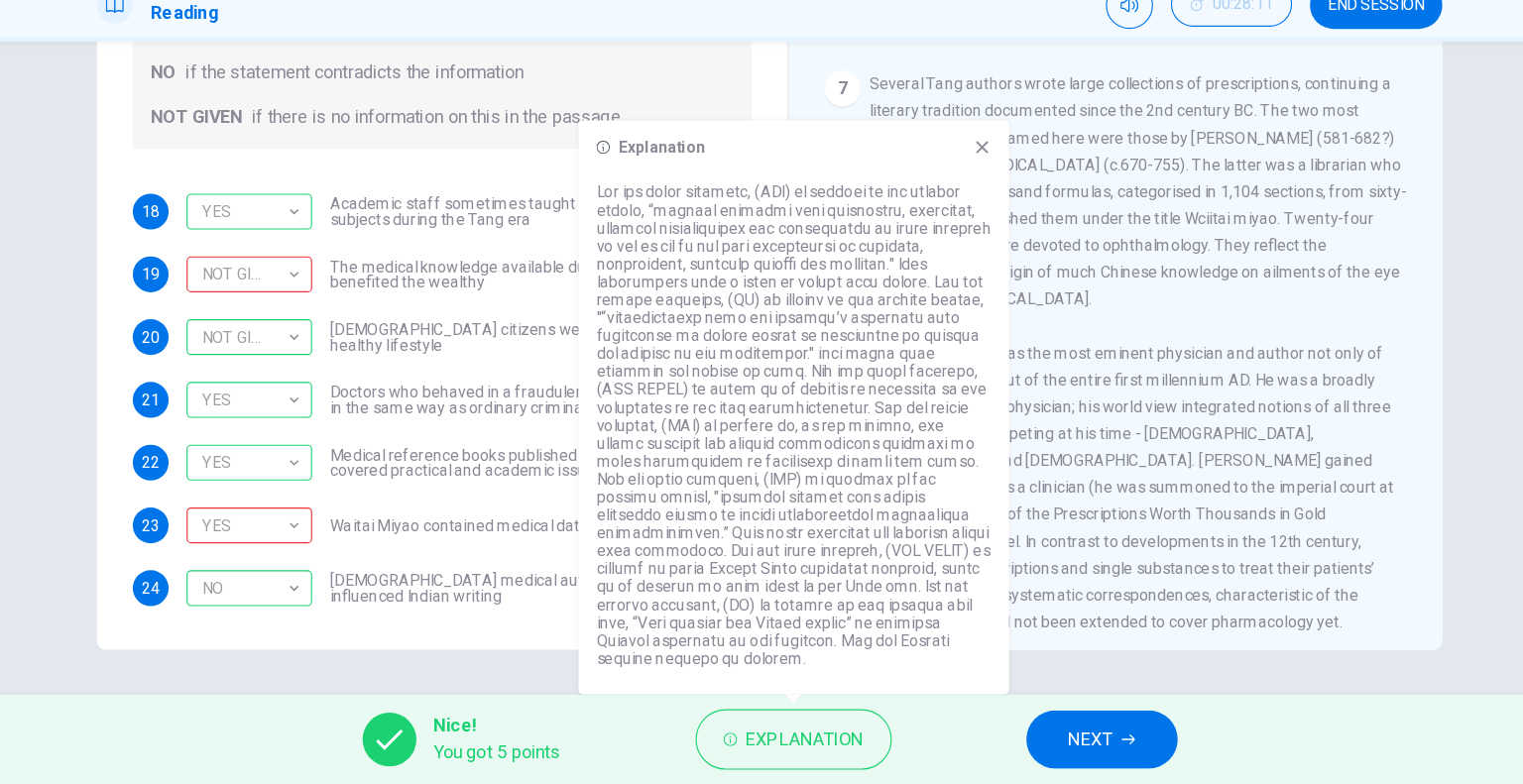 click 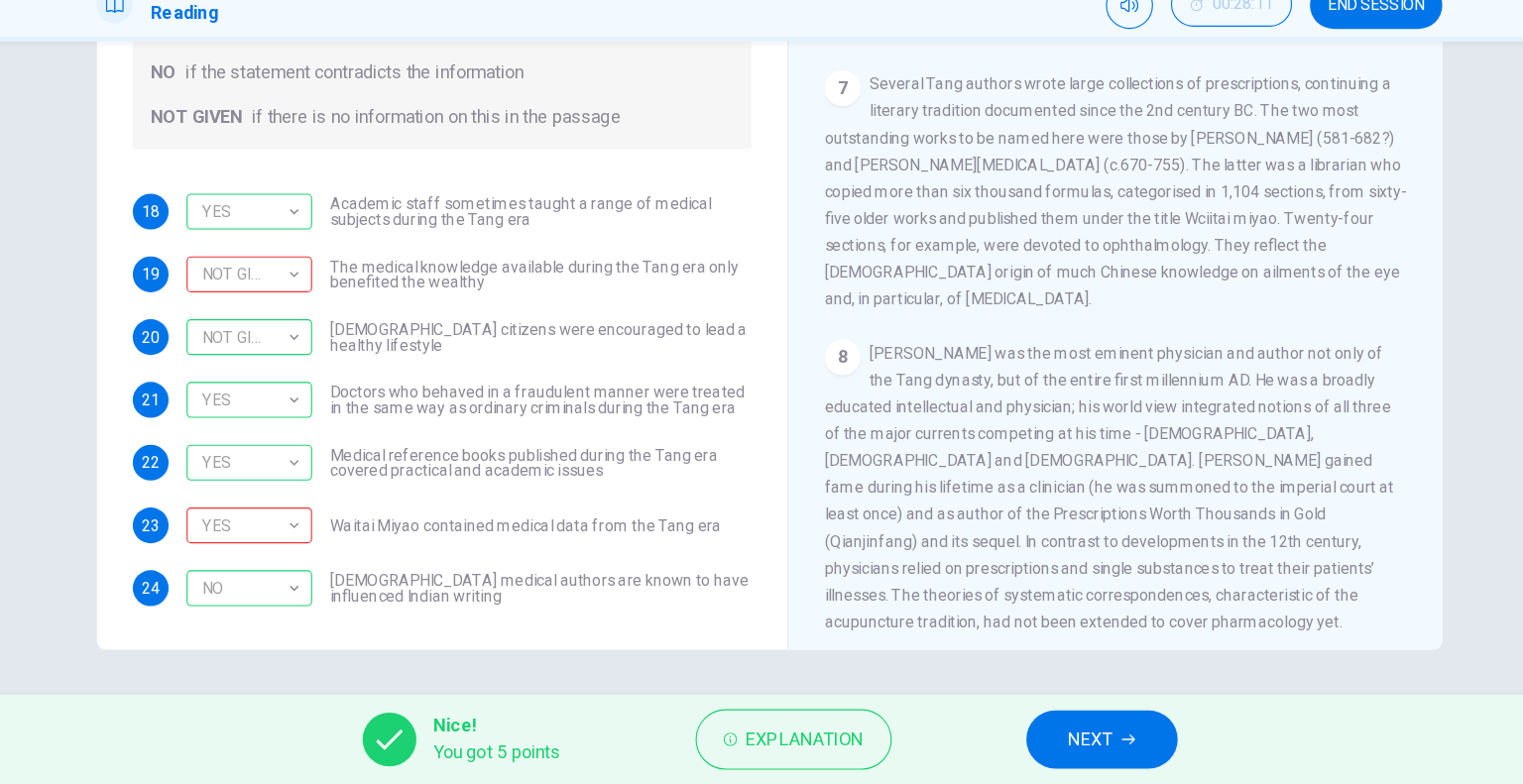click on "NEXT" at bounding box center (1055, 744) 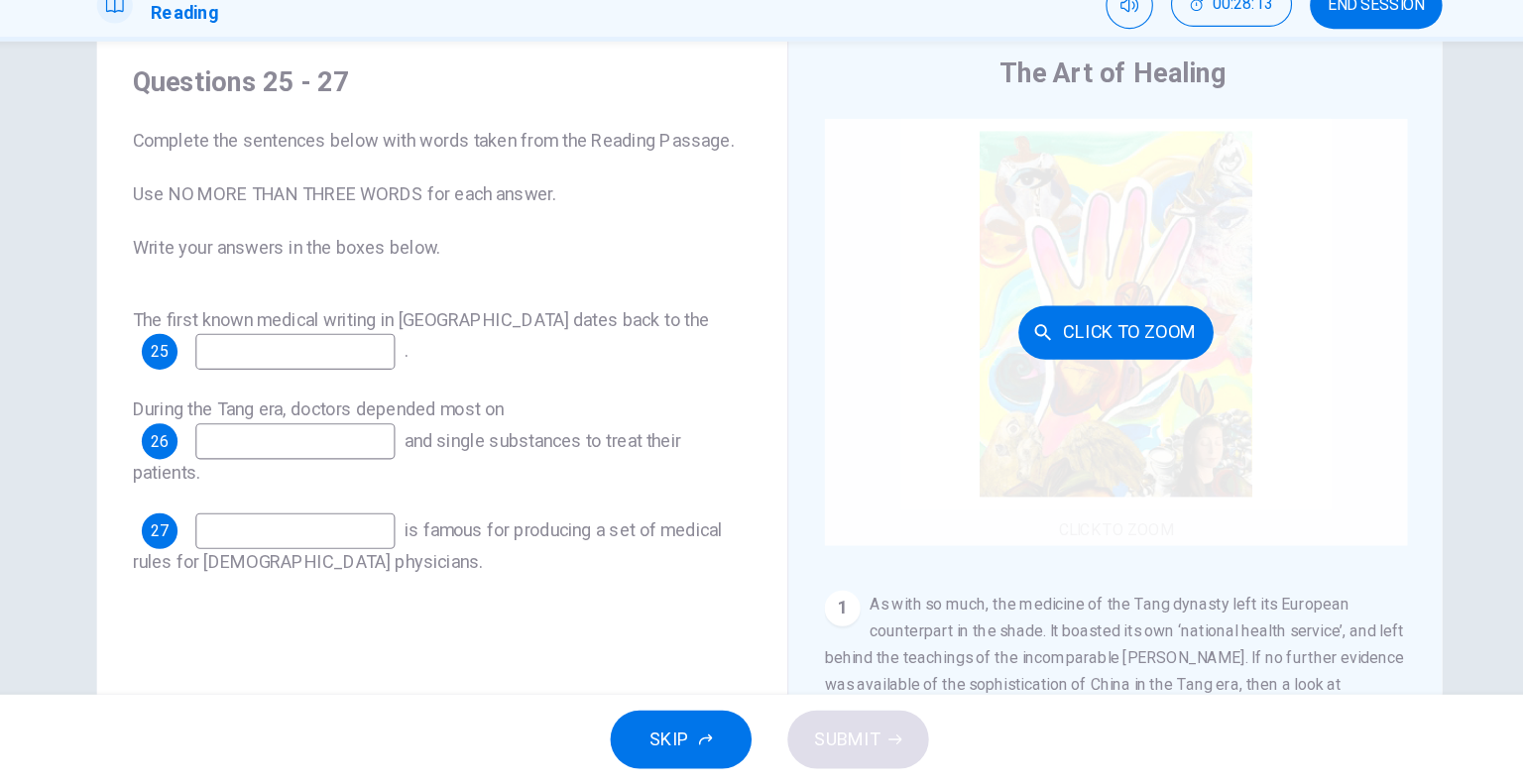 scroll, scrollTop: 15, scrollLeft: 0, axis: vertical 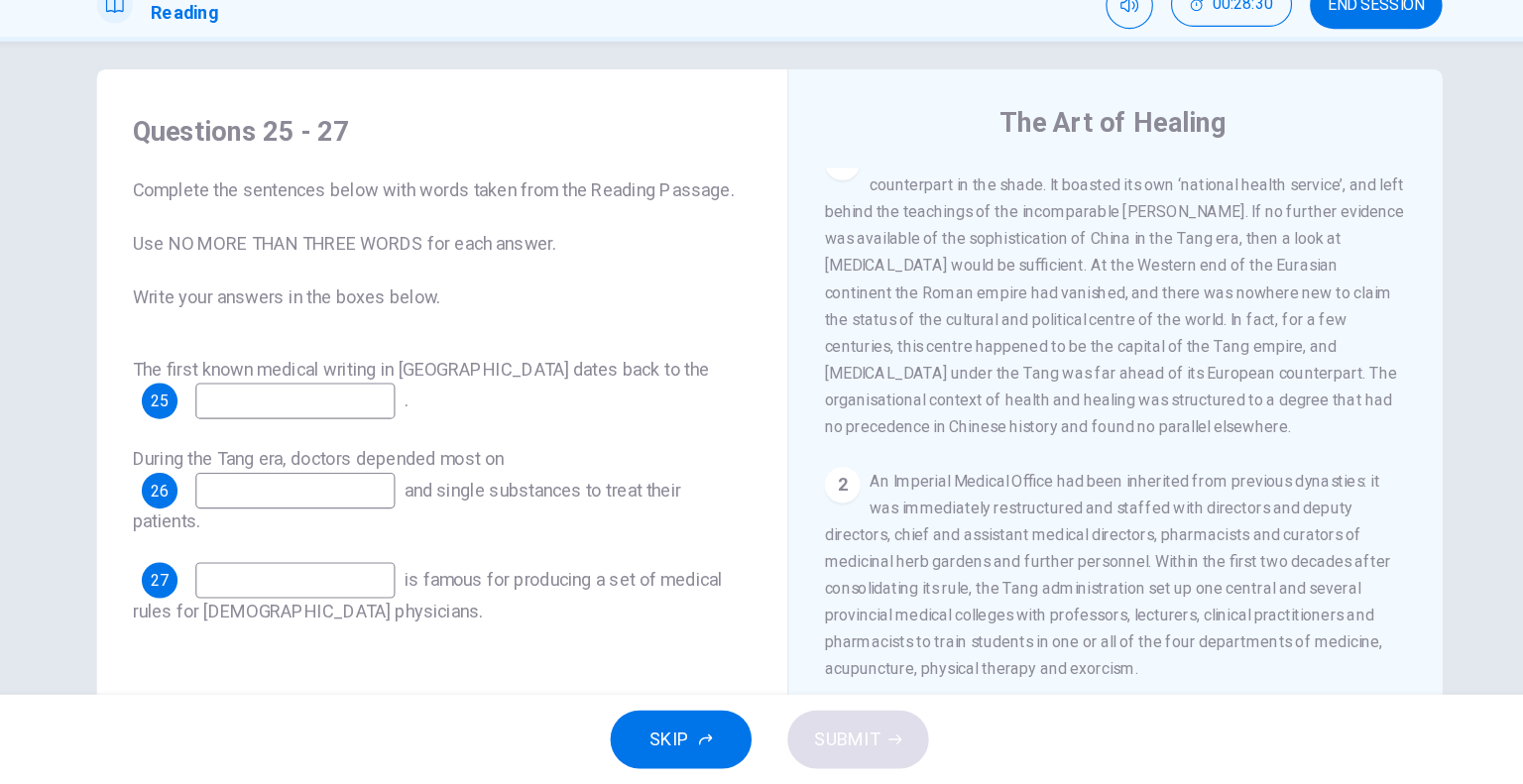 click on "1 As with so much, the medicine of the Tang dynasty left its European counterpart in the shade. It boasted its own ‘national health service’, and left behind the teachings of the incomparable Sun Simiao. If no further evidence was available of the sophistication of China in the Tang era, then a look at Chinese medicine would be sufficient. At the Western end of the Eurasian continent the Roman empire had vanished, and there was nowhere new to claim the status of the cultural and political centre of the world. In fact, for a few centuries, this centre happened to be the capital of the Tang empire, and Chinese medicine under the Tang was far ahead of its European counterpart. The organisational context of health and healing was structured to a degree that had no precedence in Chinese history and found no parallel elsewhere." at bounding box center [1068, 349] 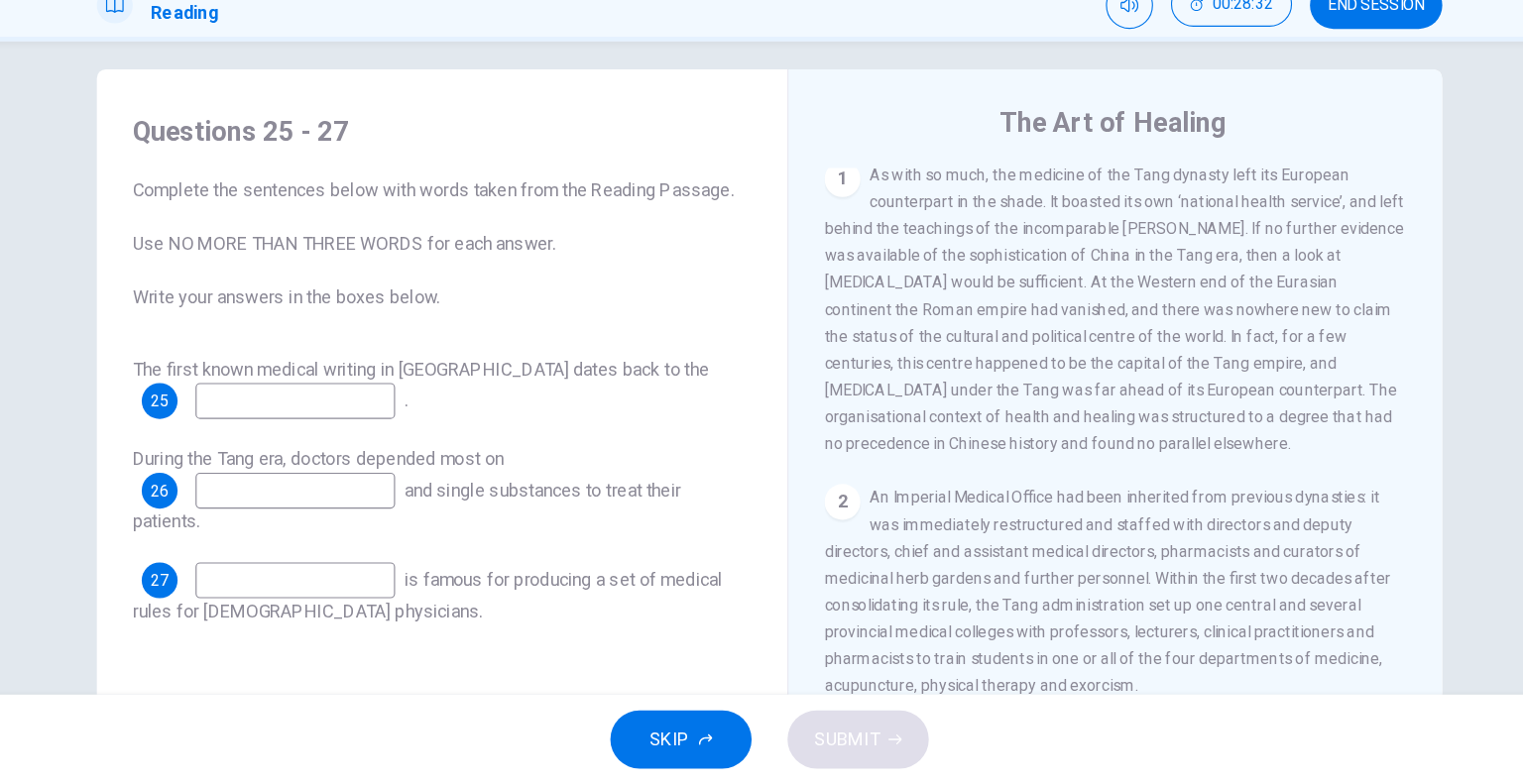 scroll, scrollTop: 438, scrollLeft: 0, axis: vertical 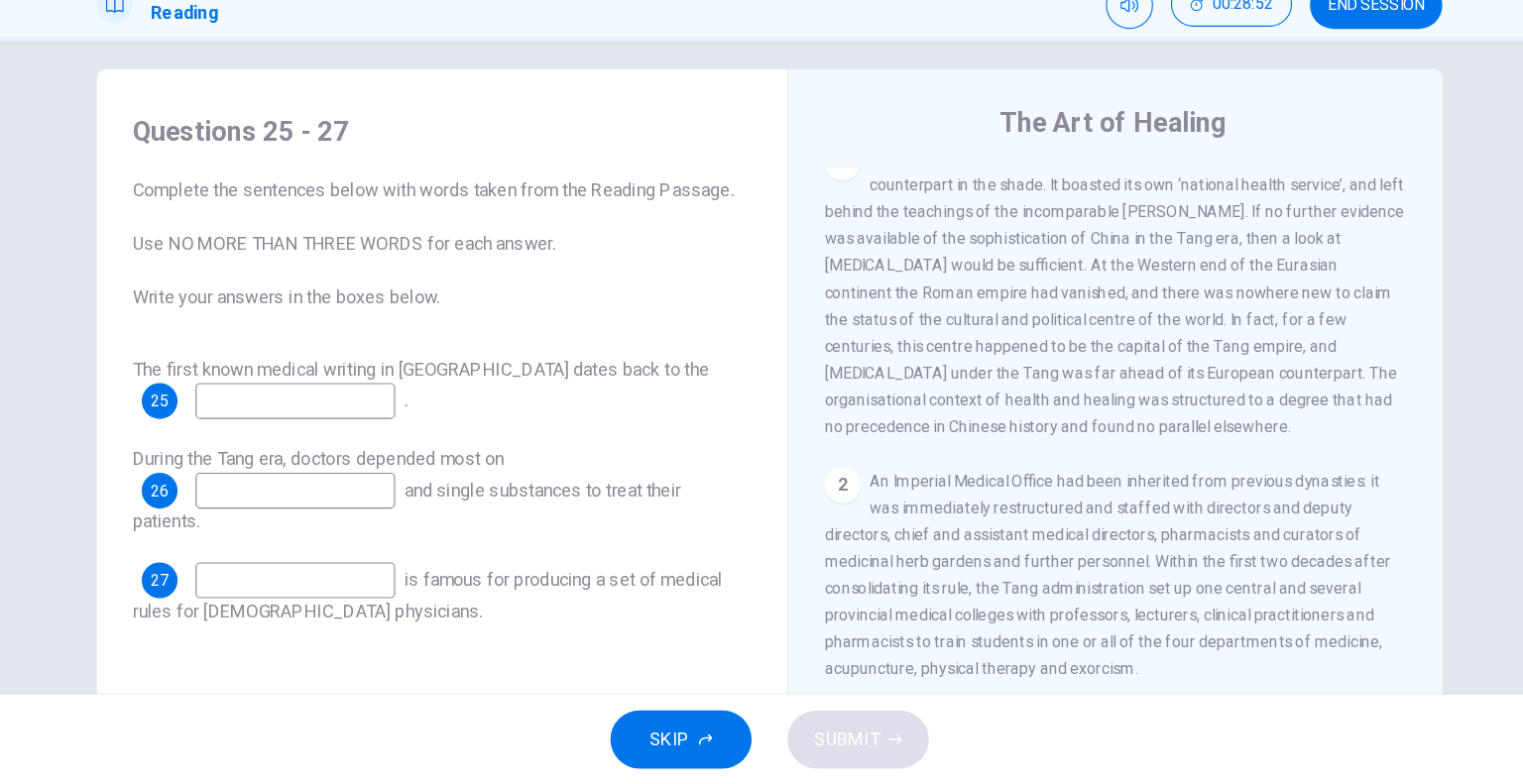 click on "As with so much, the medicine of the Tang dynasty left its European counterpart in the shade. It boasted its own ‘national health service’, and left behind the teachings of the incomparable Sun Simiao. If no further evidence was available of the sophistication of China in the Tang era, then a look at Chinese medicine would be sufficient. At the Western end of the Eurasian continent the Roman empire had vanished, and there was nowhere new to claim the status of the cultural and political centre of the world. In fact, for a few centuries, this centre happened to be the capital of the Tang empire, and Chinese medicine under the Tang was far ahead of its European counterpart. The organisational context of health and healing was structured to a degree that had no precedence in Chinese history and found no parallel elsewhere." at bounding box center (1066, 349) 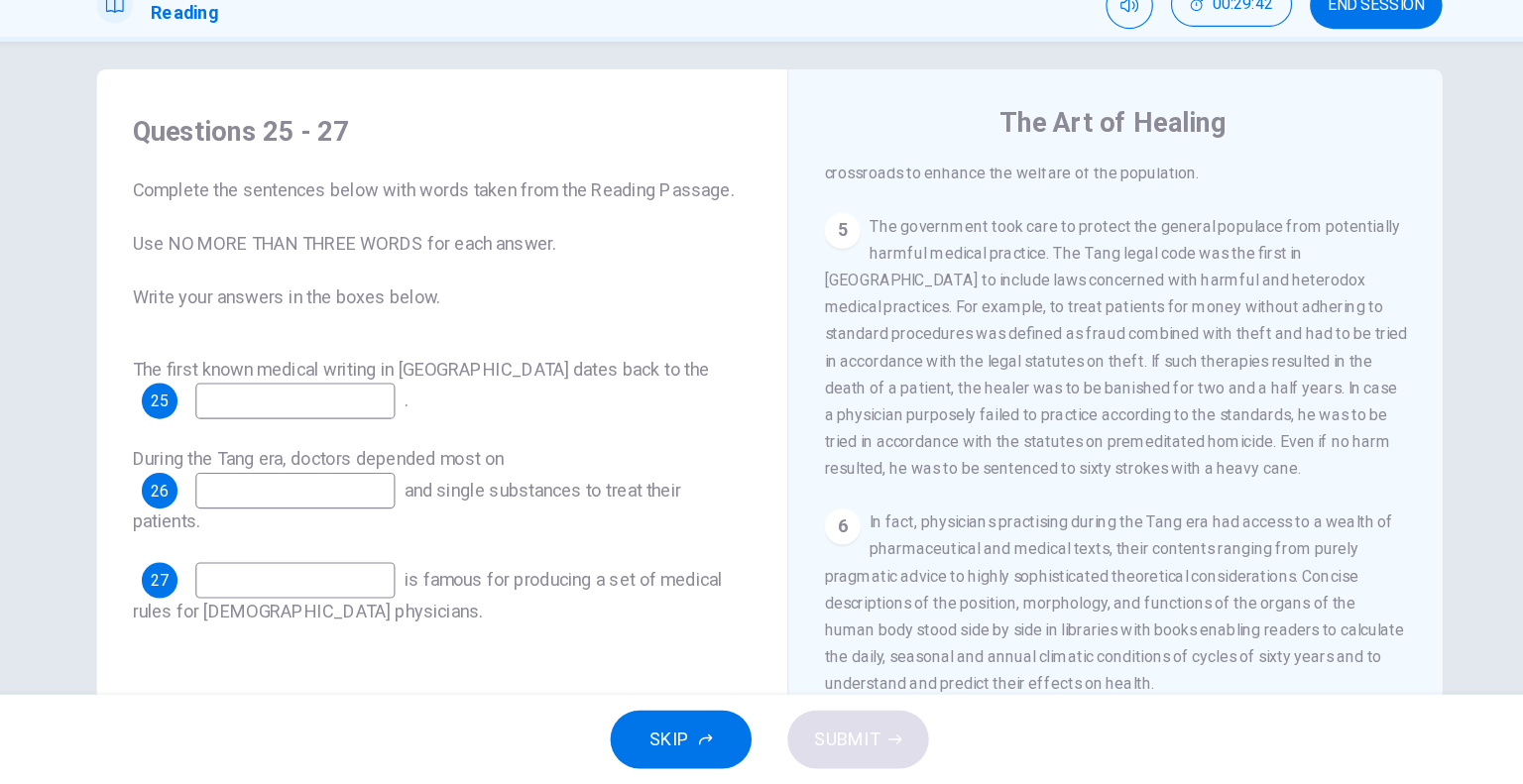 scroll, scrollTop: 1227, scrollLeft: 0, axis: vertical 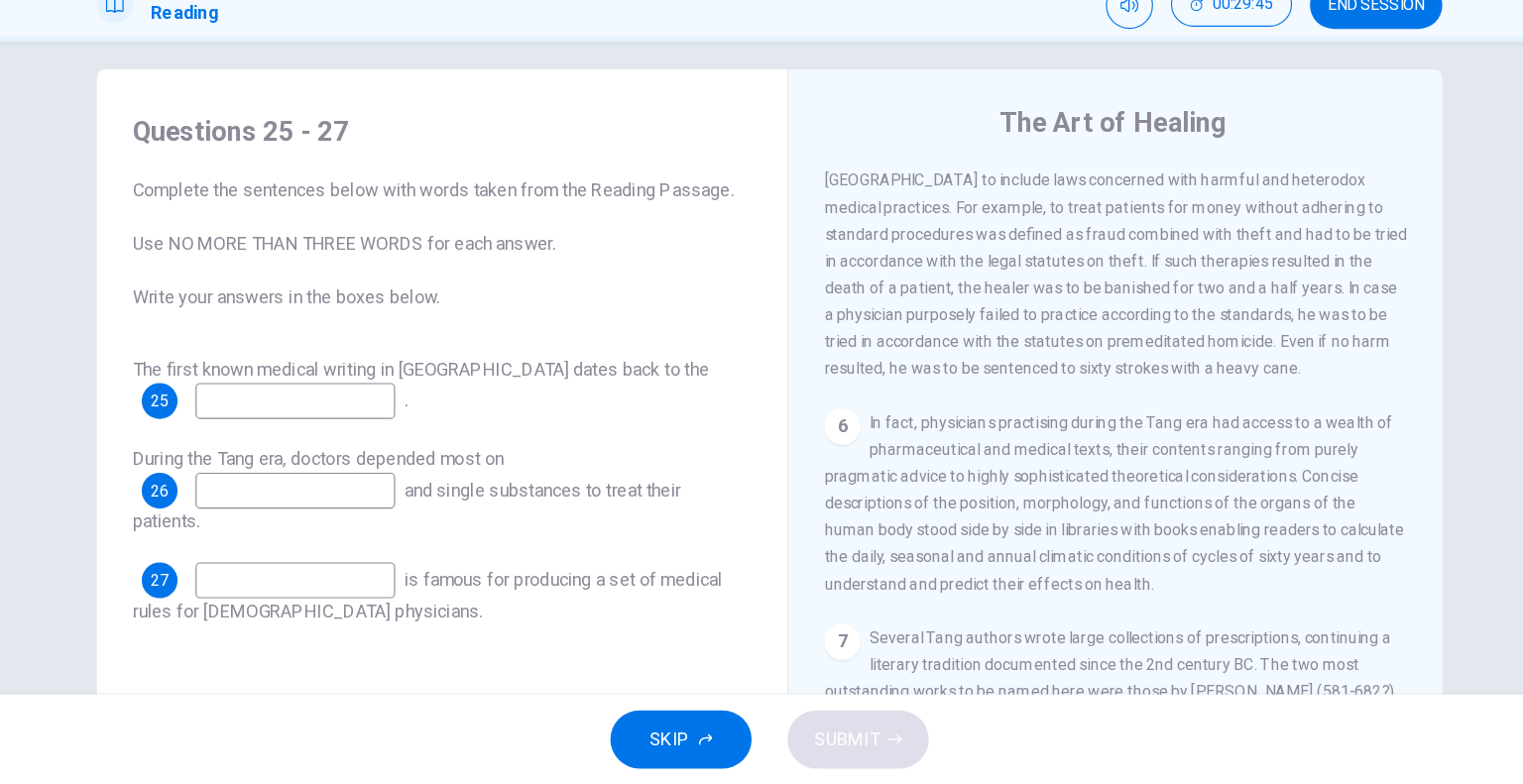 click at bounding box center (342, 445) 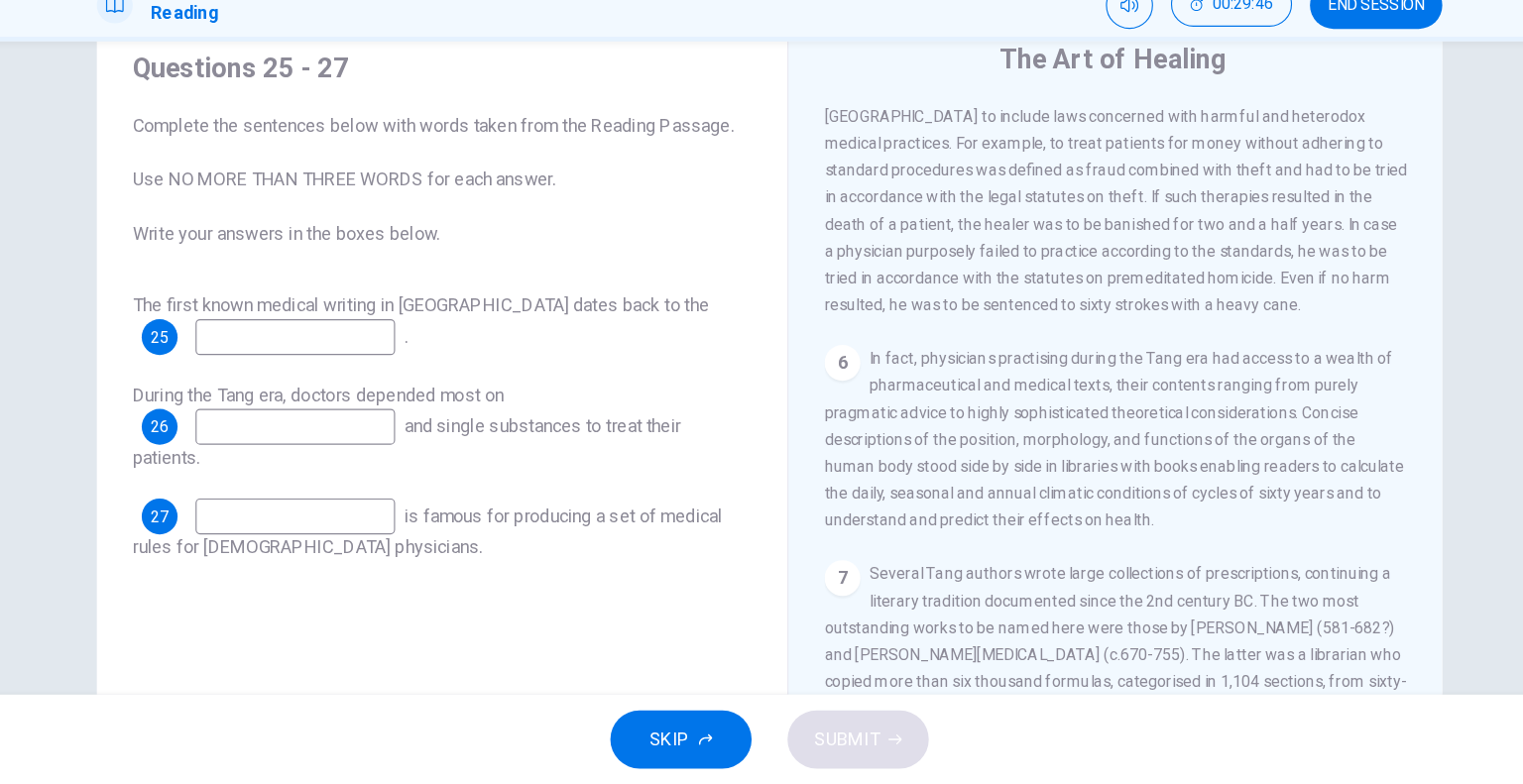 scroll, scrollTop: 102, scrollLeft: 0, axis: vertical 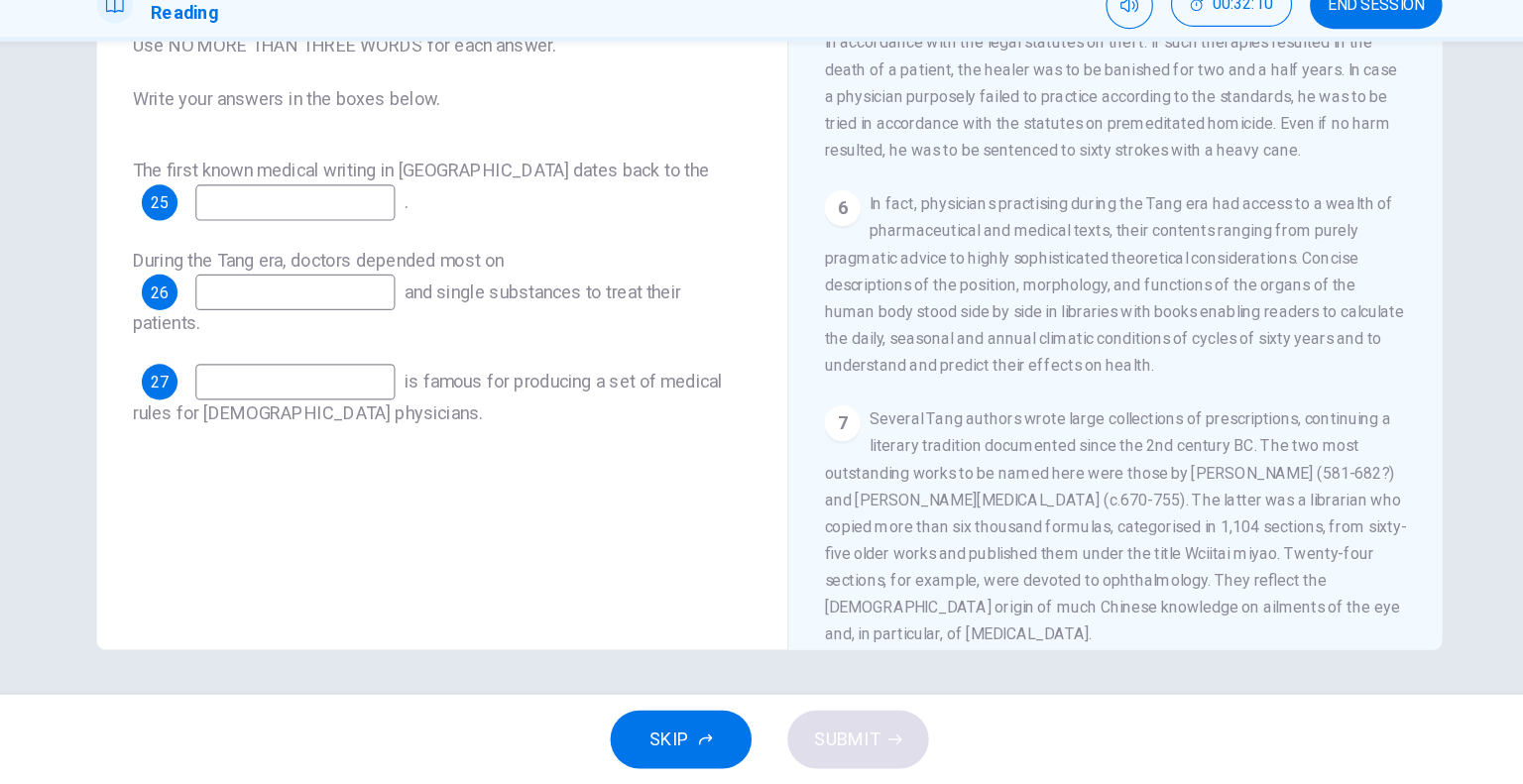 click at bounding box center [342, 270] 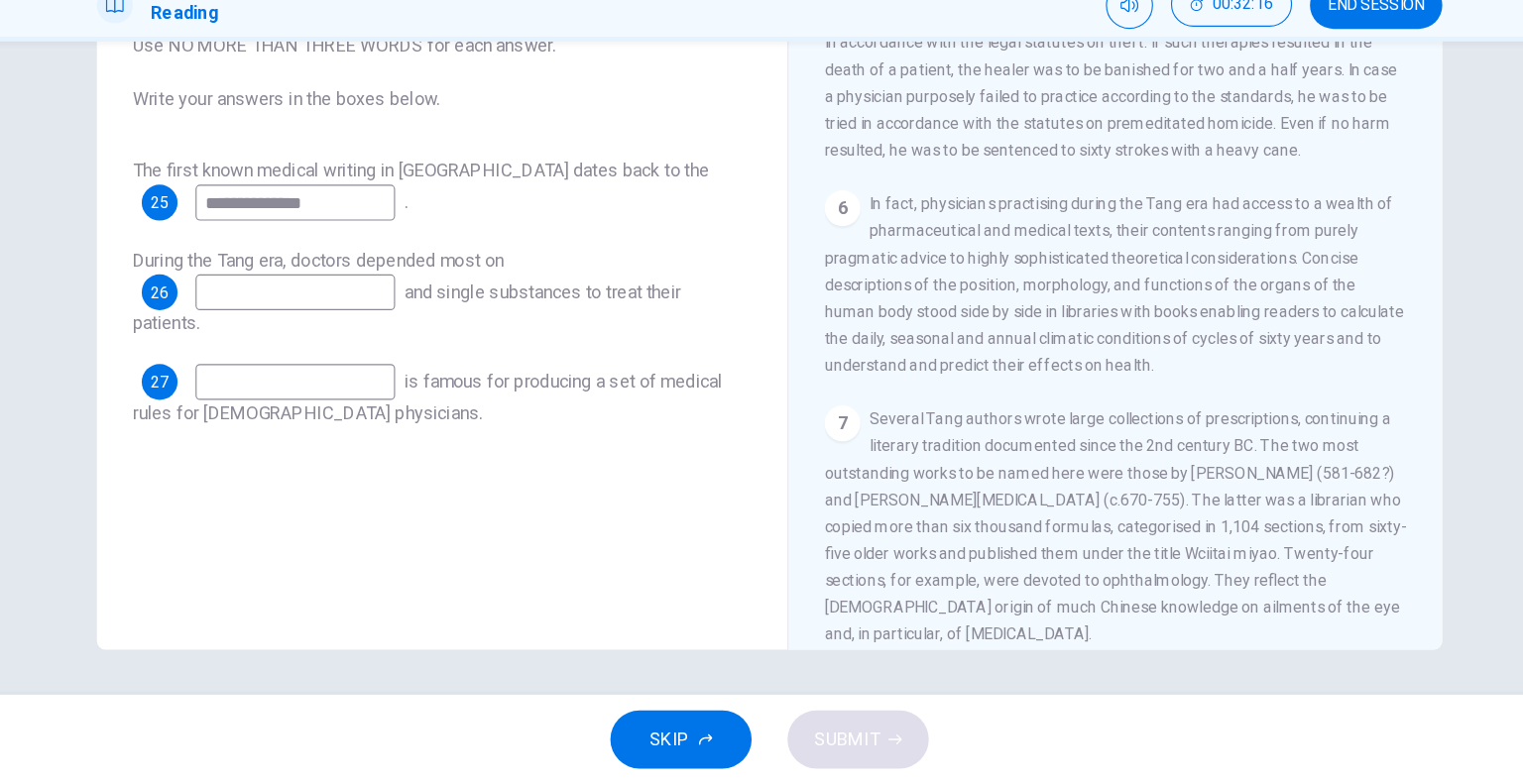 type on "**********" 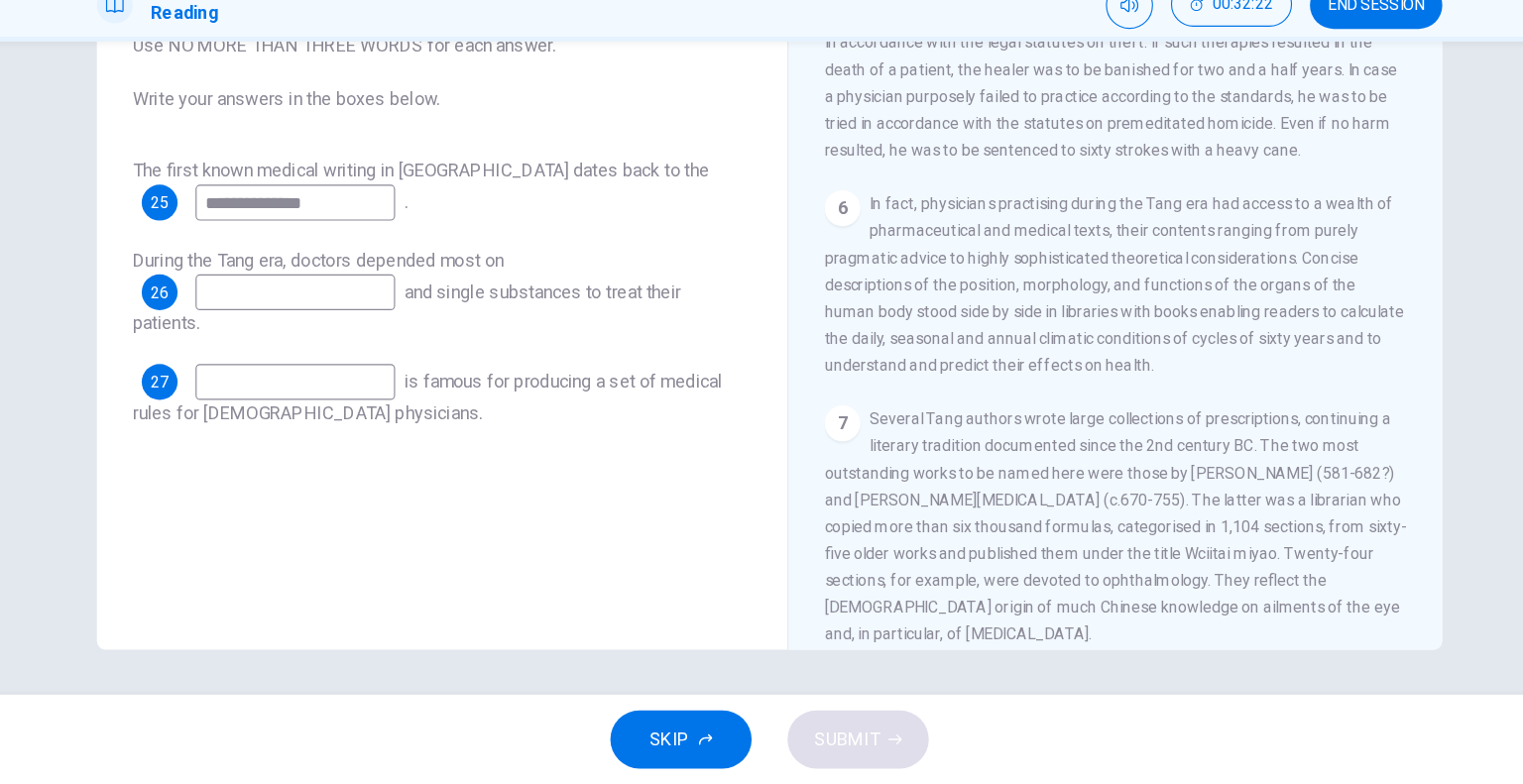 click on "Several Tang authors wrote large collections of prescriptions, continuing a literary tradition documented since the 2nd century BC. The two most outstanding works to be named here were those by Sun Simiao (581-682?) and Wang Tao (c.670-755). The latter was a librarian who copied more than six thousand formulas, categorised in 1,104 sections, from sixty-five older works and published them under the title Wciitai miyao. Twenty-four sections, for example, were devoted to ophthalmology. They reflect the Indian origin of much Chinese knowledge on ailments of the eye and, in particular, of cataract surgery." at bounding box center (1067, 556) 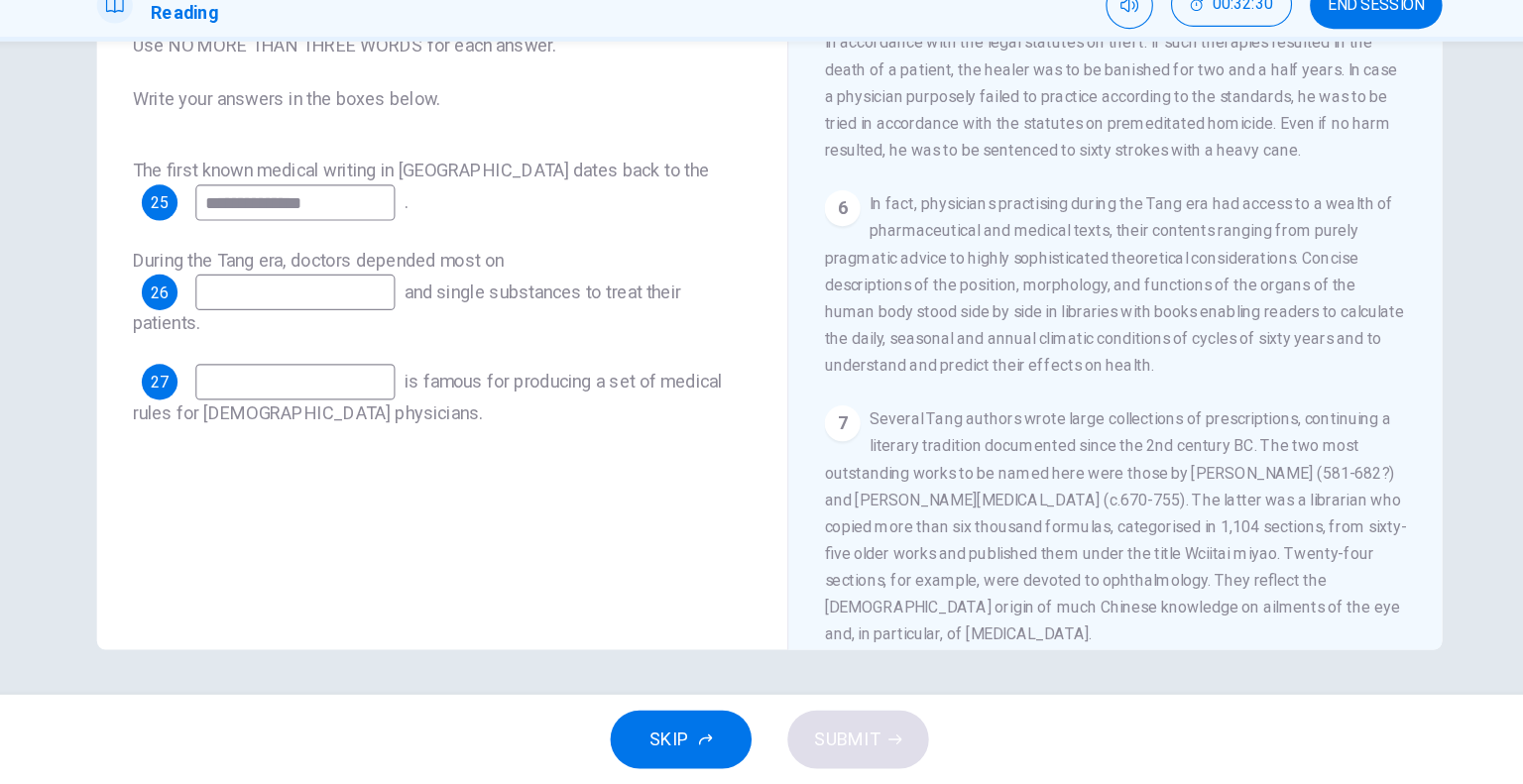 scroll, scrollTop: 1770, scrollLeft: 0, axis: vertical 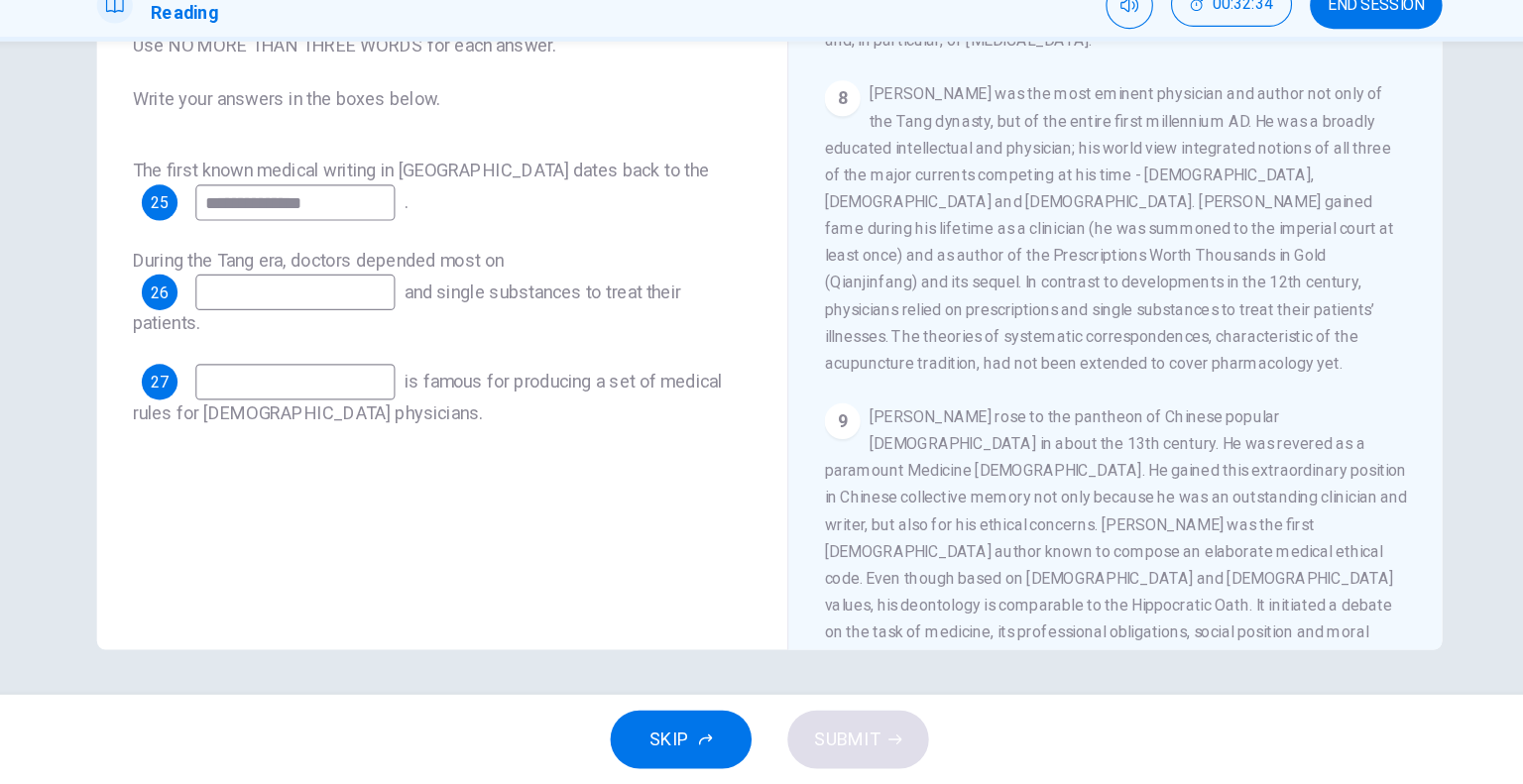 click at bounding box center [342, 349] 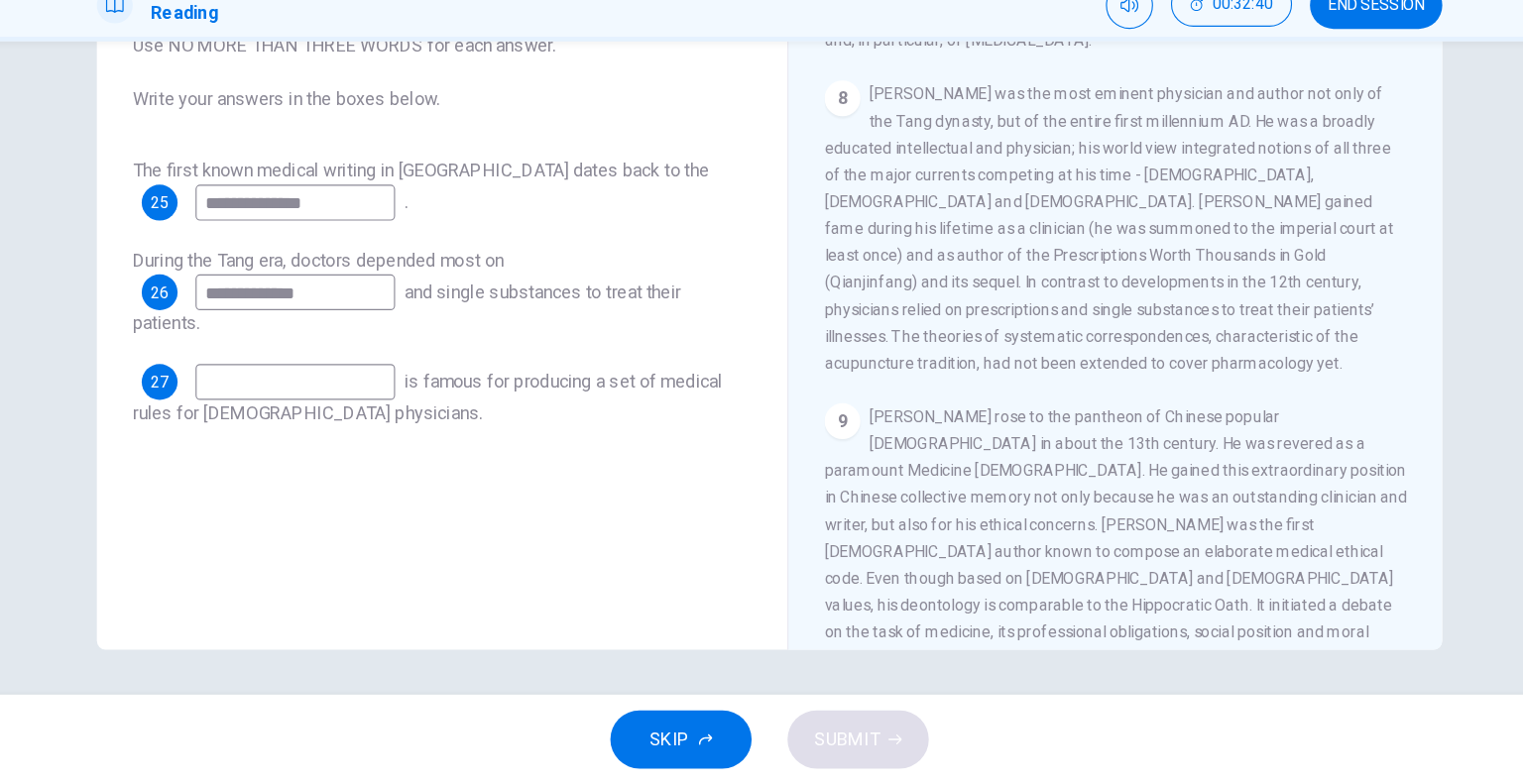 type on "**********" 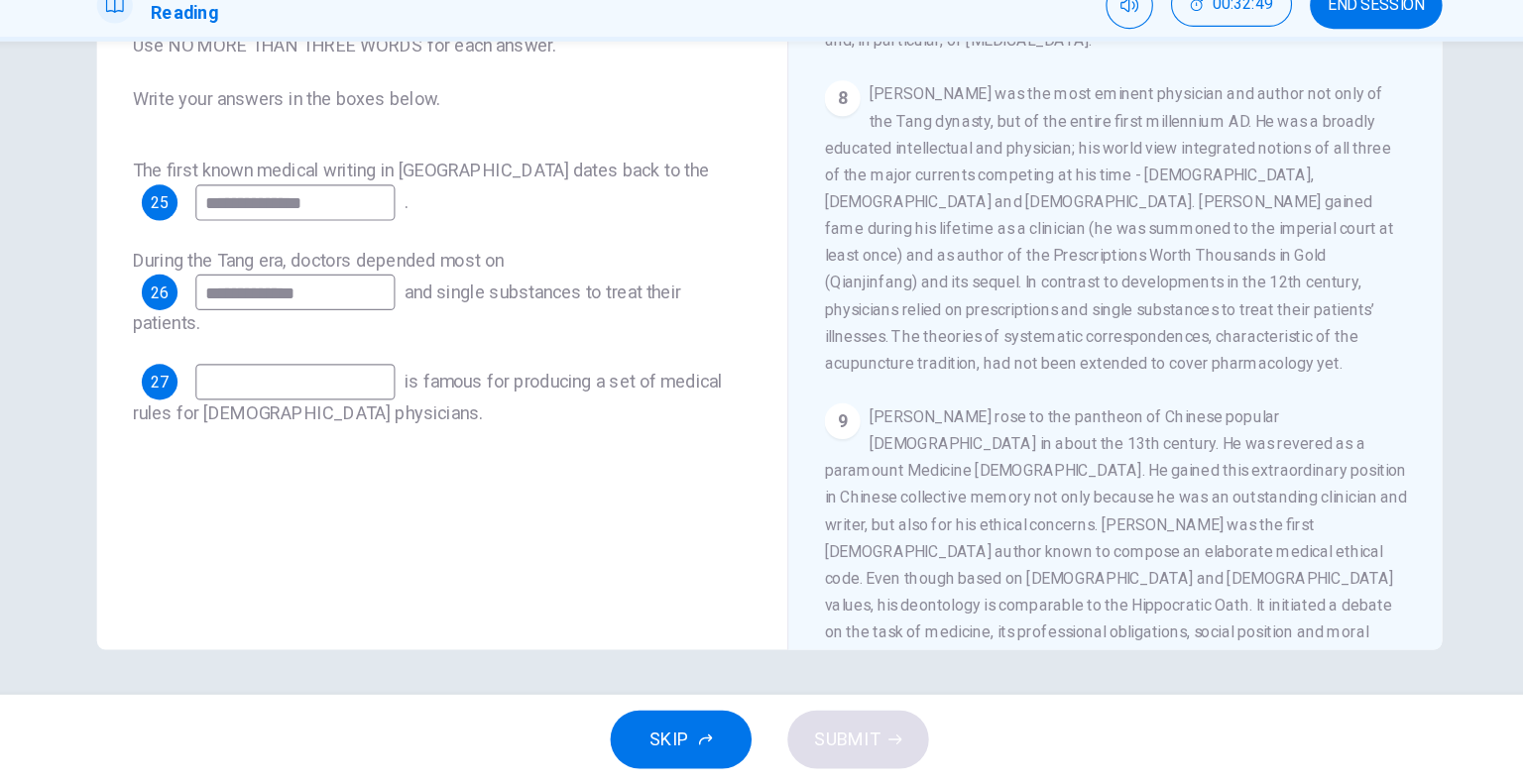 scroll, scrollTop: 521, scrollLeft: 0, axis: vertical 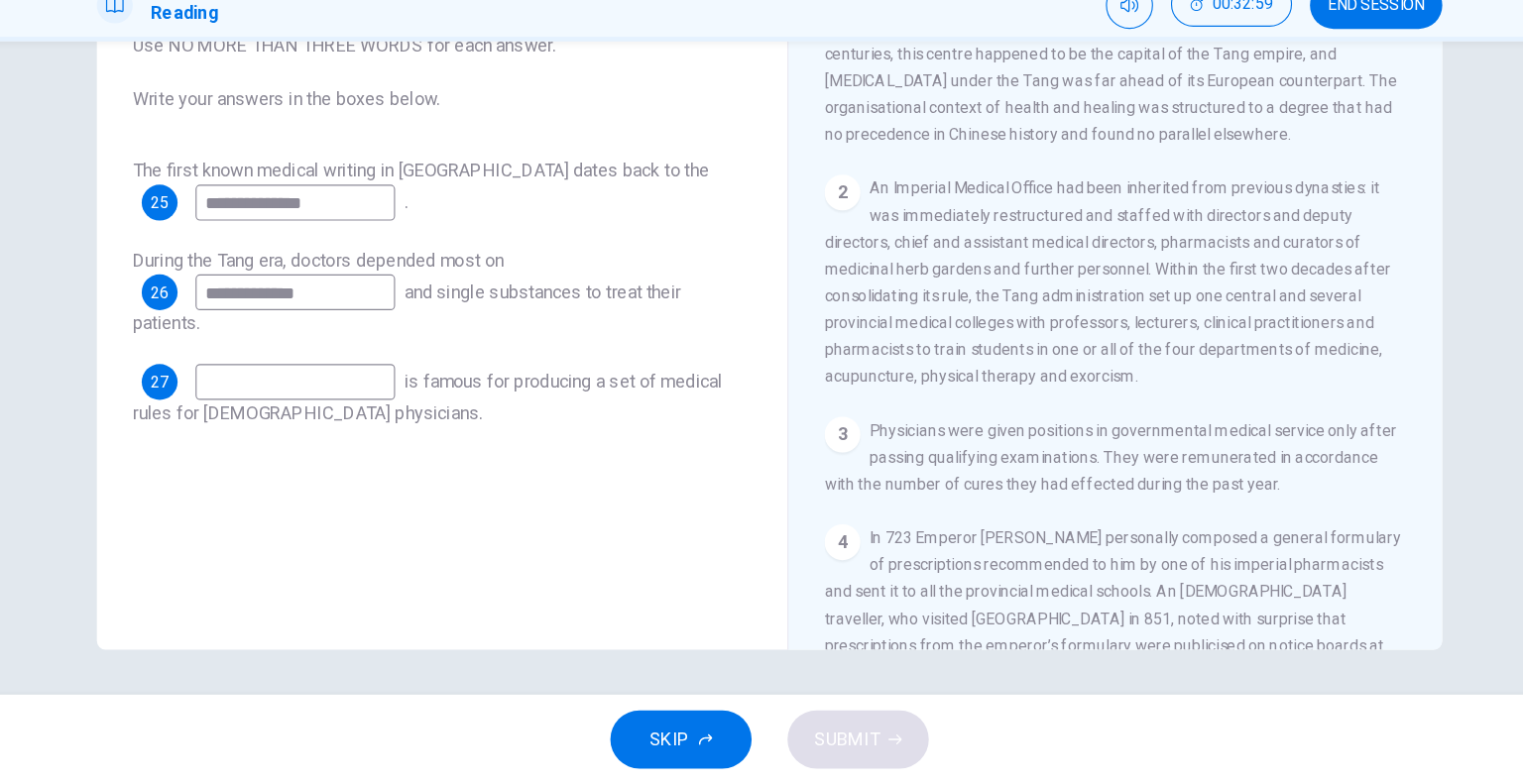 click at bounding box center [342, 428] 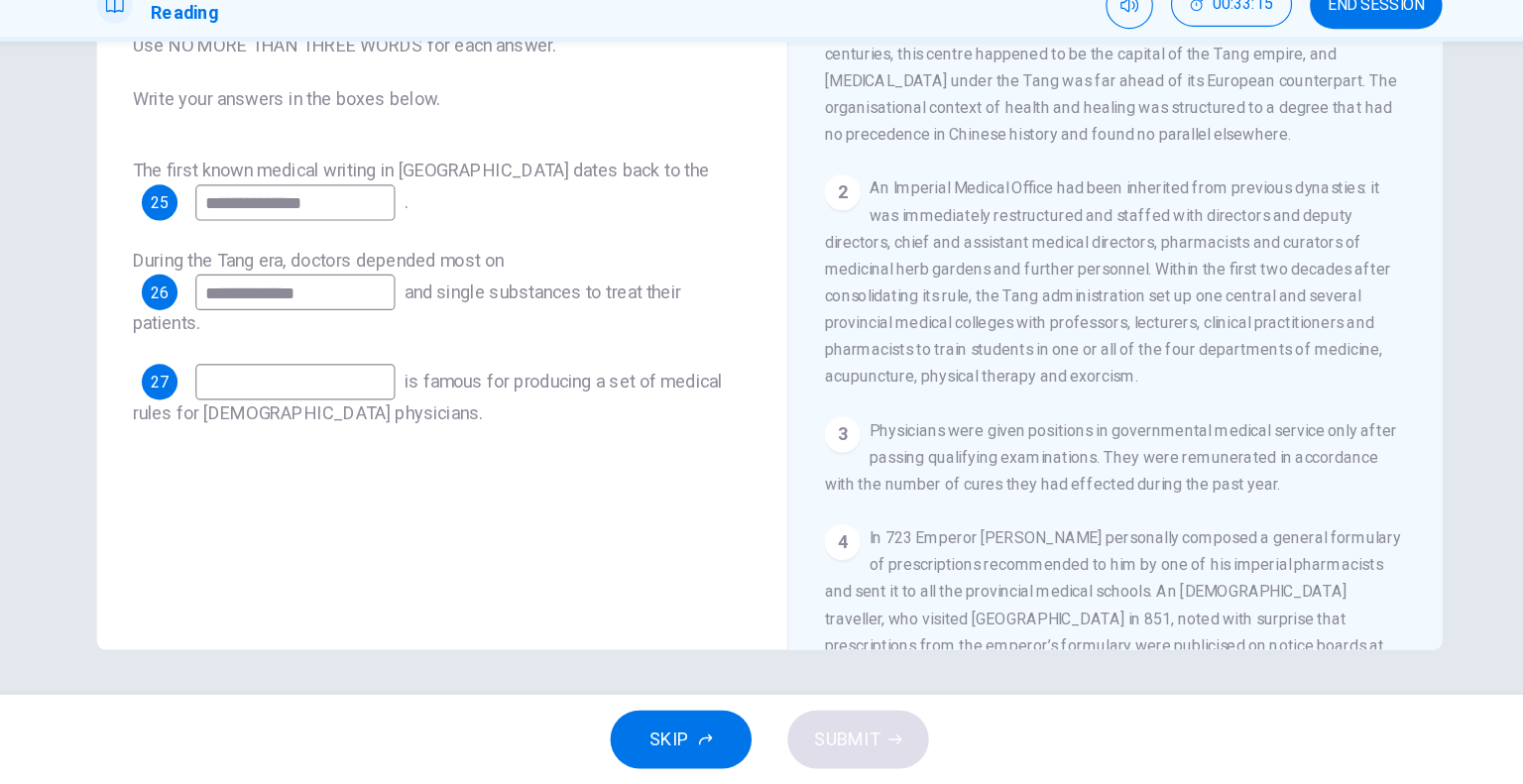 click at bounding box center [342, 428] 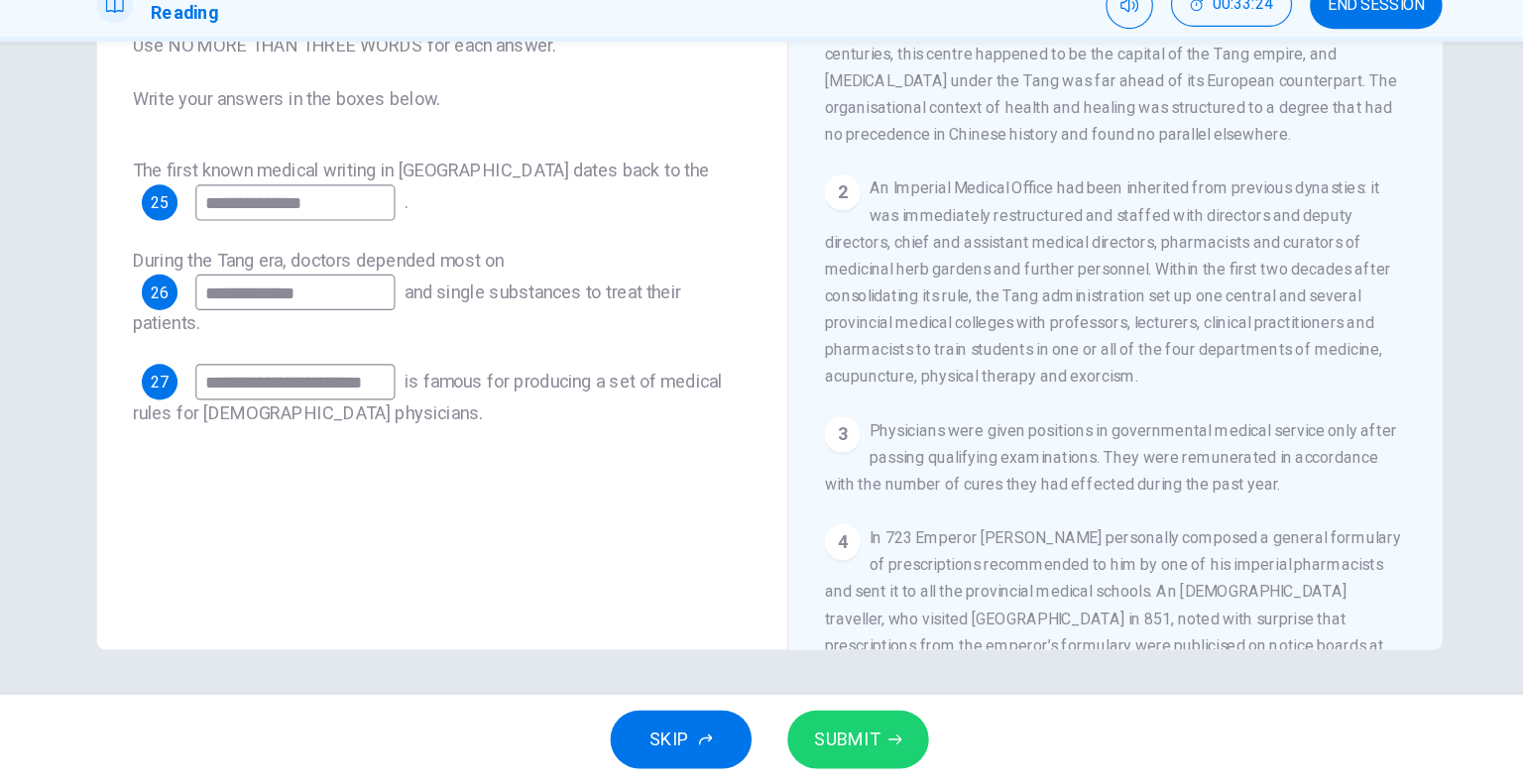 type on "**********" 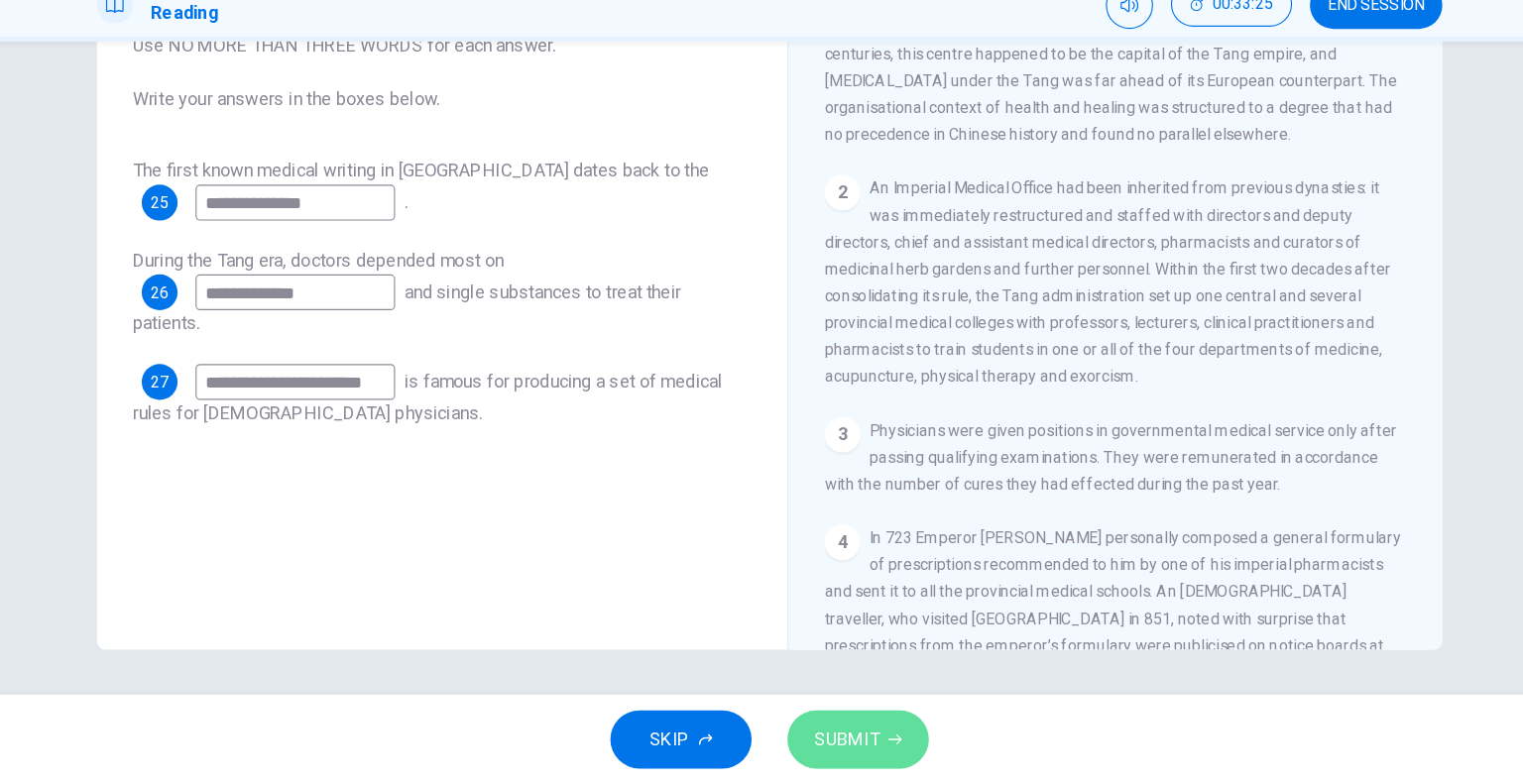 click on "SUBMIT" at bounding box center (830, 744) 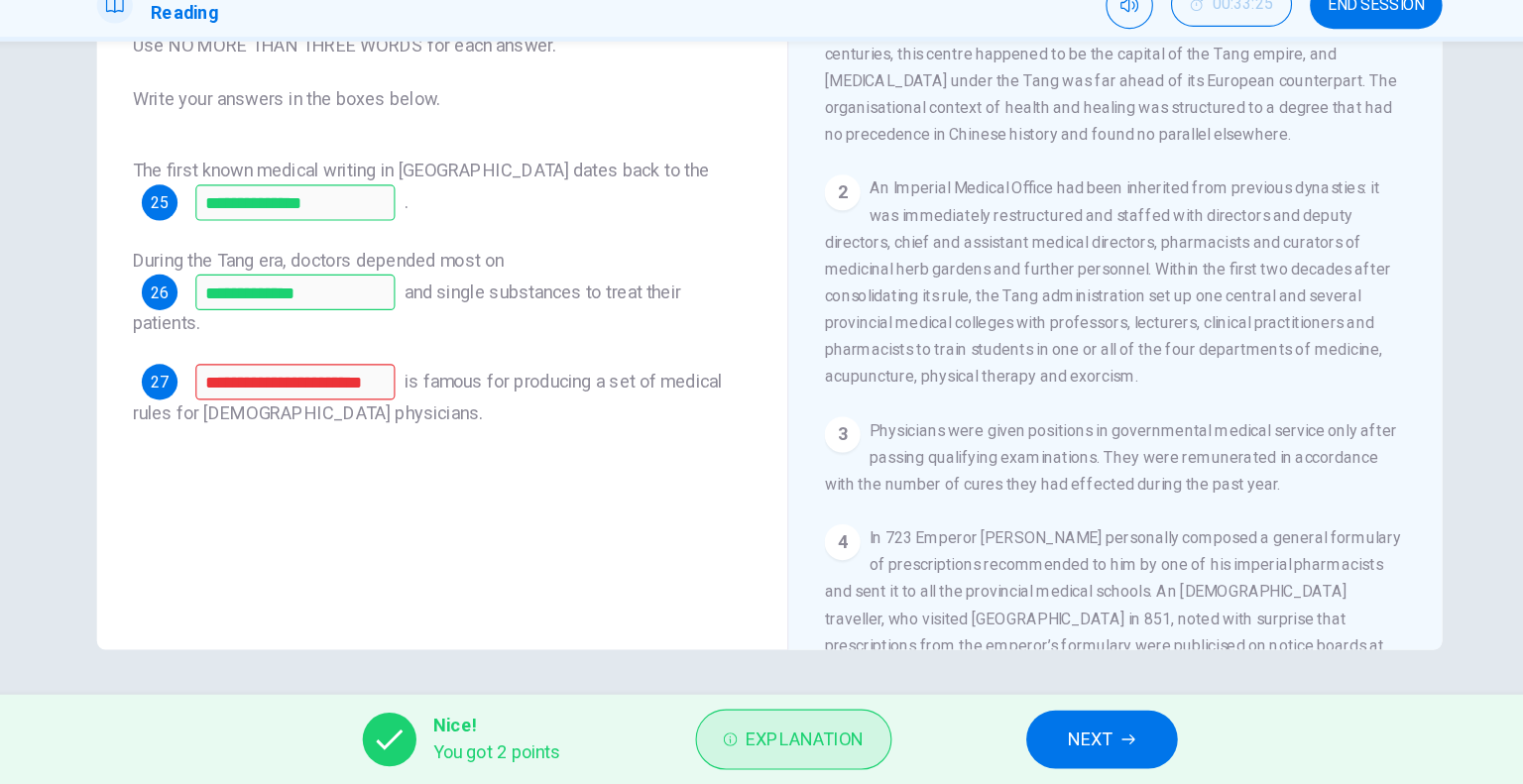 click on "Explanation" at bounding box center [792, 744] 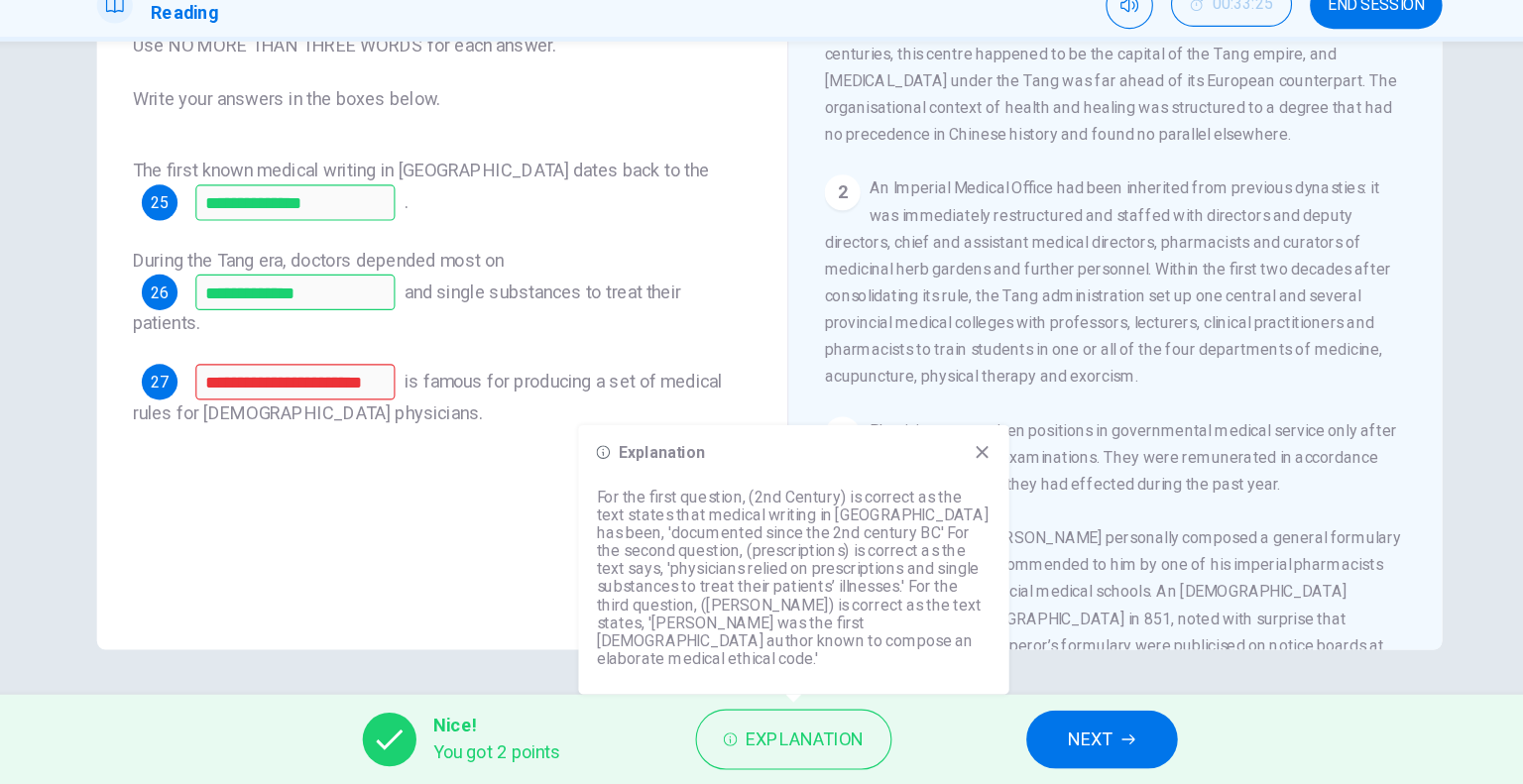 click 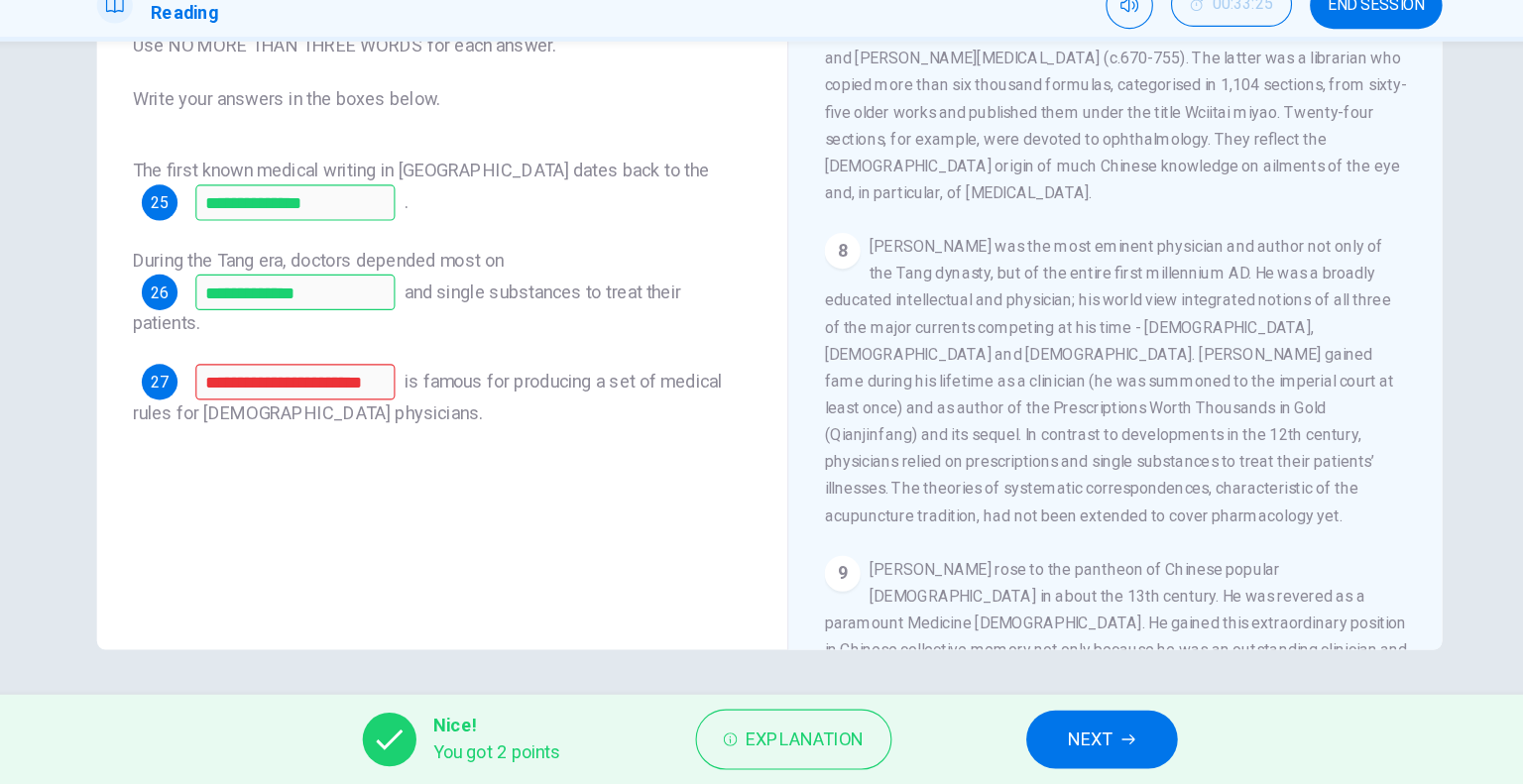 scroll, scrollTop: 1637, scrollLeft: 0, axis: vertical 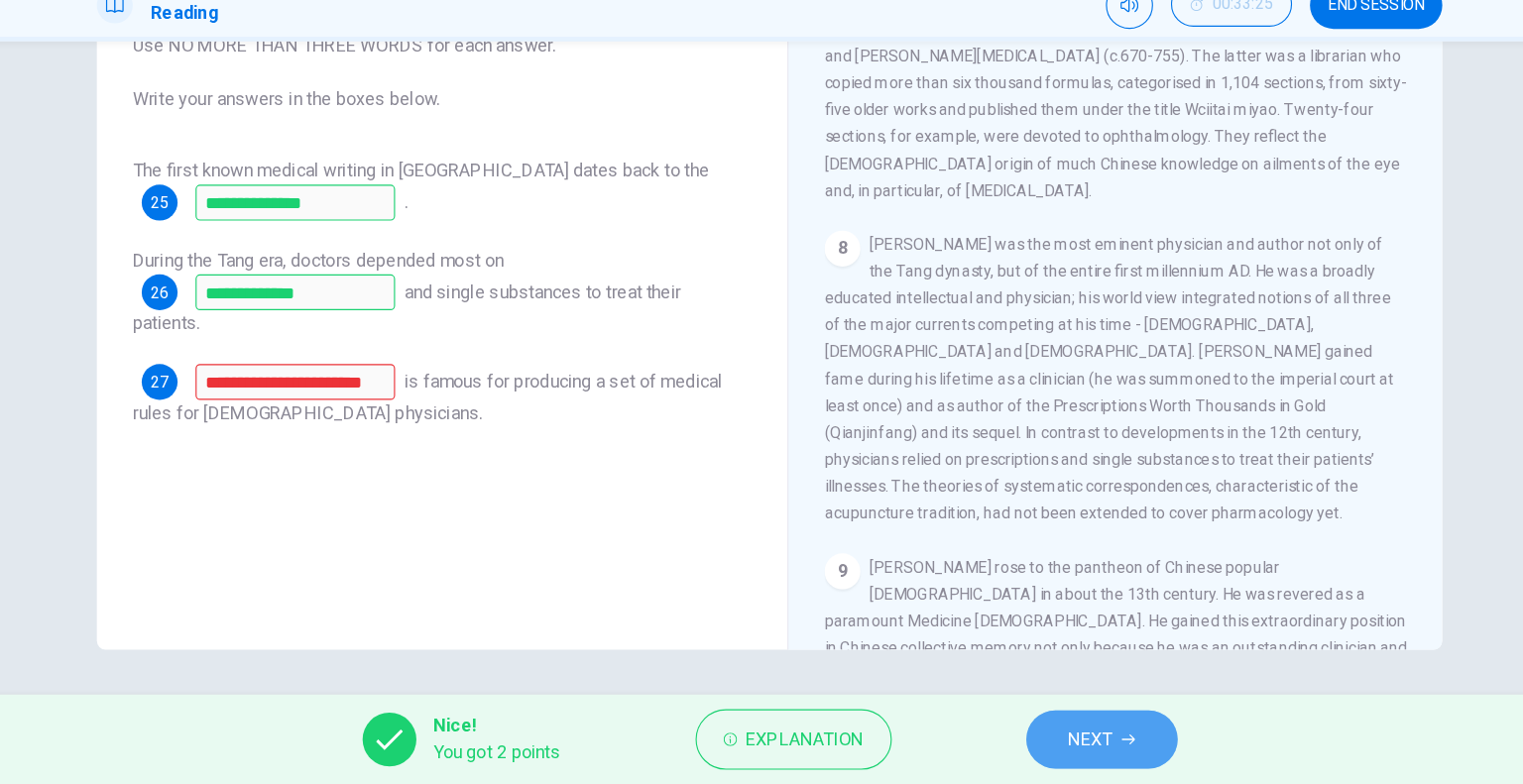 click on "NEXT" at bounding box center [1045, 744] 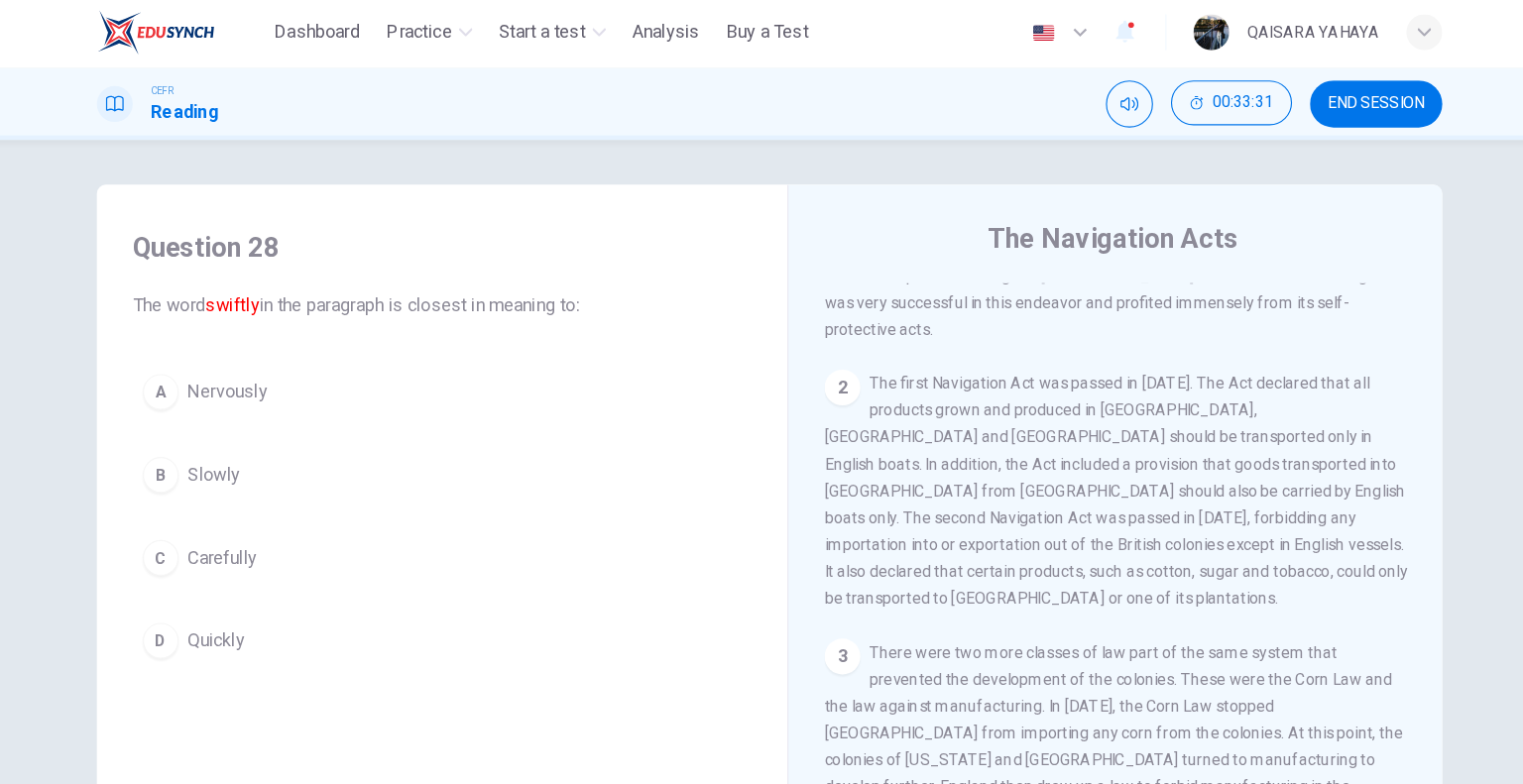 scroll, scrollTop: 0, scrollLeft: 0, axis: both 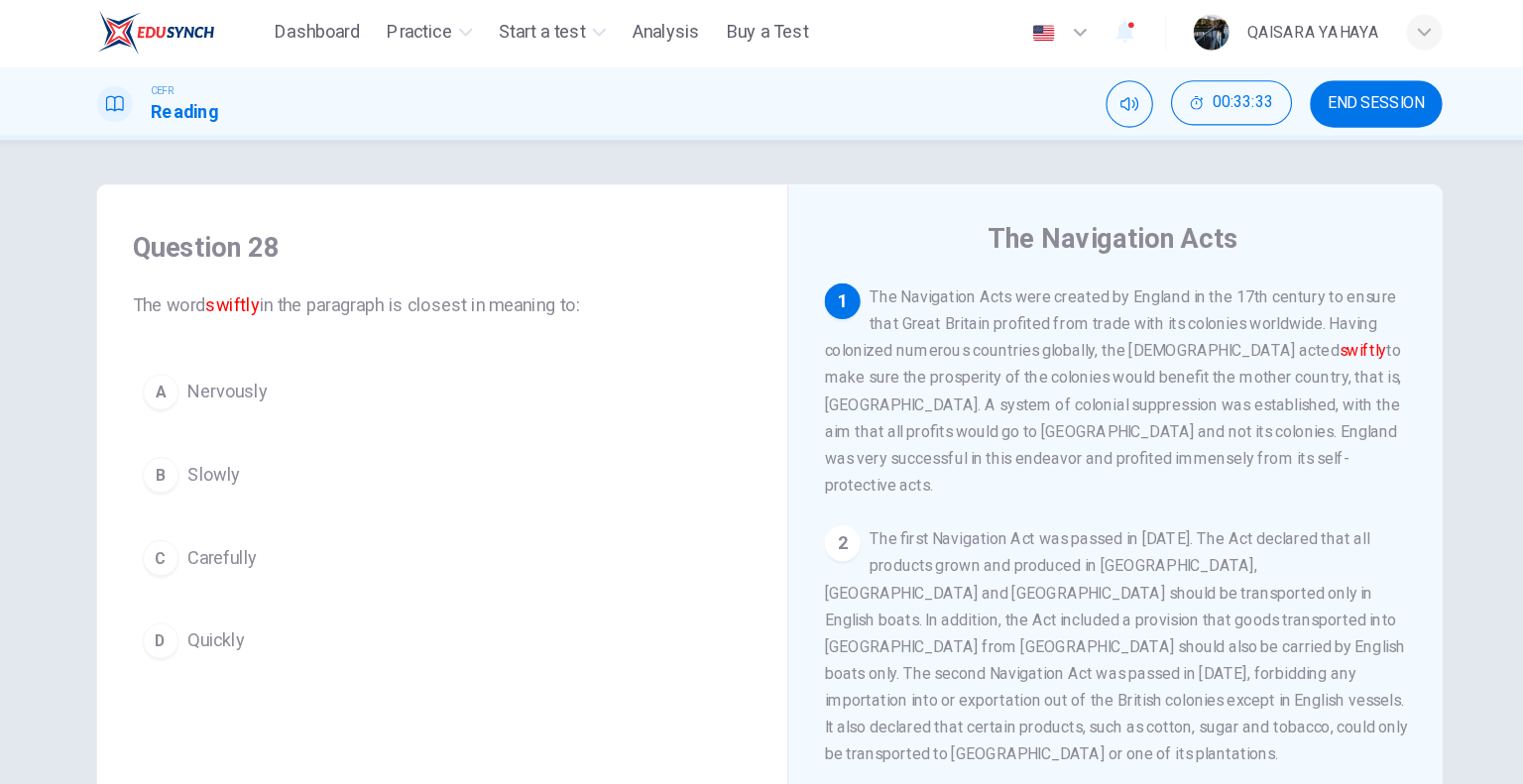 click on "END SESSION" at bounding box center (1298, 95) 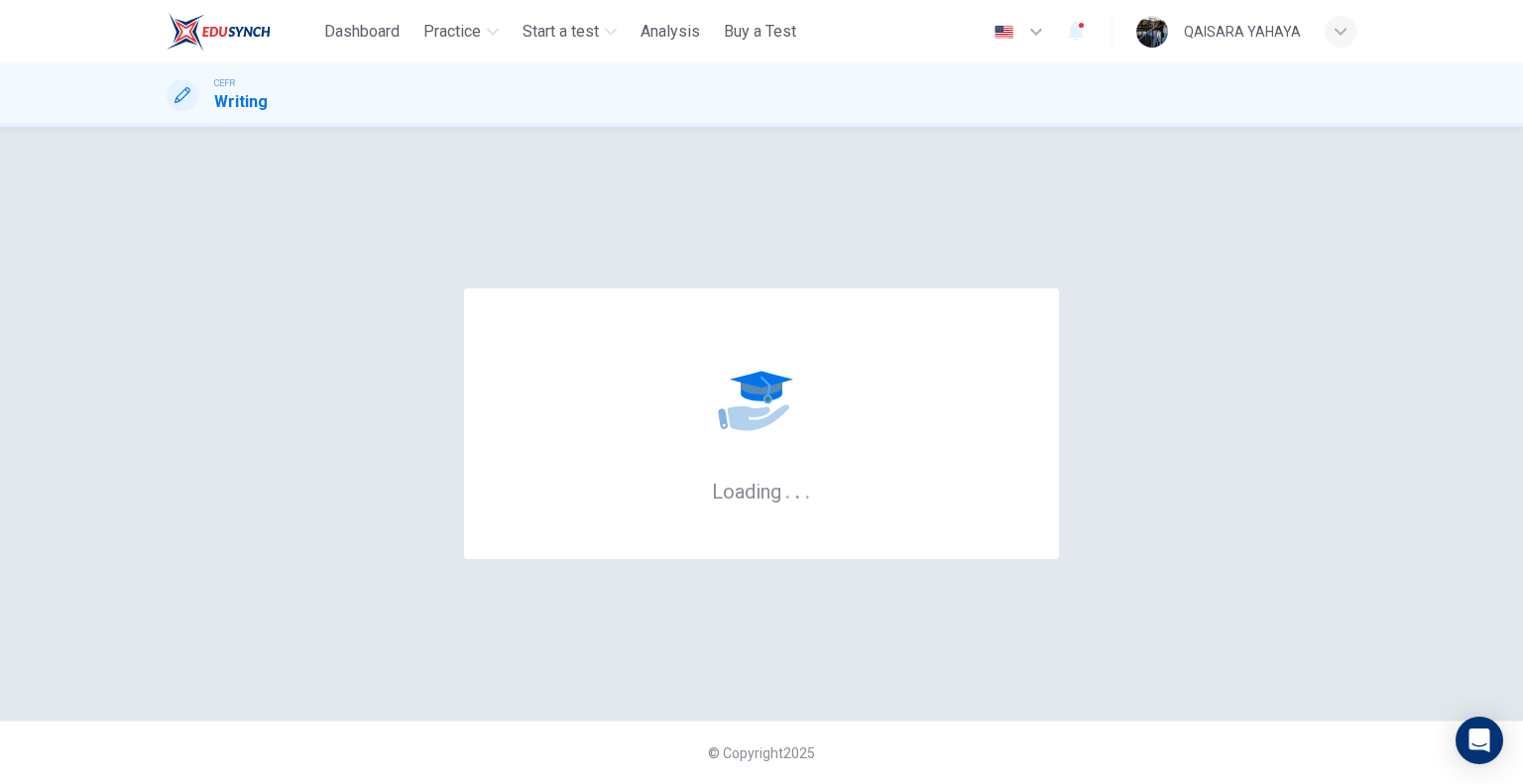 scroll, scrollTop: 0, scrollLeft: 0, axis: both 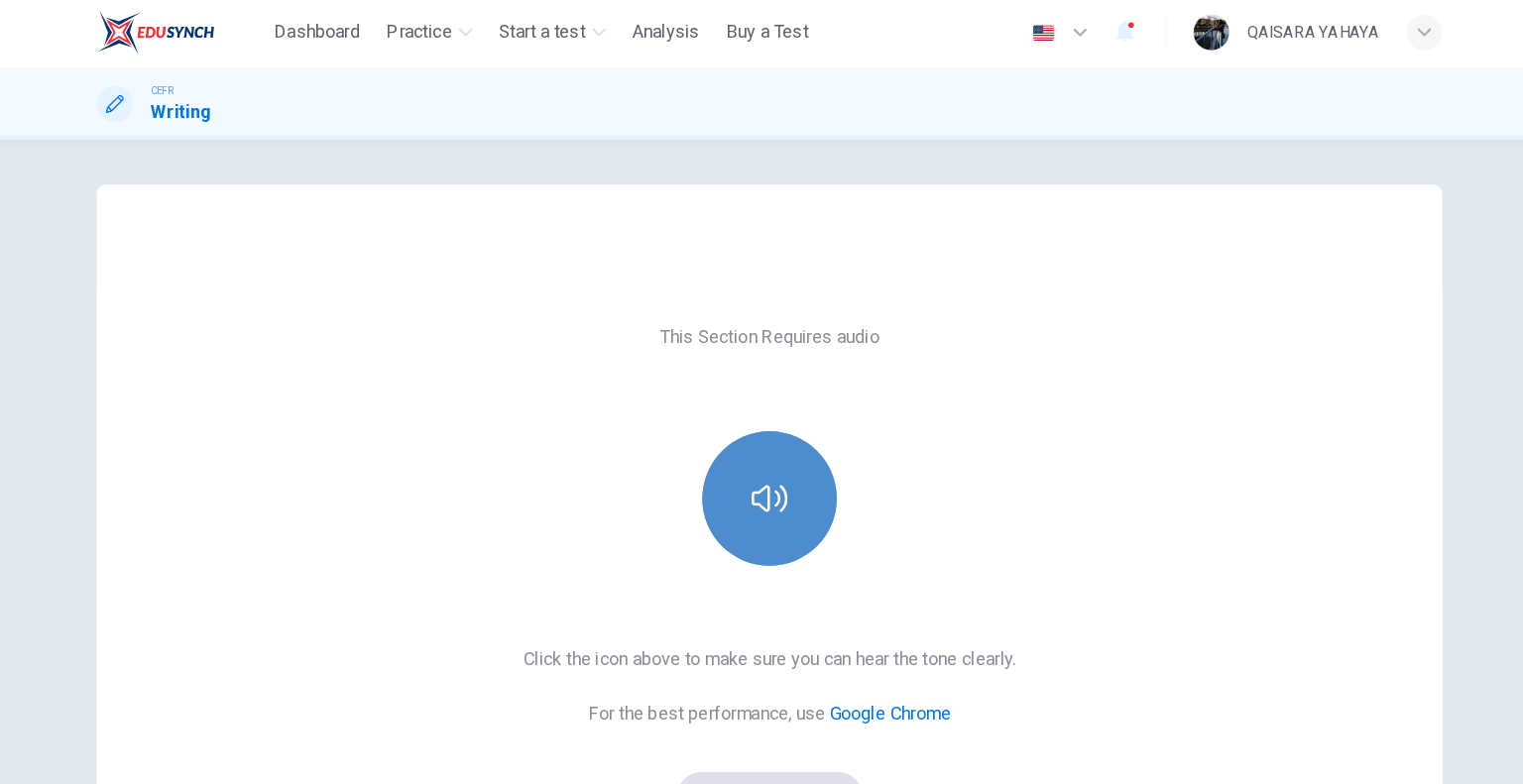 click at bounding box center (762, 444) 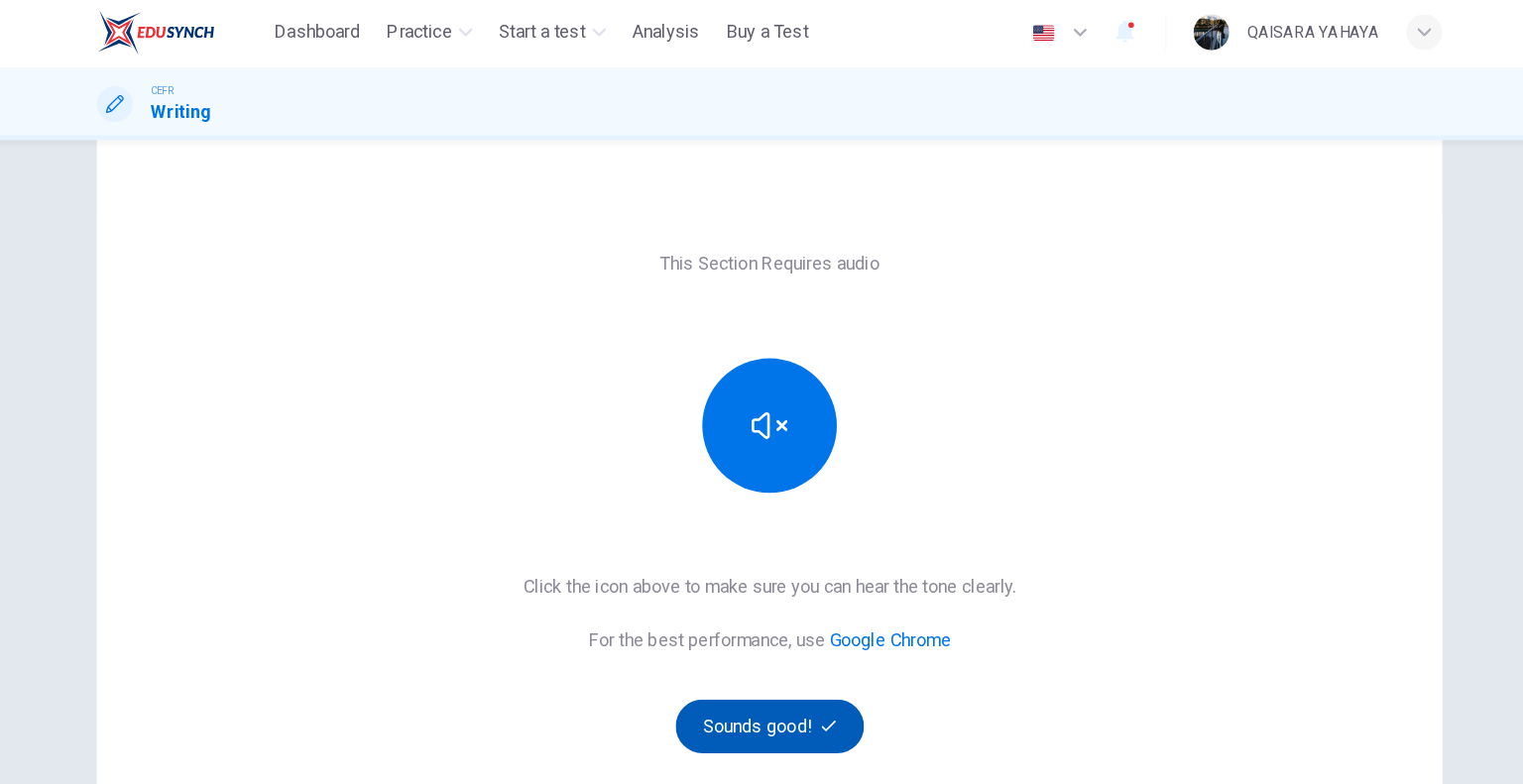 scroll, scrollTop: 174, scrollLeft: 0, axis: vertical 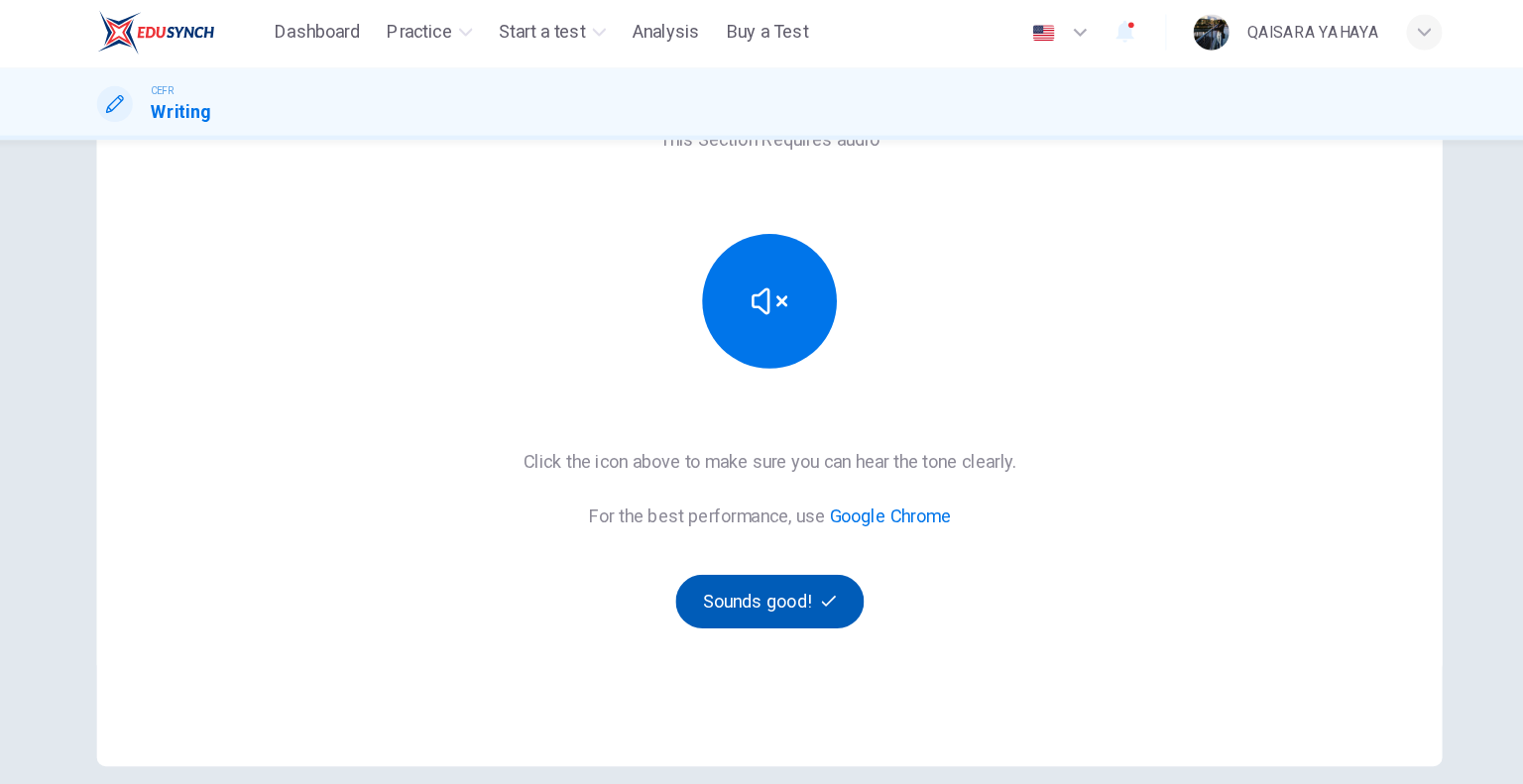 click on "Sounds good!" at bounding box center [762, 535] 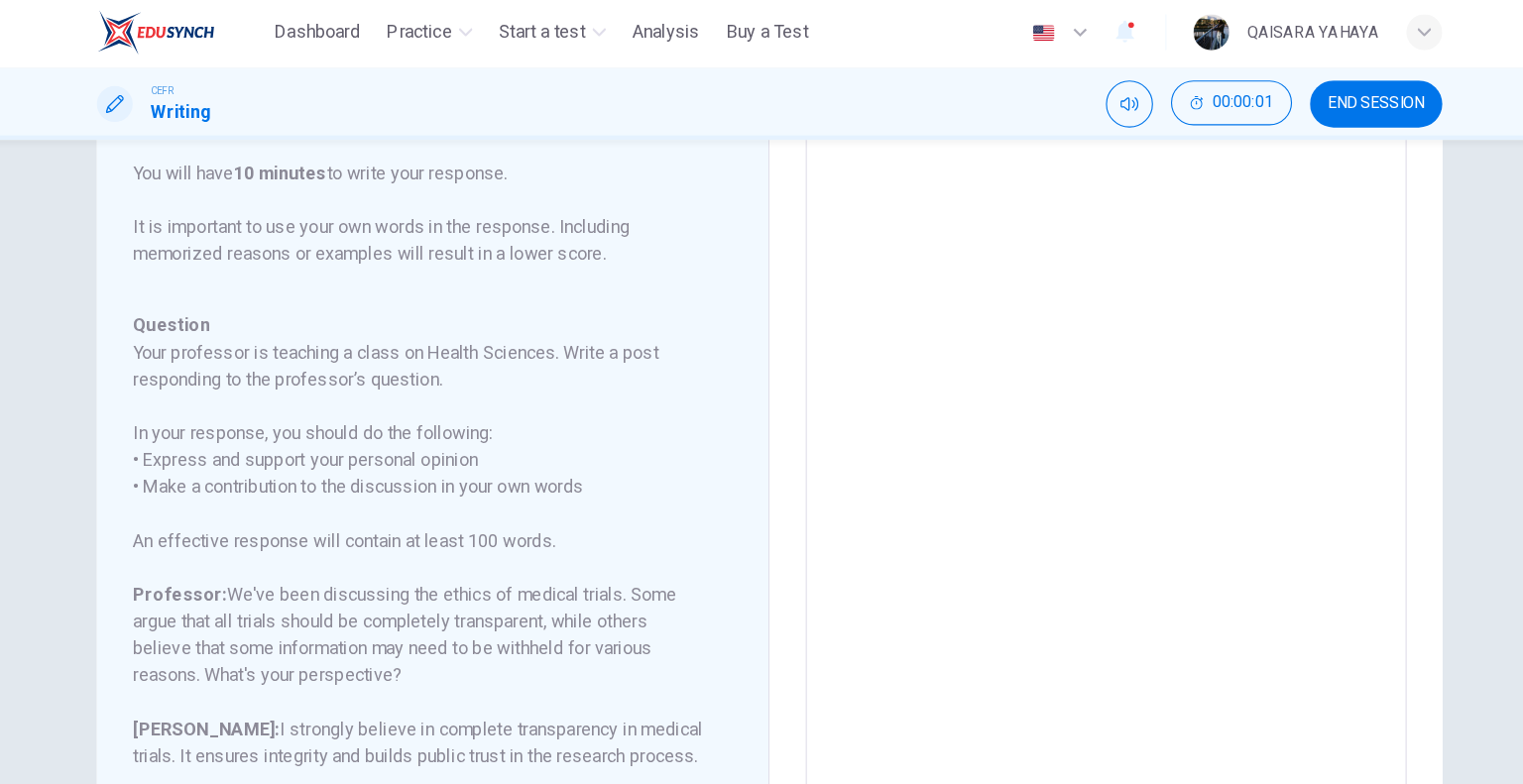 scroll, scrollTop: 195, scrollLeft: 0, axis: vertical 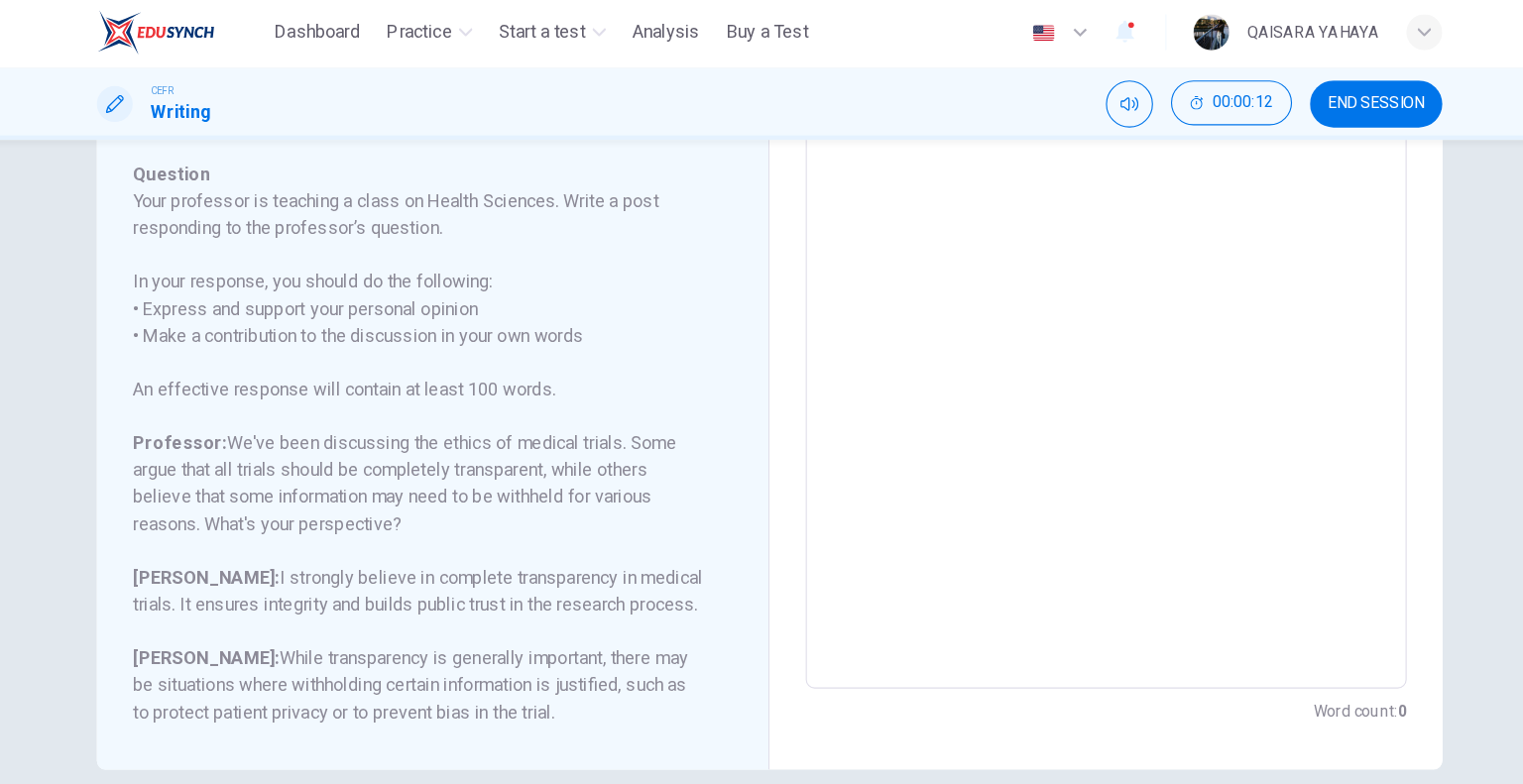 drag, startPoint x: 488, startPoint y: 419, endPoint x: 553, endPoint y: 411, distance: 65.49046 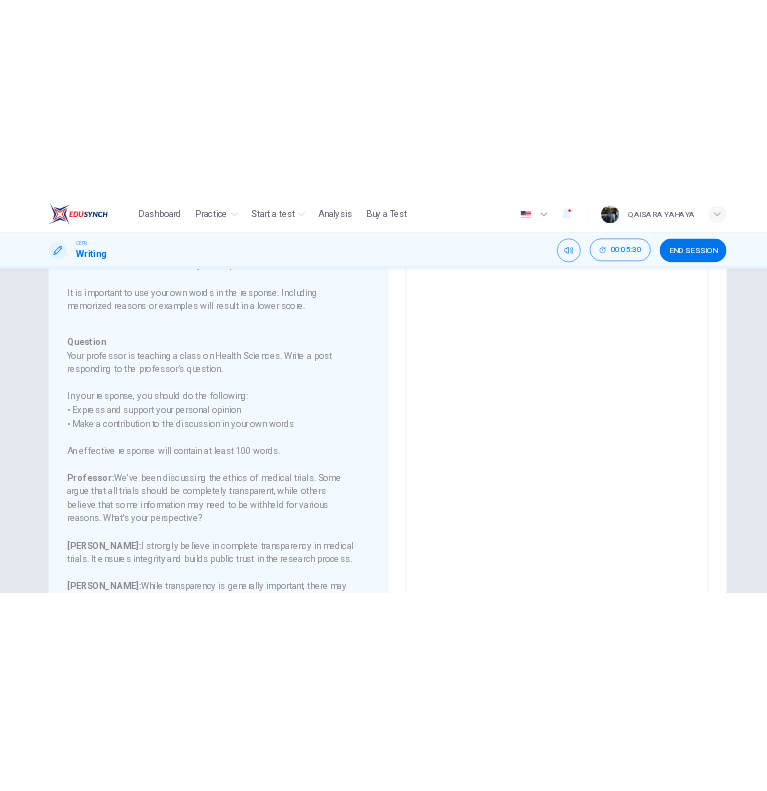 scroll, scrollTop: 23, scrollLeft: 0, axis: vertical 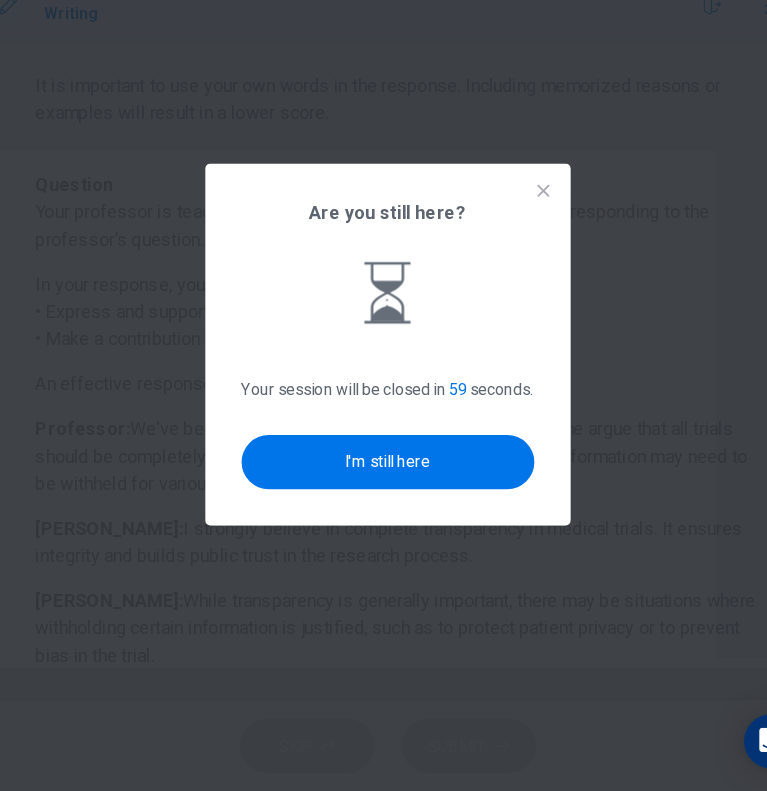 click 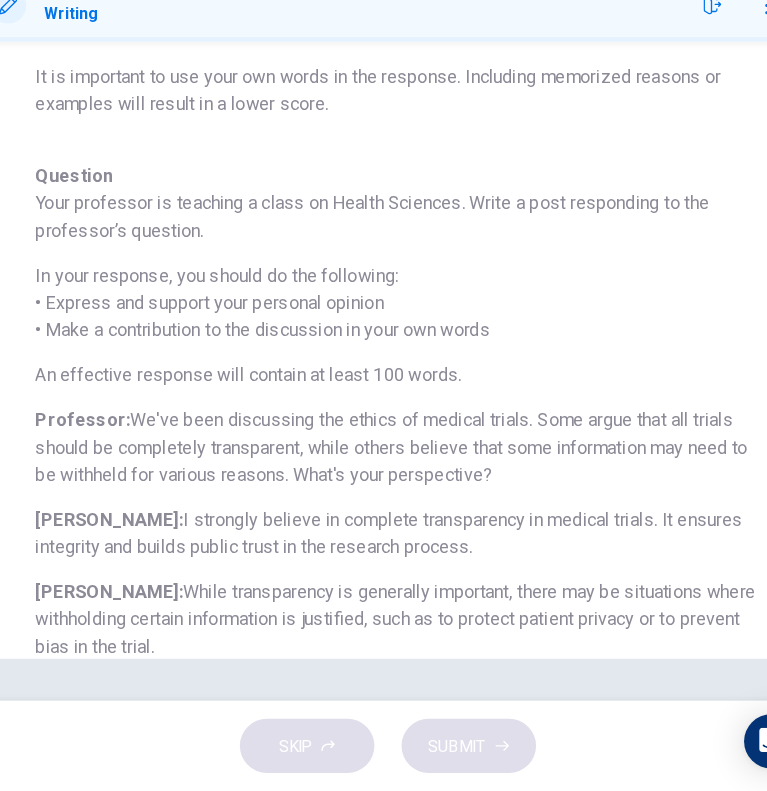 scroll, scrollTop: 387, scrollLeft: 0, axis: vertical 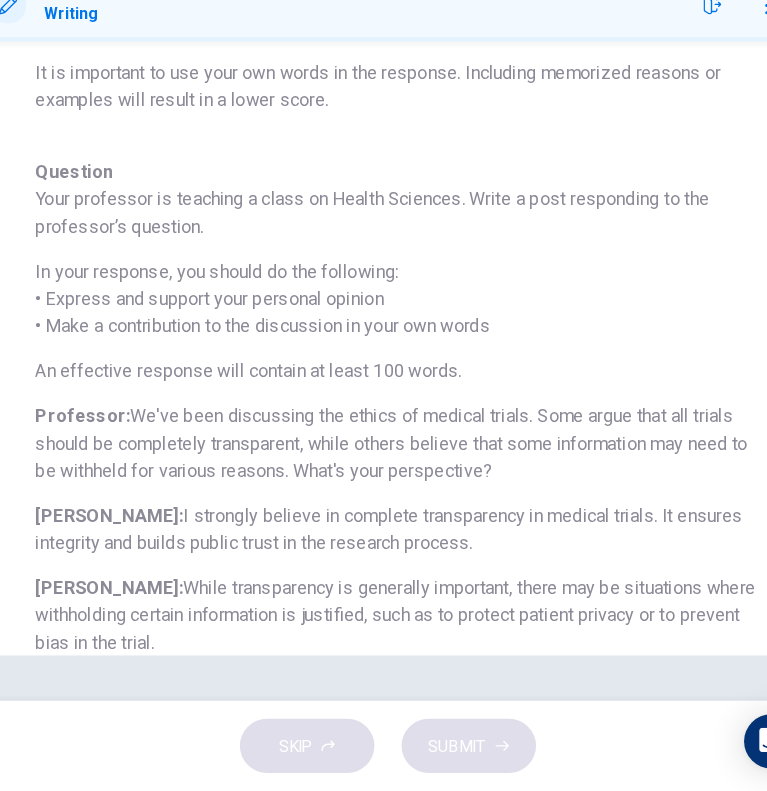 click on "Professor:  We've been discussing the ethics of medical trials. Some argue that all trials should be completely transparent, while others believe that some information may need to be withheld for various reasons. What's your perspective?" at bounding box center (391, 484) 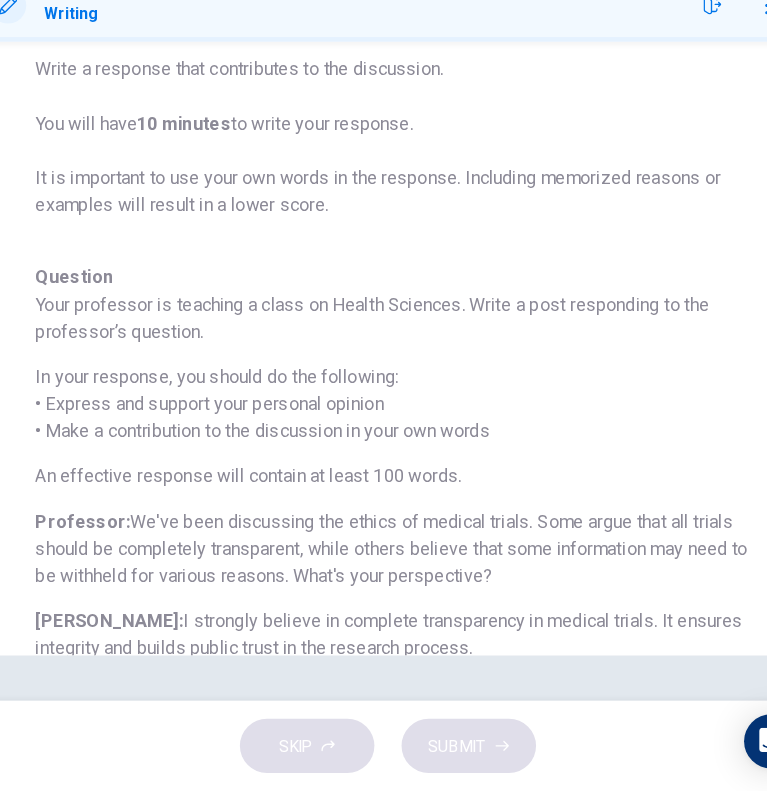 scroll, scrollTop: 0, scrollLeft: 0, axis: both 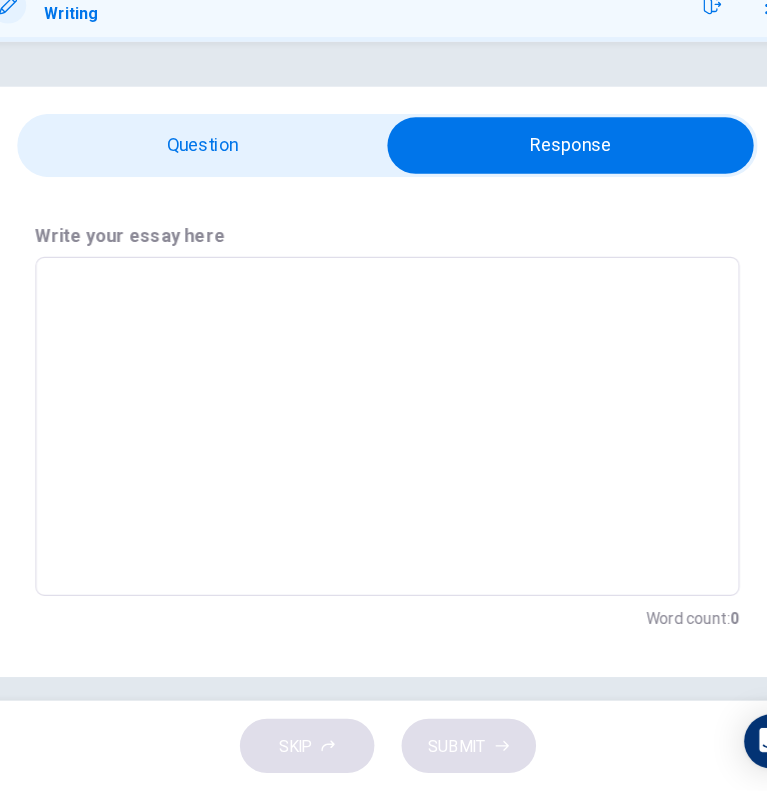 click at bounding box center [383, 468] 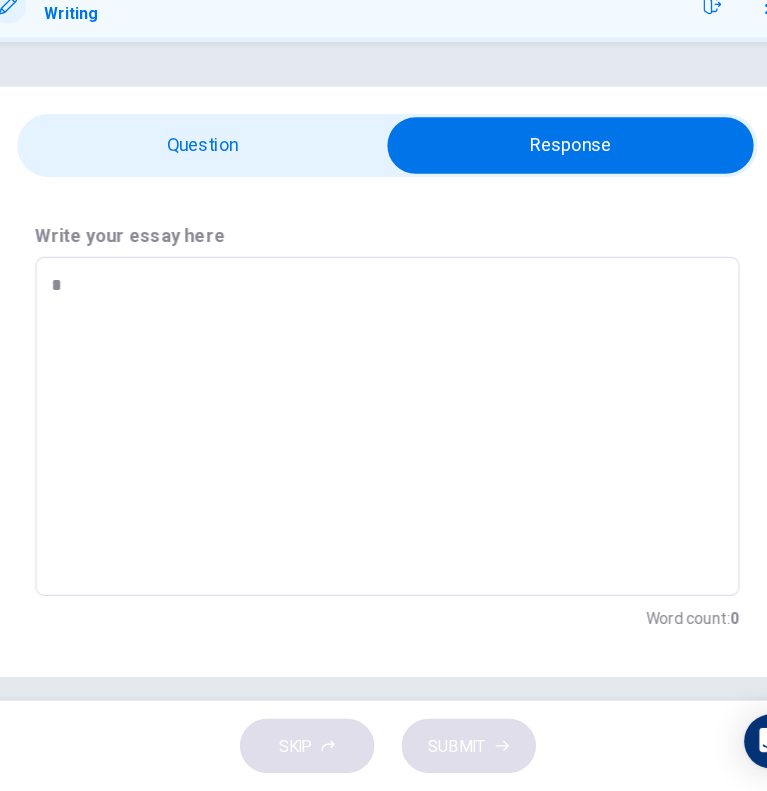type on "*" 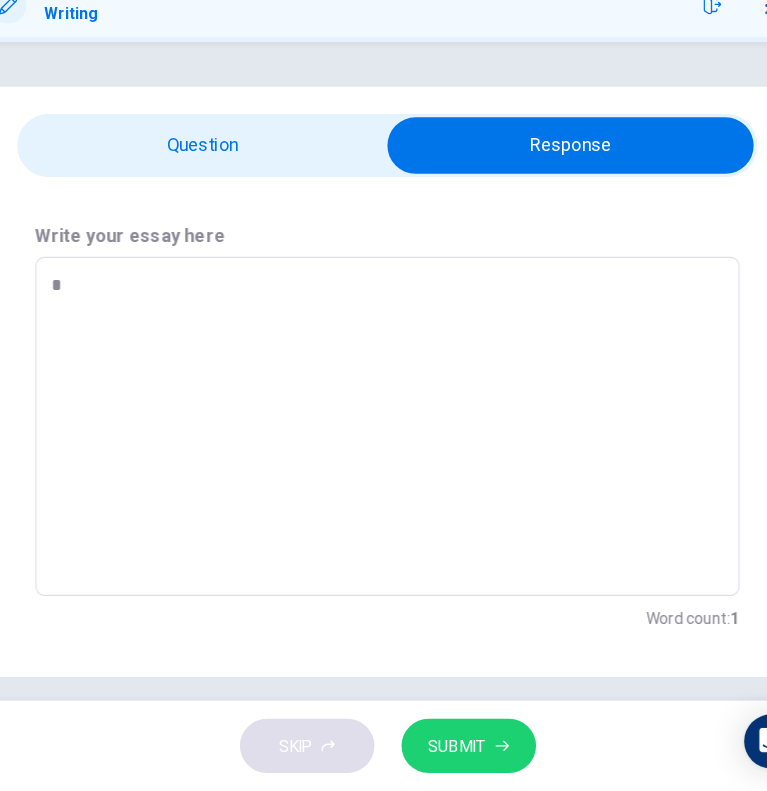 type on "**" 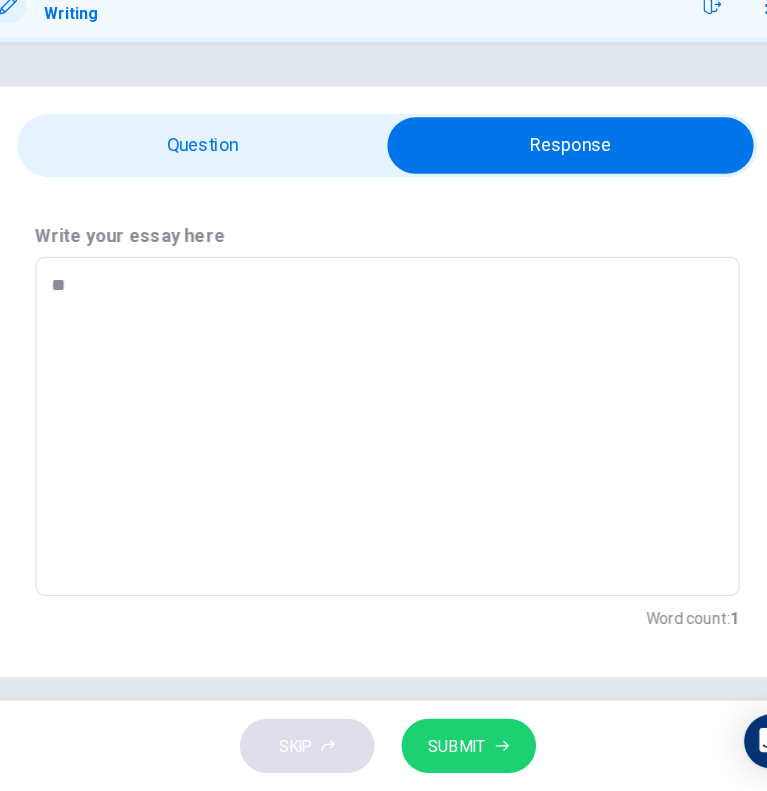 type on "*" 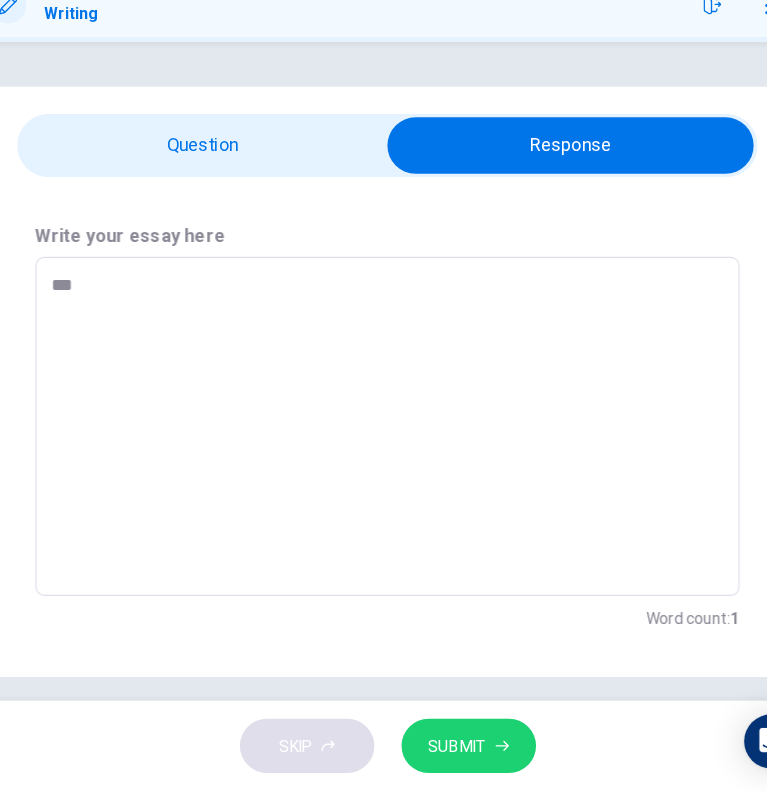 type on "*" 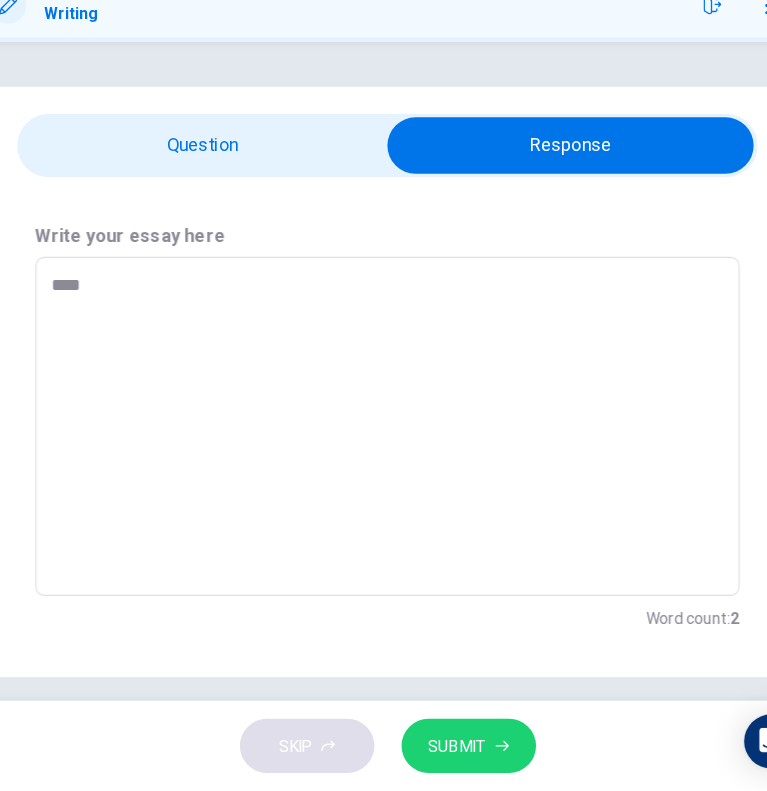 type on "*****" 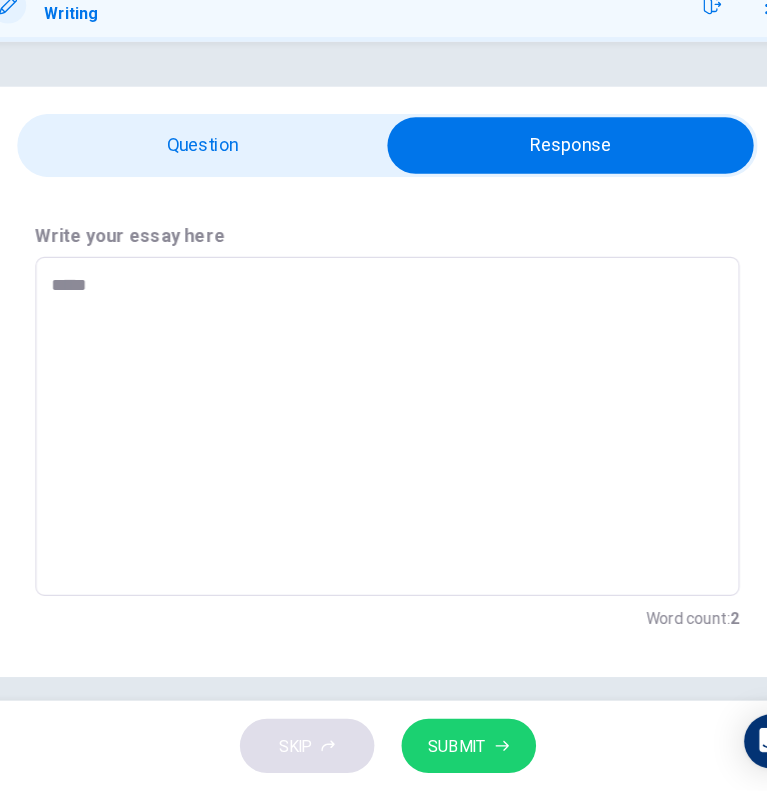 type on "*" 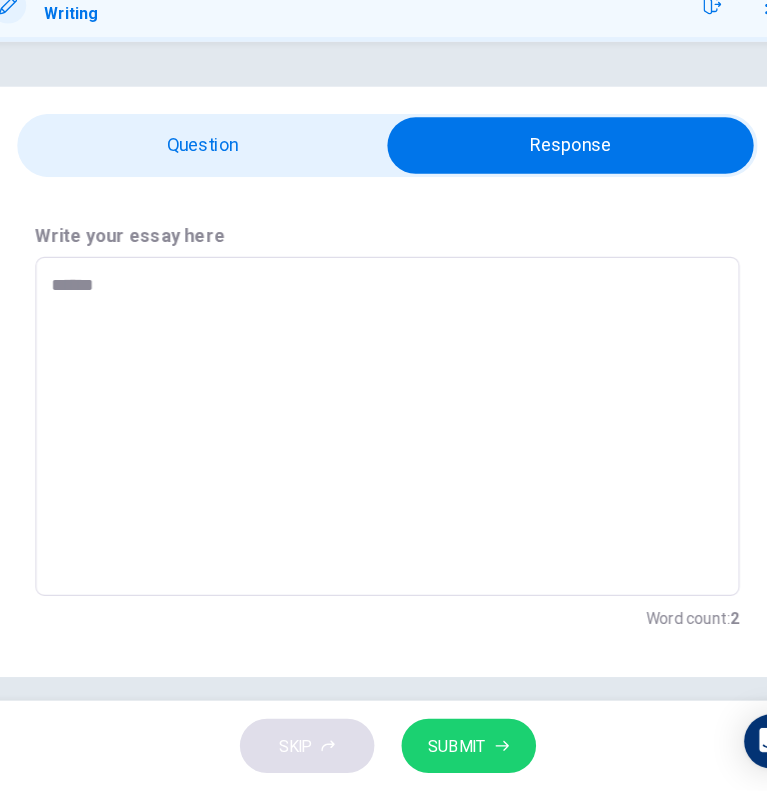 type on "*" 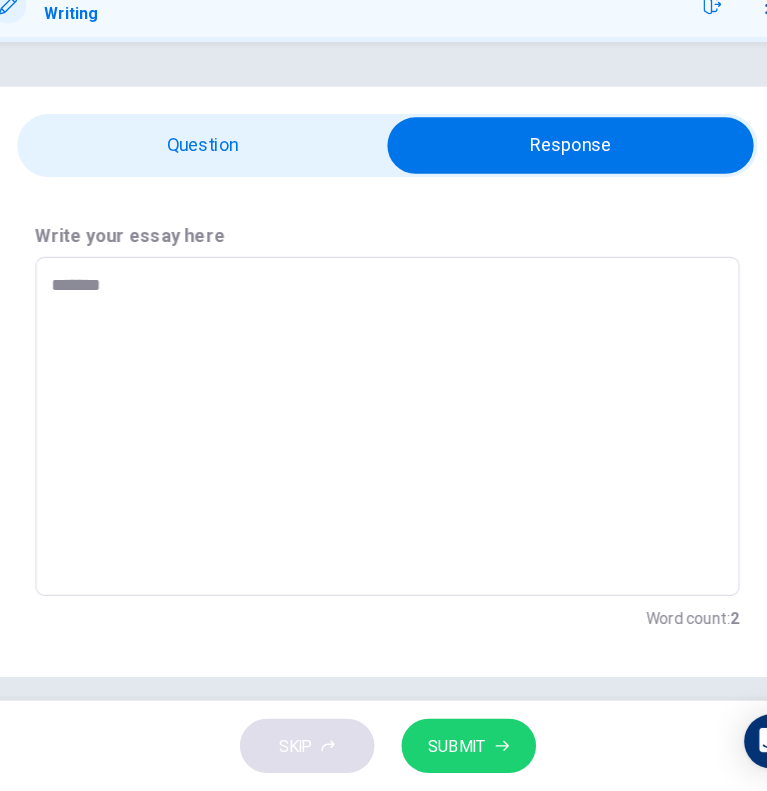 type on "*" 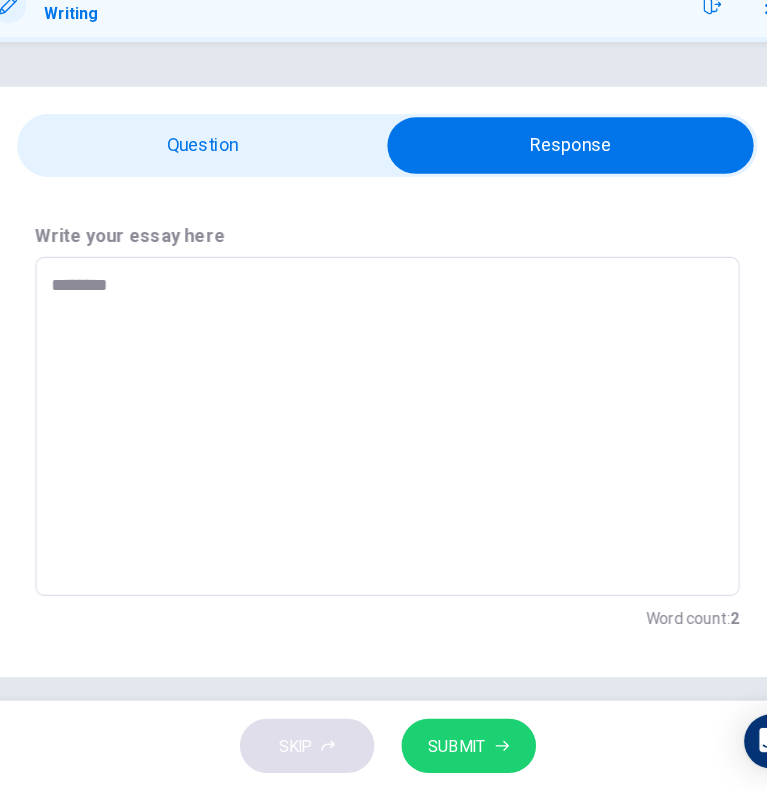 type on "*" 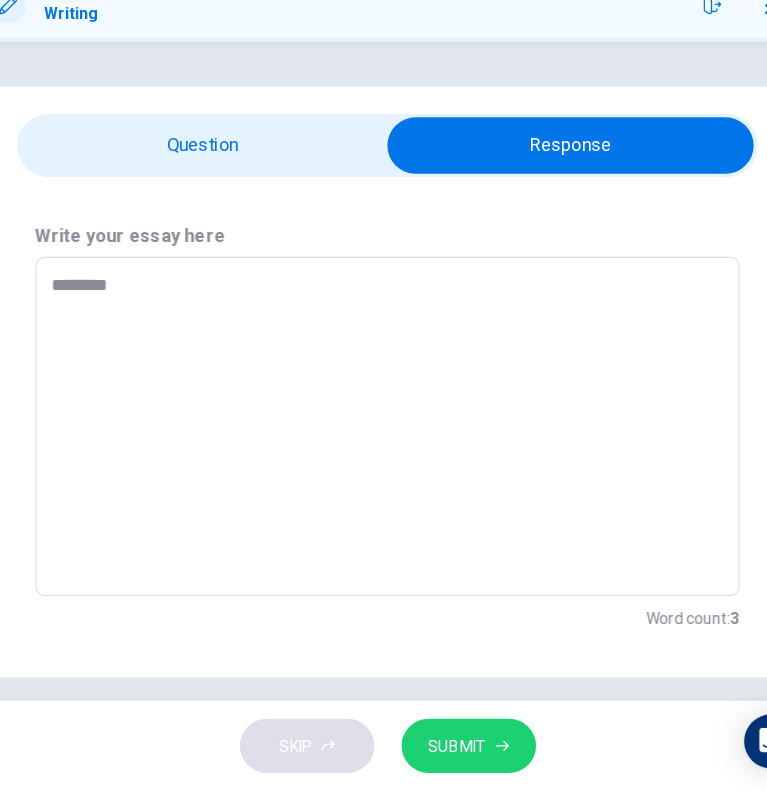 type on "*********" 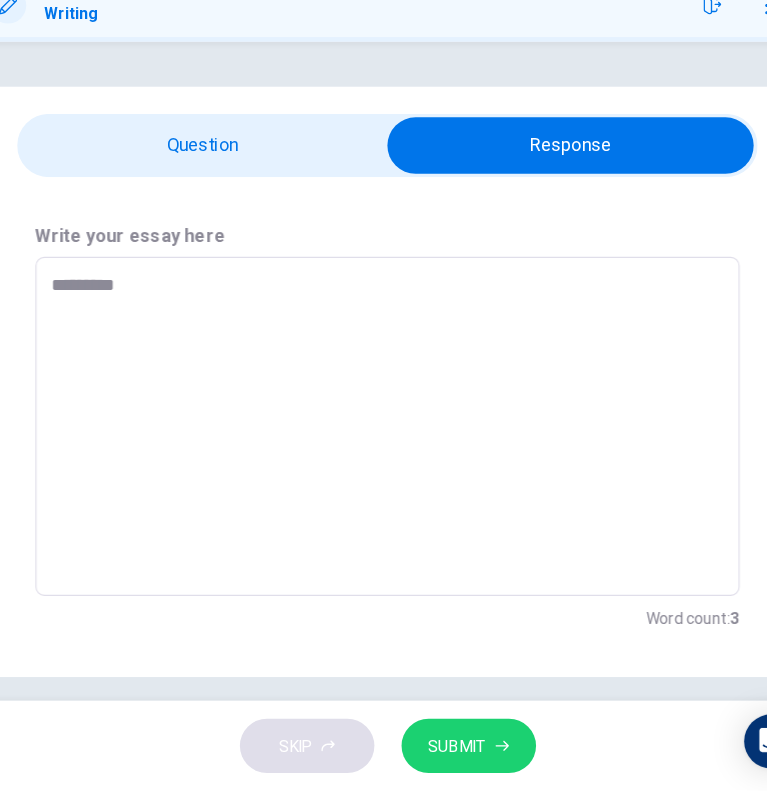 type on "*" 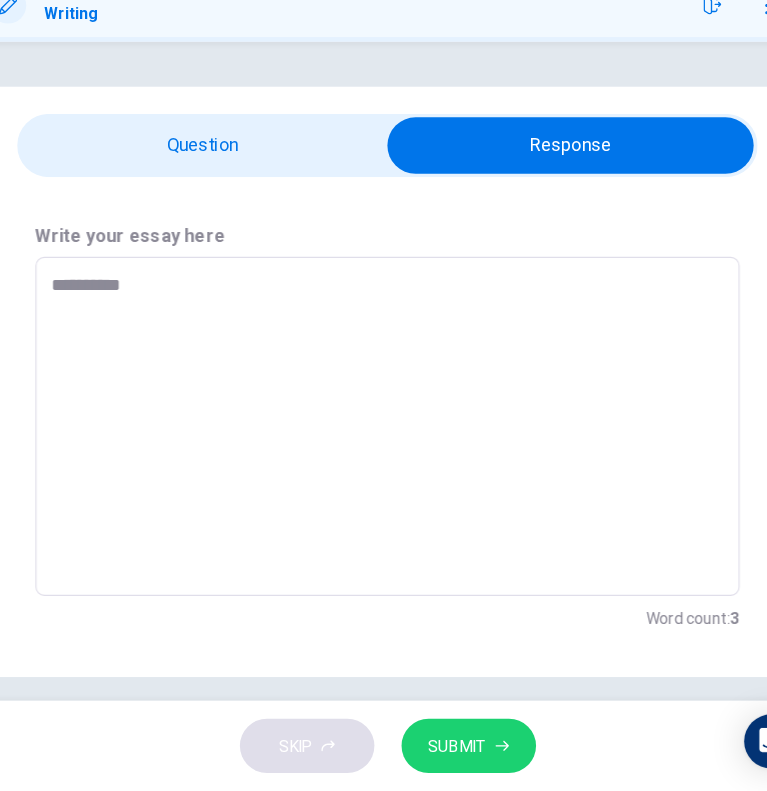 type on "**********" 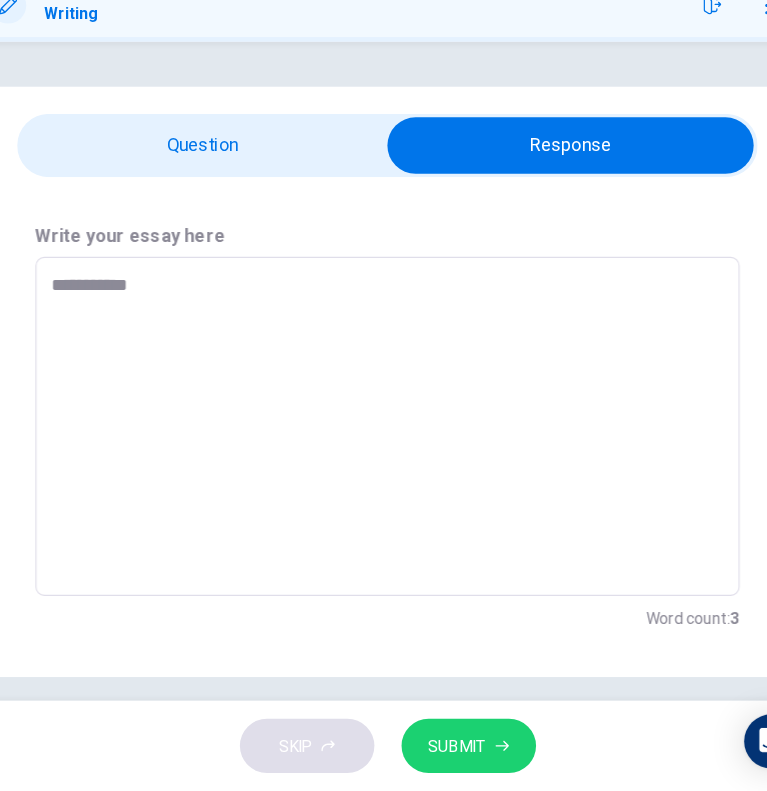 type on "*" 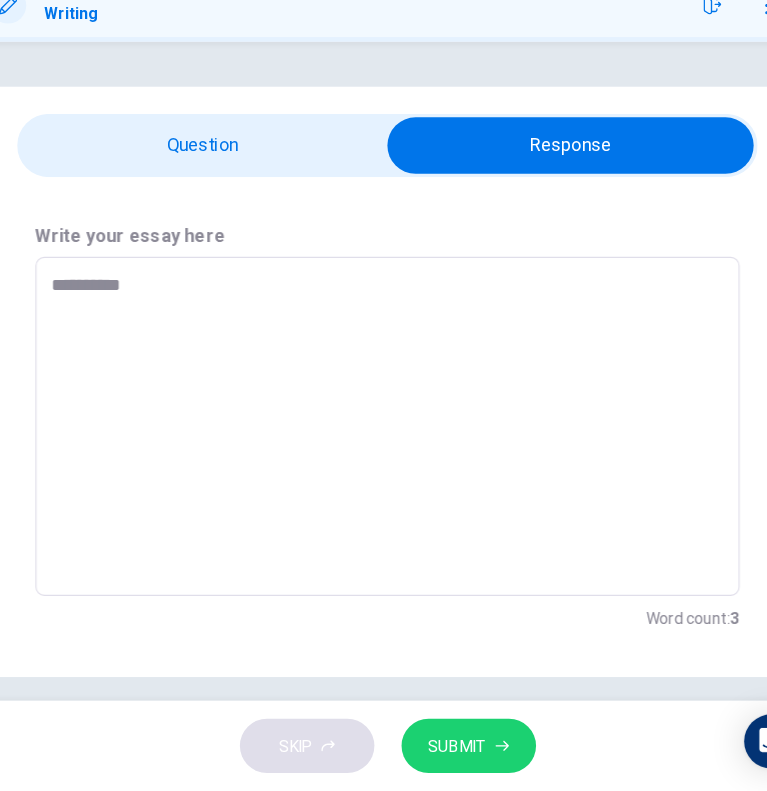 type on "*" 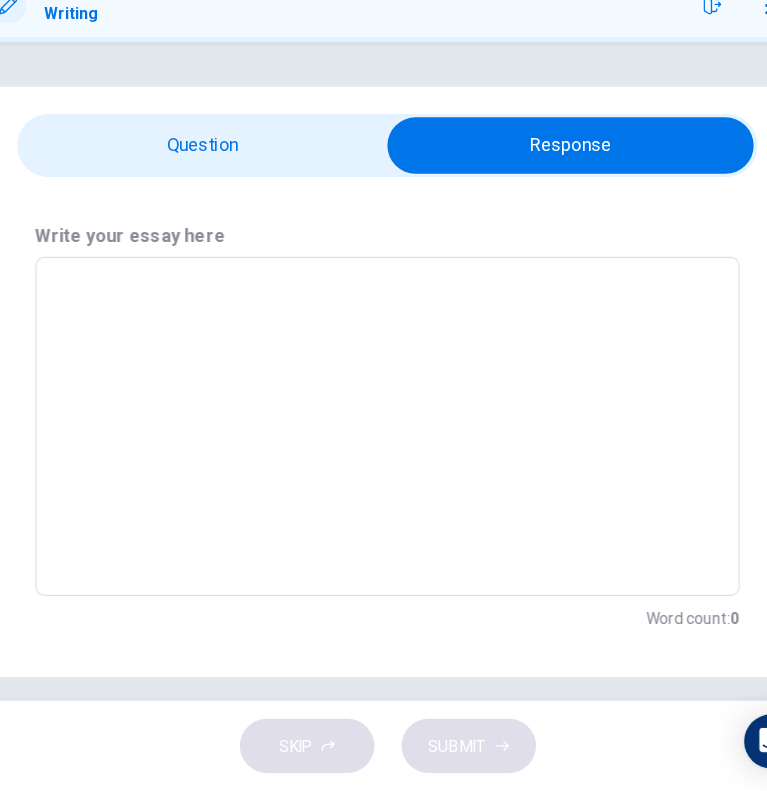type on "*" 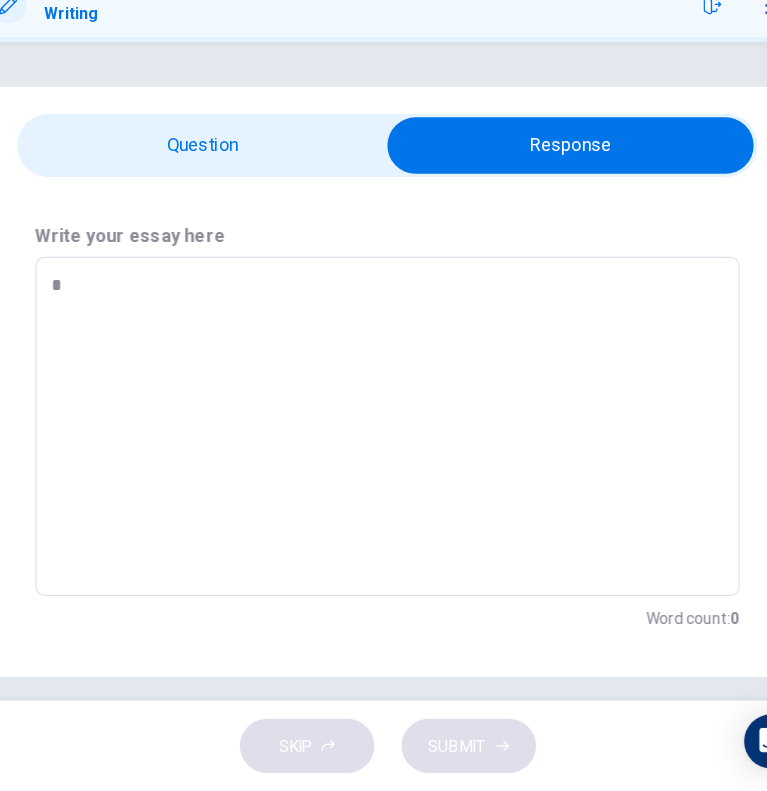 type on "**" 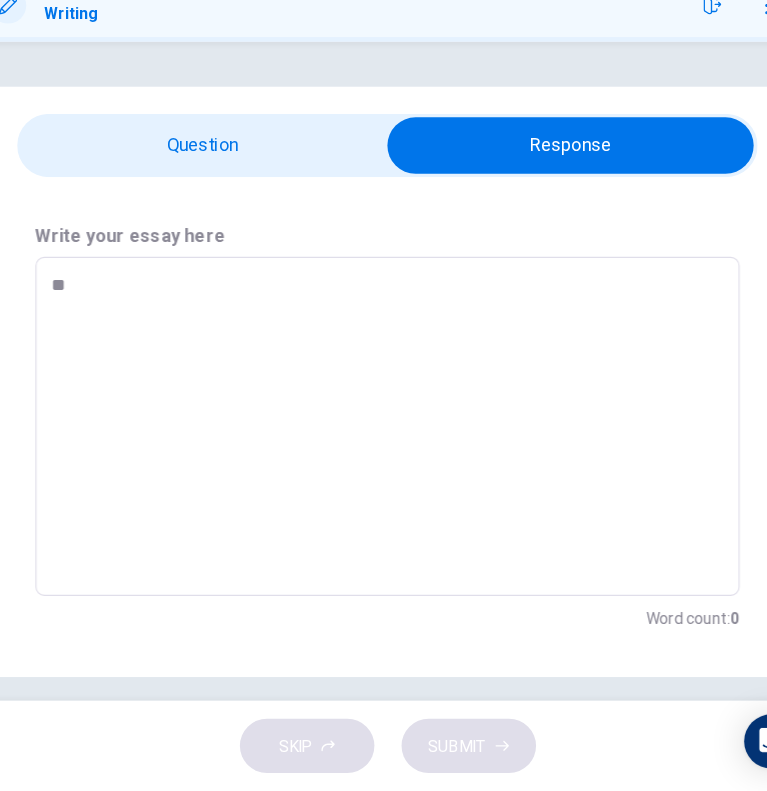type on "*" 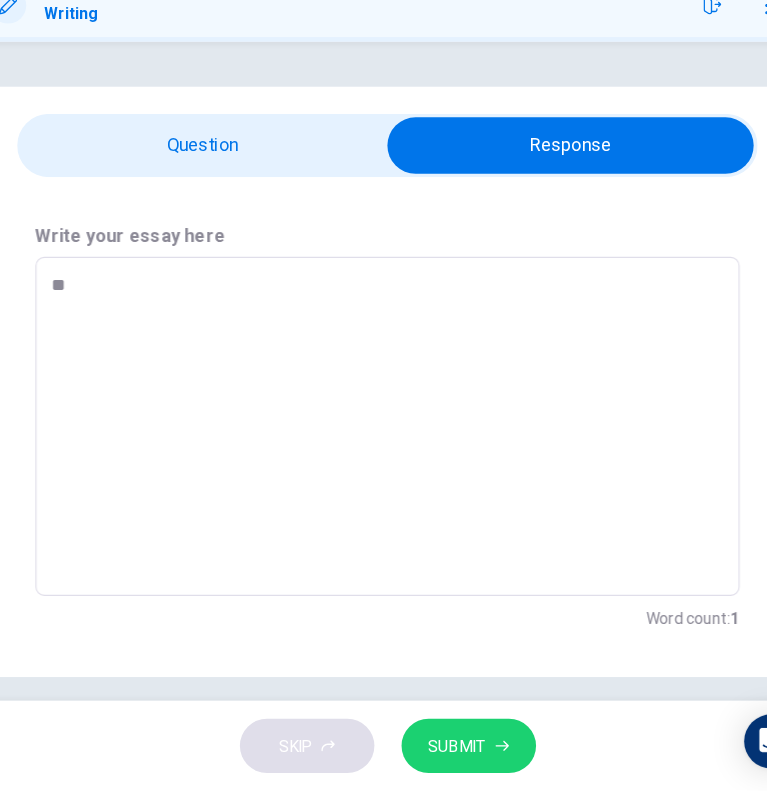 type on "**" 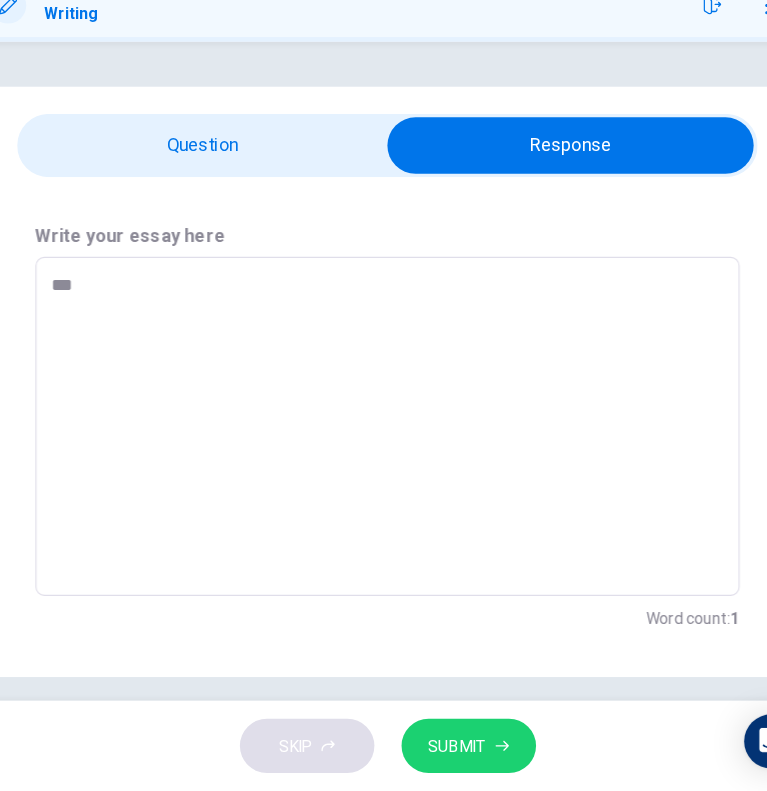 type on "*" 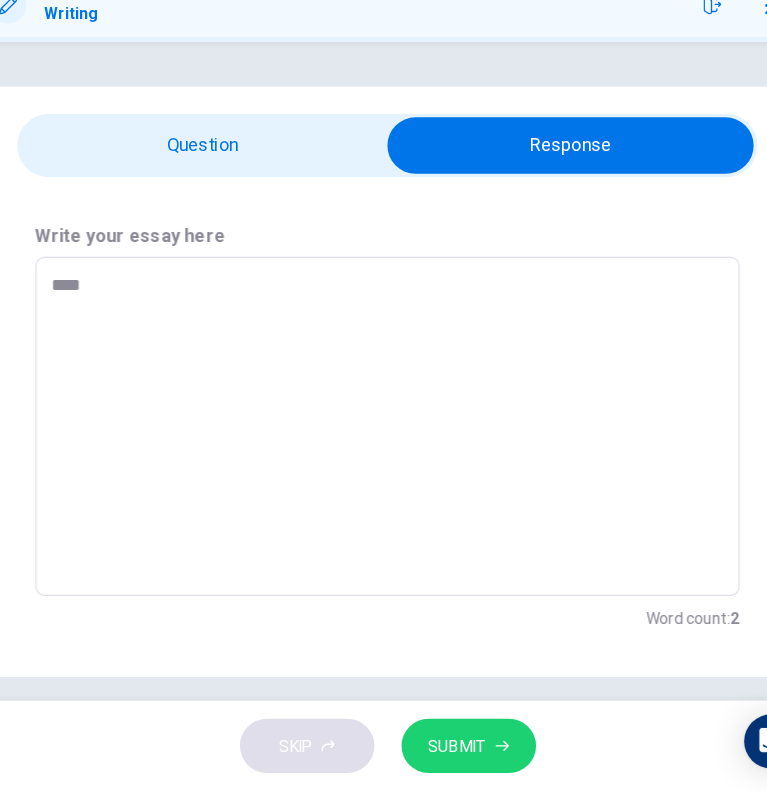 type on "*****" 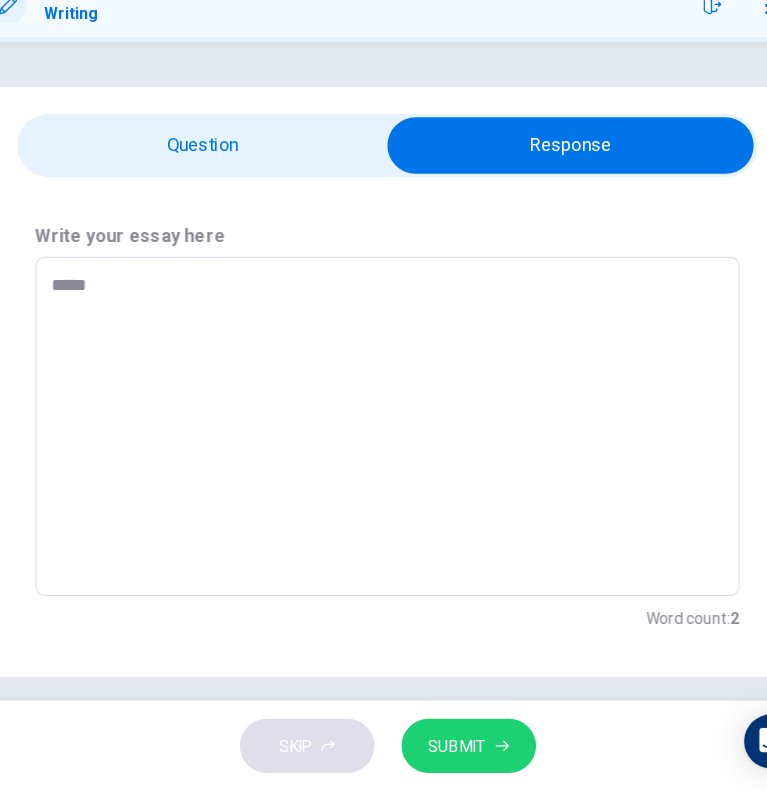 type on "*" 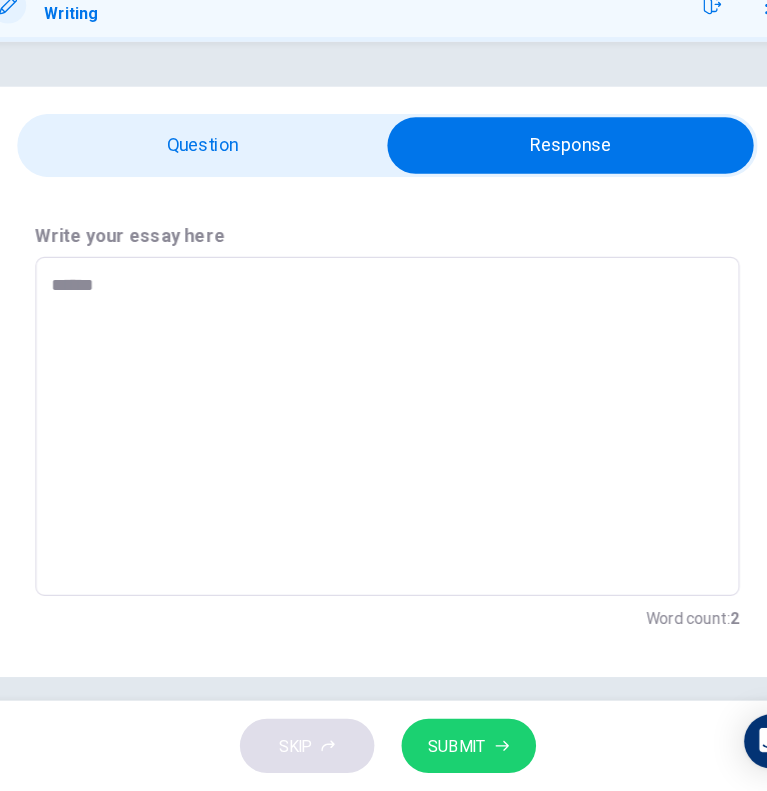 type on "*" 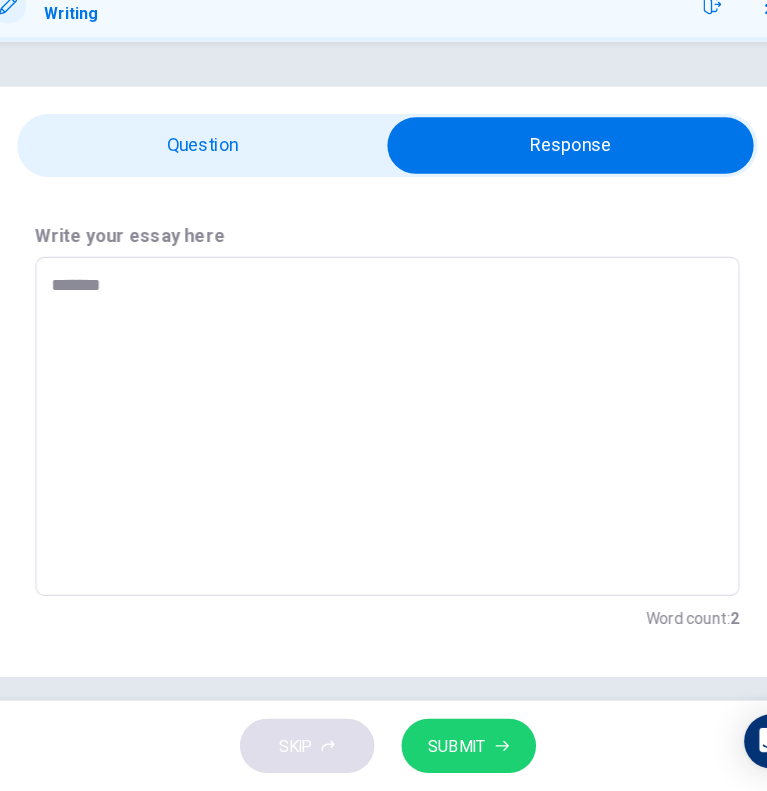 type on "*" 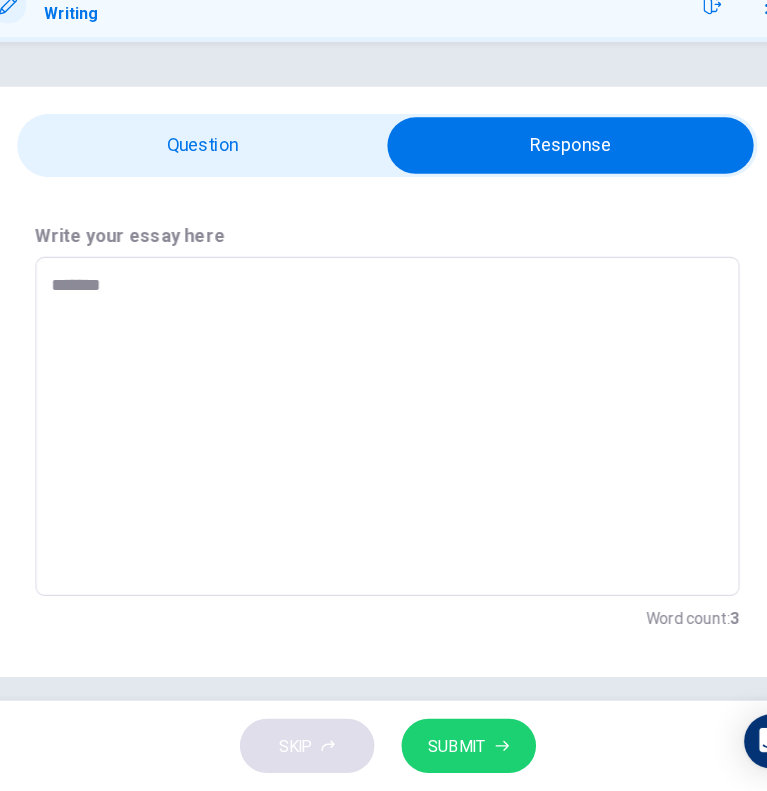 type on "********" 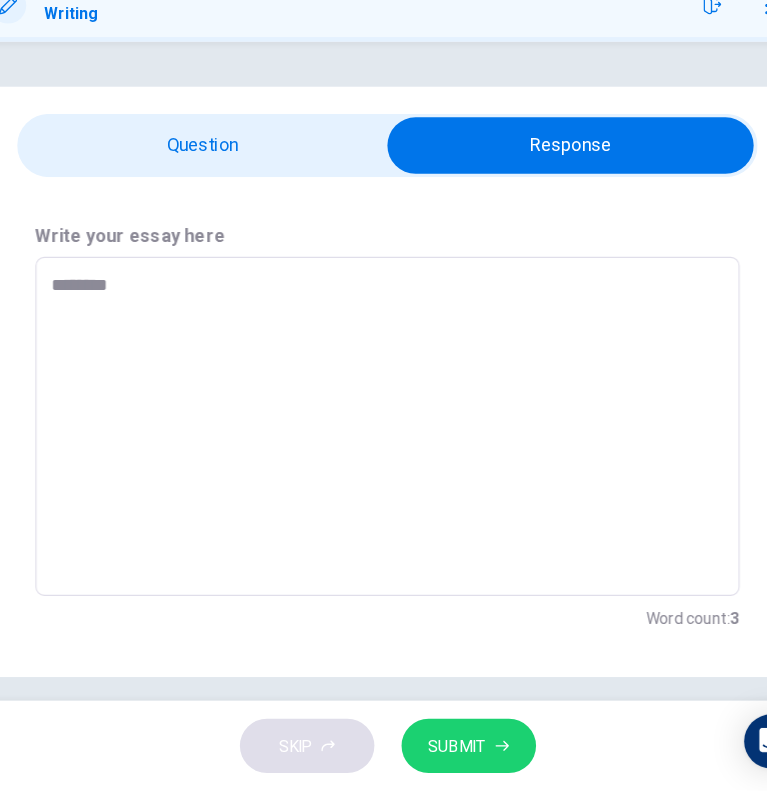 type on "*" 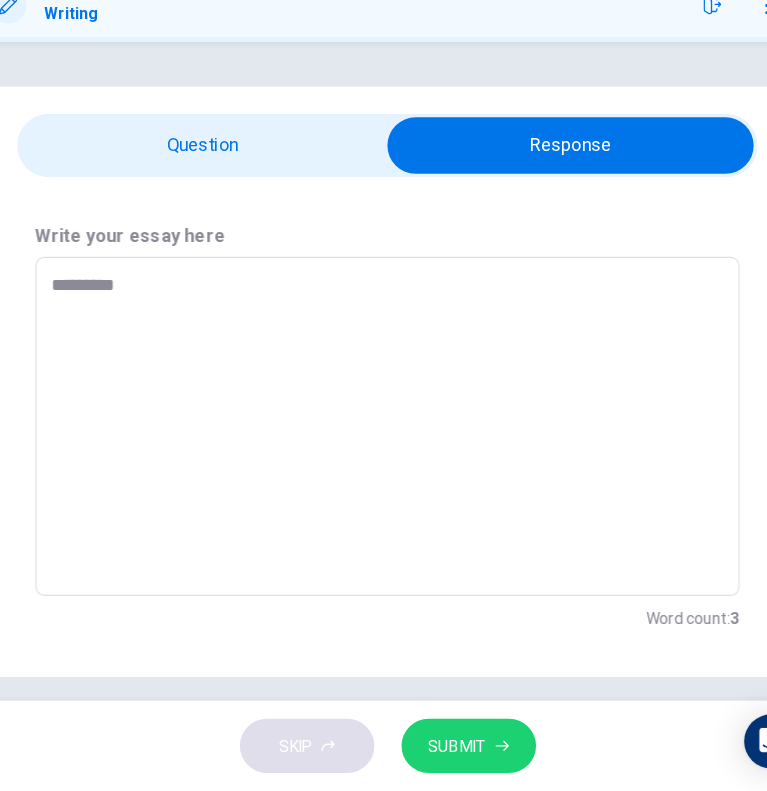 type on "**********" 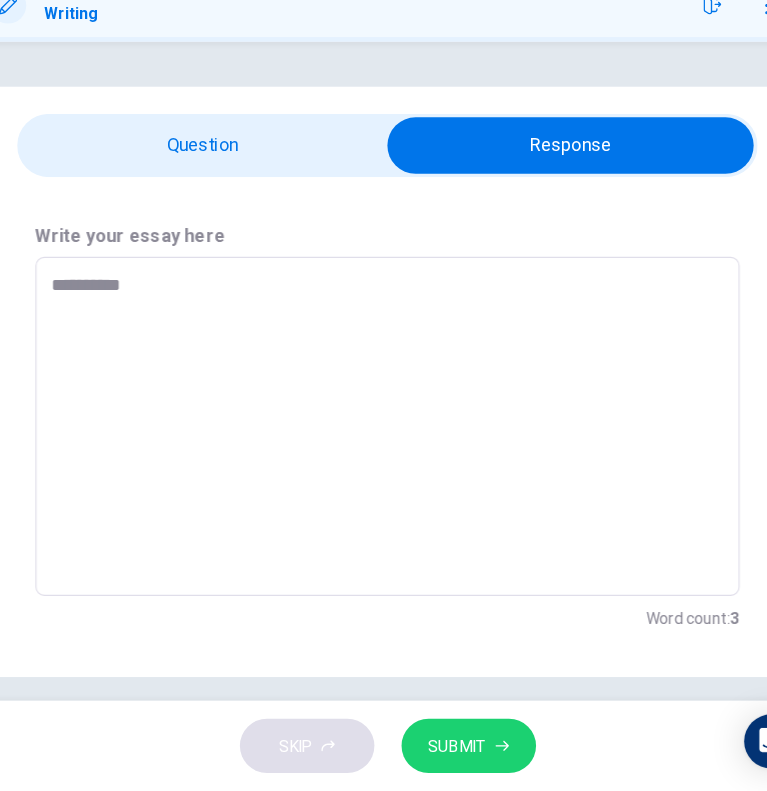 type on "*" 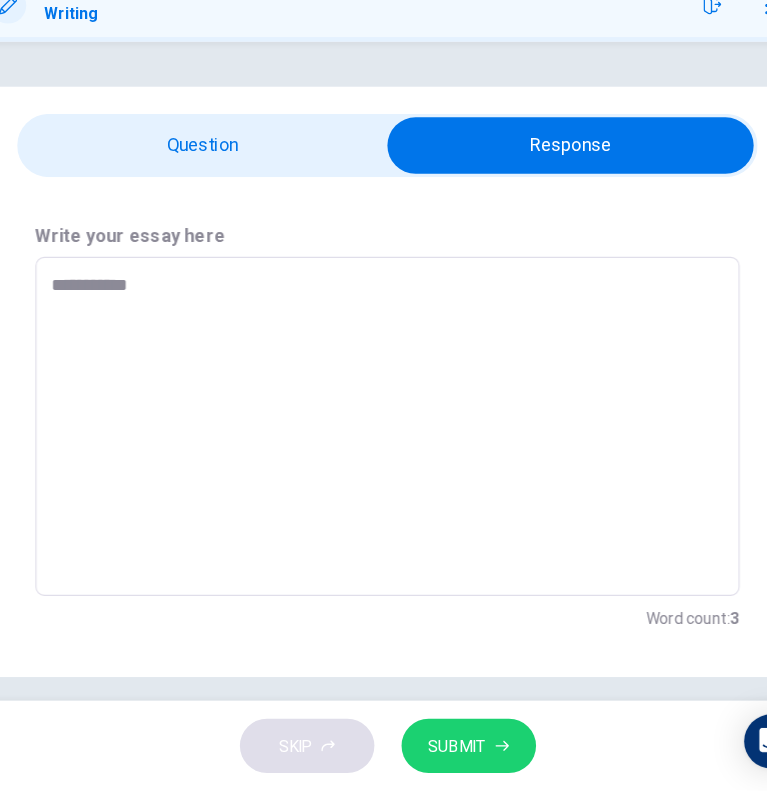 type on "*" 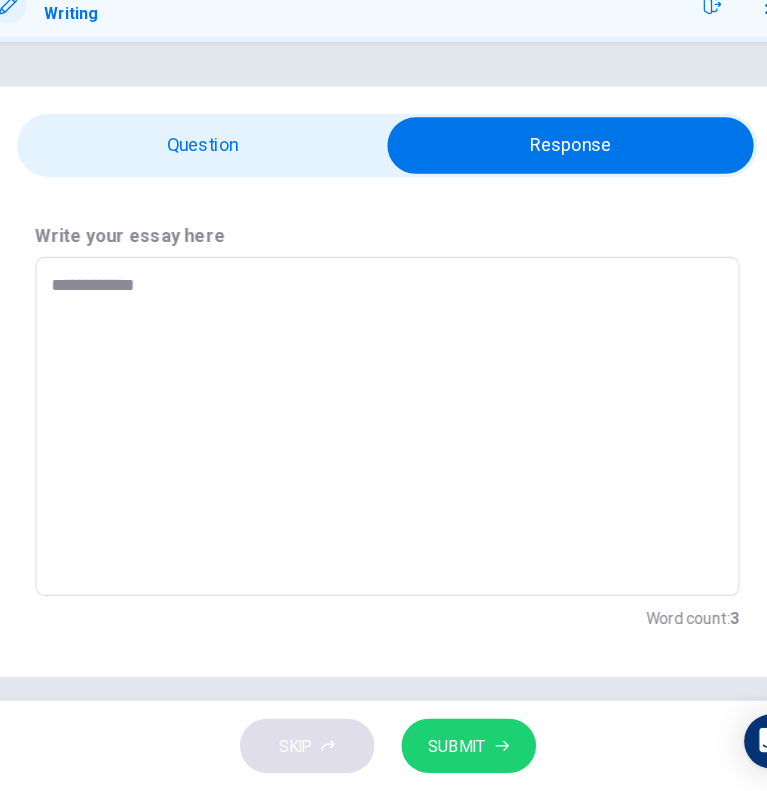 type on "*" 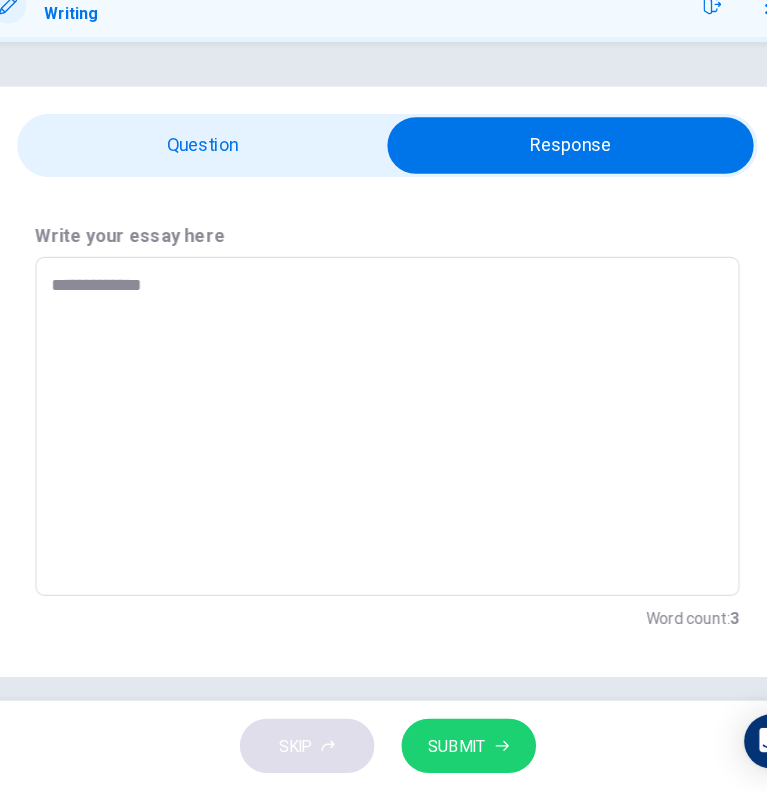 type on "*" 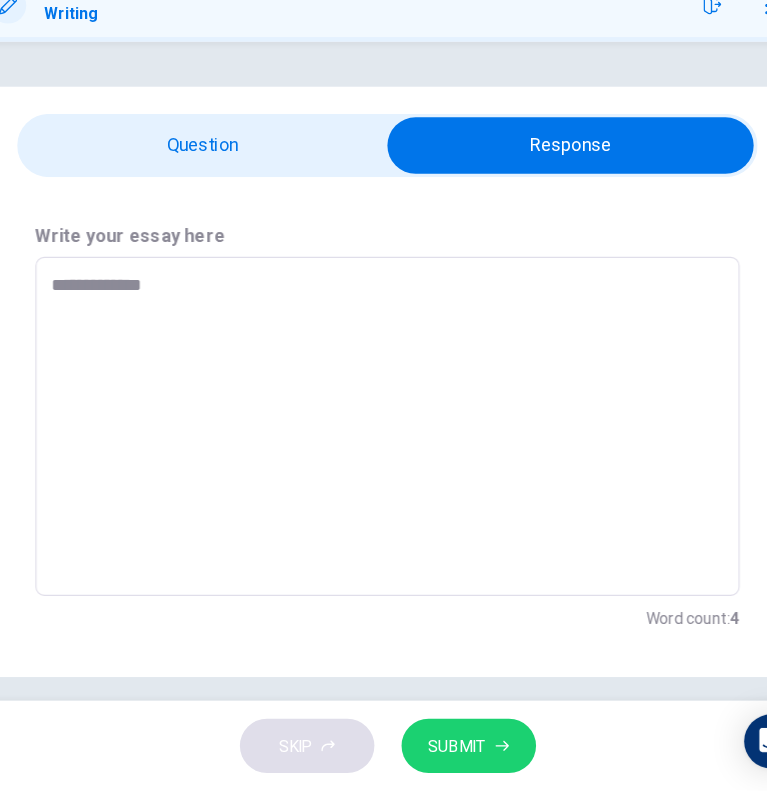 type on "**********" 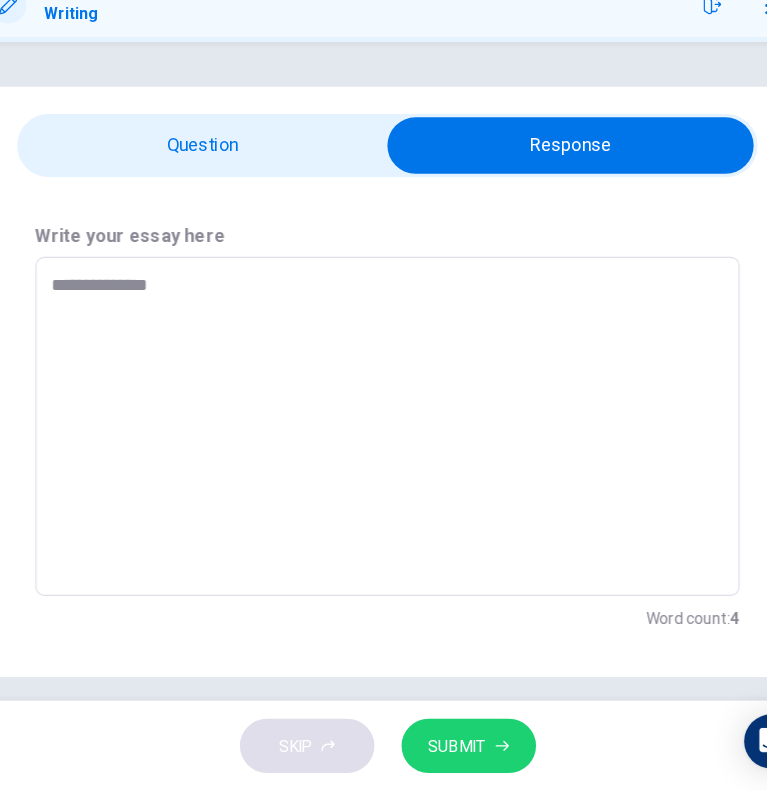 type on "*" 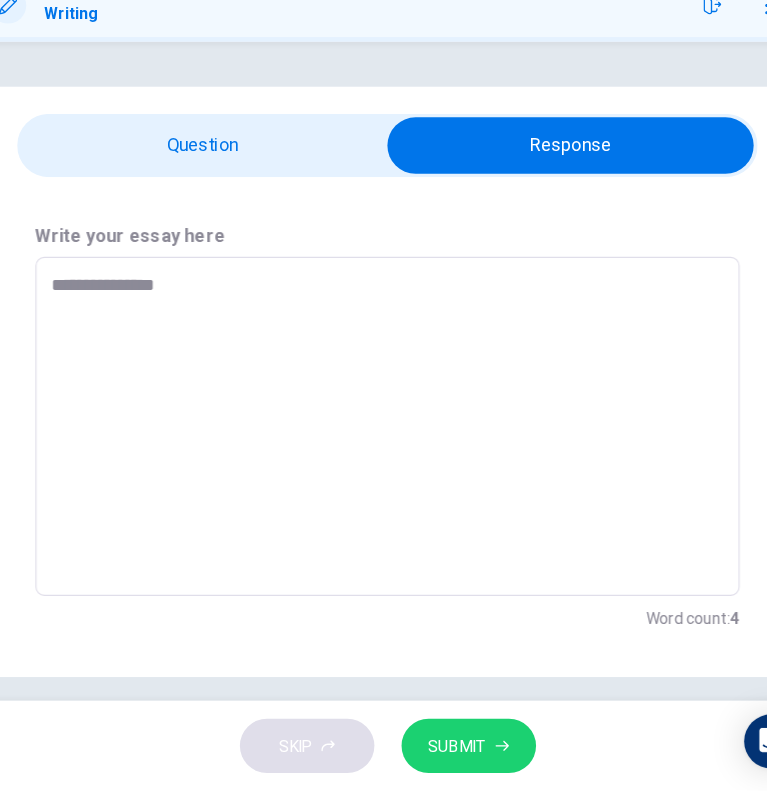 type on "*" 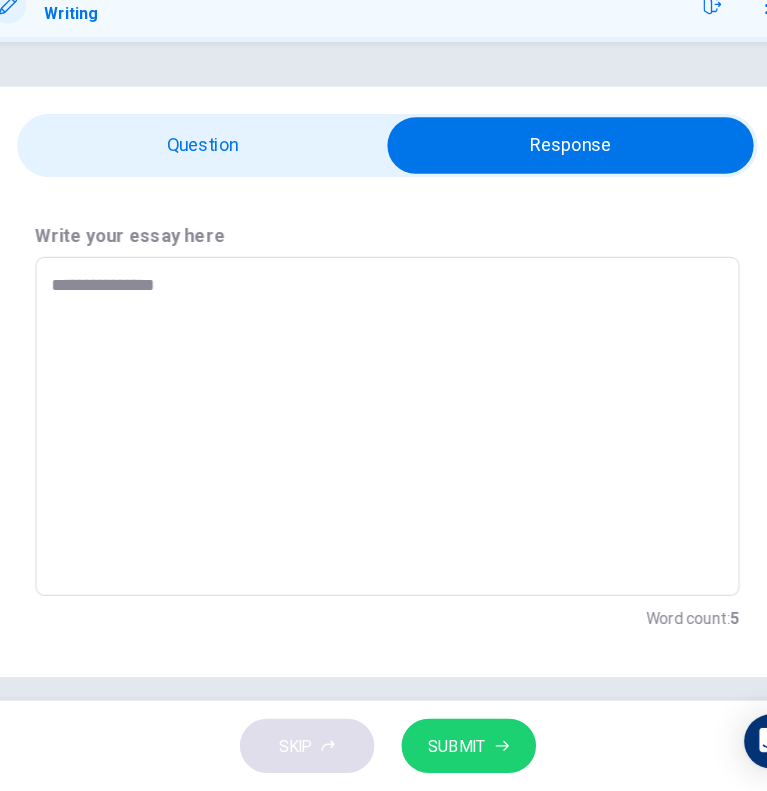 type on "**********" 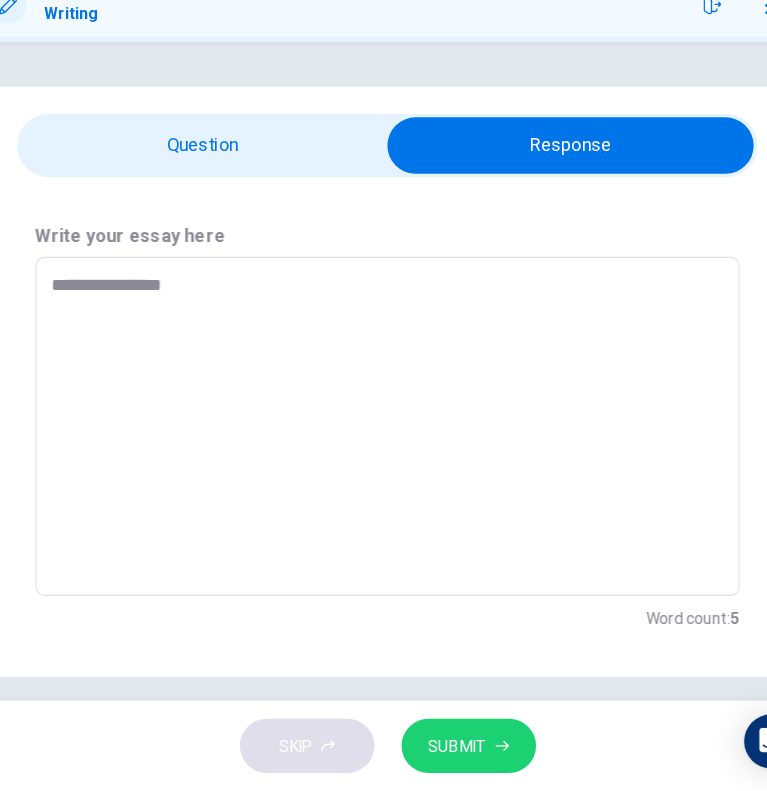 type on "*" 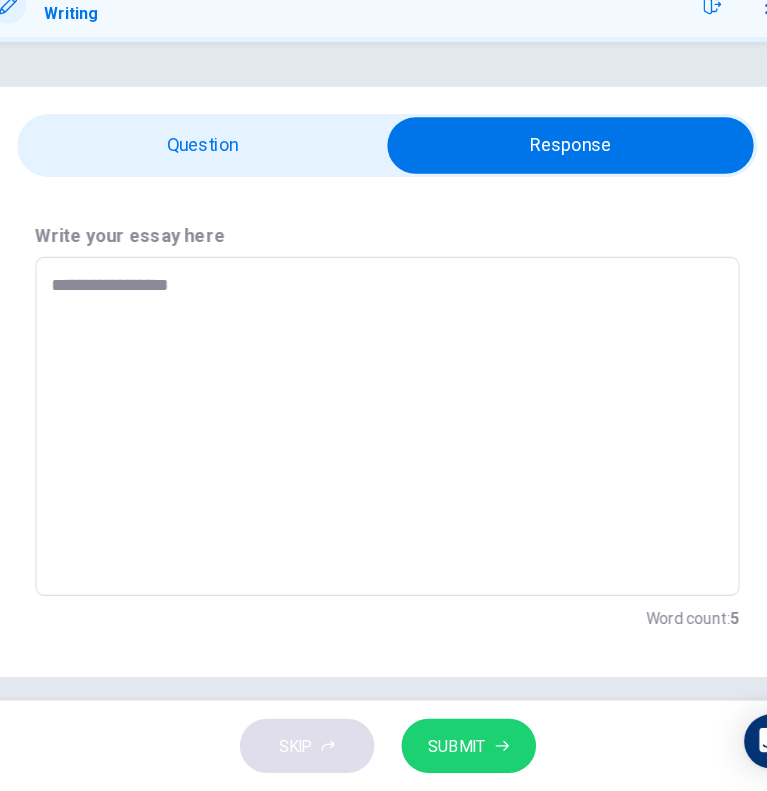 type on "*" 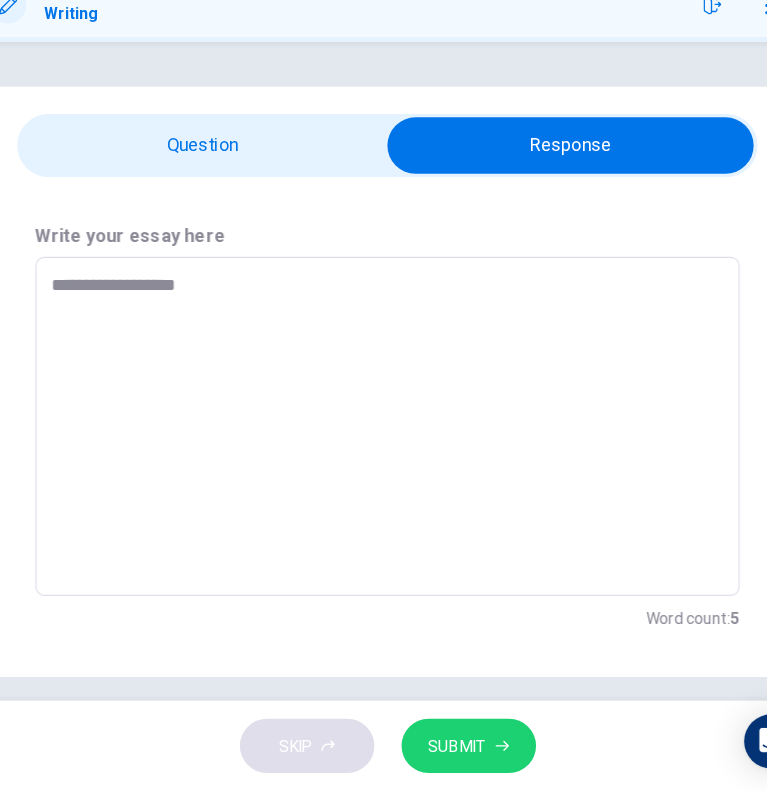 type on "**********" 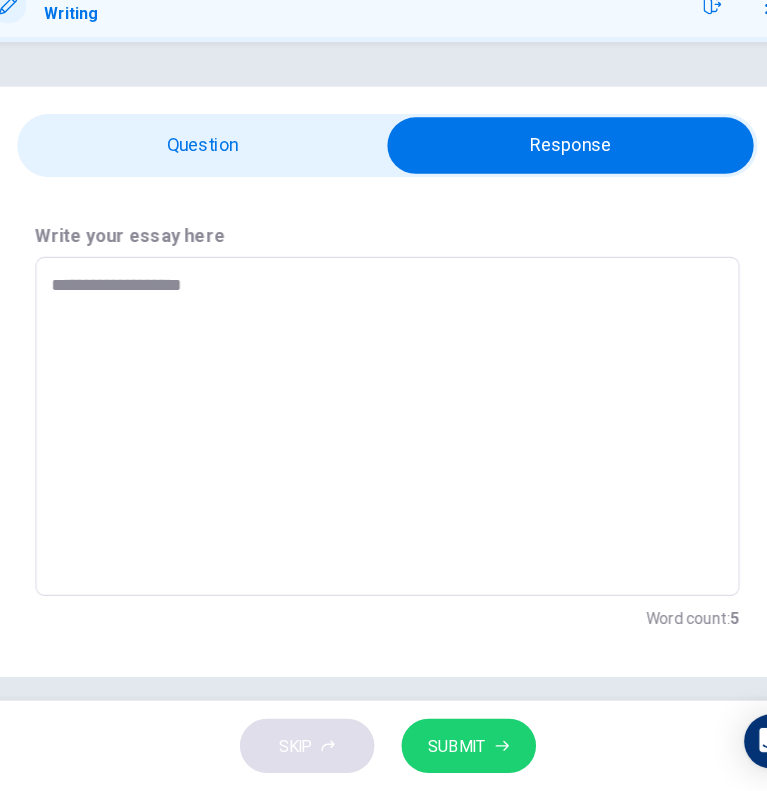 type on "*" 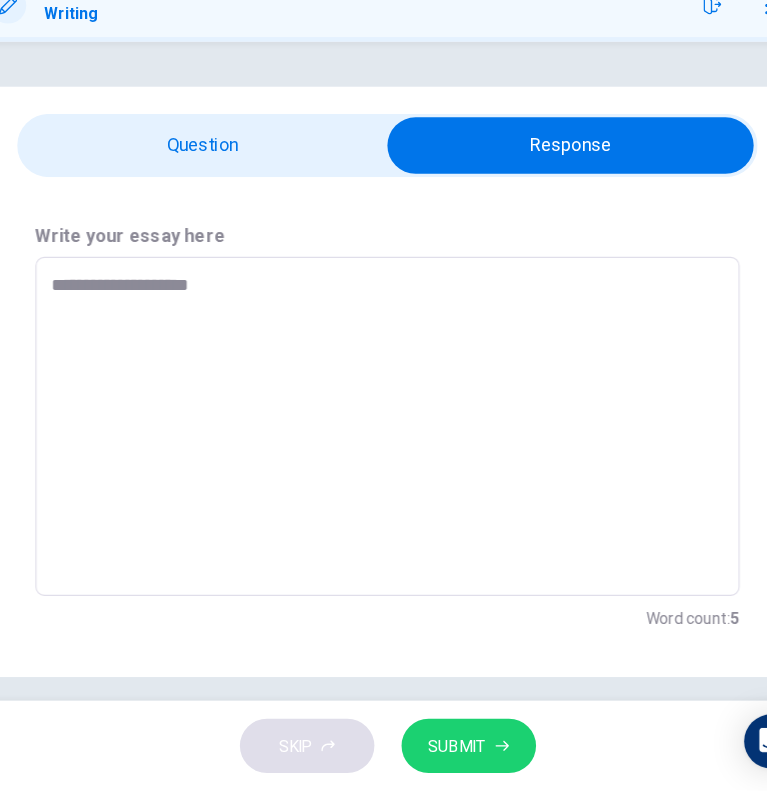 type on "**********" 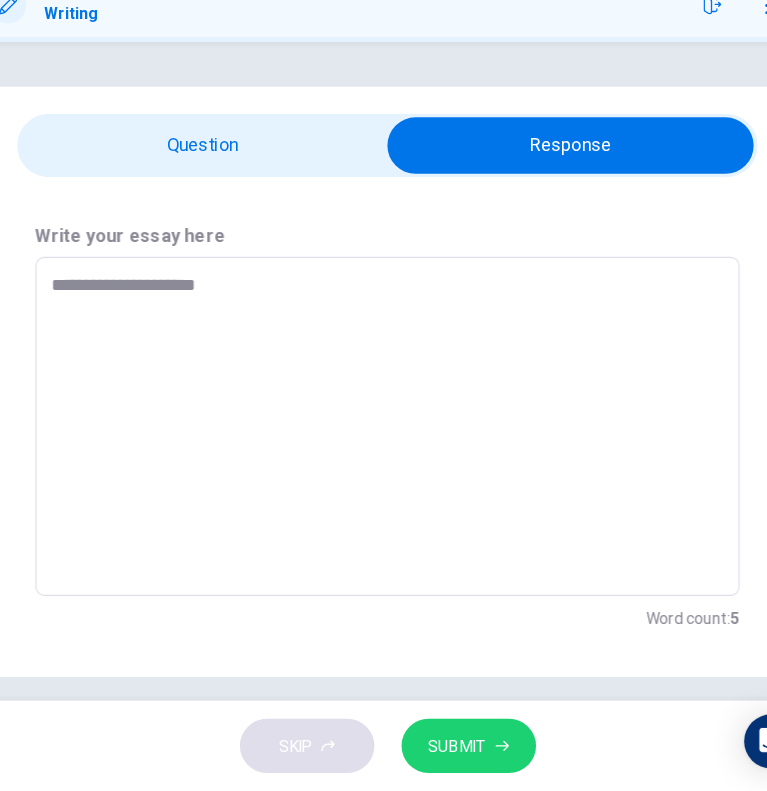 type on "*" 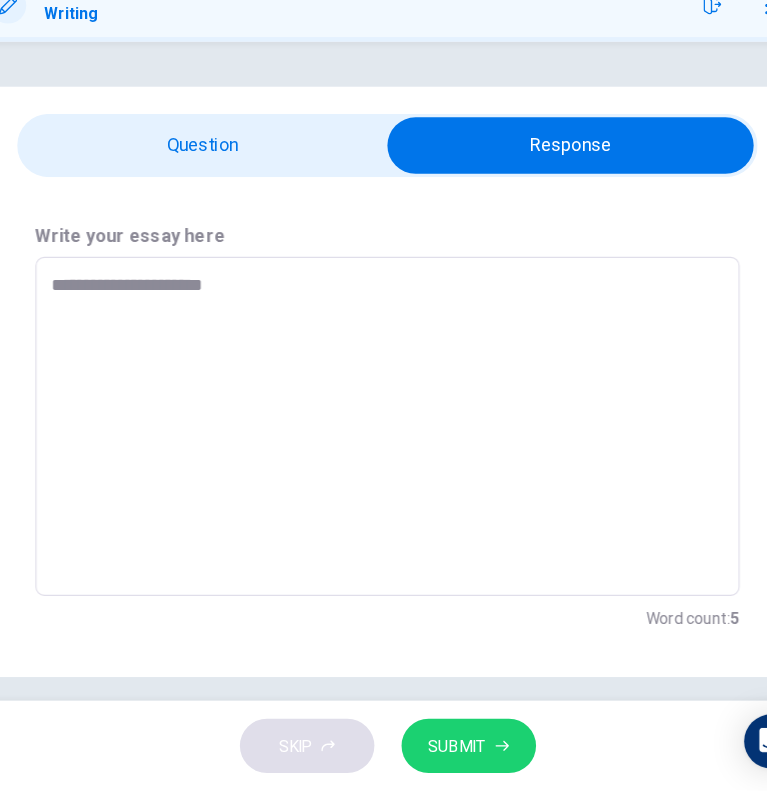 type on "*" 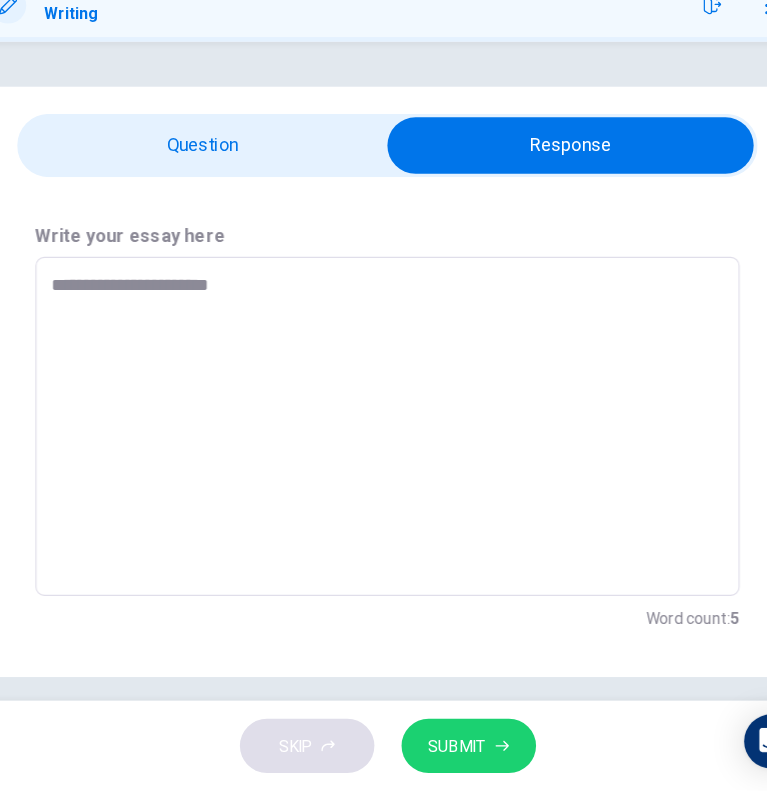 type on "*" 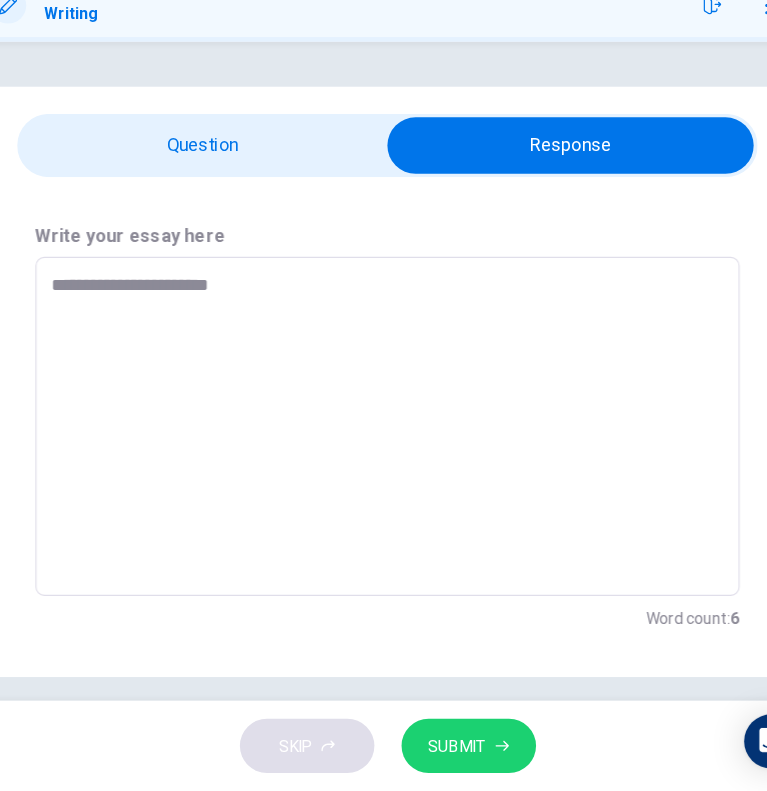 type on "**********" 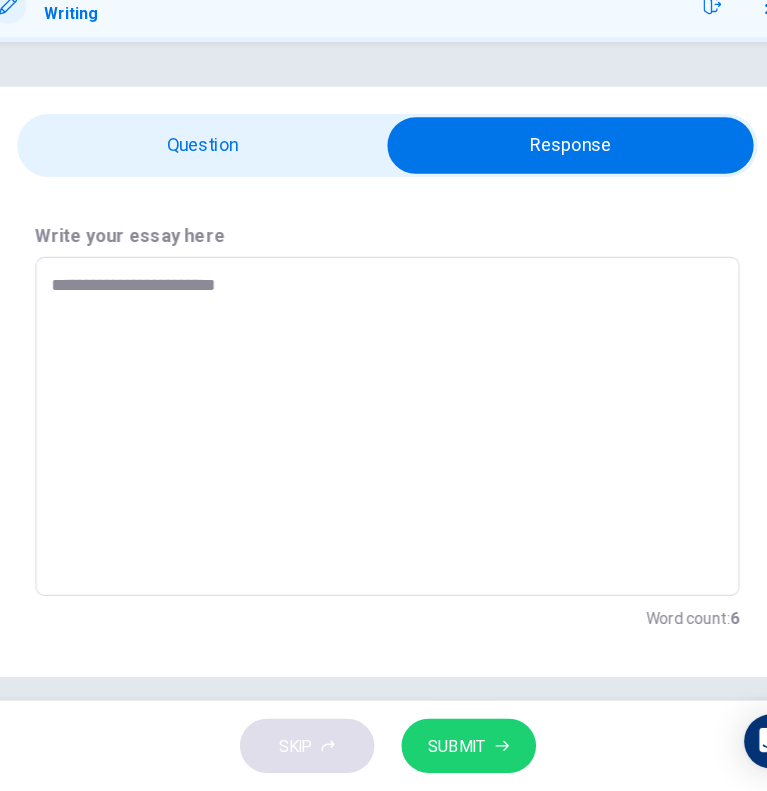 type on "**********" 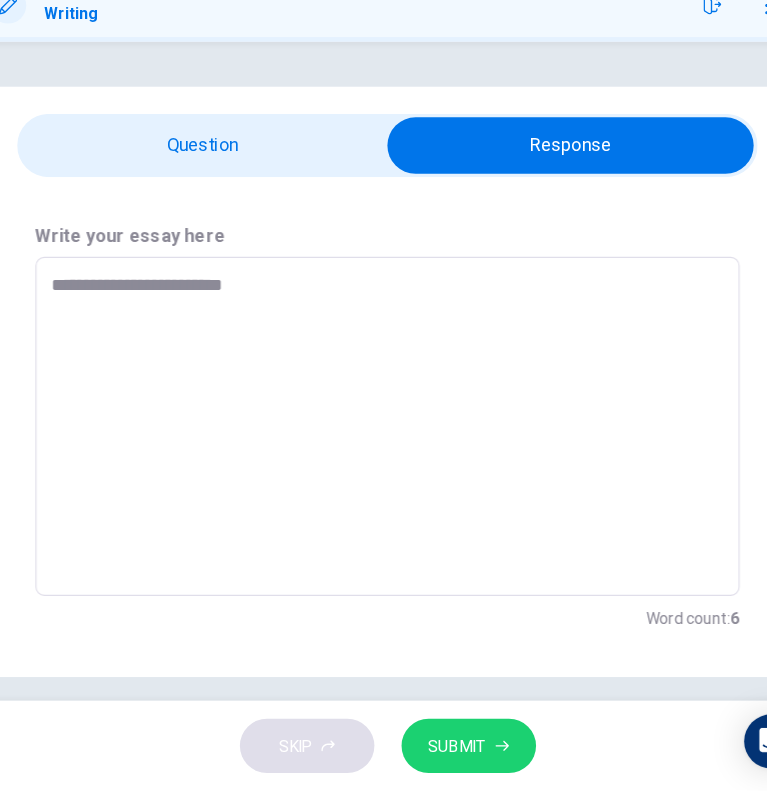 type on "*" 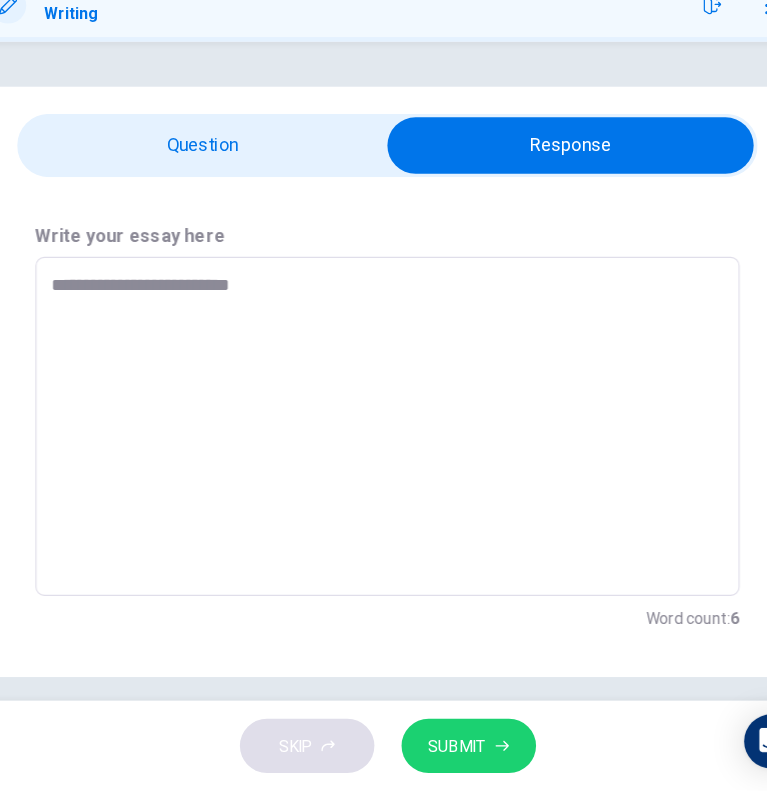 type on "*" 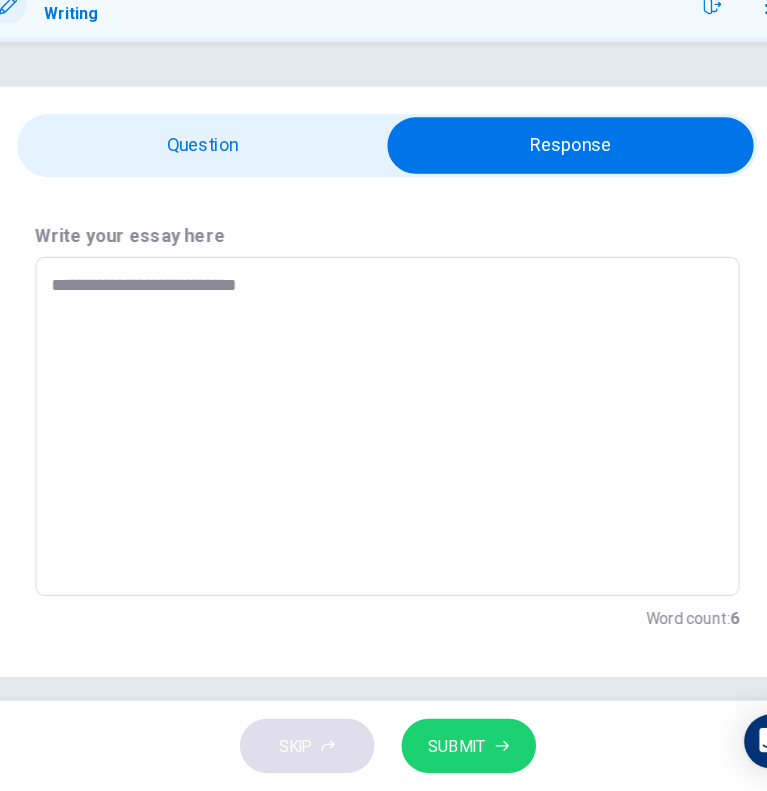 type on "*" 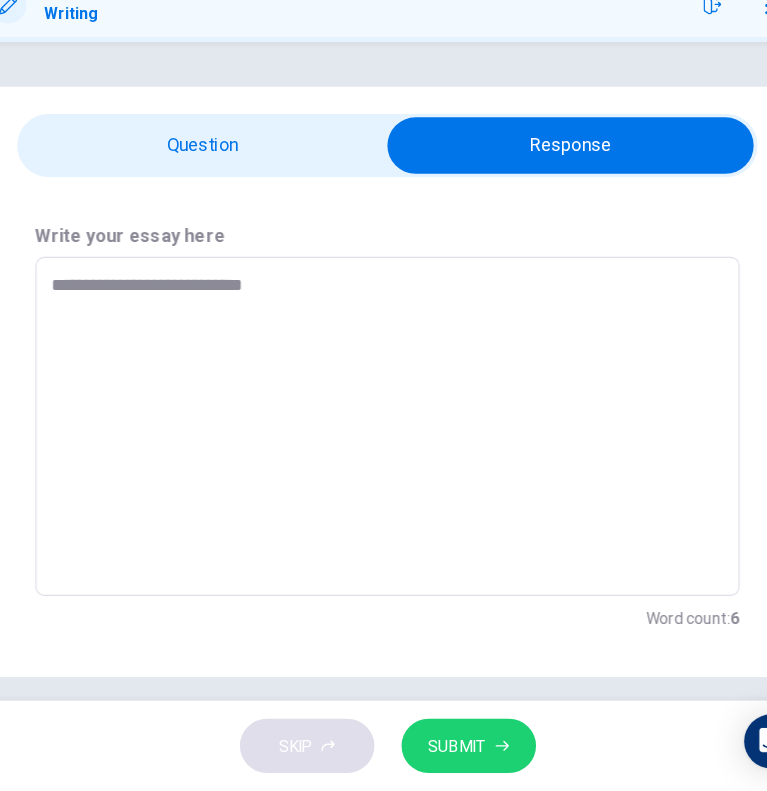 type on "*" 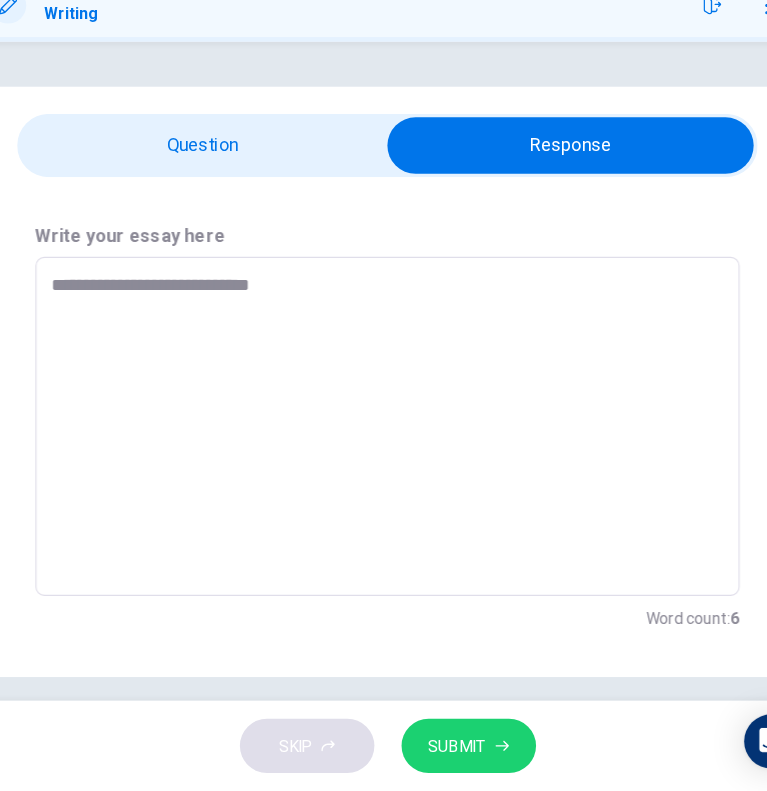 type on "*" 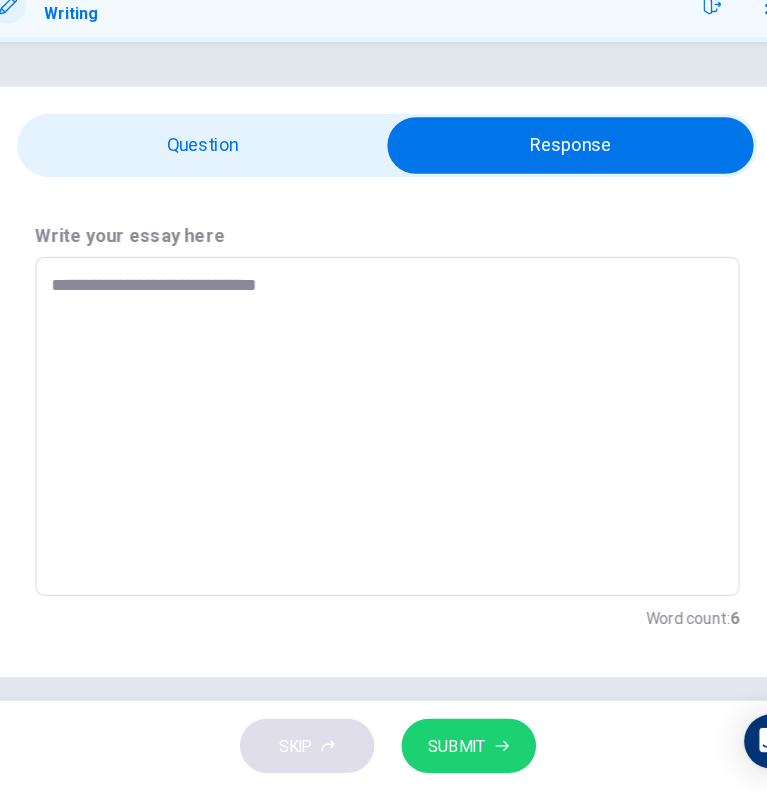 type on "*" 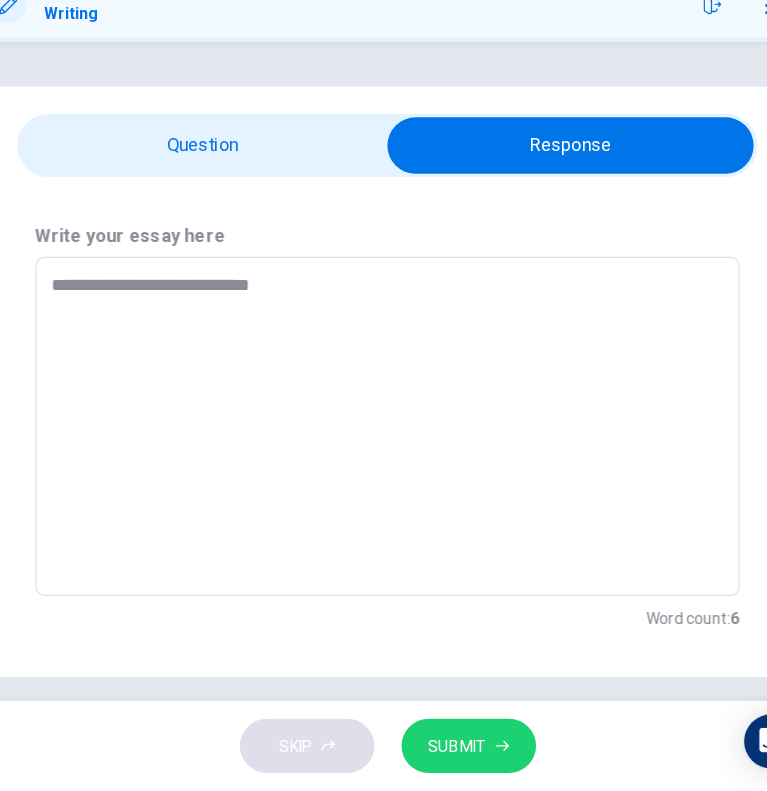 type on "**********" 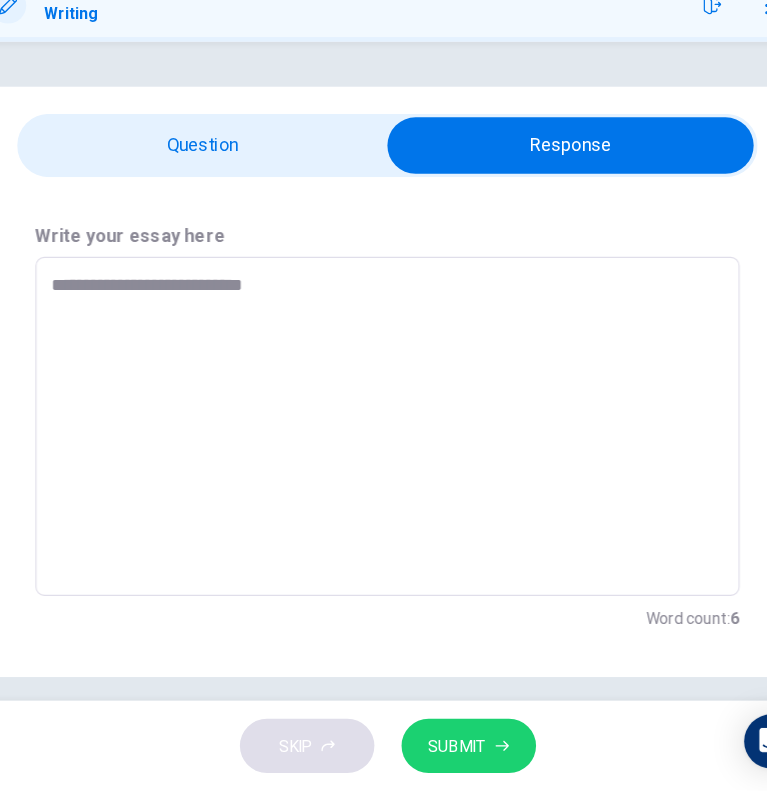 type on "**********" 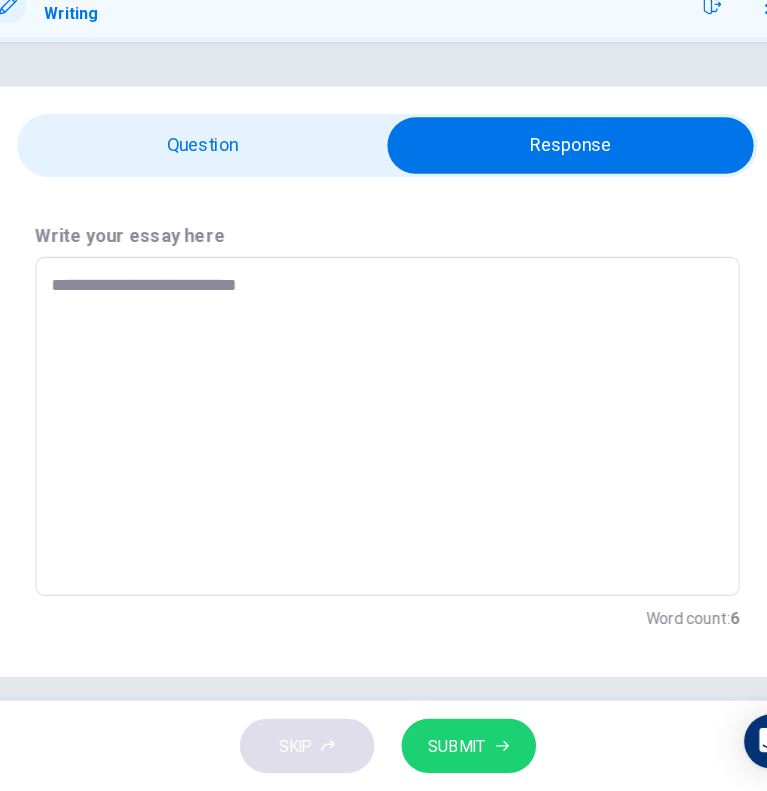 type on "*" 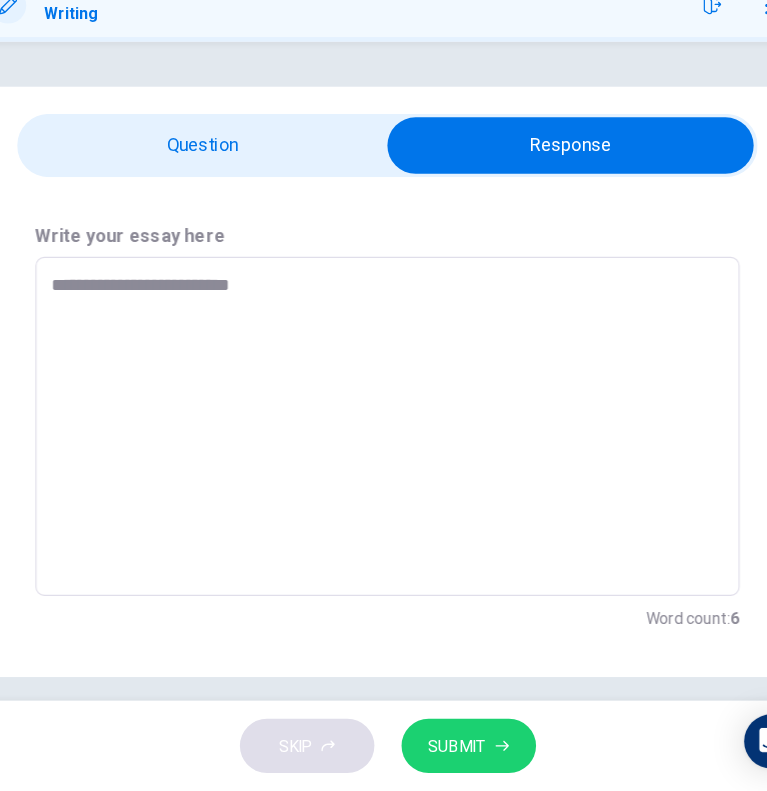 type on "*" 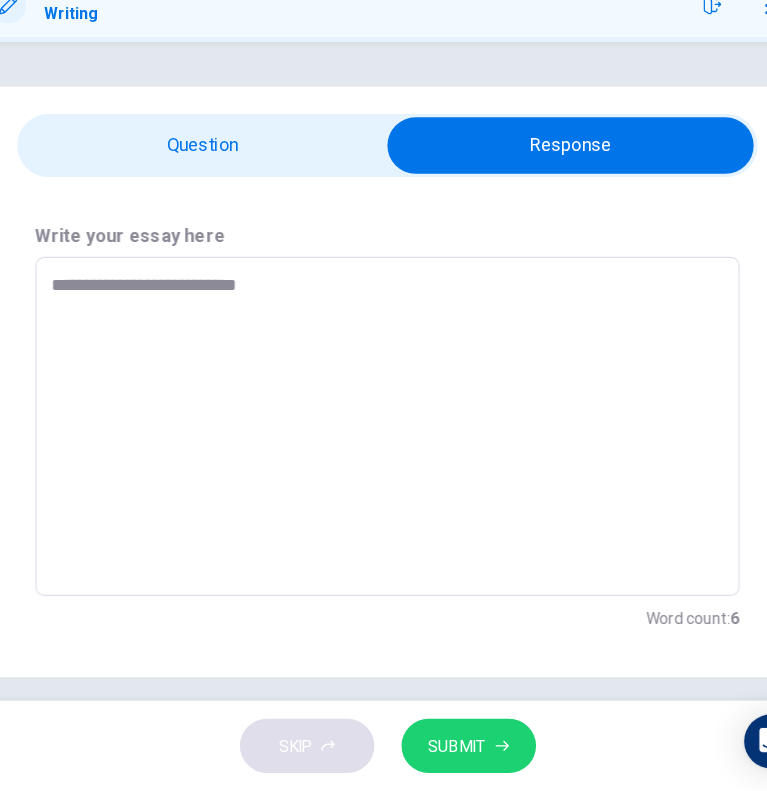 type on "*" 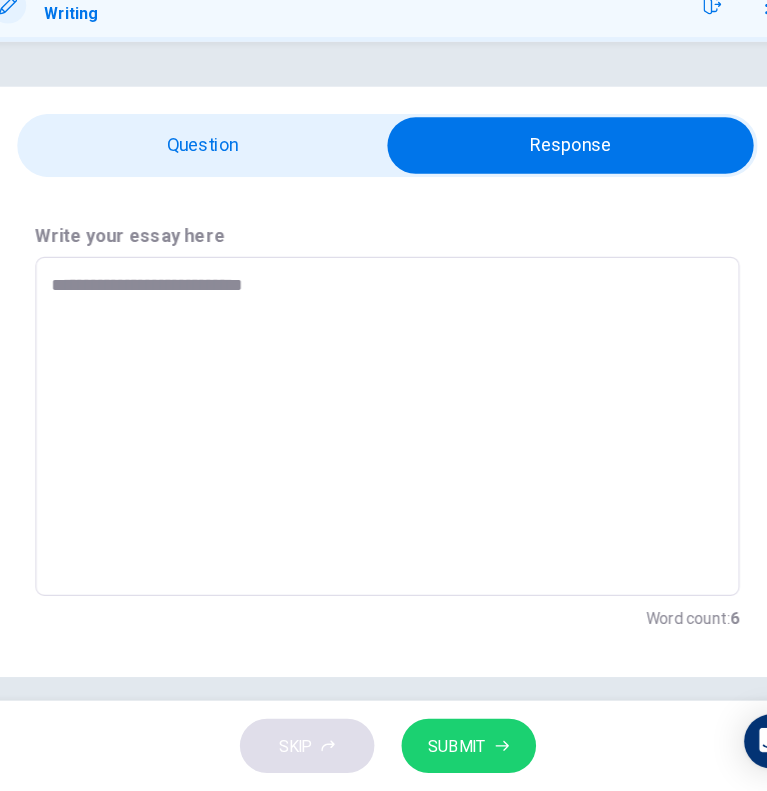 type on "*" 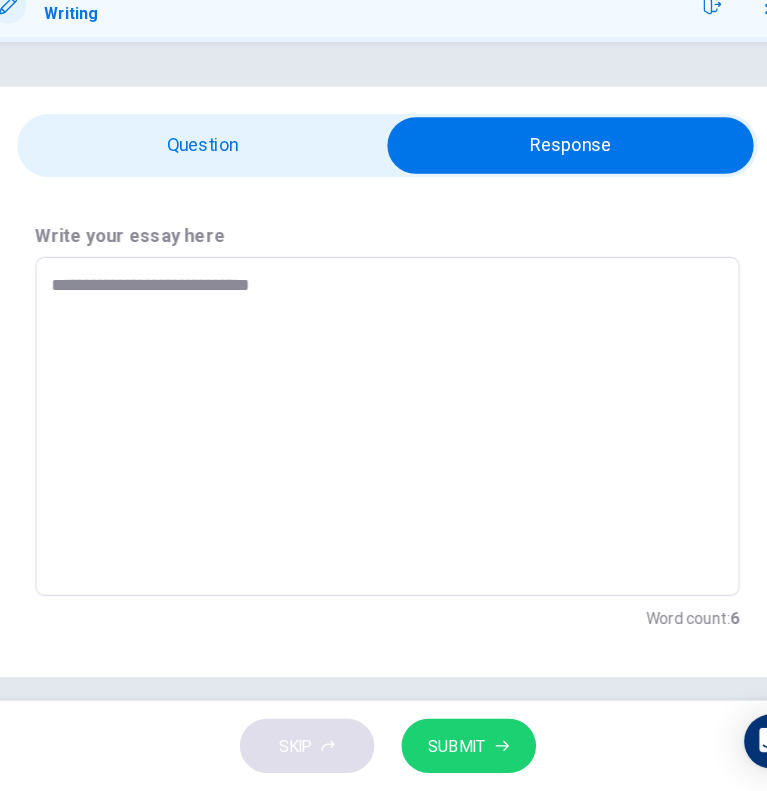 type on "*" 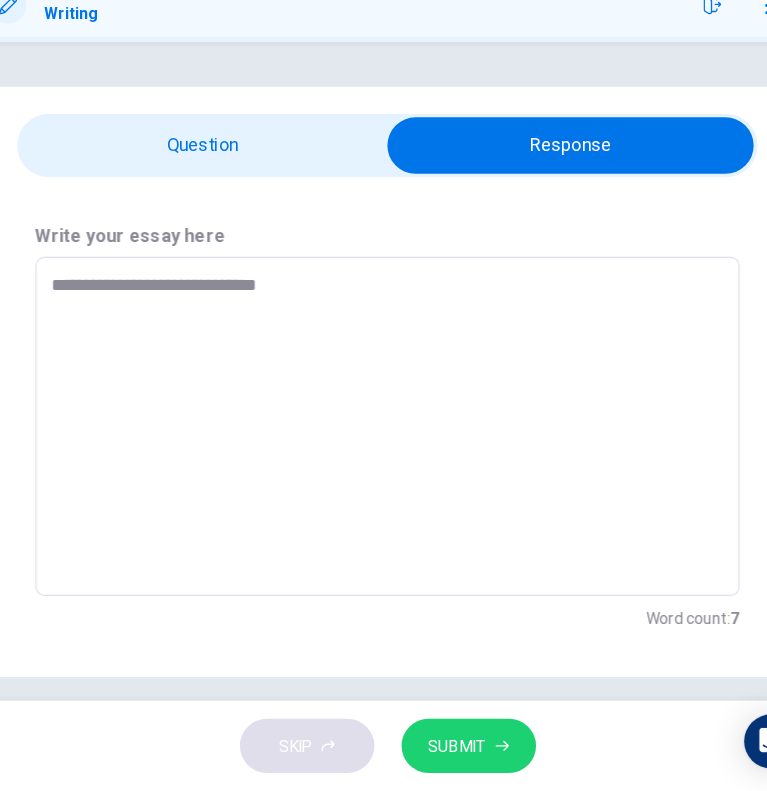 type on "**********" 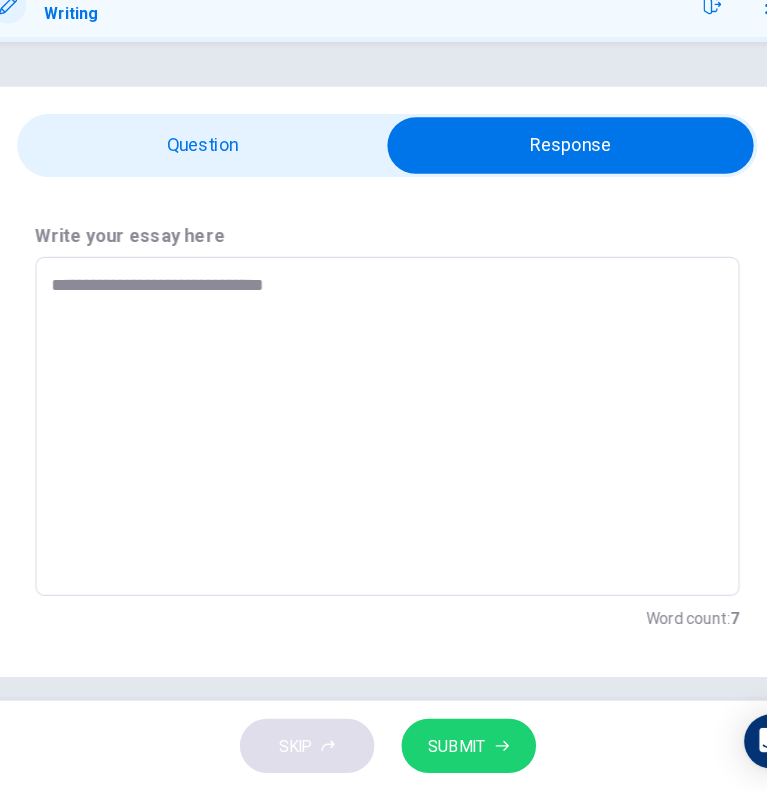 type on "*" 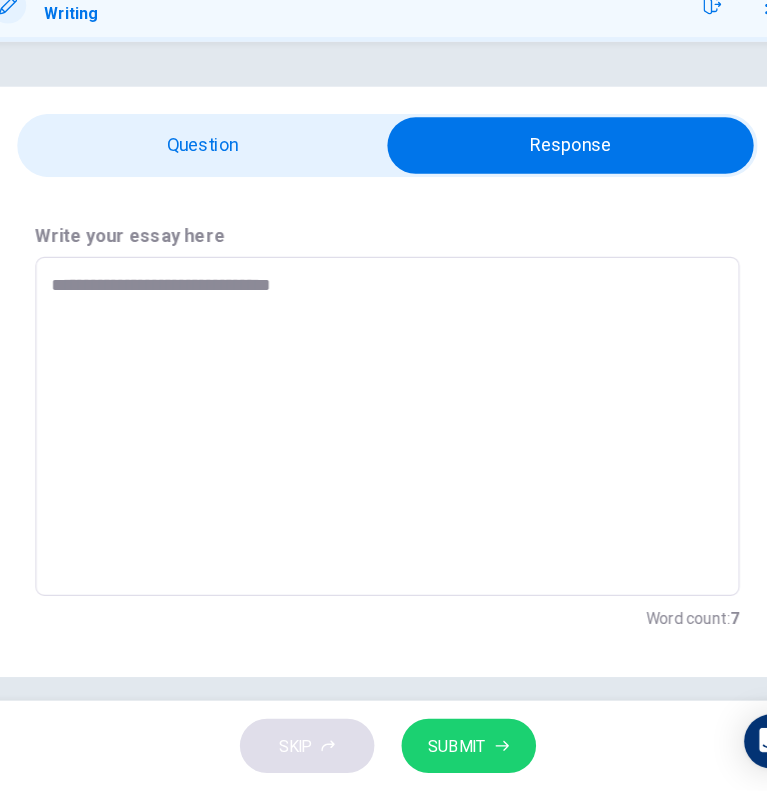 type on "*" 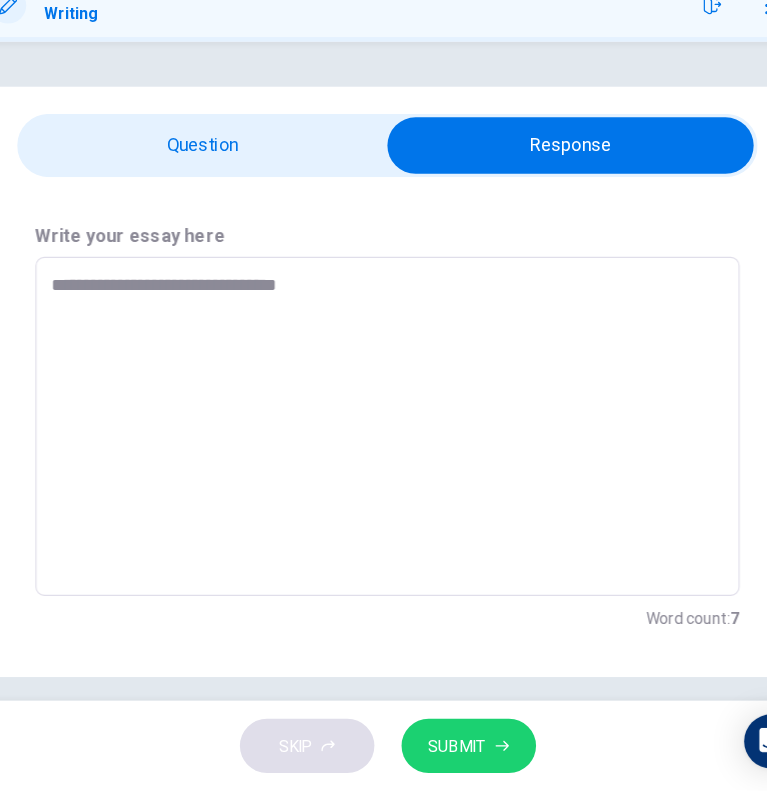 type on "*" 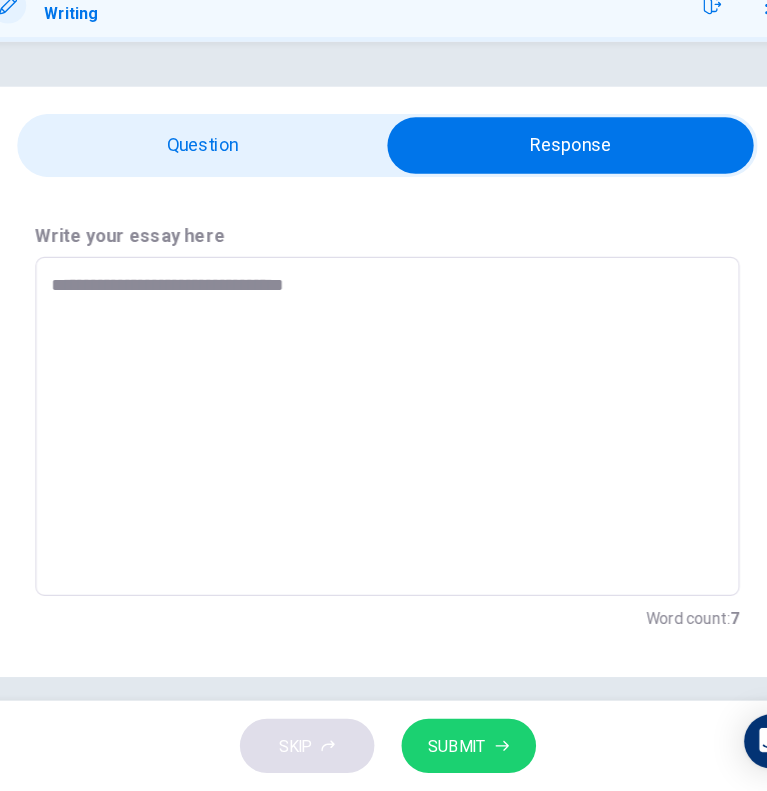 type on "*" 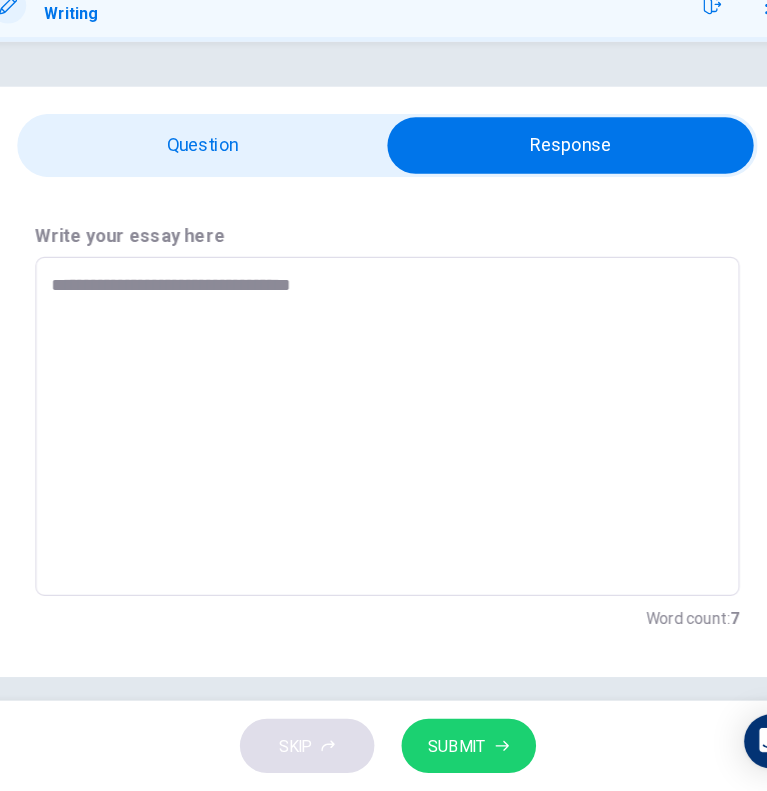 type on "*" 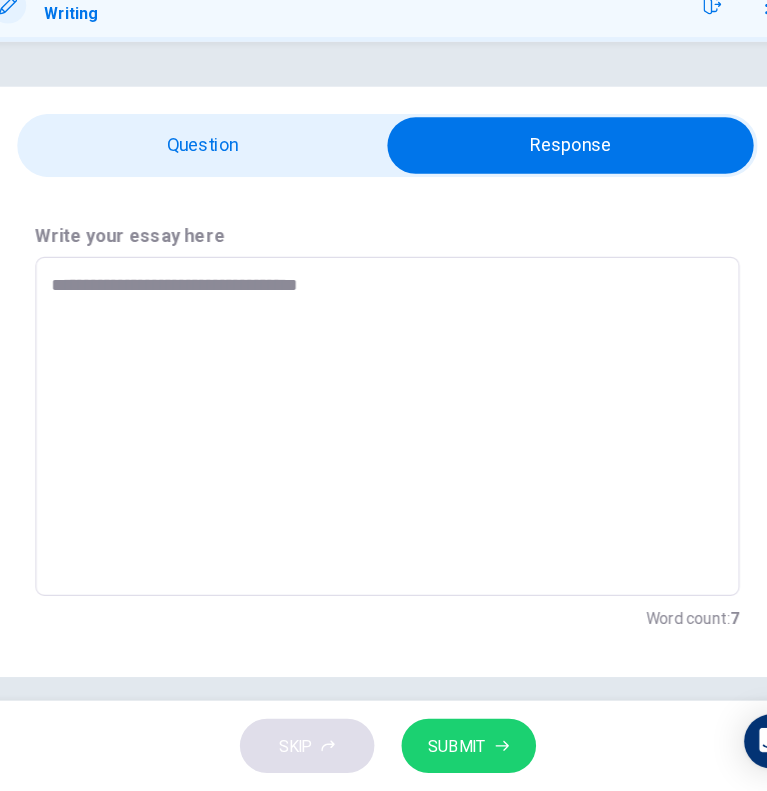 type on "*" 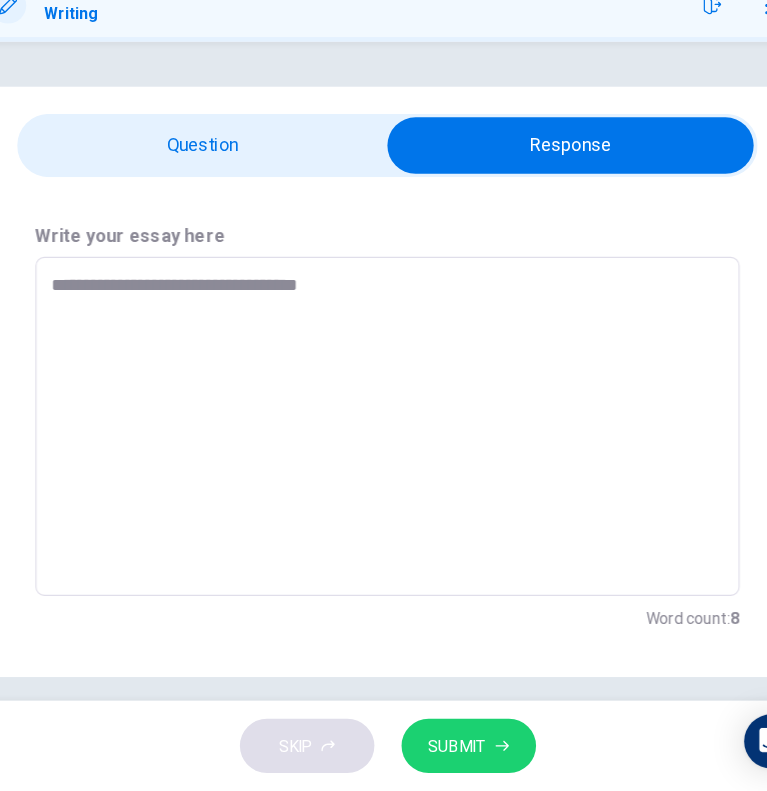 type on "**********" 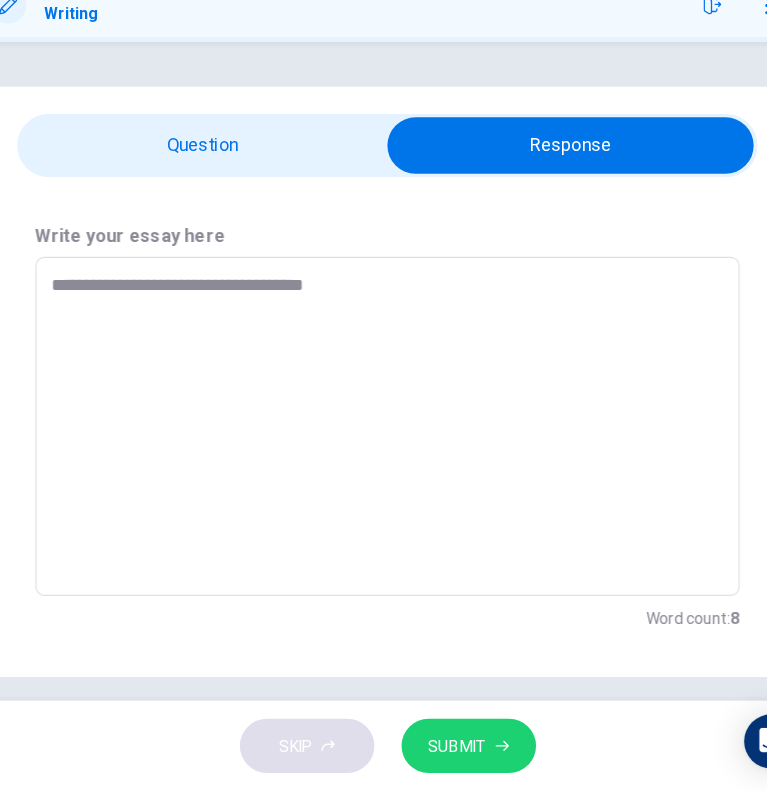type on "*" 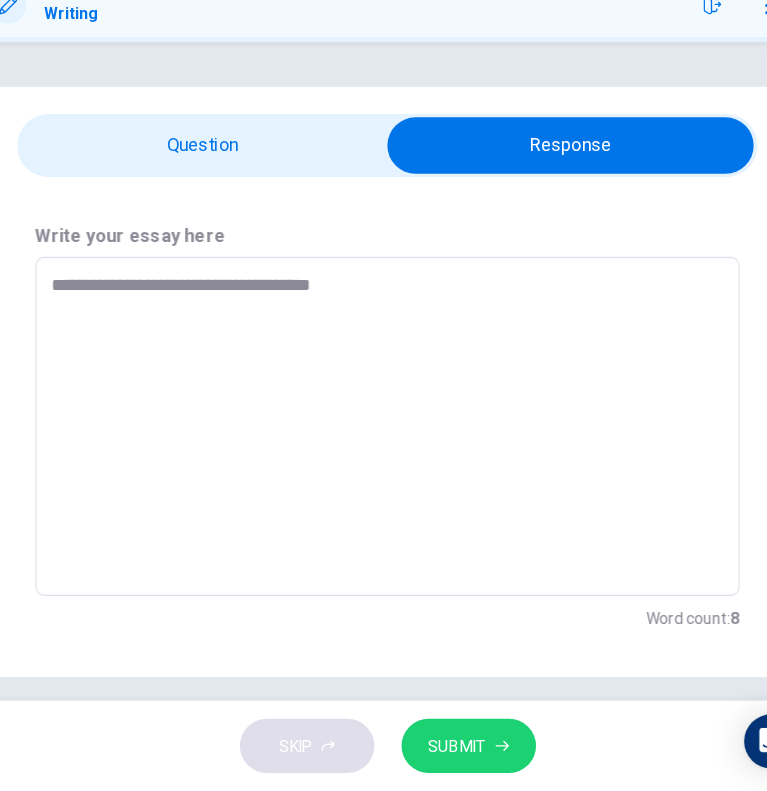type on "*" 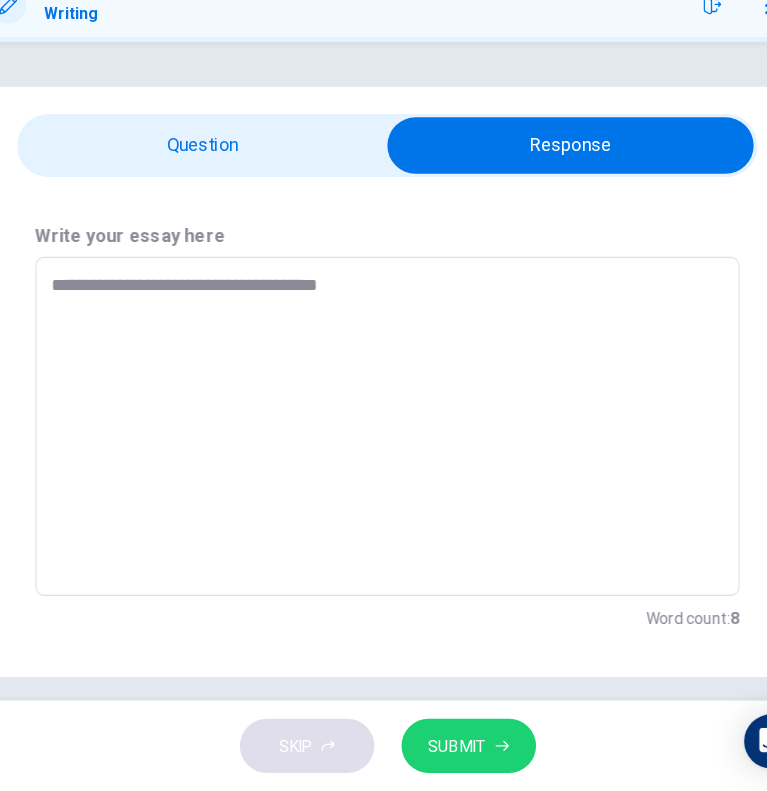type on "*" 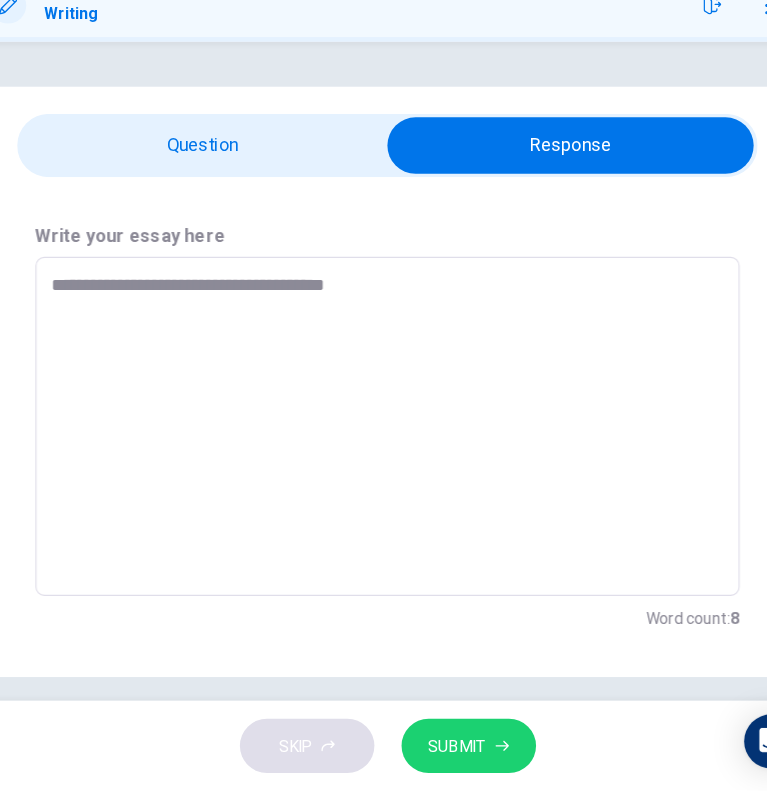 type on "*" 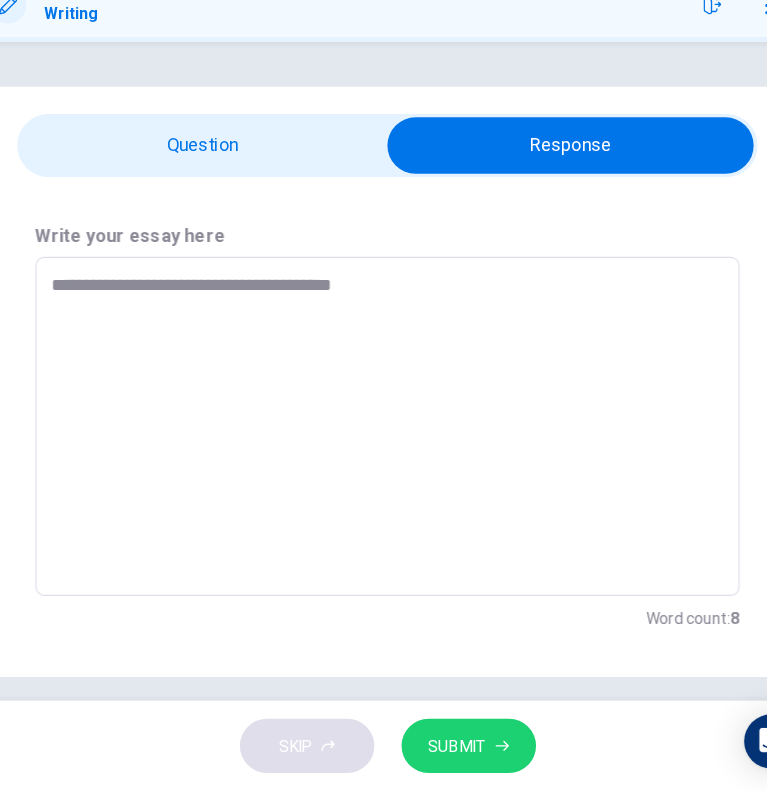type on "*" 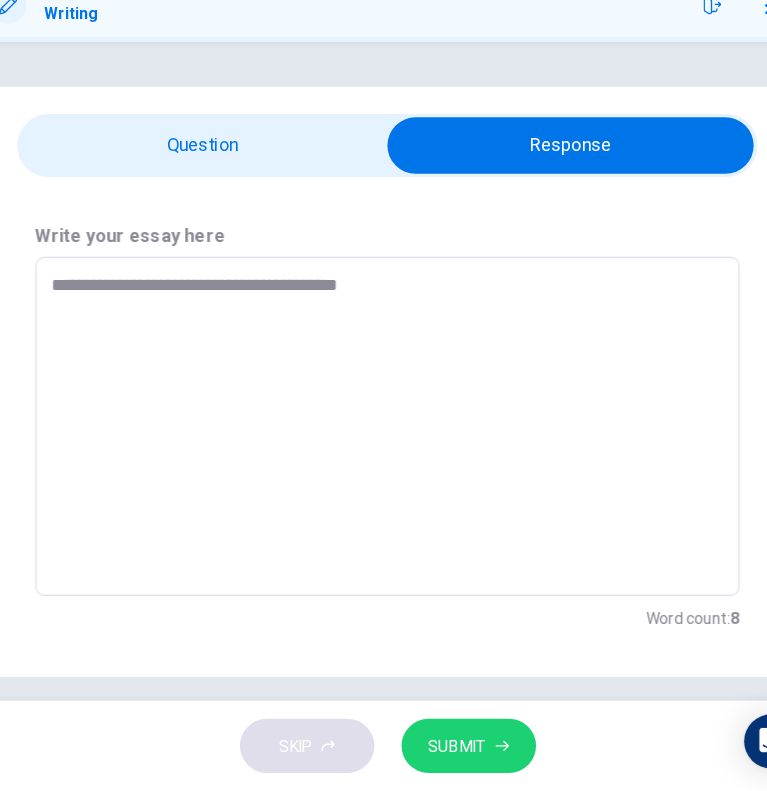type on "**********" 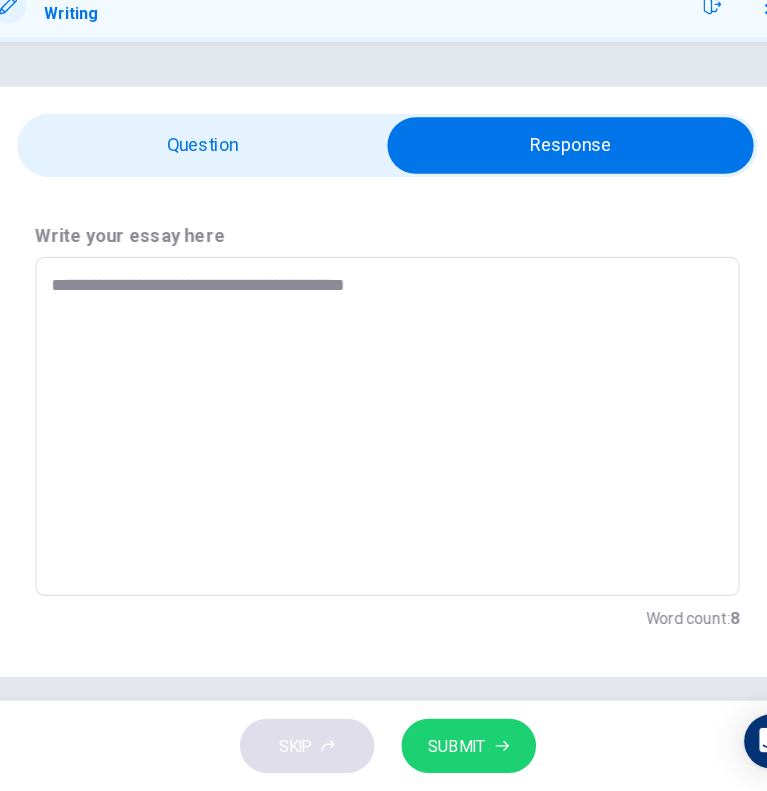 type on "*" 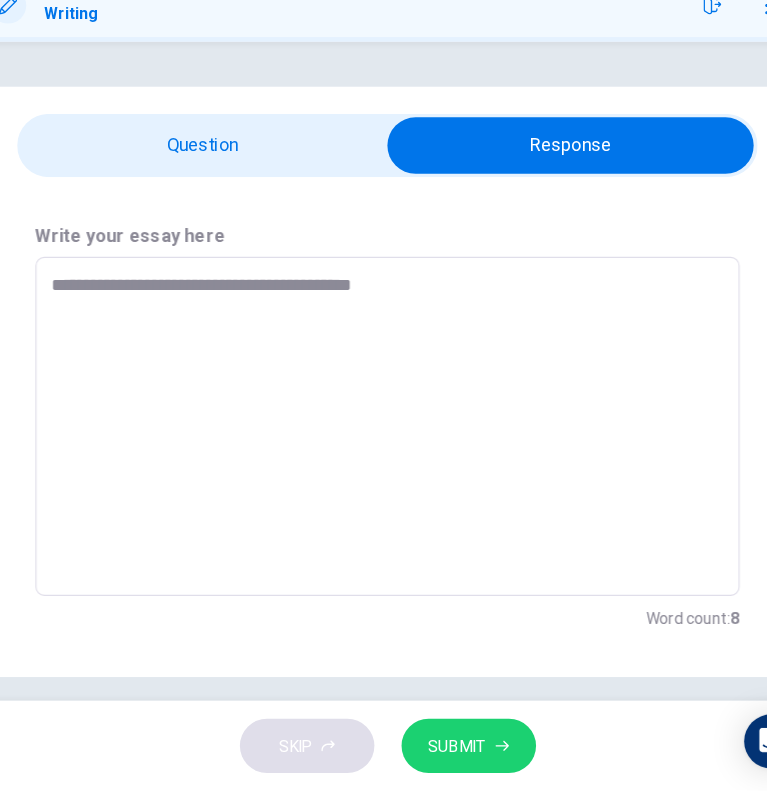 type on "*" 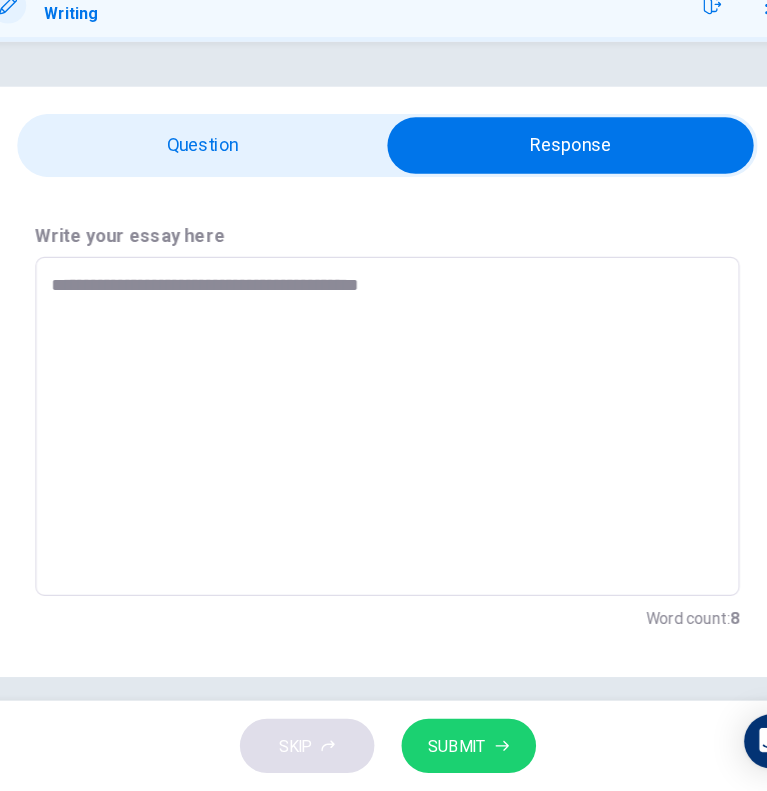 type on "**********" 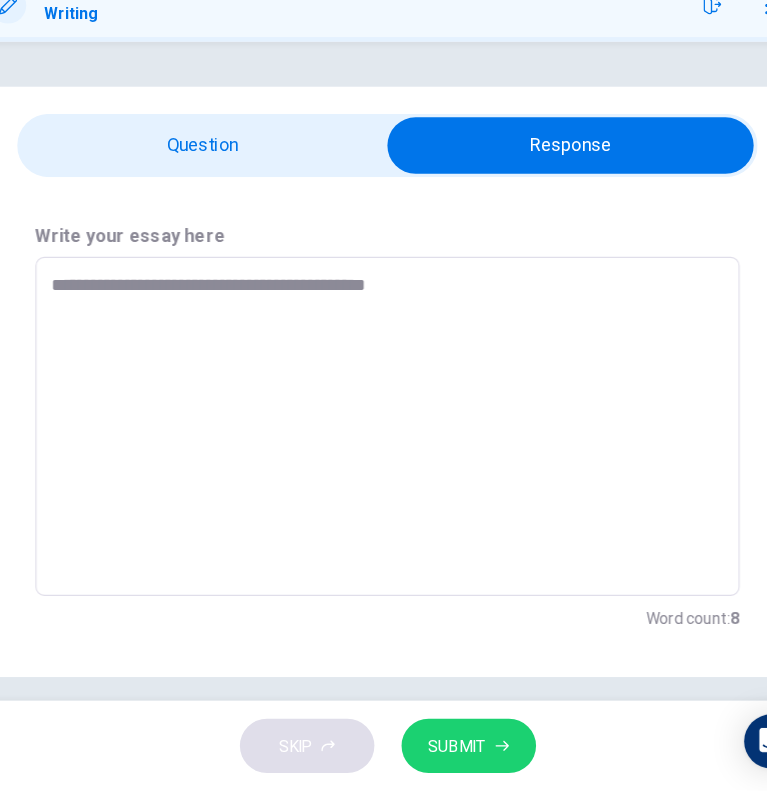 type on "*" 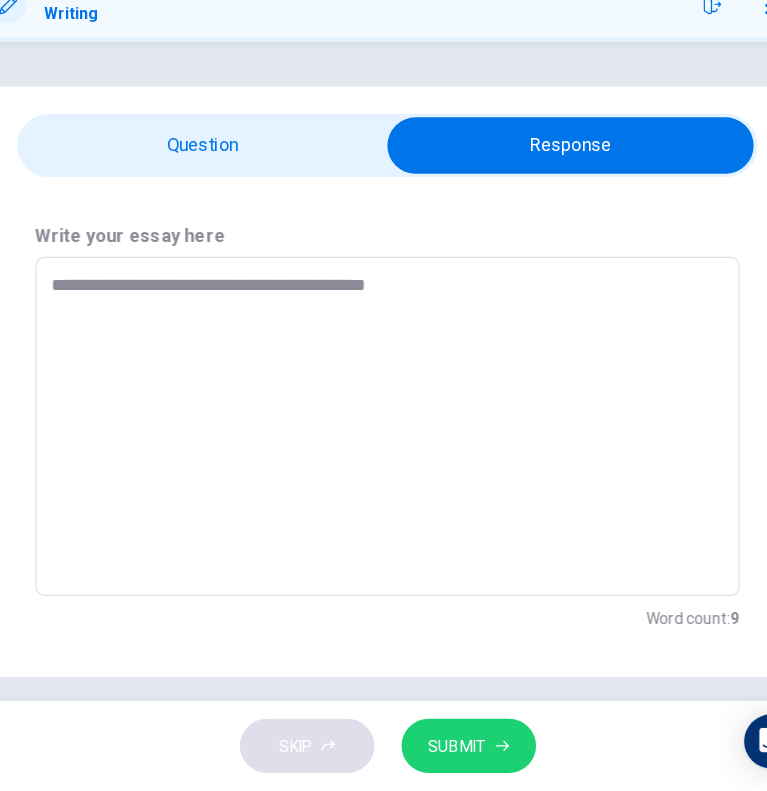 type on "**********" 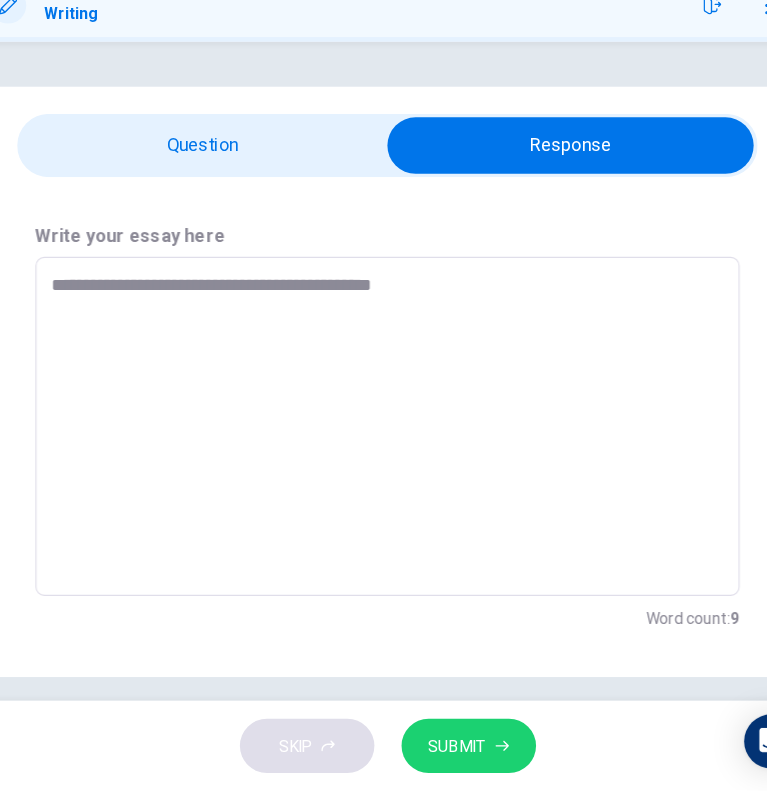 type on "*" 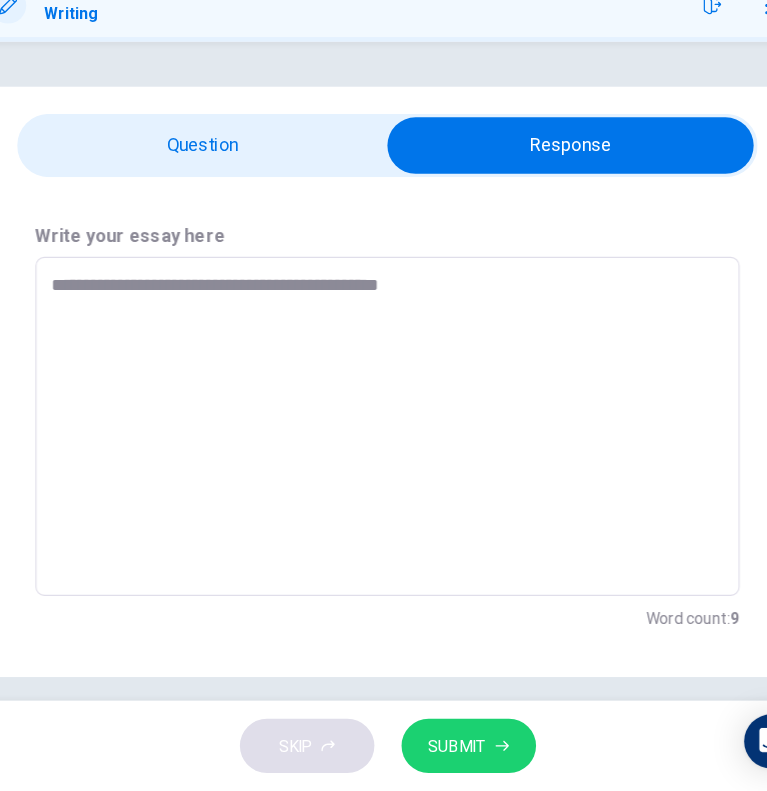 type on "*" 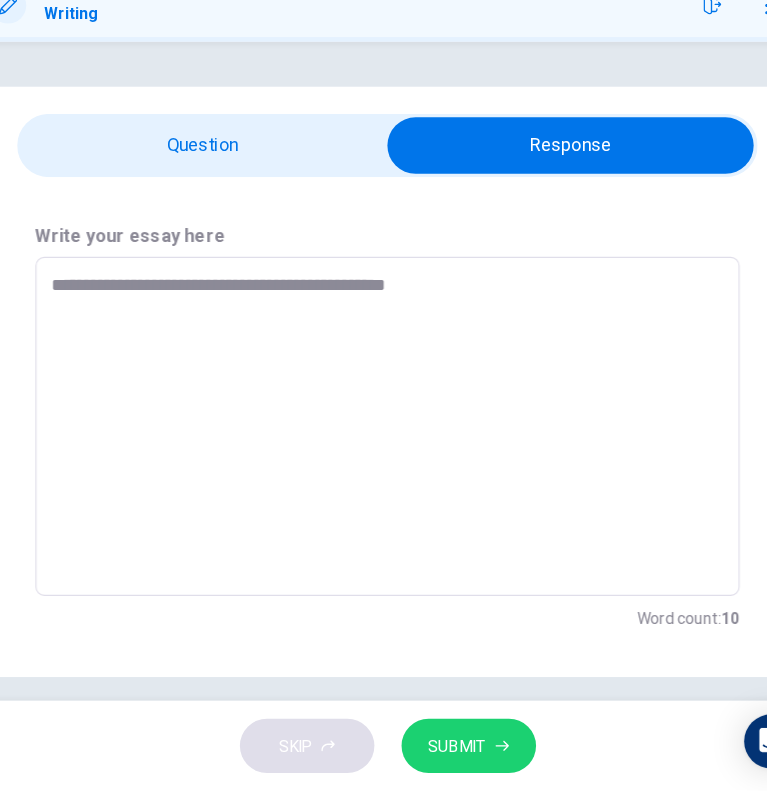 type on "**********" 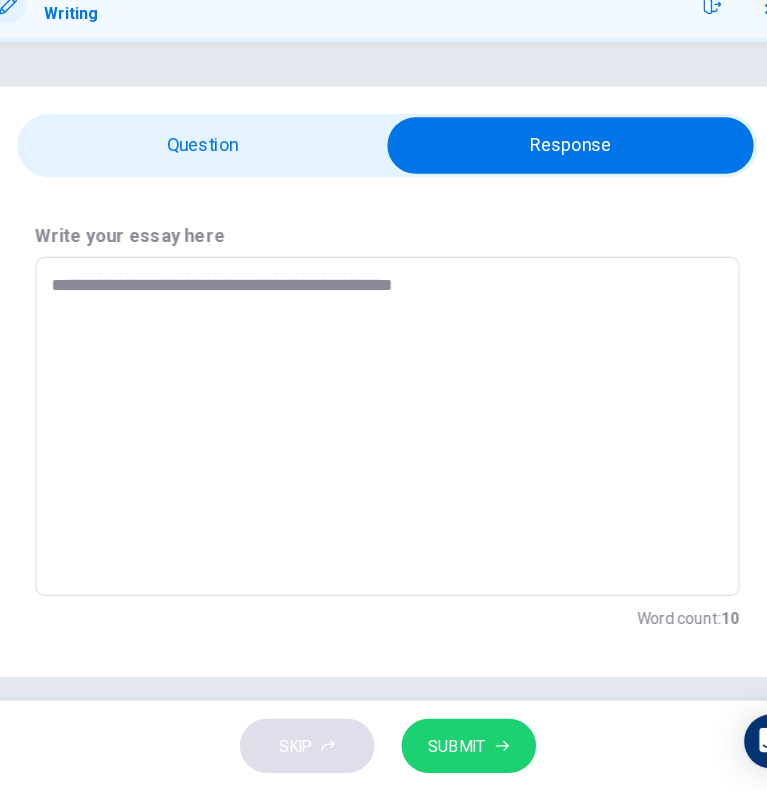 type on "*" 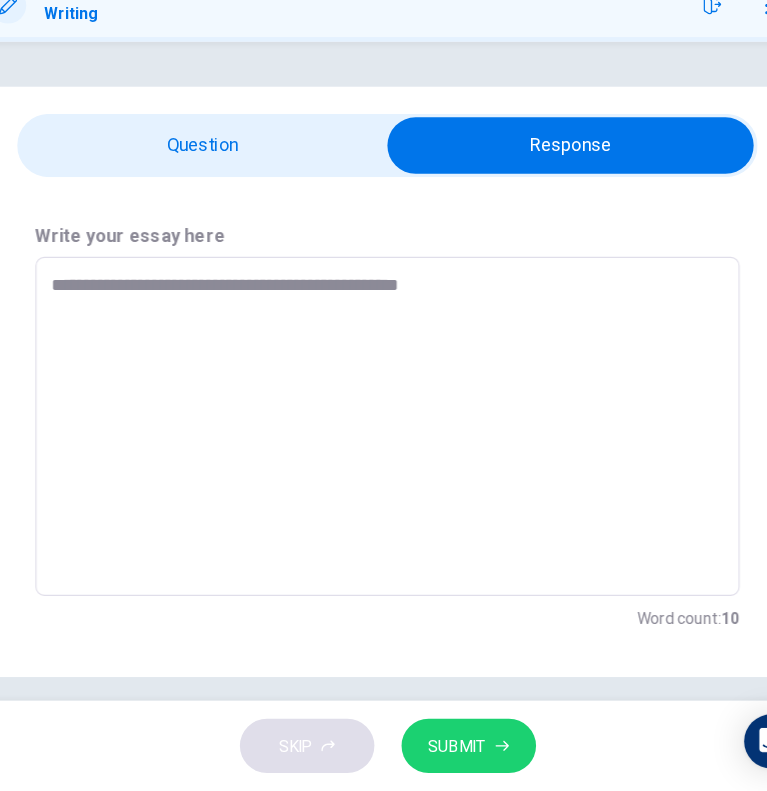 type on "*" 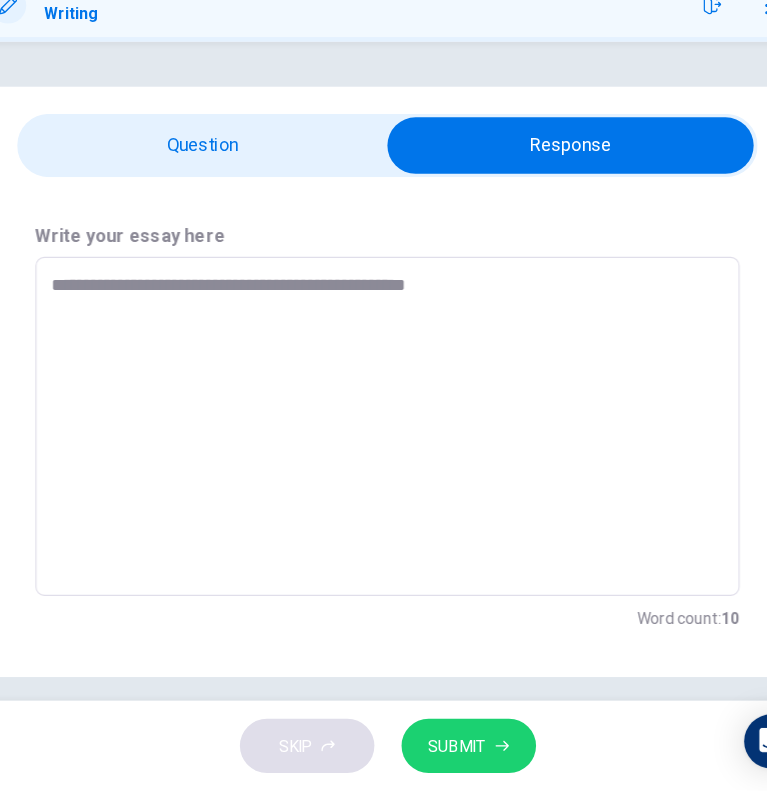type on "*" 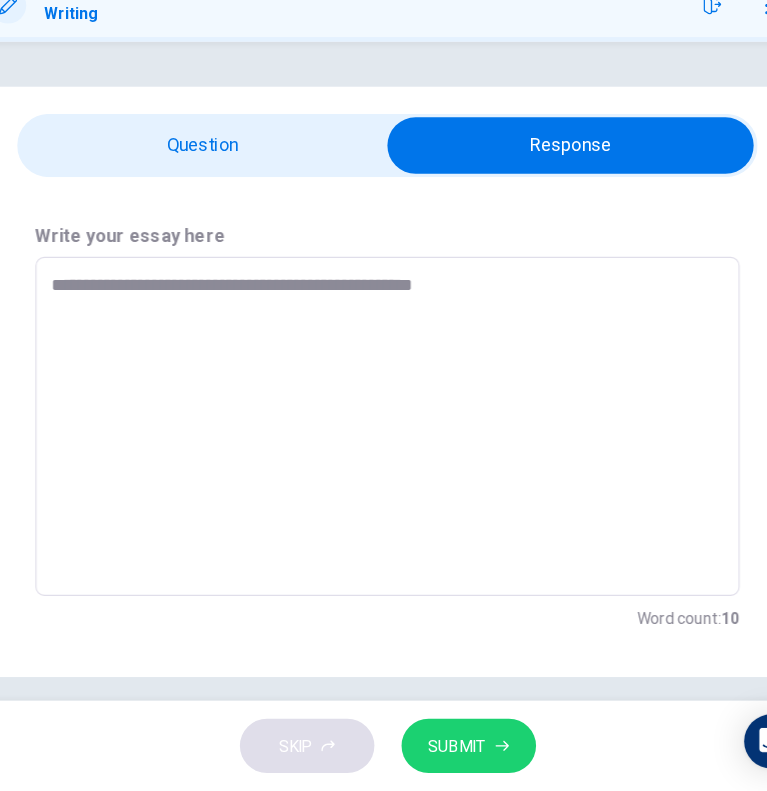 type on "**********" 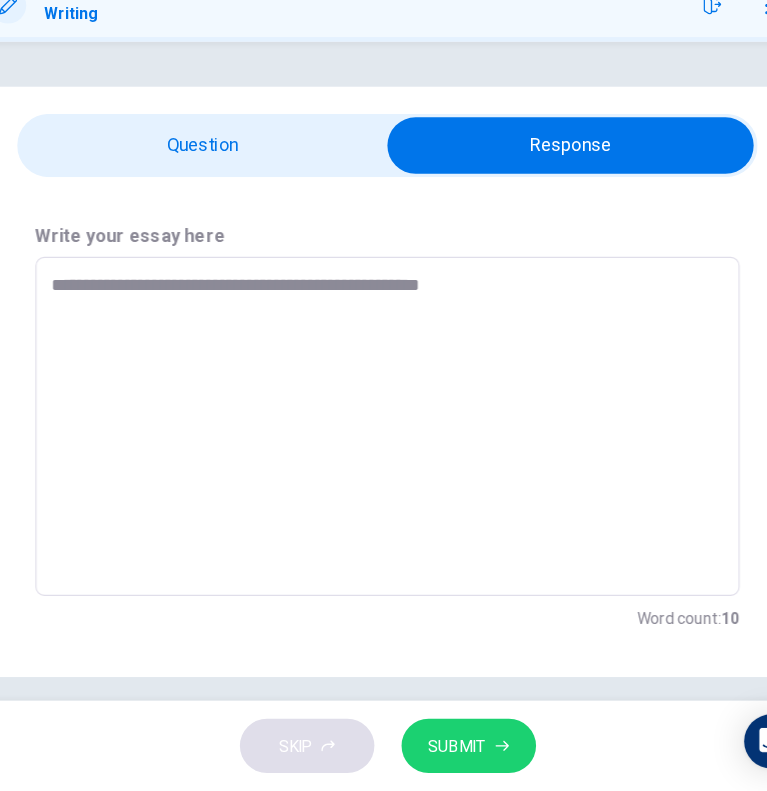 type on "*" 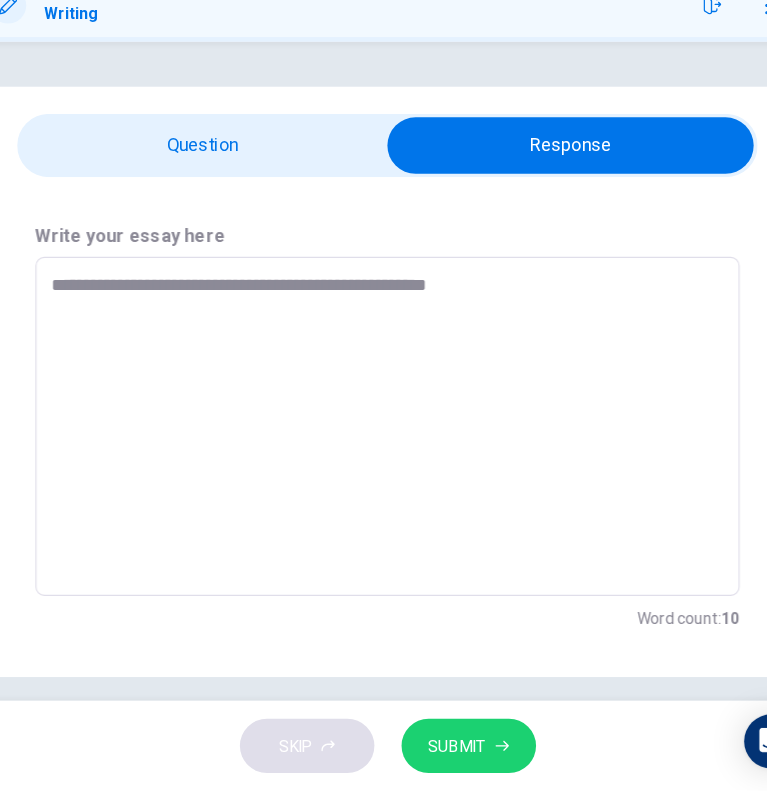 type on "*" 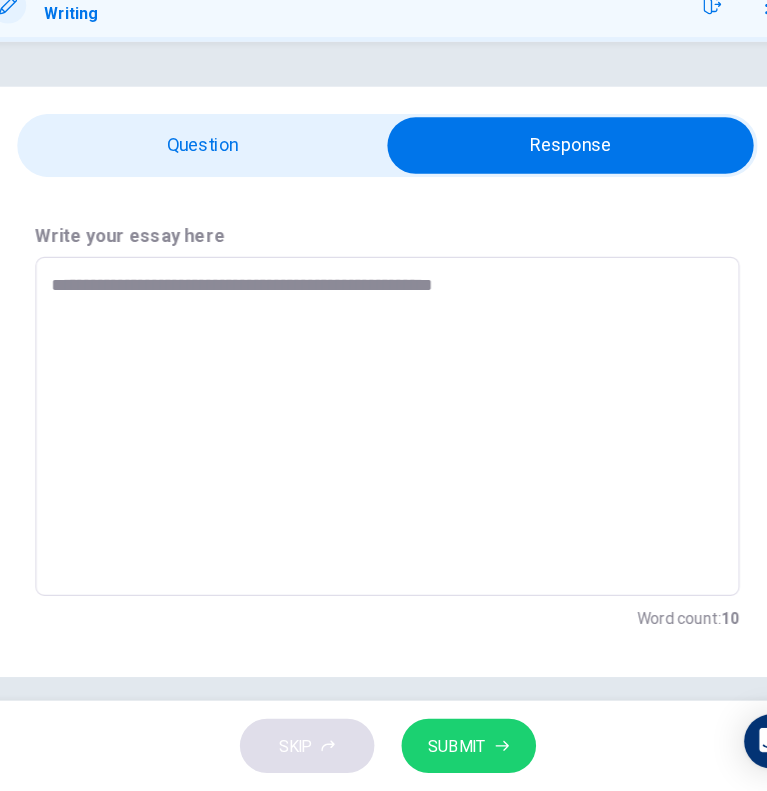 type on "*" 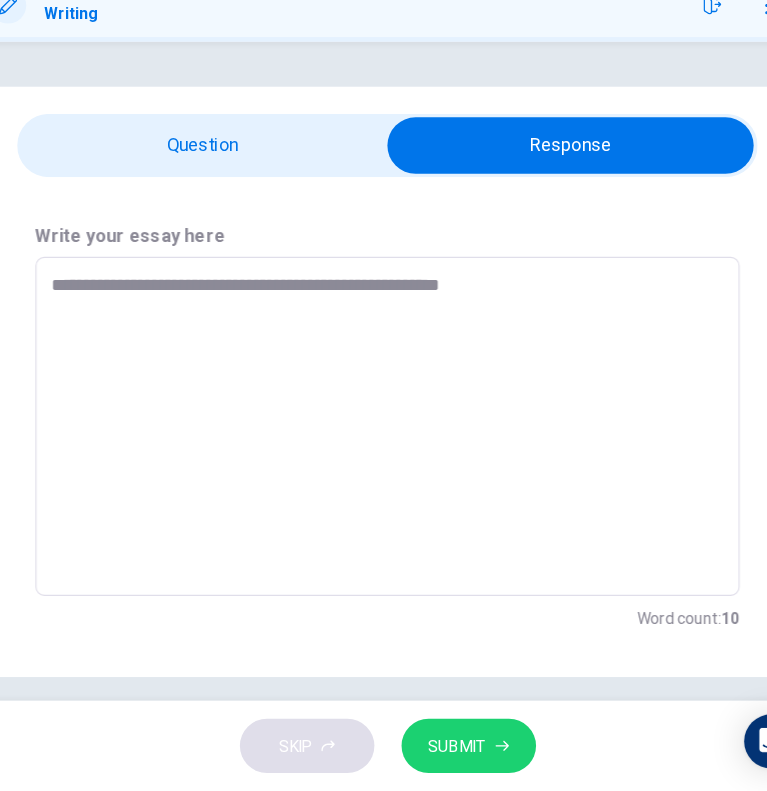 type on "*" 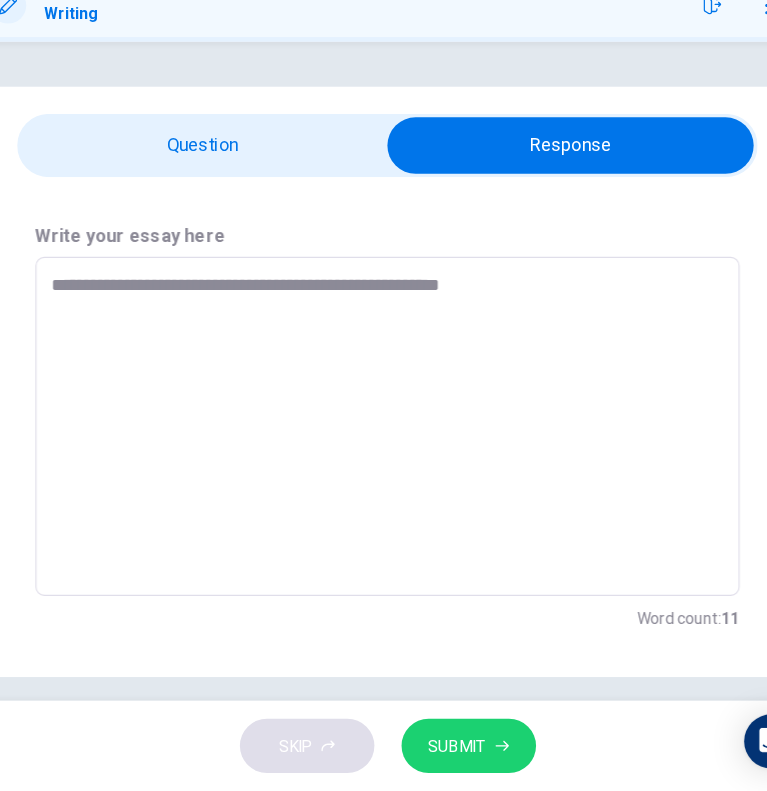 type on "**********" 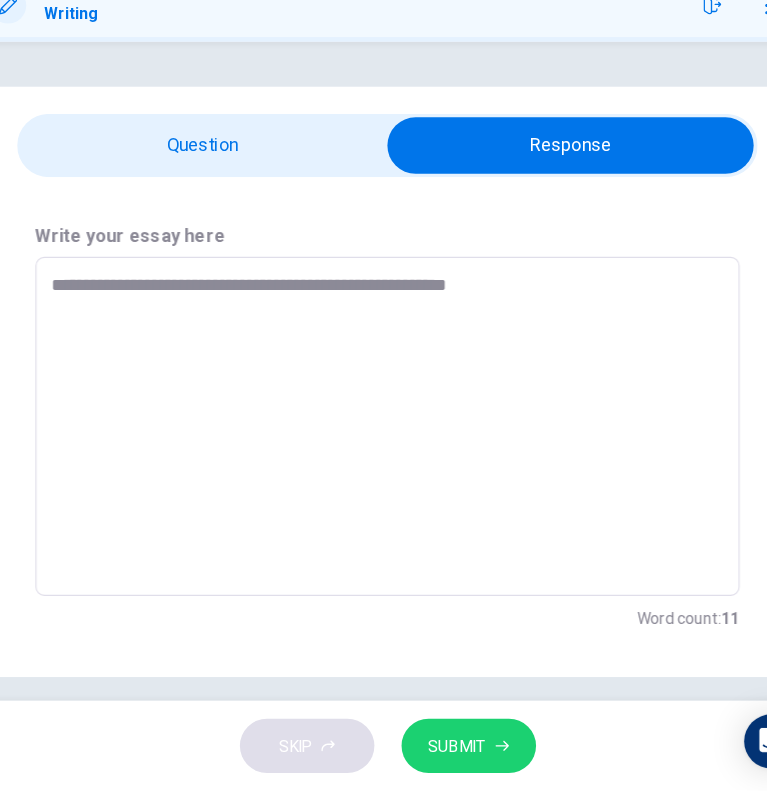 type on "**********" 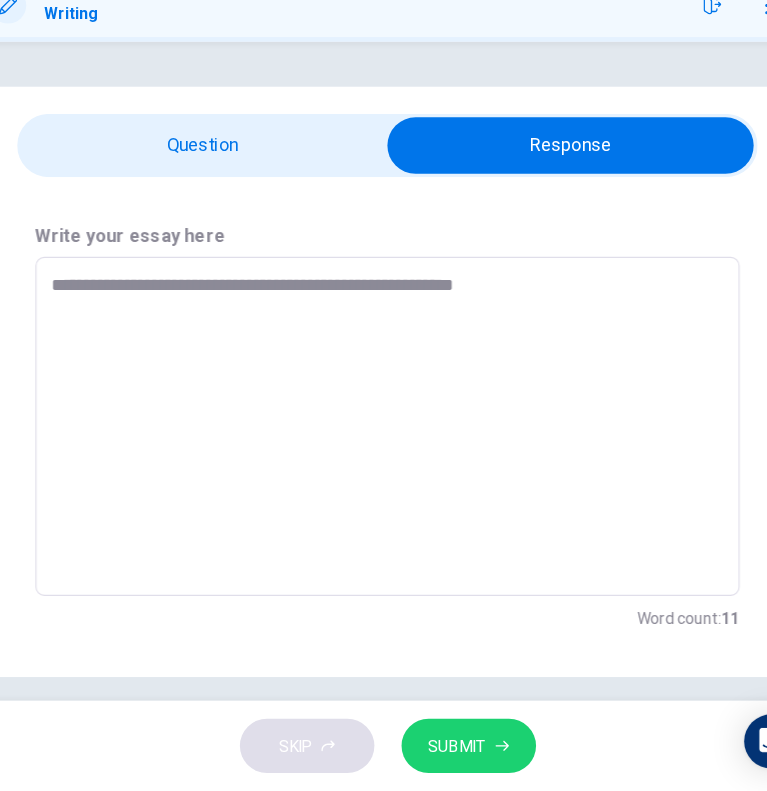 type on "*" 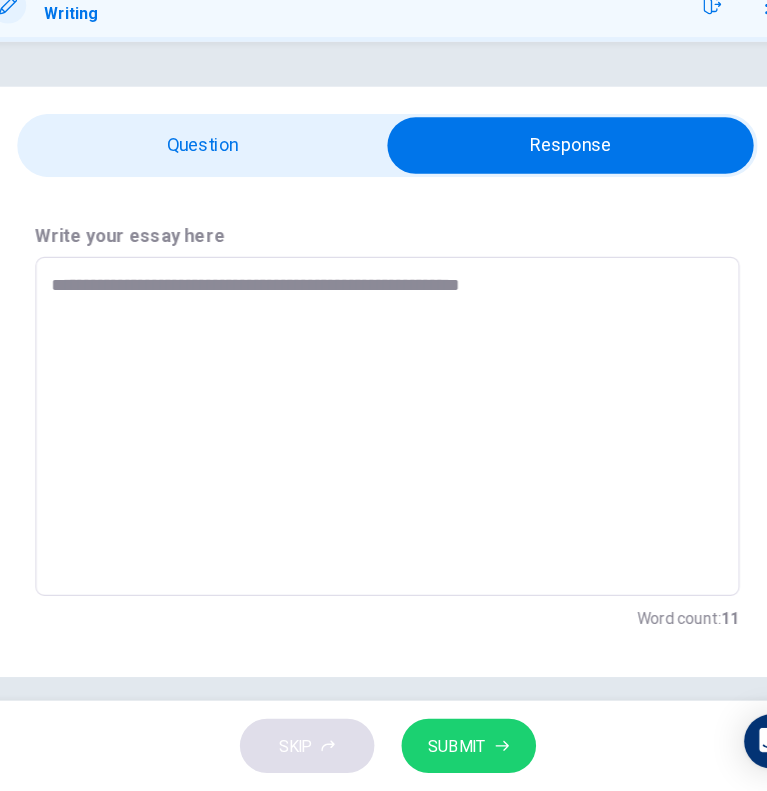 type on "*" 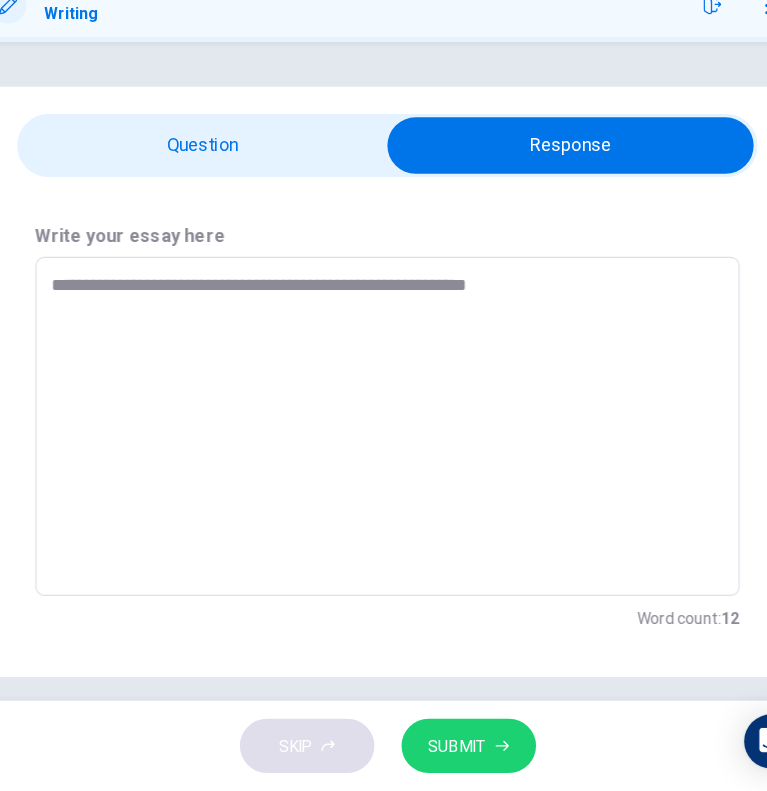 type on "**********" 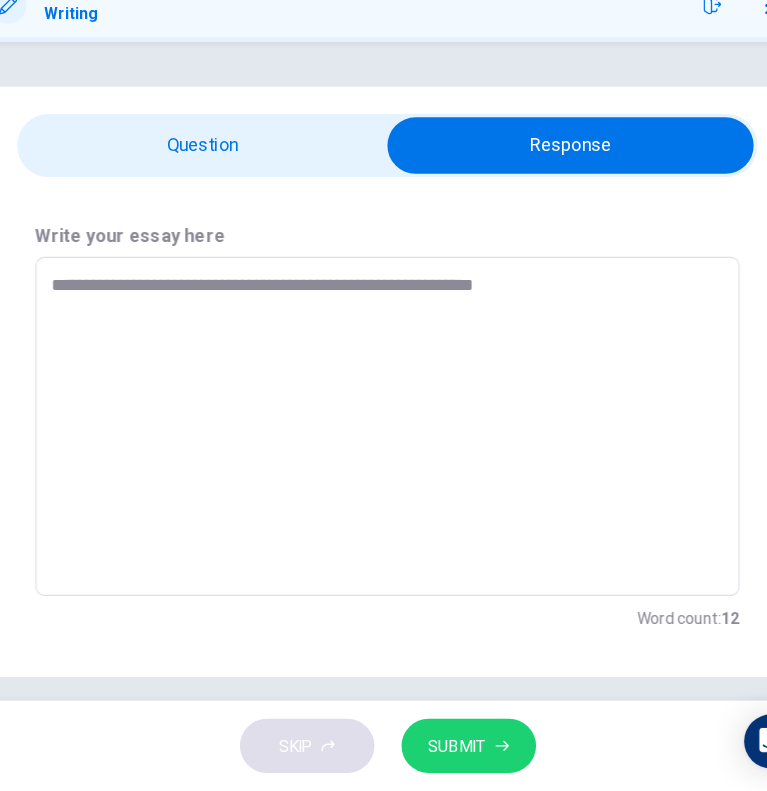 type on "*" 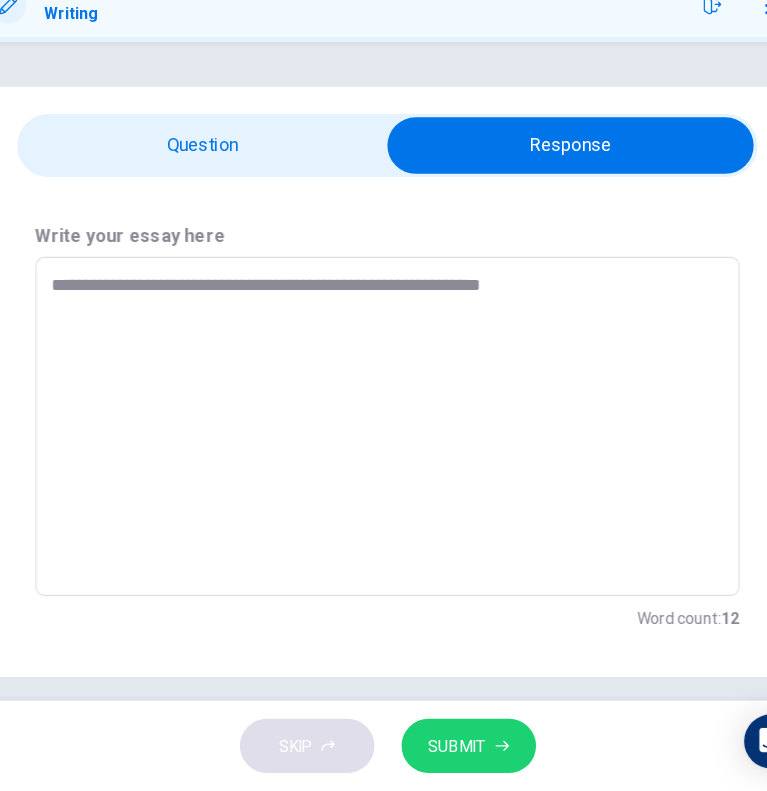 type on "*" 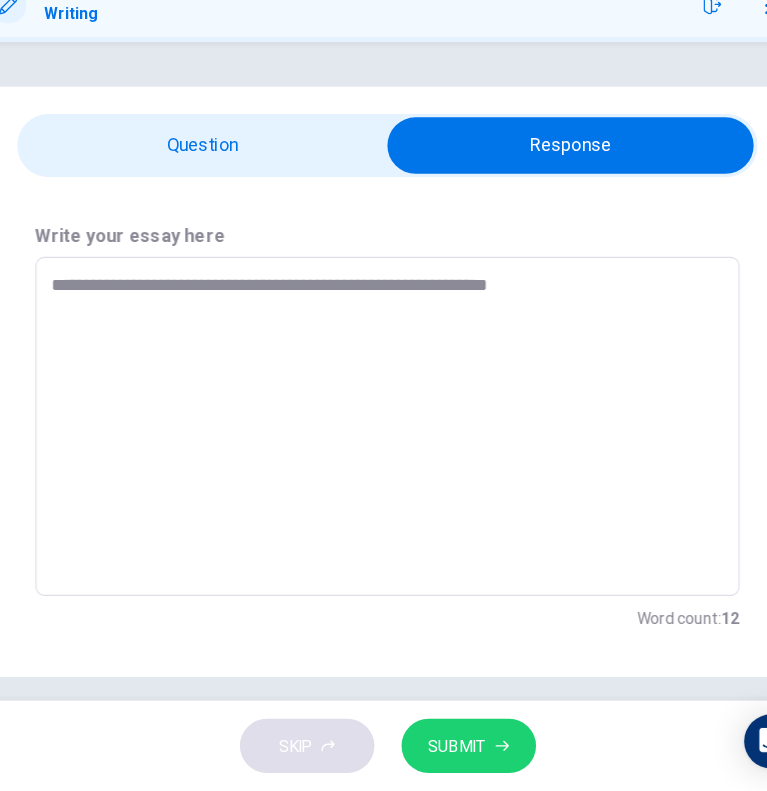 type on "*" 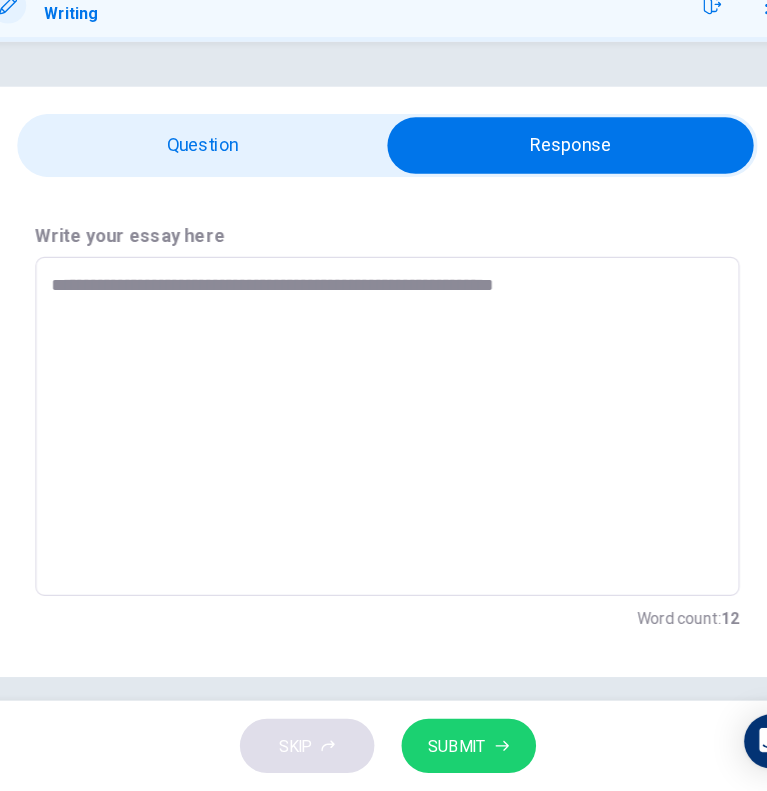 type on "*" 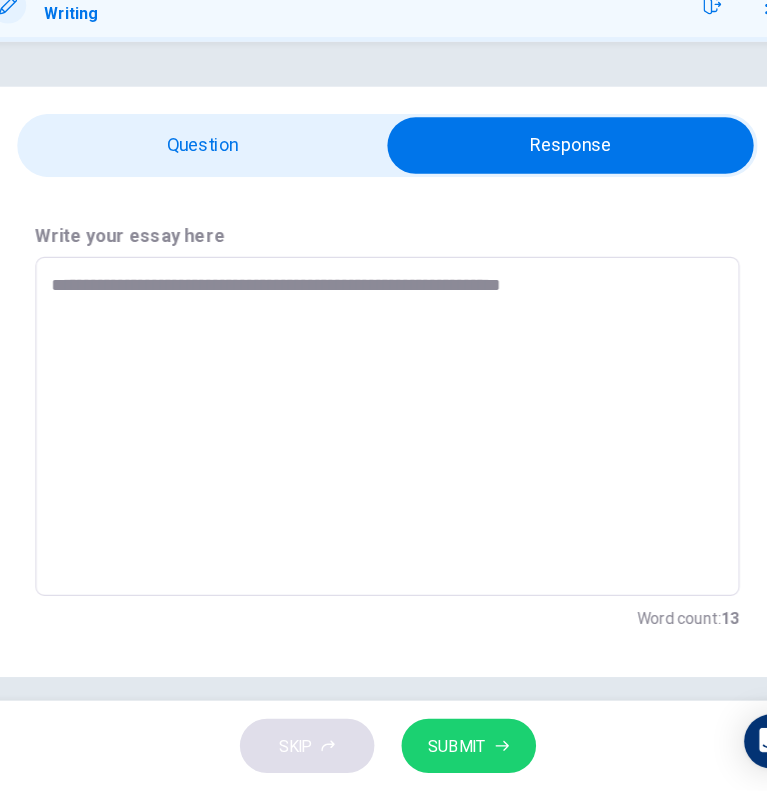 type on "**********" 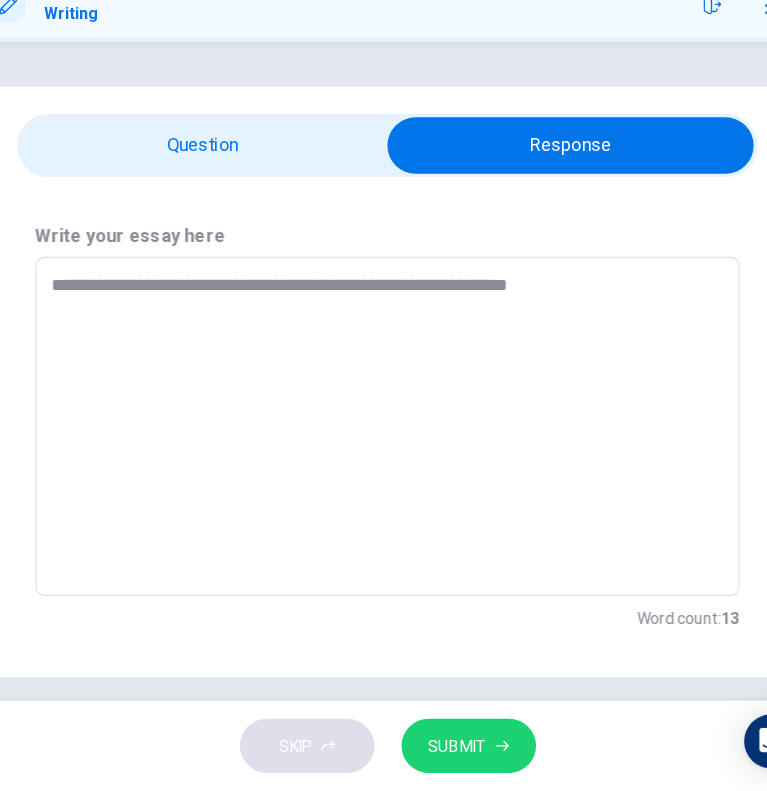 type on "*" 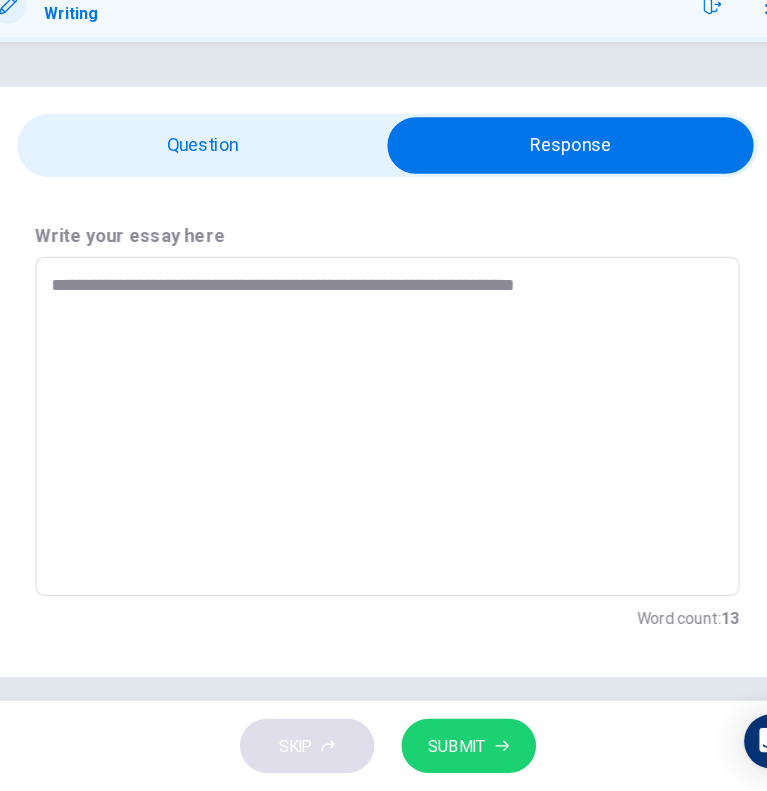 type on "*" 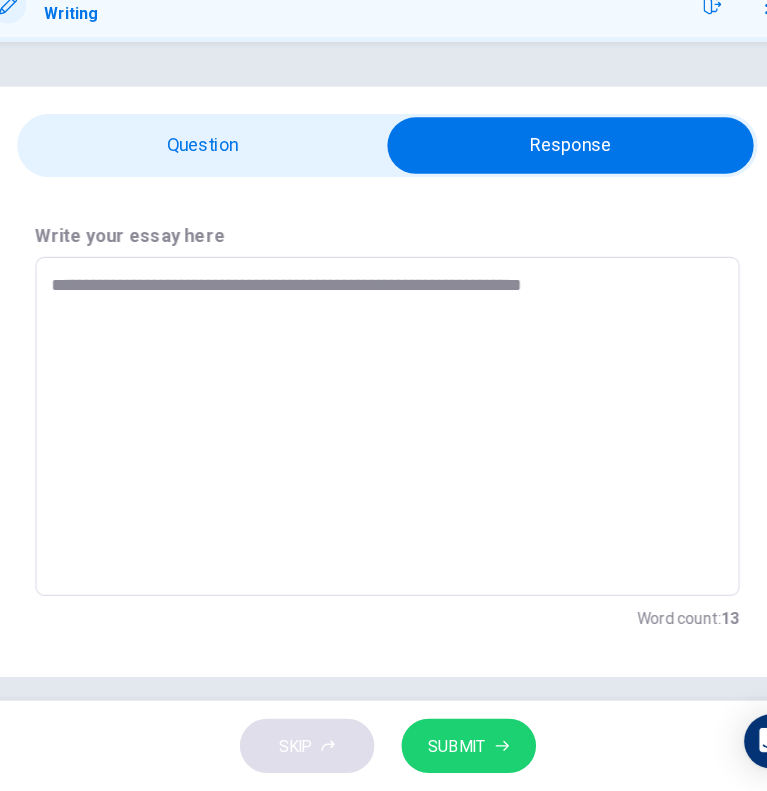 type on "*" 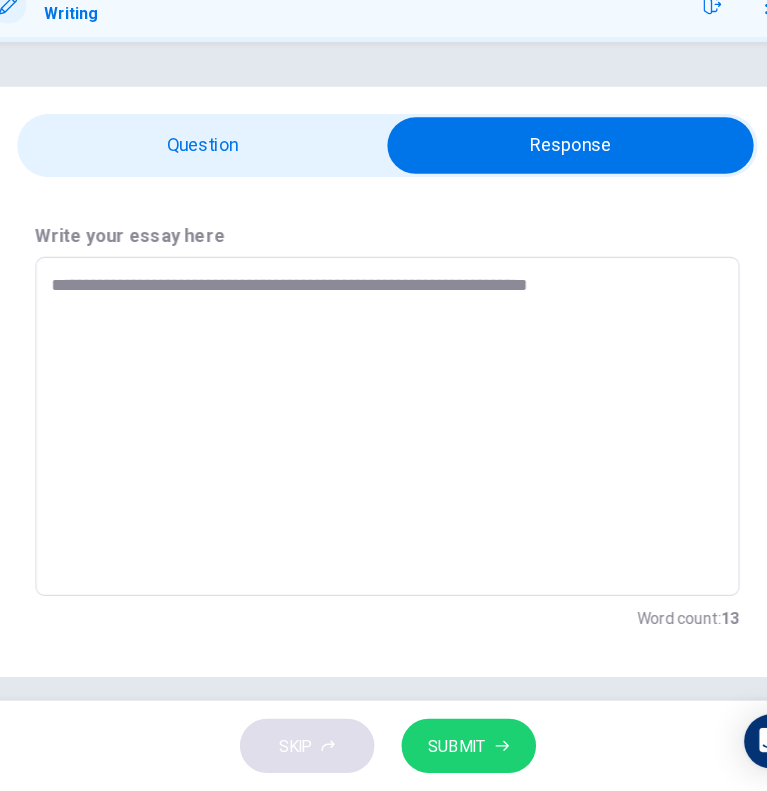 type on "*" 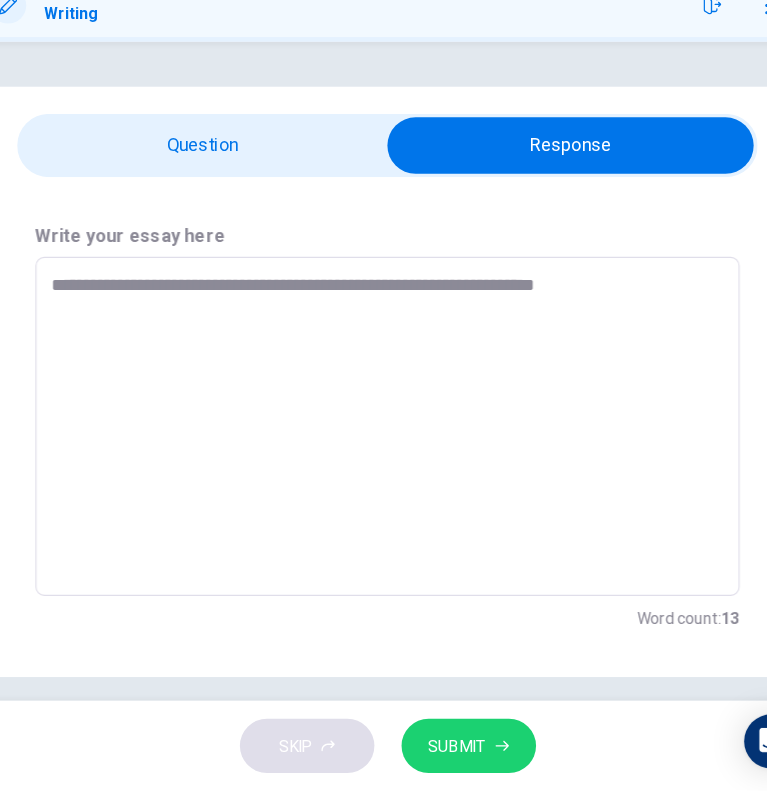 type on "*" 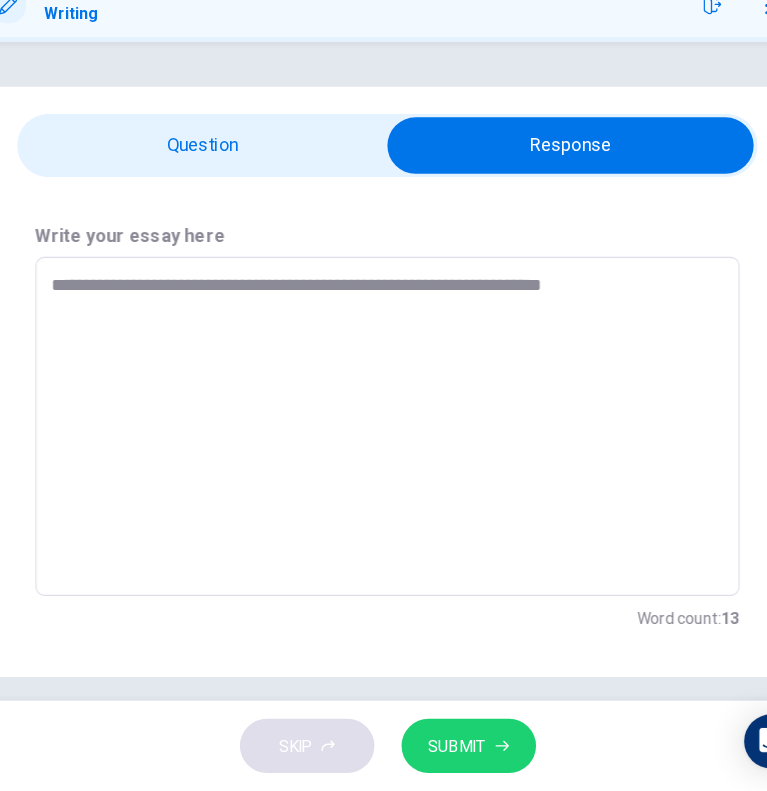 type on "**********" 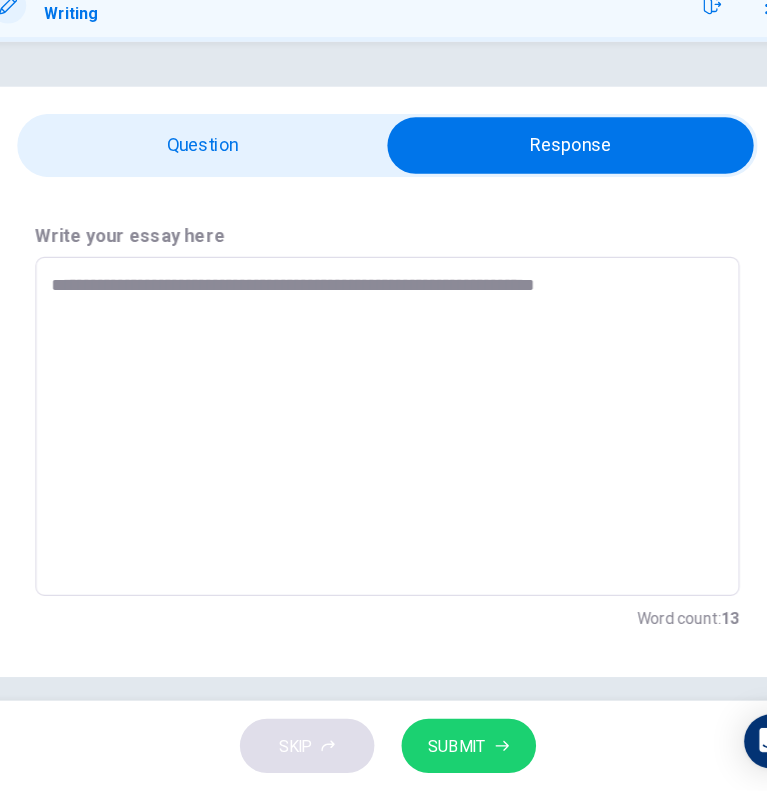 type on "*" 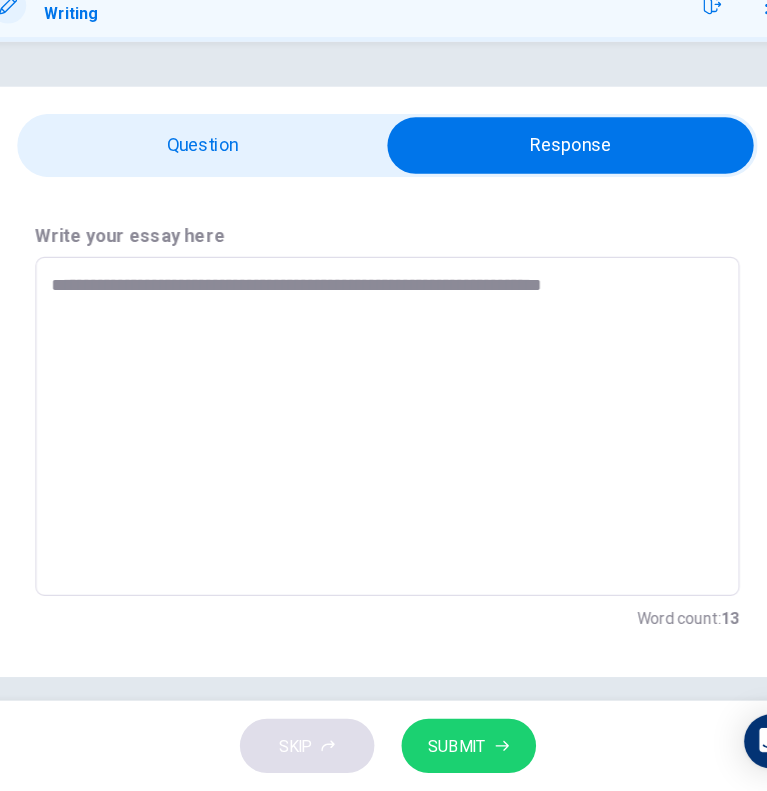 type on "*" 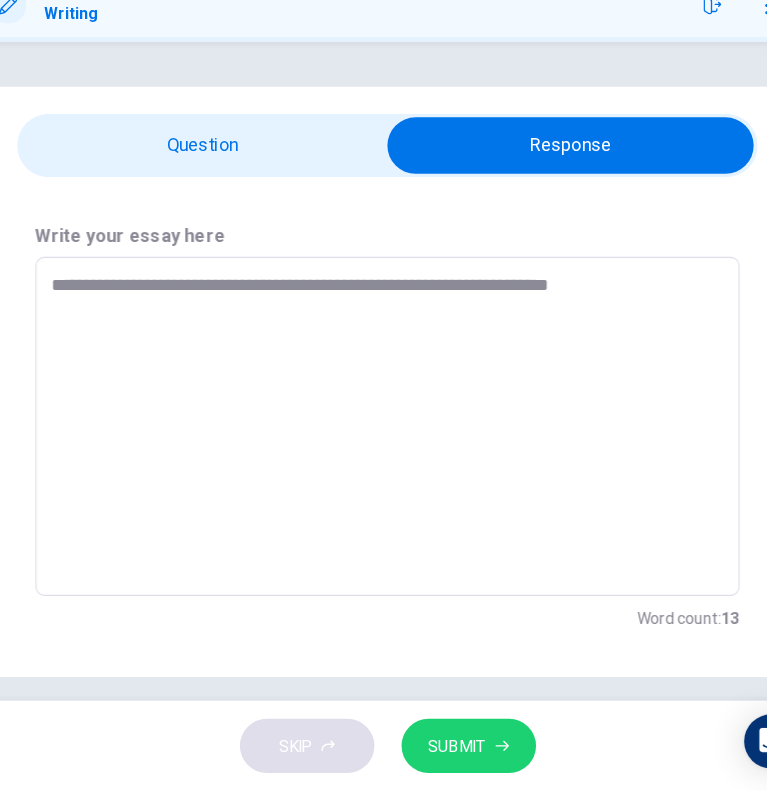 type on "**********" 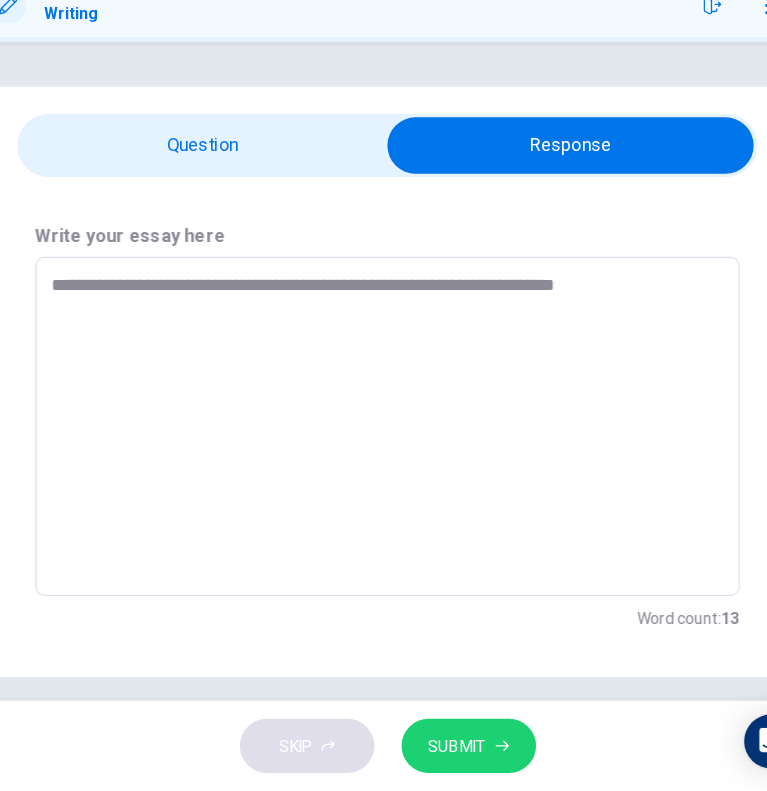 type on "*" 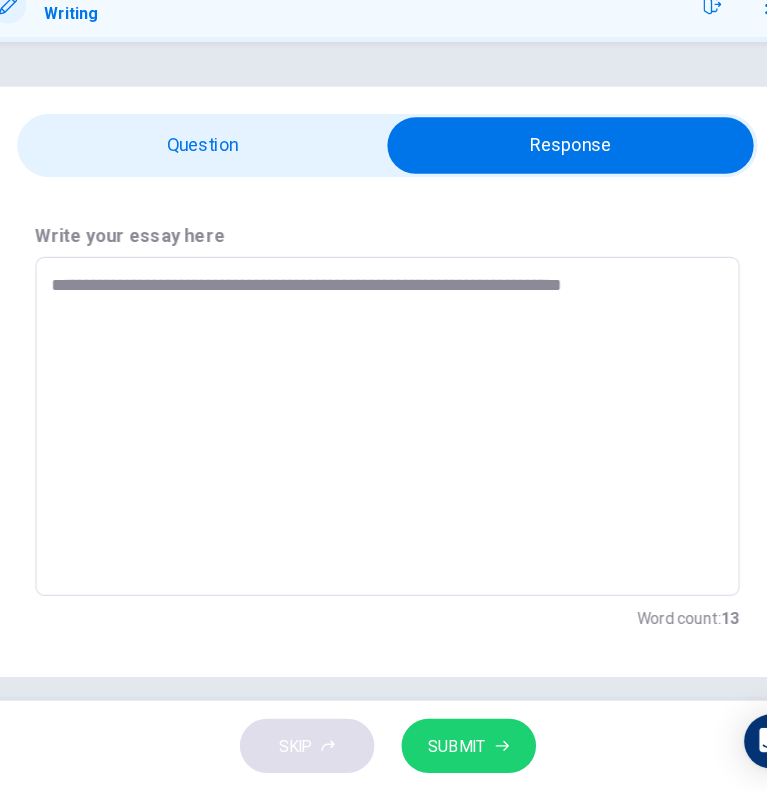 type on "*" 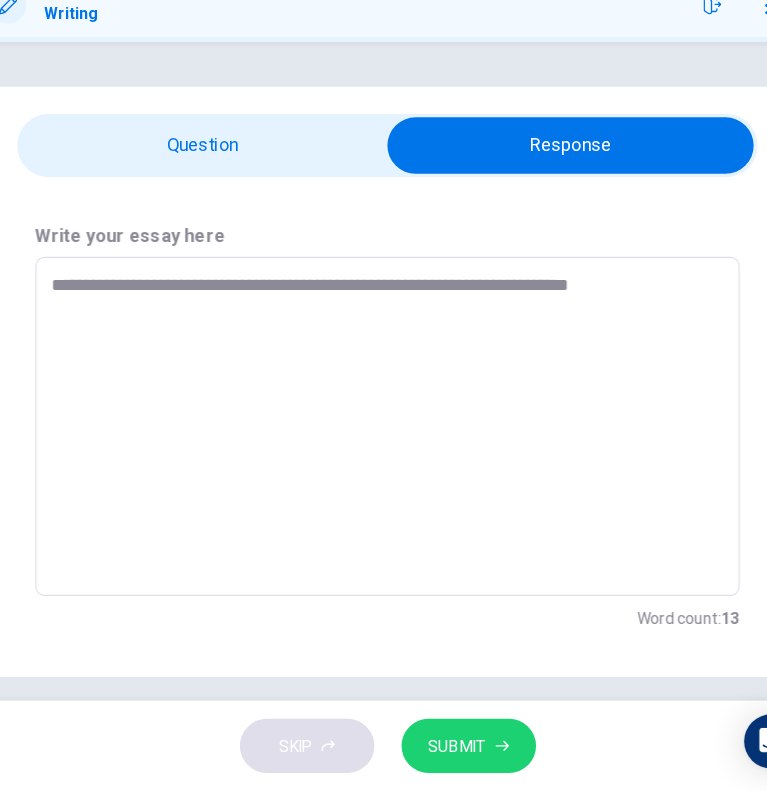 type on "**********" 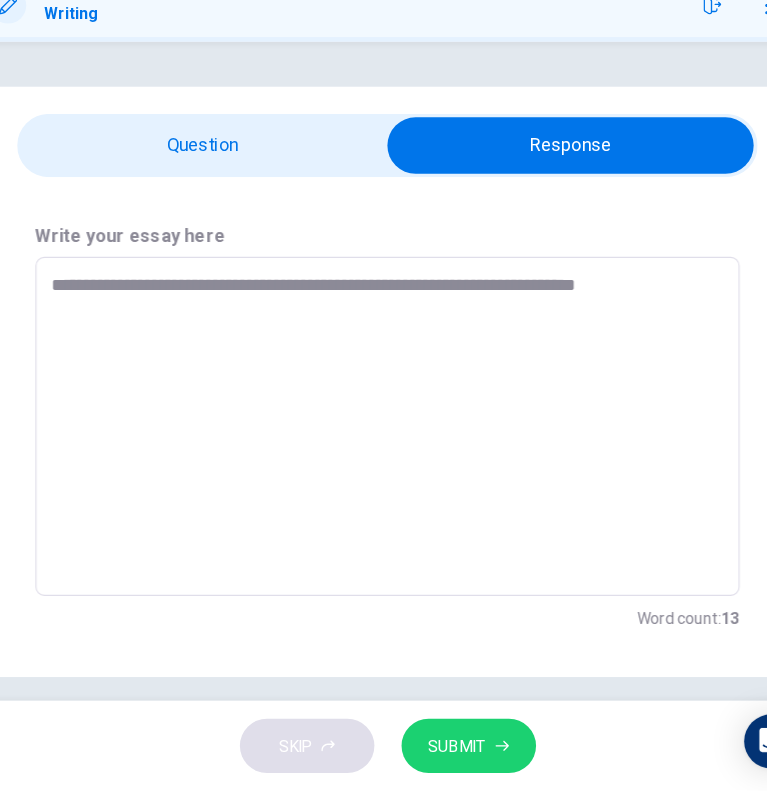 type on "*" 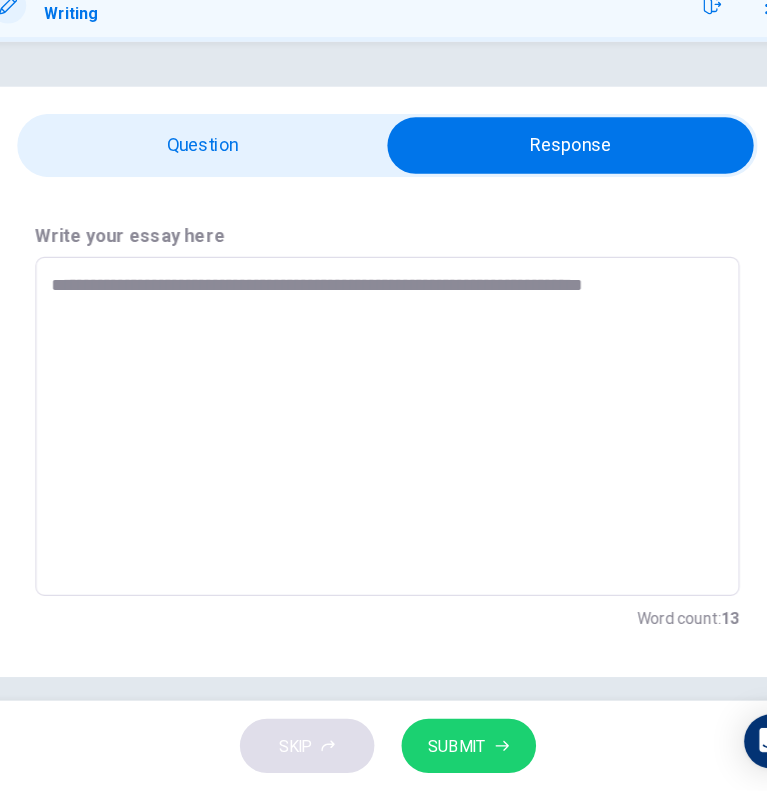 type 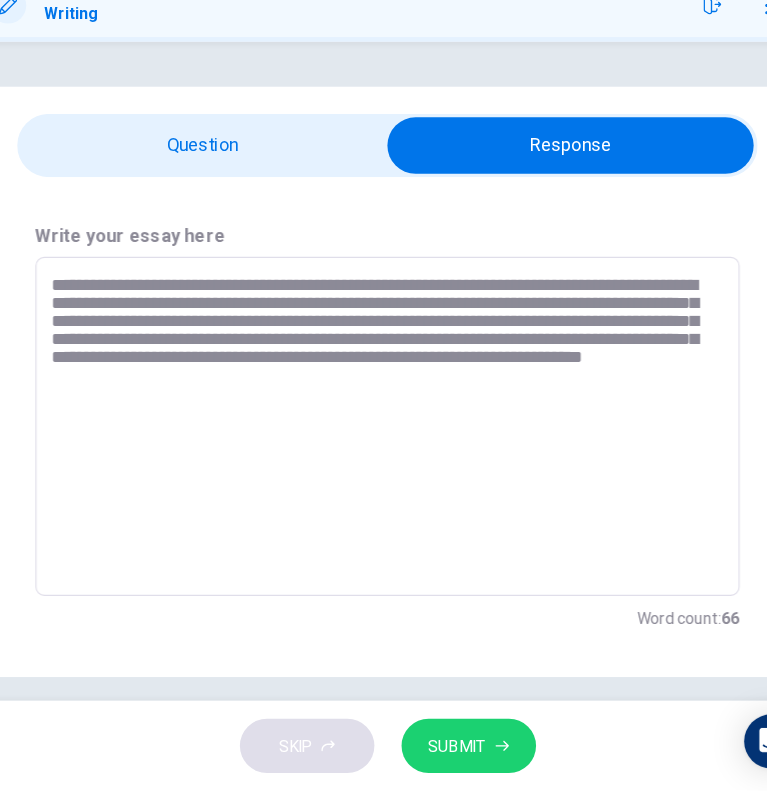 click on "**********" at bounding box center [378, 468] 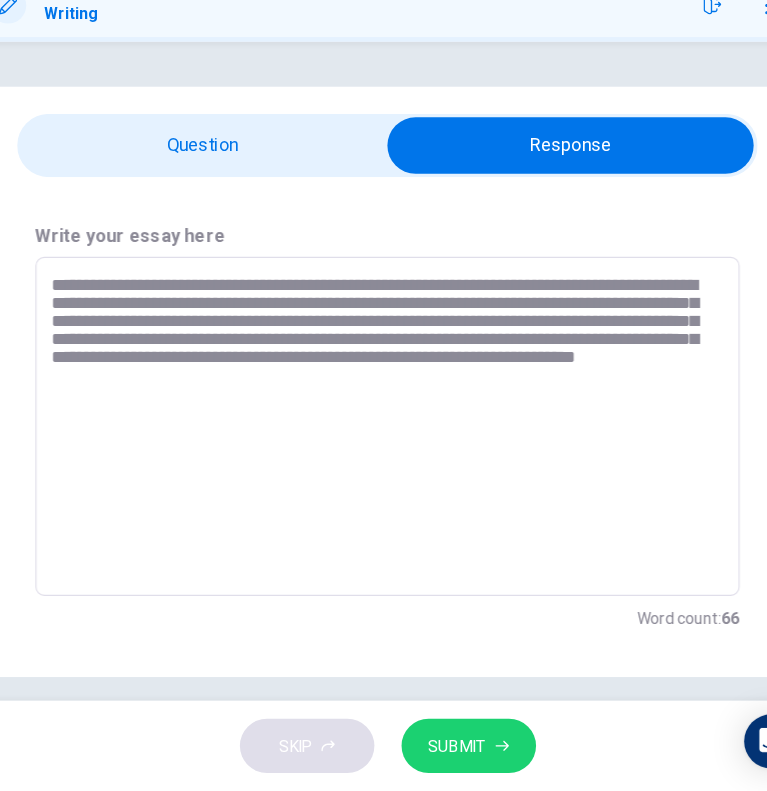 click on "**********" at bounding box center (378, 468) 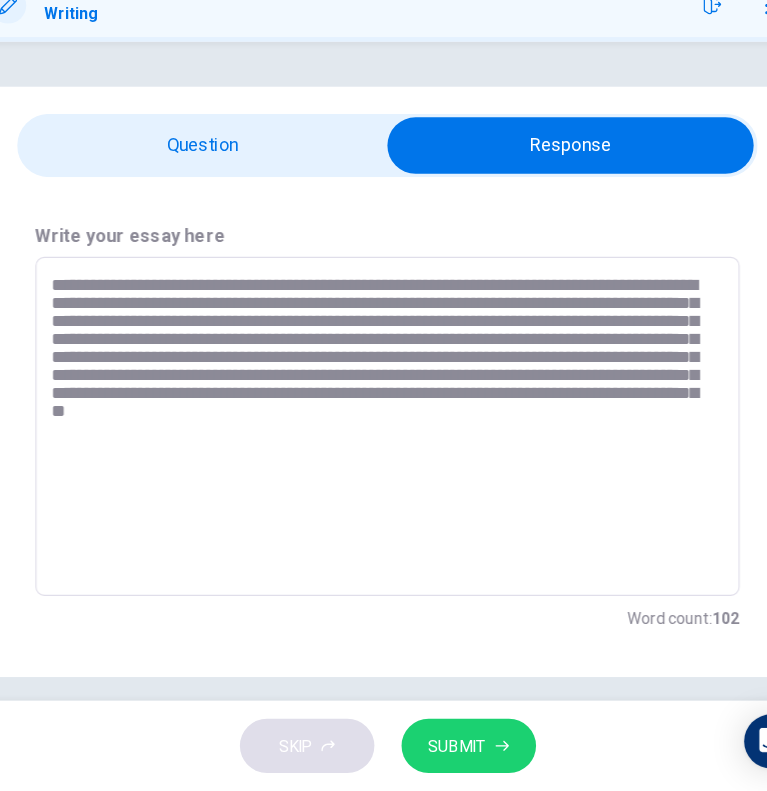 click on "**********" at bounding box center (378, 468) 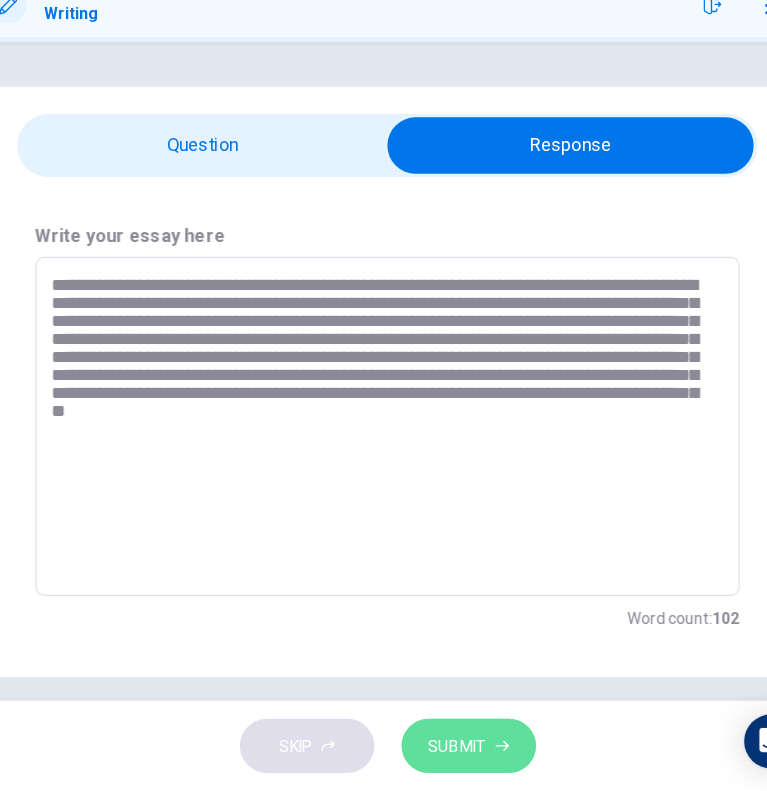 click on "SUBMIT" at bounding box center (455, 751) 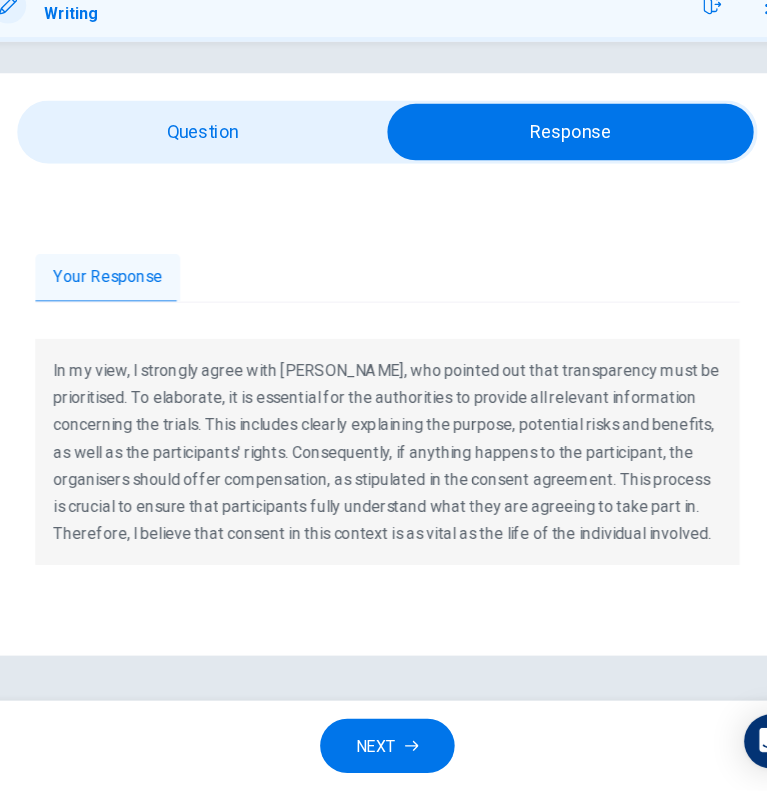 scroll, scrollTop: 35, scrollLeft: 0, axis: vertical 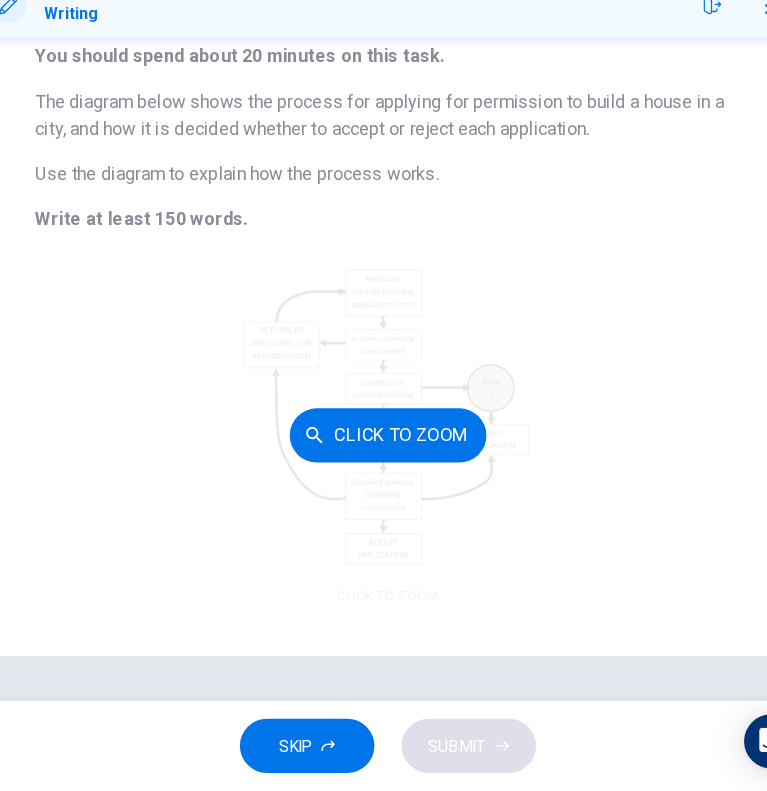 click on "Click to Zoom" at bounding box center [384, 476] 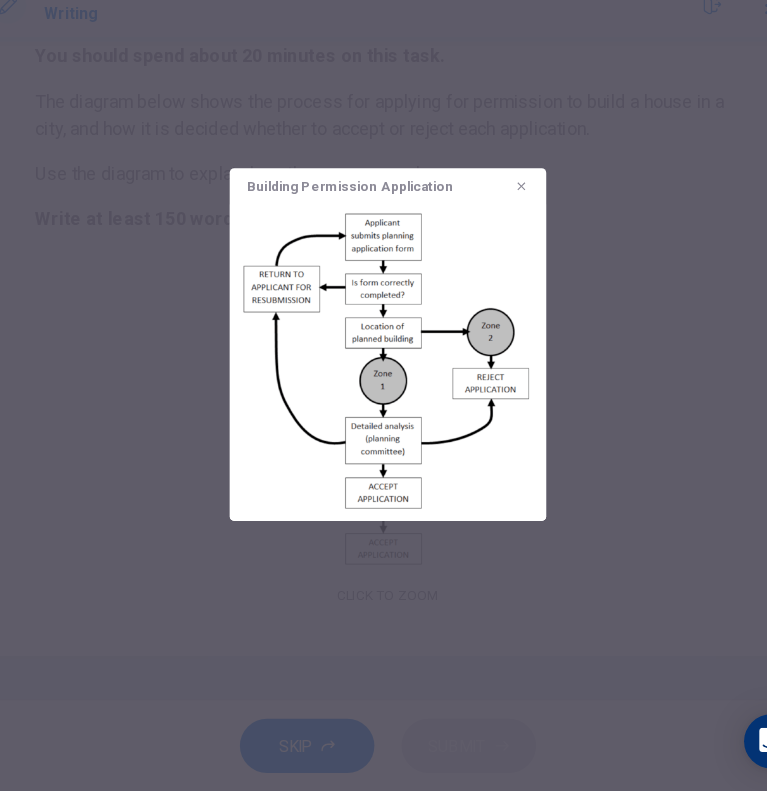 click 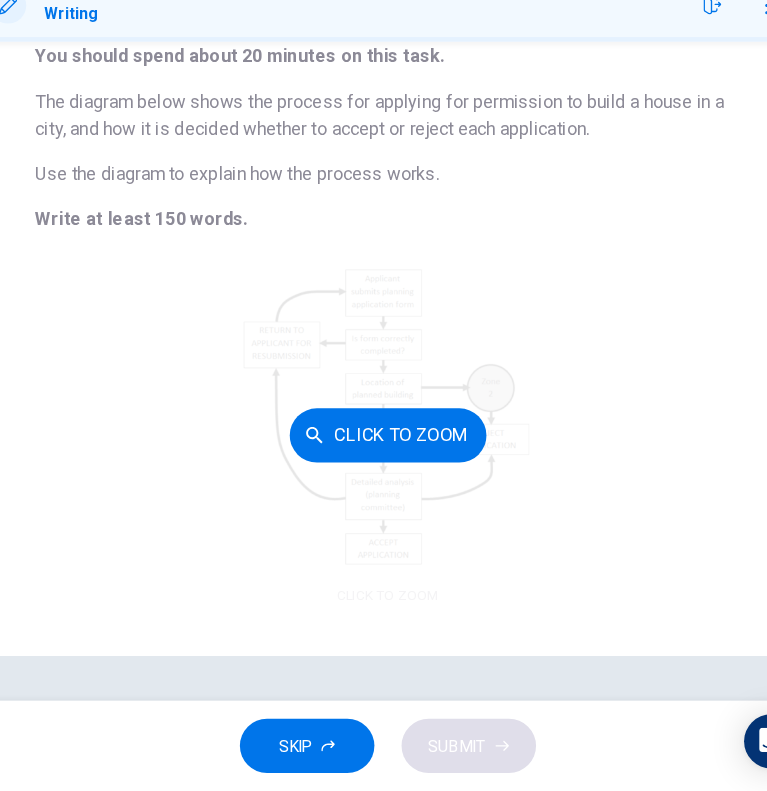 click on "Click to Zoom" at bounding box center [384, 476] 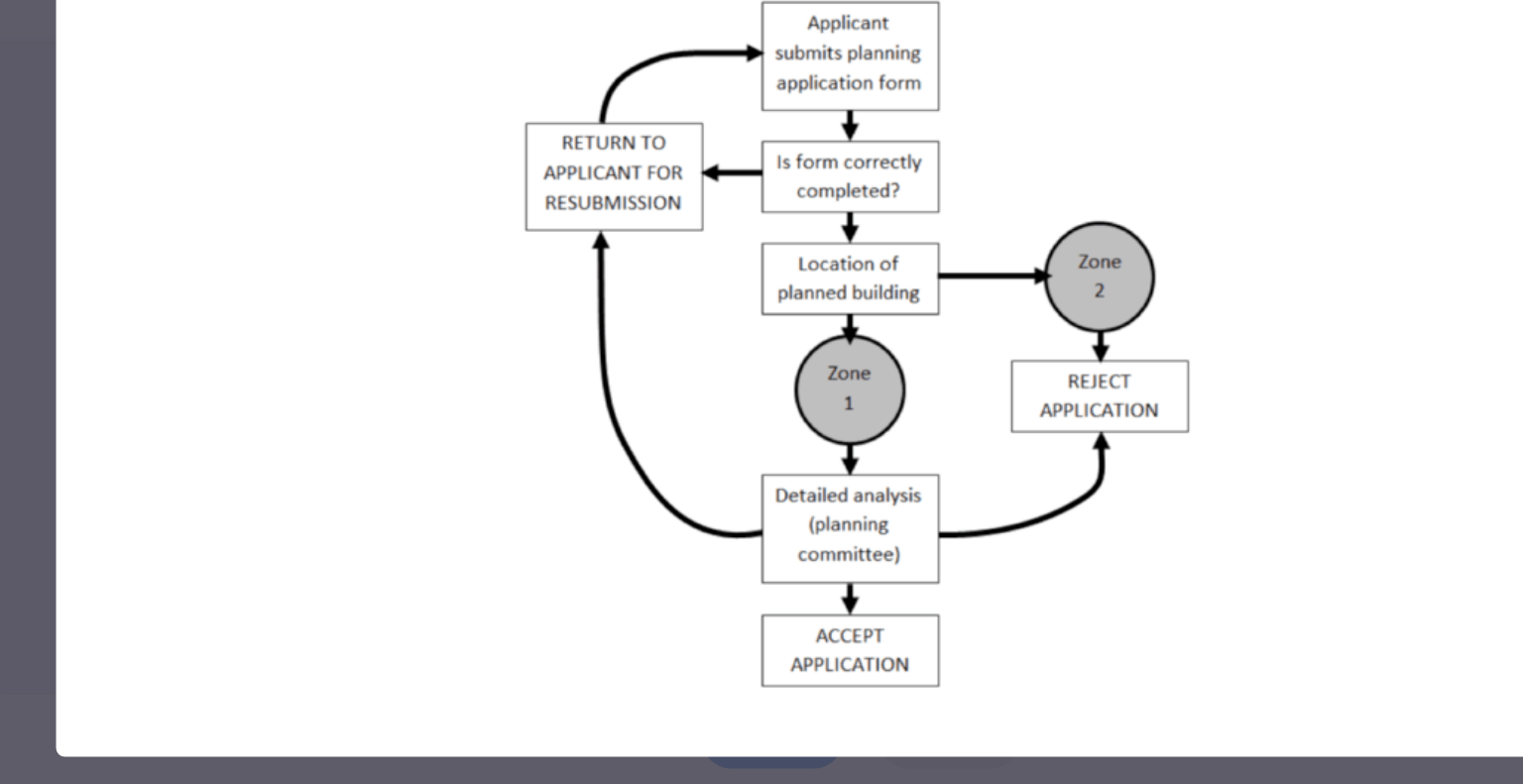 scroll, scrollTop: 190, scrollLeft: 0, axis: vertical 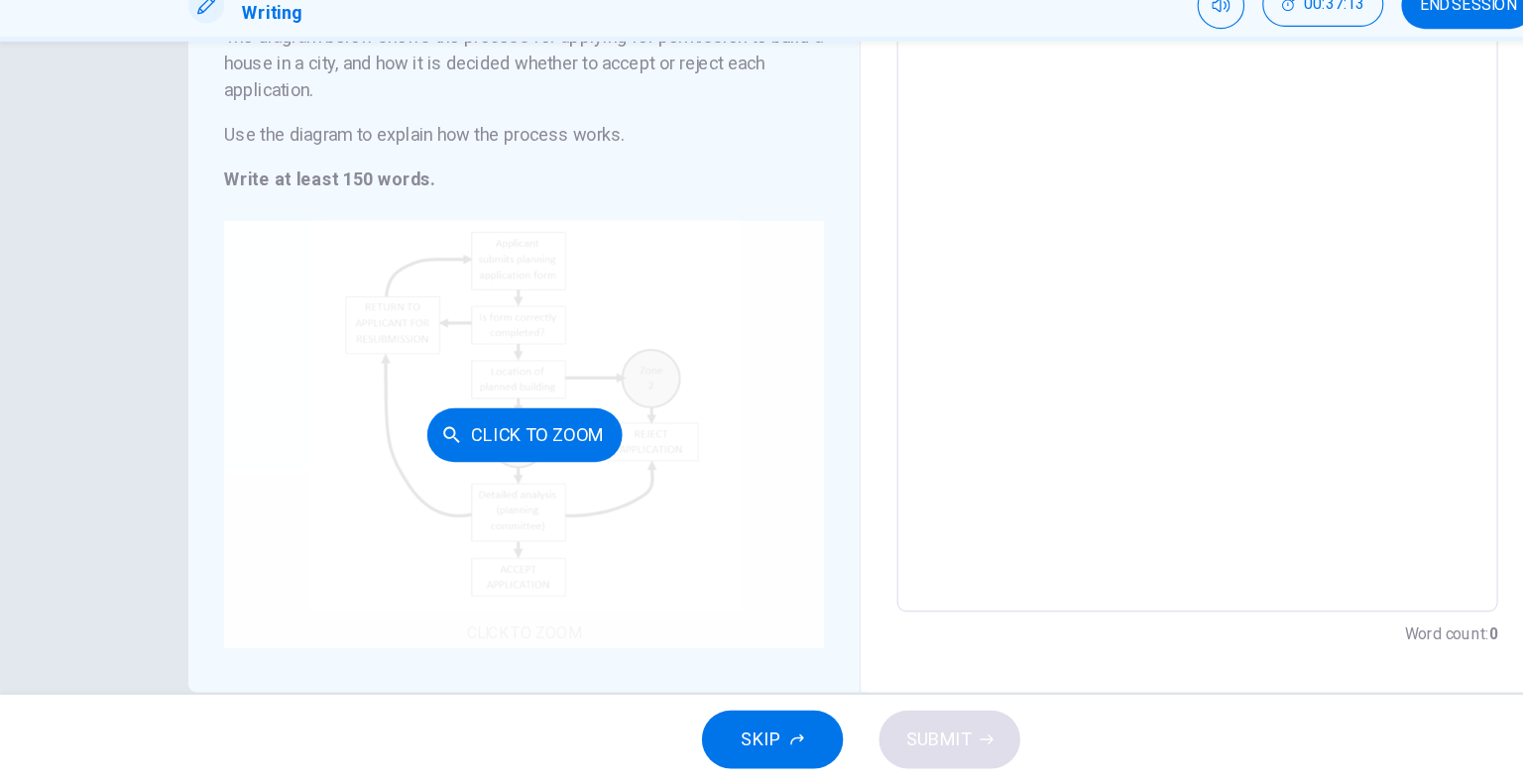 click on "Click to Zoom" at bounding box center [463, 474] 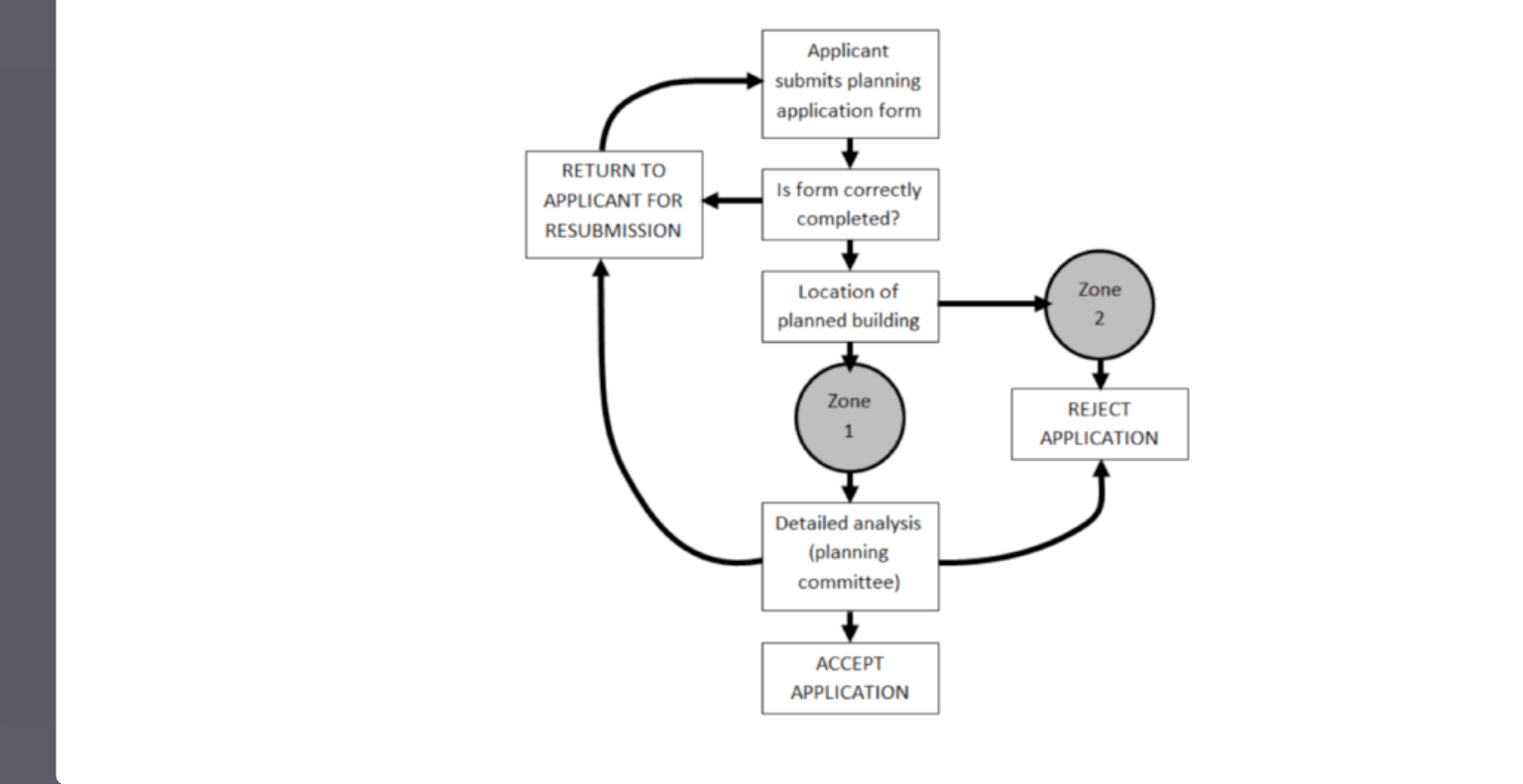 drag, startPoint x: 459, startPoint y: 73, endPoint x: 482, endPoint y: 160, distance: 89.98889 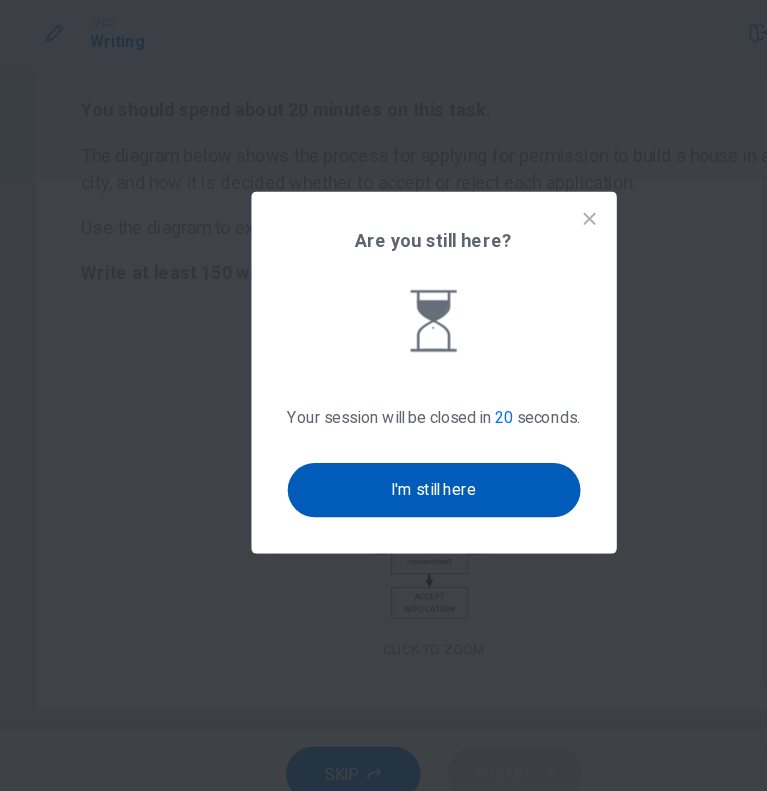 click on "I'm still here" at bounding box center [383, 500] 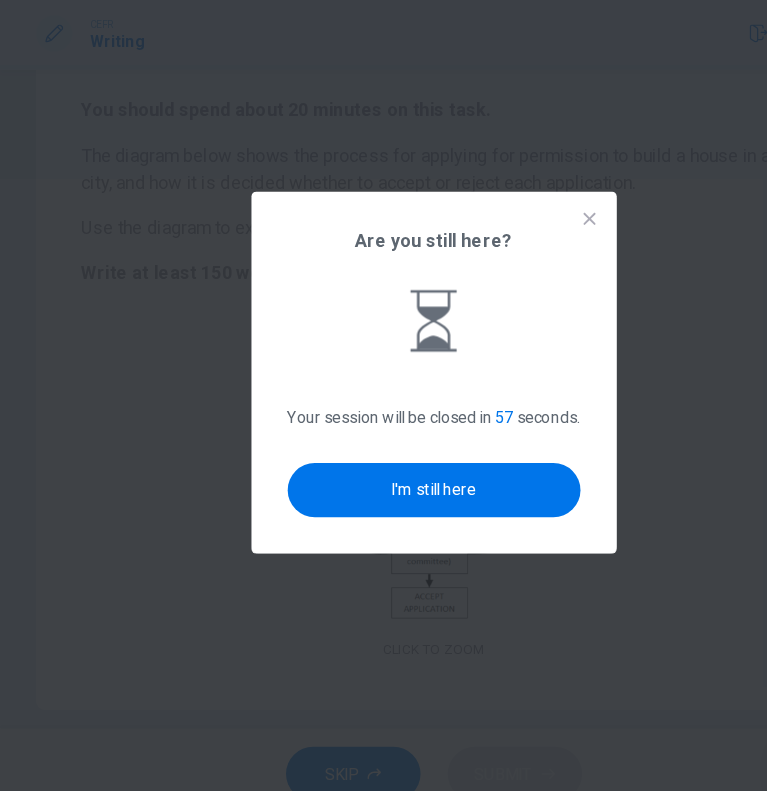 click on "Are you still here? Your session will be closed in   57   seconds. I'm still here" at bounding box center (383, 396) 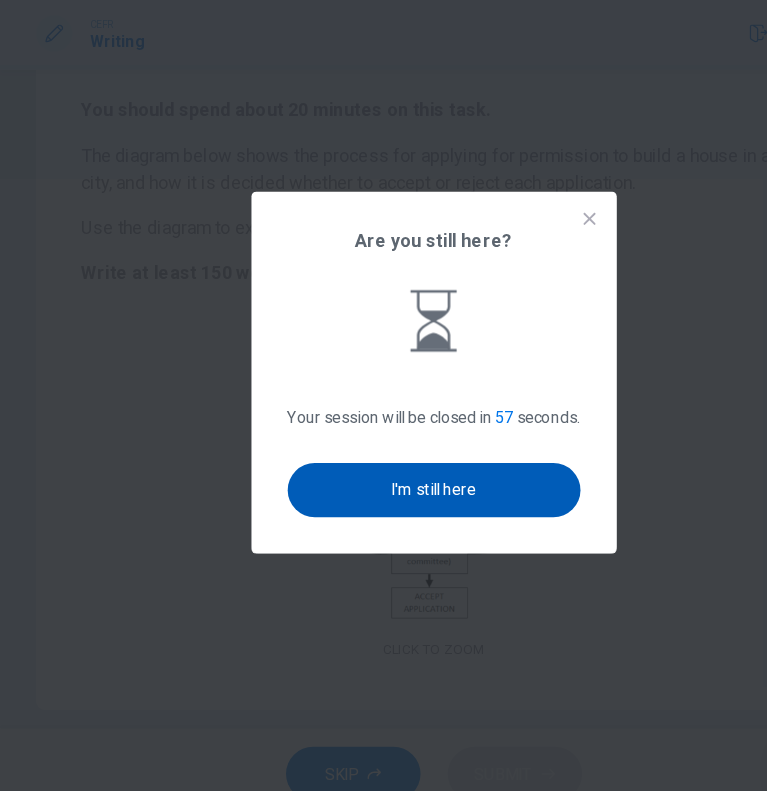 click on "I'm still here" at bounding box center (383, 500) 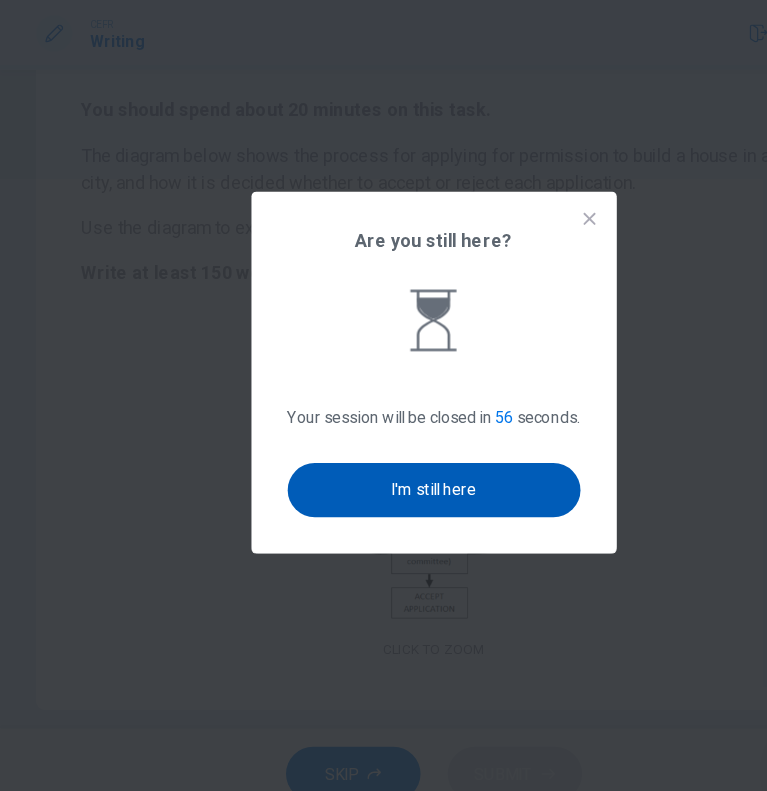 click on "I'm still here" at bounding box center [383, 500] 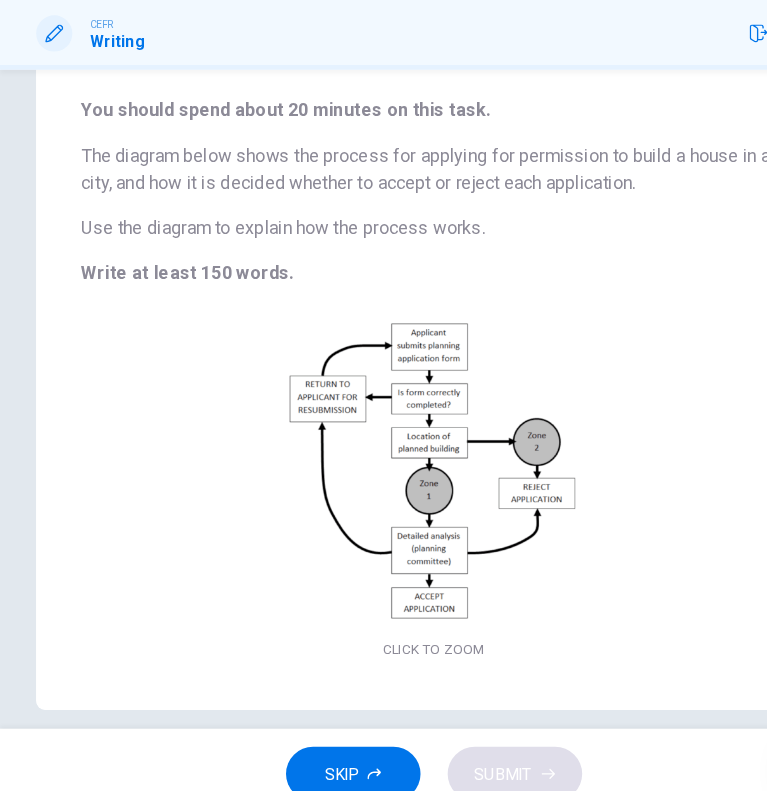 click on "The diagram below shows the process for applying for permission to build a house in a city, and how it is decided whether to accept or reject each application." at bounding box center [383, 216] 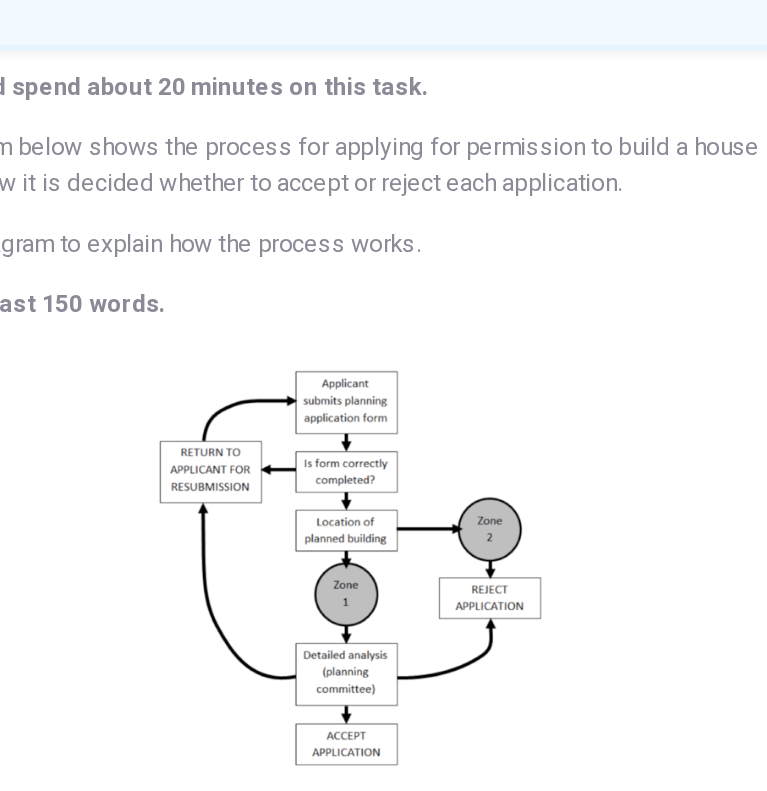 scroll, scrollTop: 215, scrollLeft: 0, axis: vertical 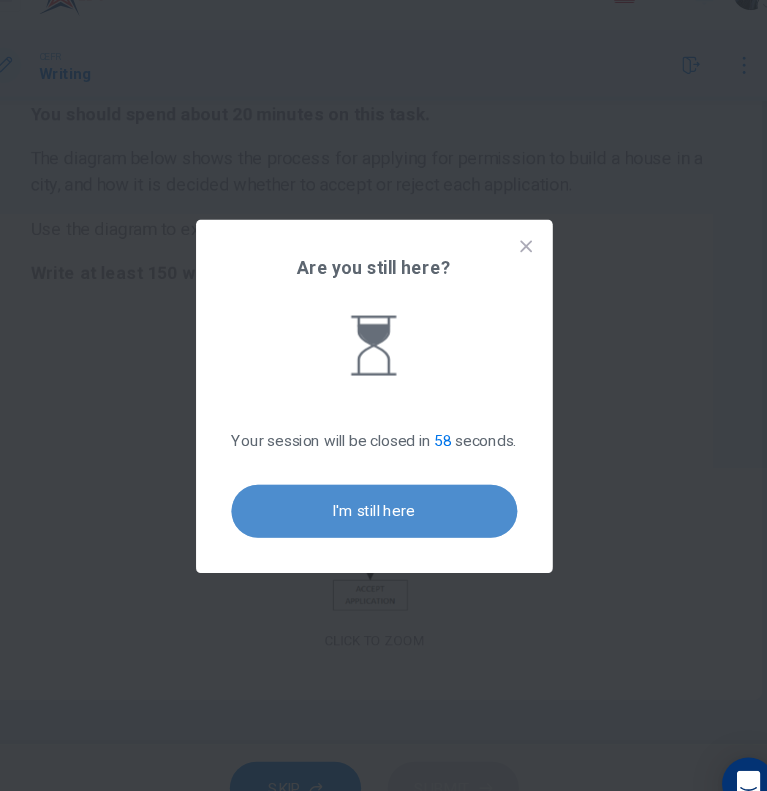 click on "I'm still here" at bounding box center (383, 500) 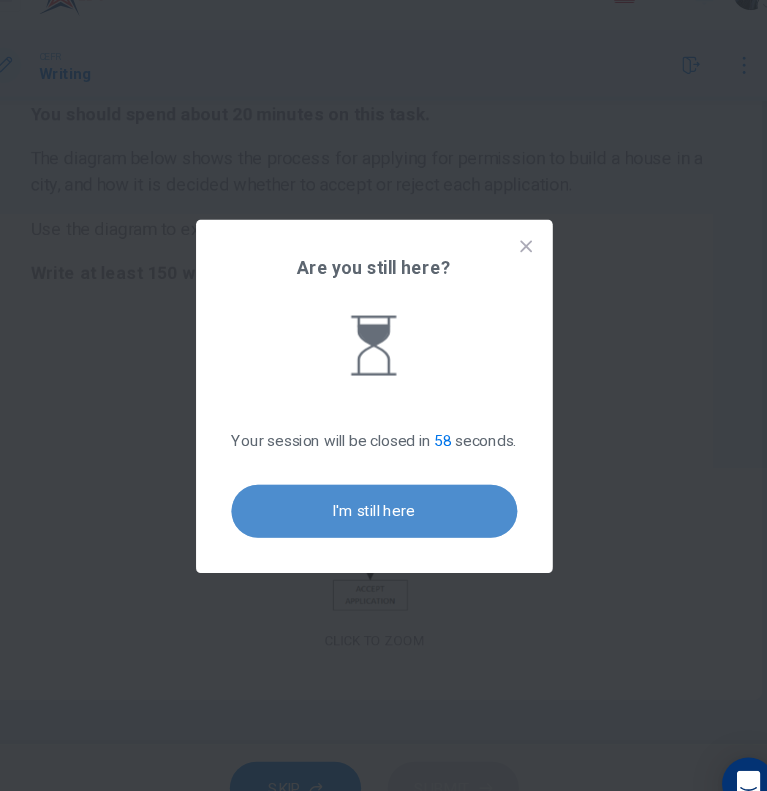 click on "I'm still here" at bounding box center (383, 500) 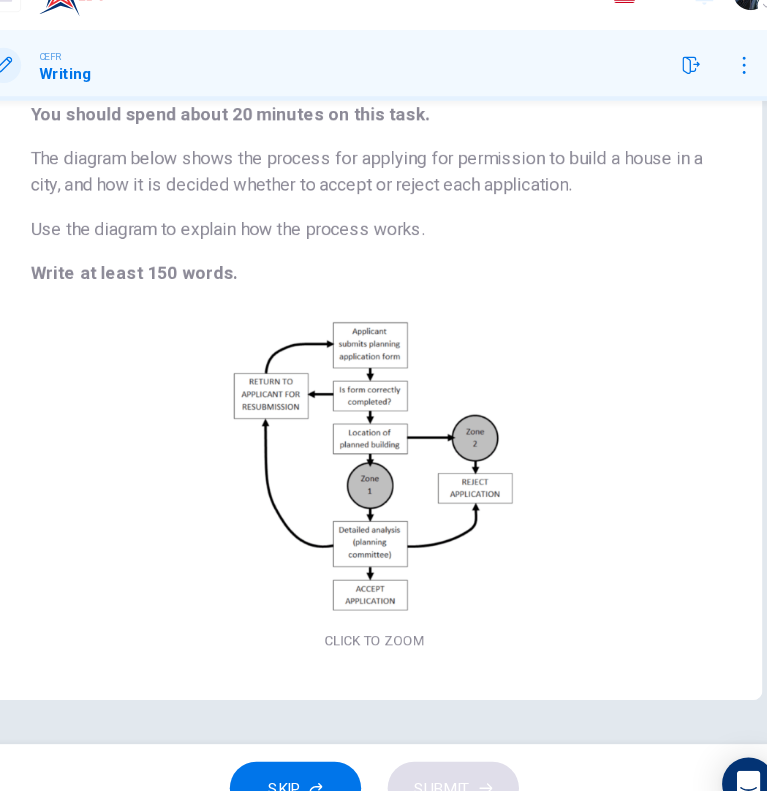 scroll, scrollTop: 0, scrollLeft: 0, axis: both 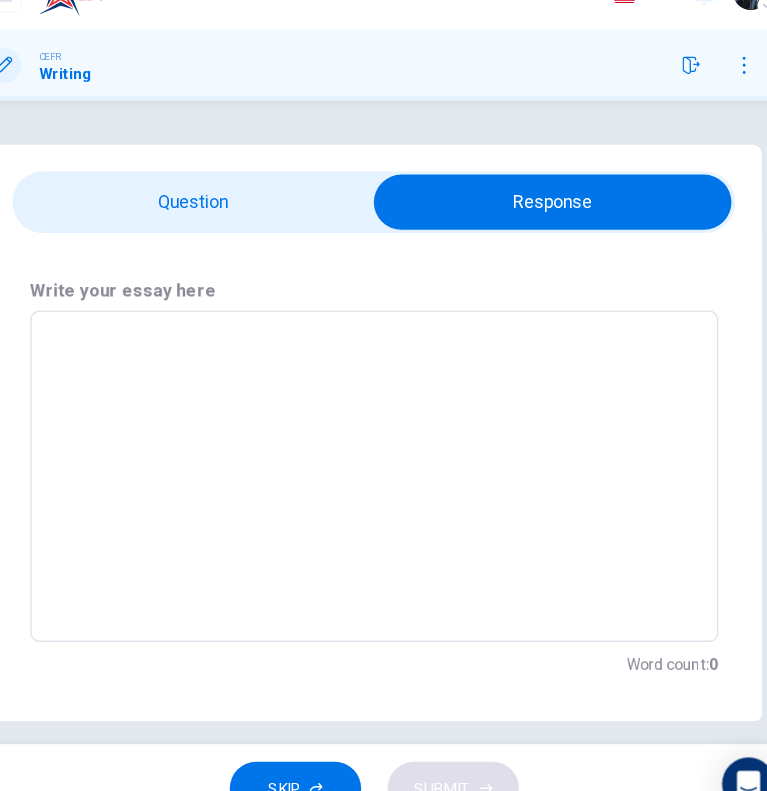 click at bounding box center (383, 468) 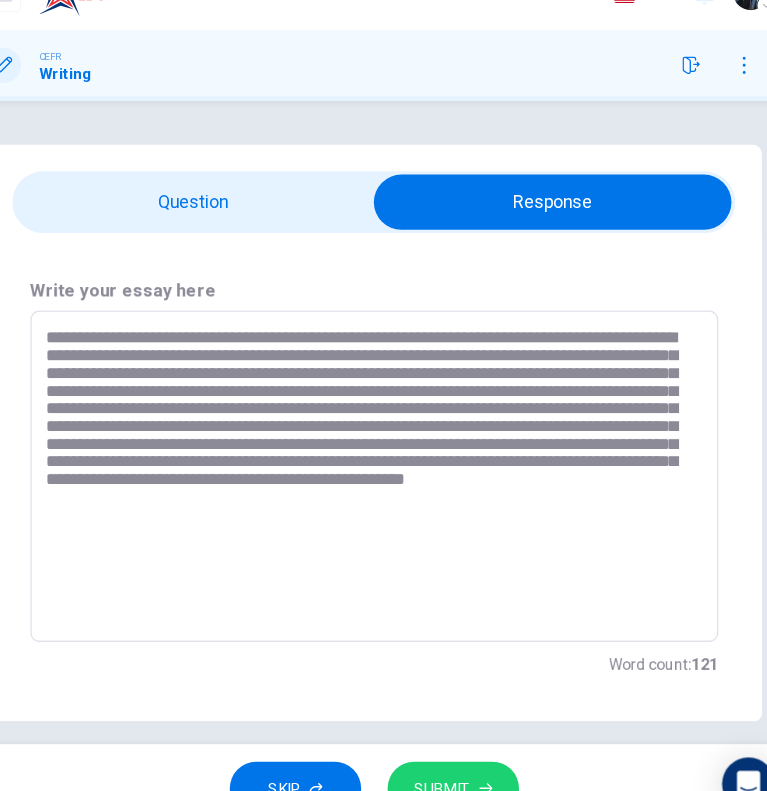 click on "**********" at bounding box center [378, 468] 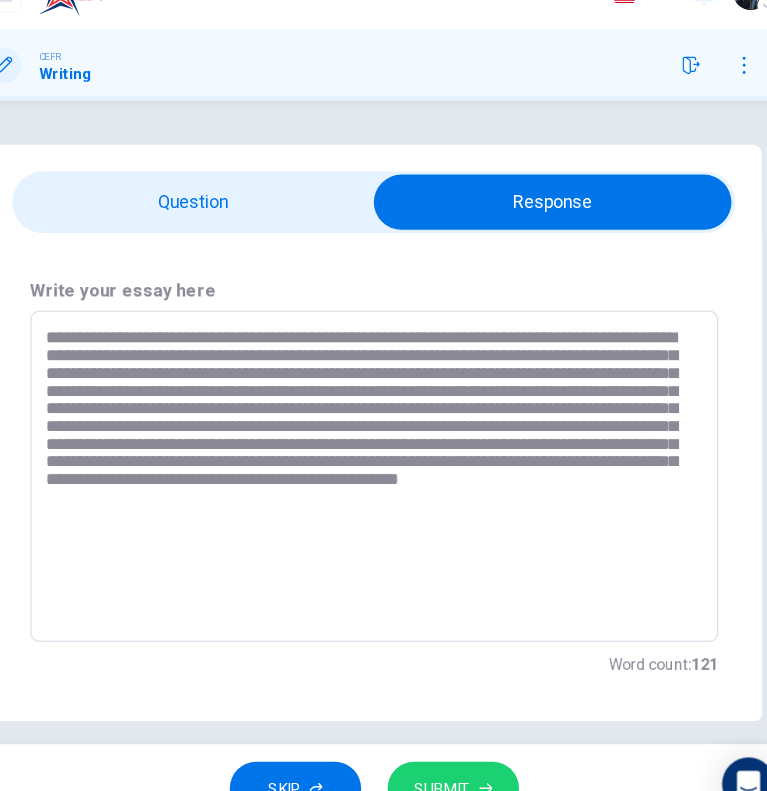 click on "**********" at bounding box center [378, 468] 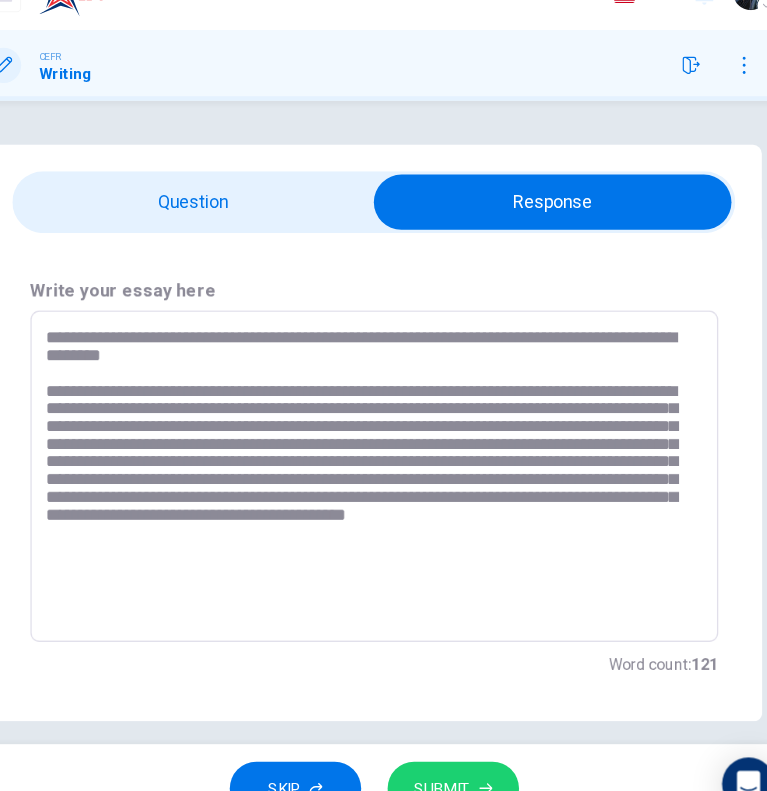 click on "**********" at bounding box center (378, 468) 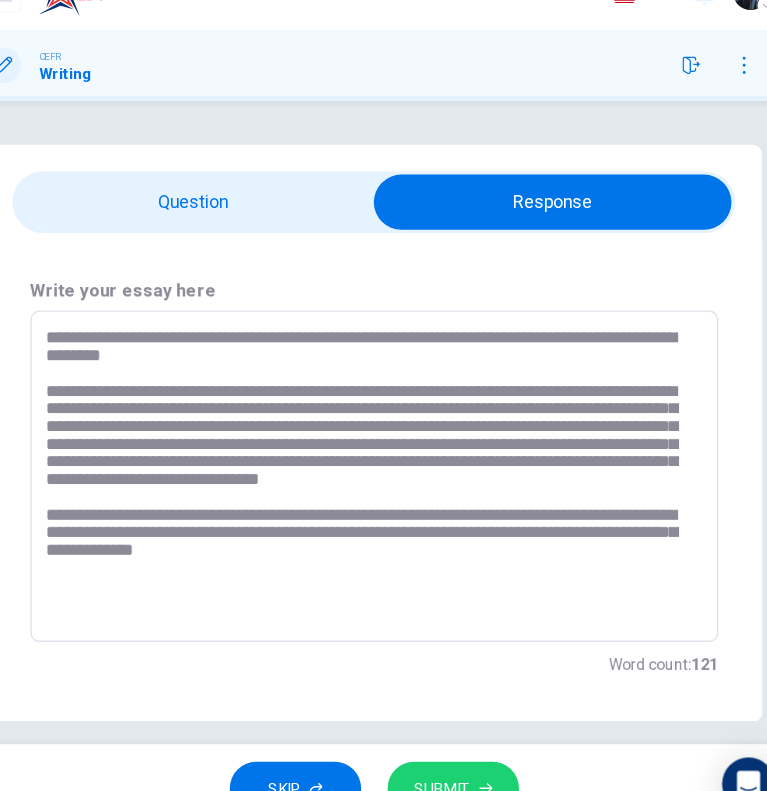 click on "**********" at bounding box center (378, 468) 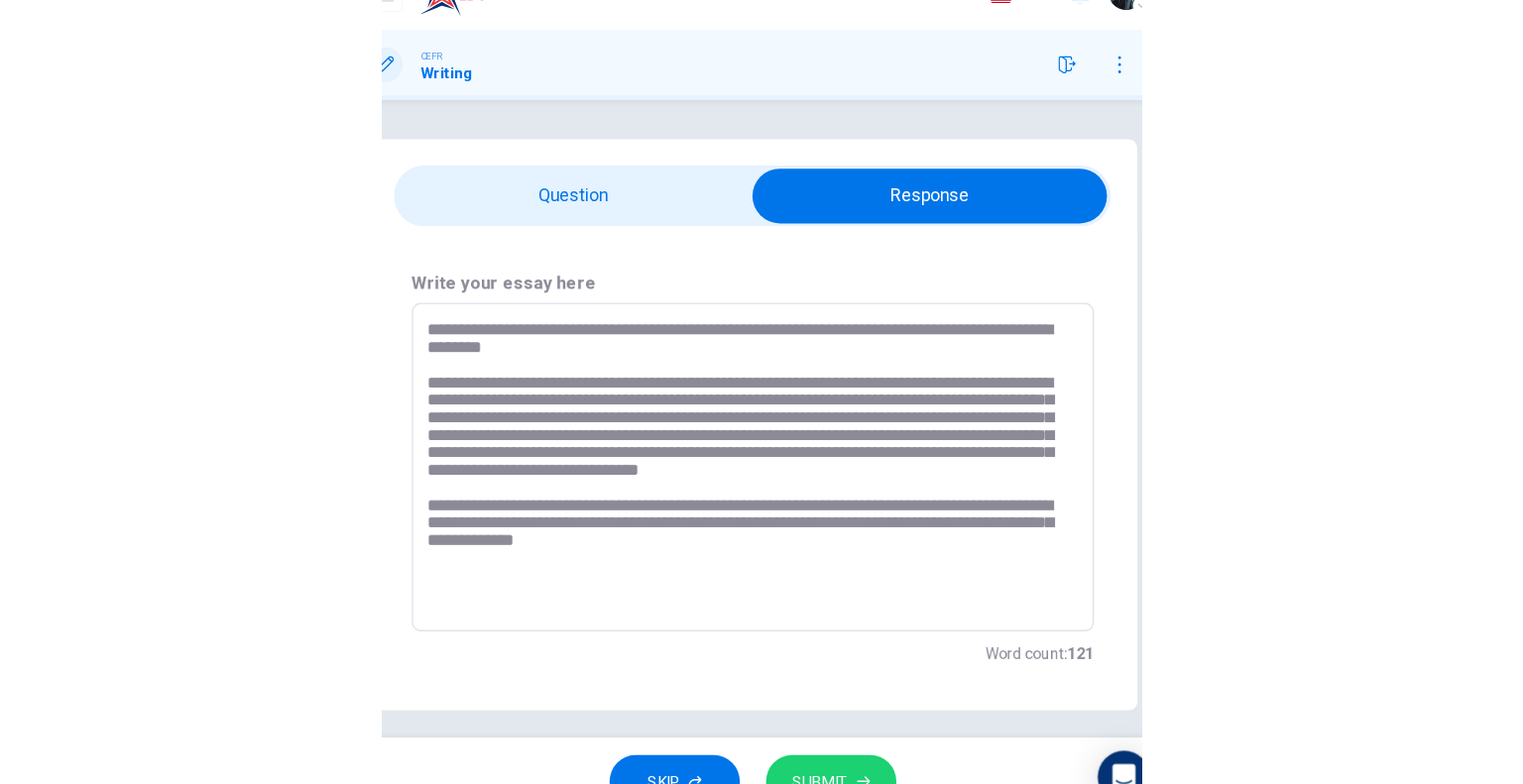 scroll, scrollTop: 0, scrollLeft: 0, axis: both 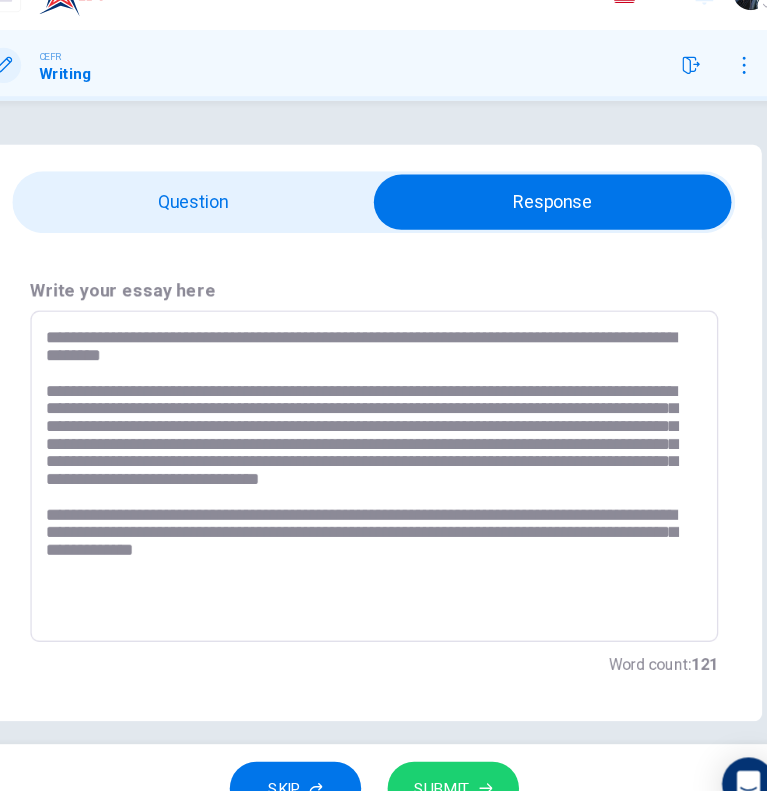 click on "**********" at bounding box center [378, 468] 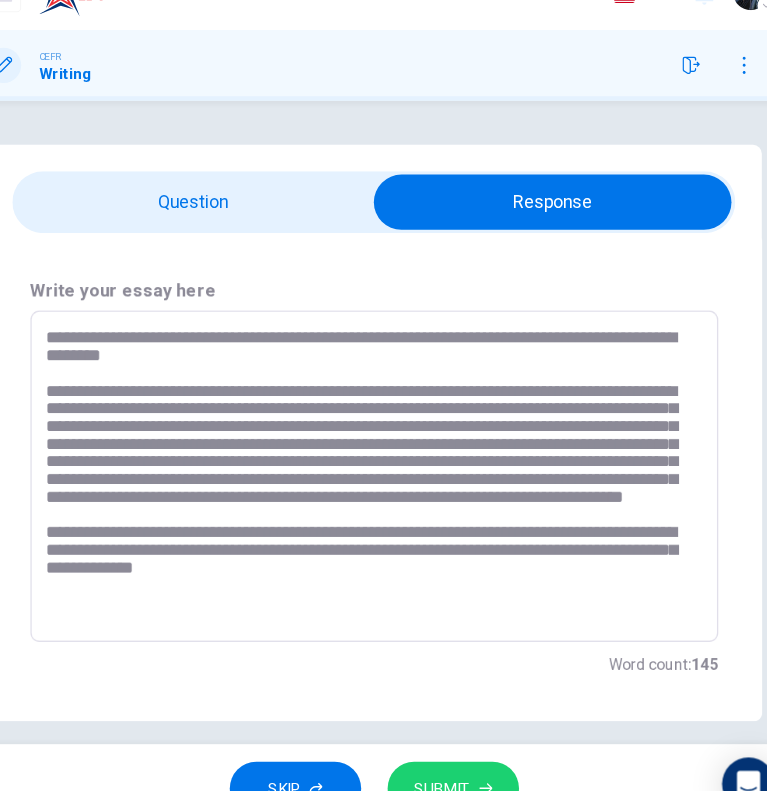 drag, startPoint x: 608, startPoint y: 452, endPoint x: 241, endPoint y: 453, distance: 367.00137 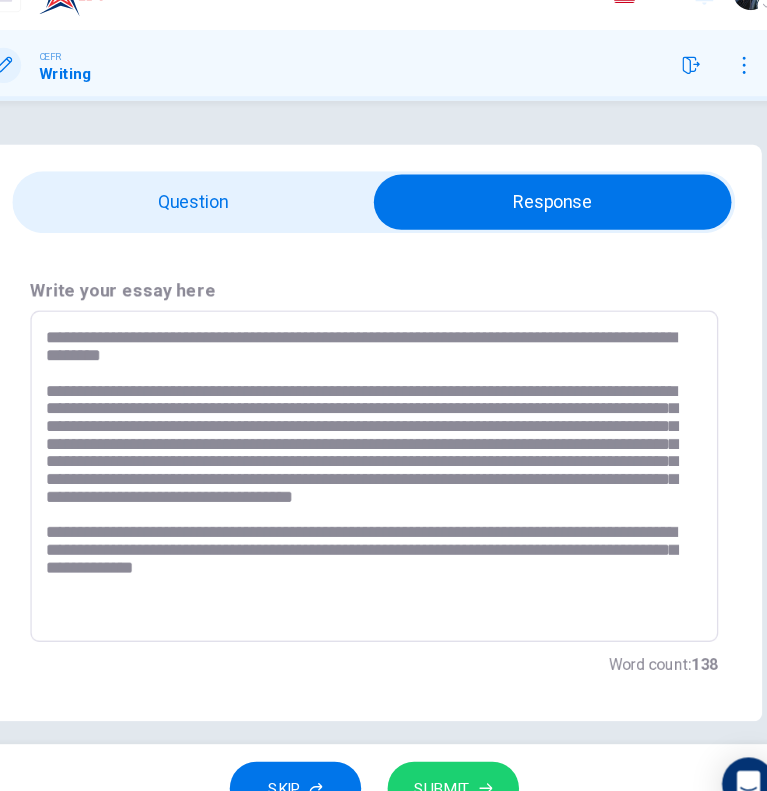 click on "**********" at bounding box center [378, 468] 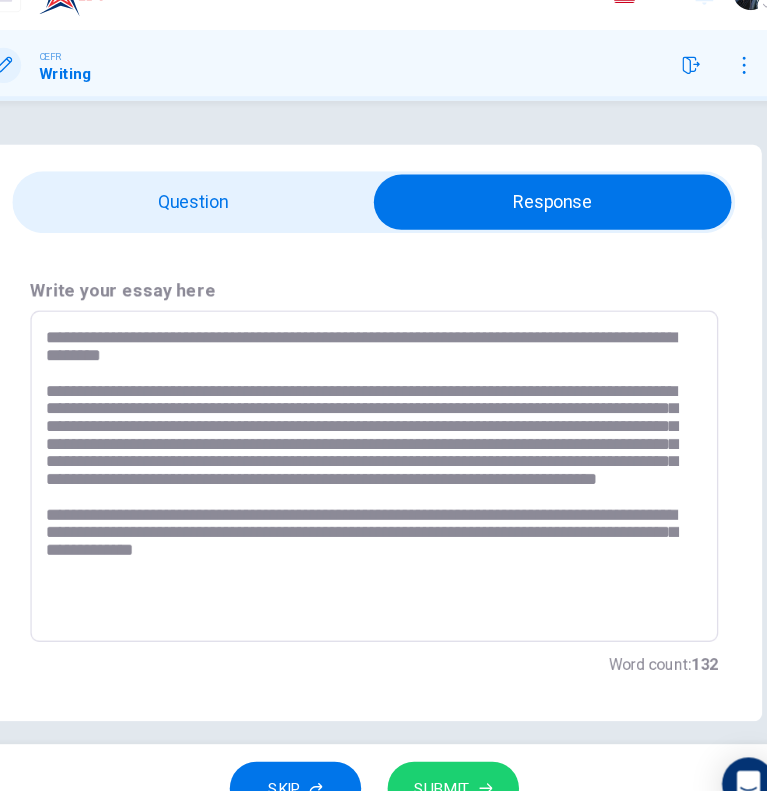 click on "**********" at bounding box center (378, 468) 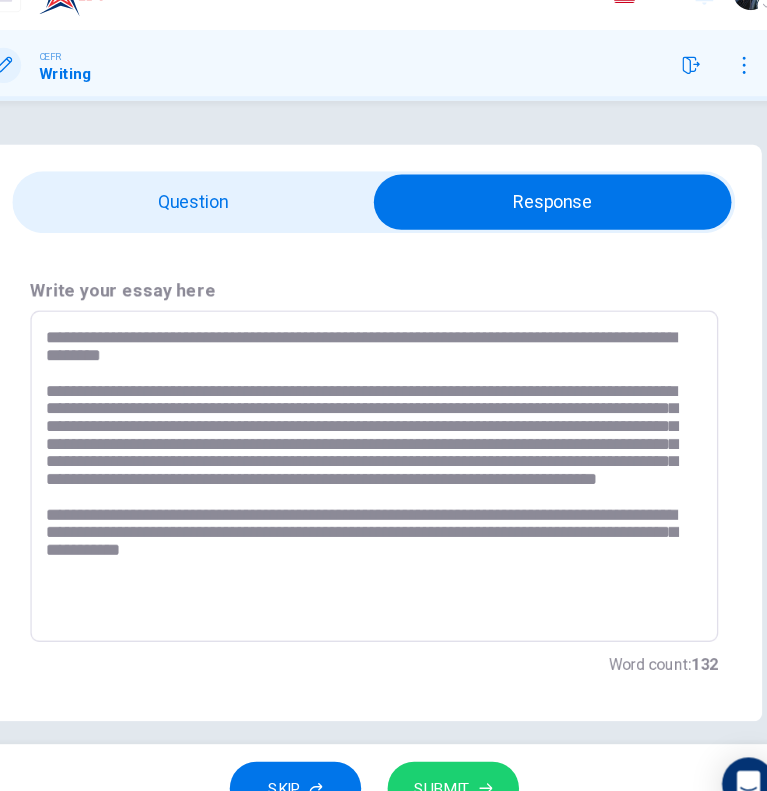 click on "**********" at bounding box center [378, 468] 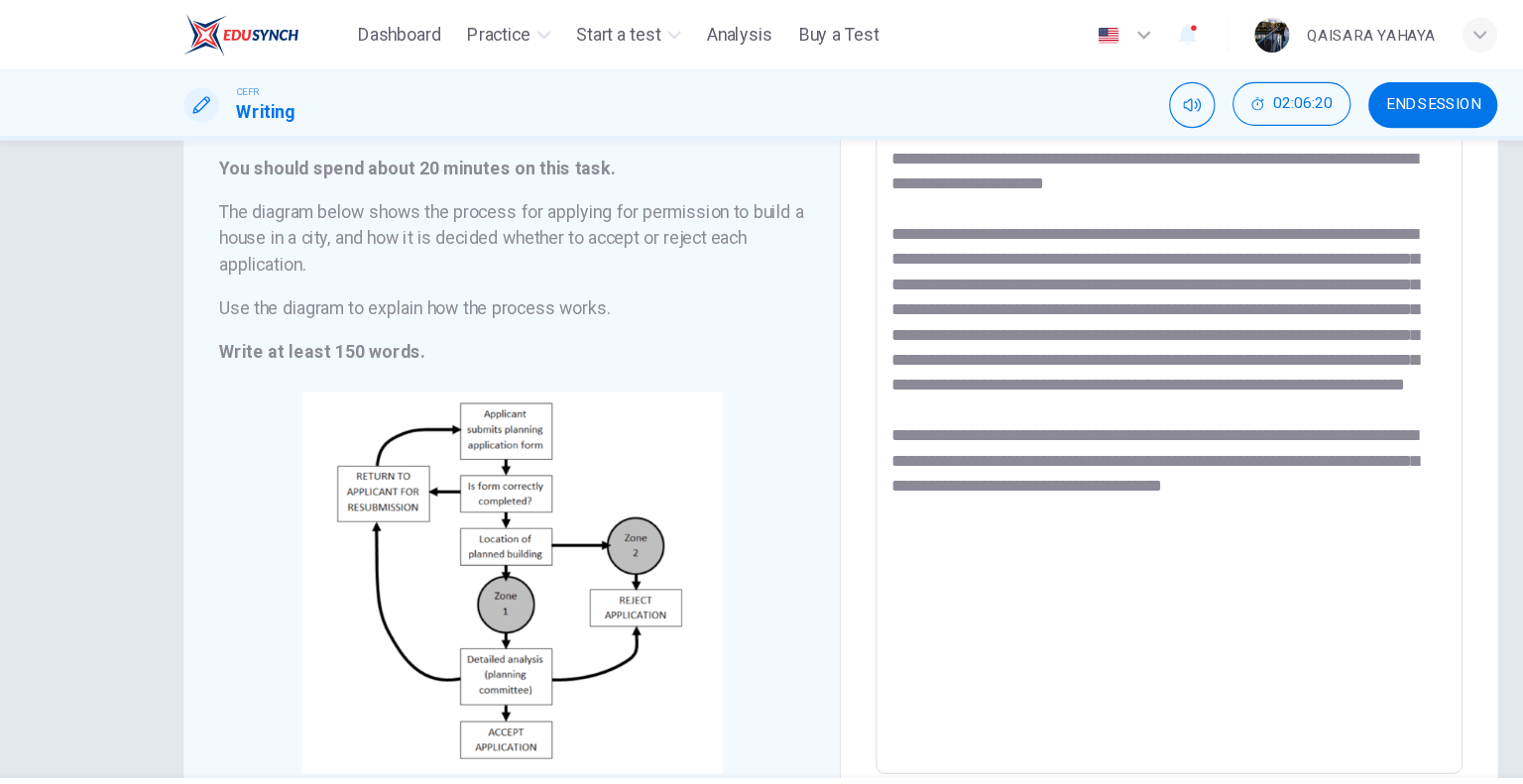 scroll, scrollTop: 122, scrollLeft: 0, axis: vertical 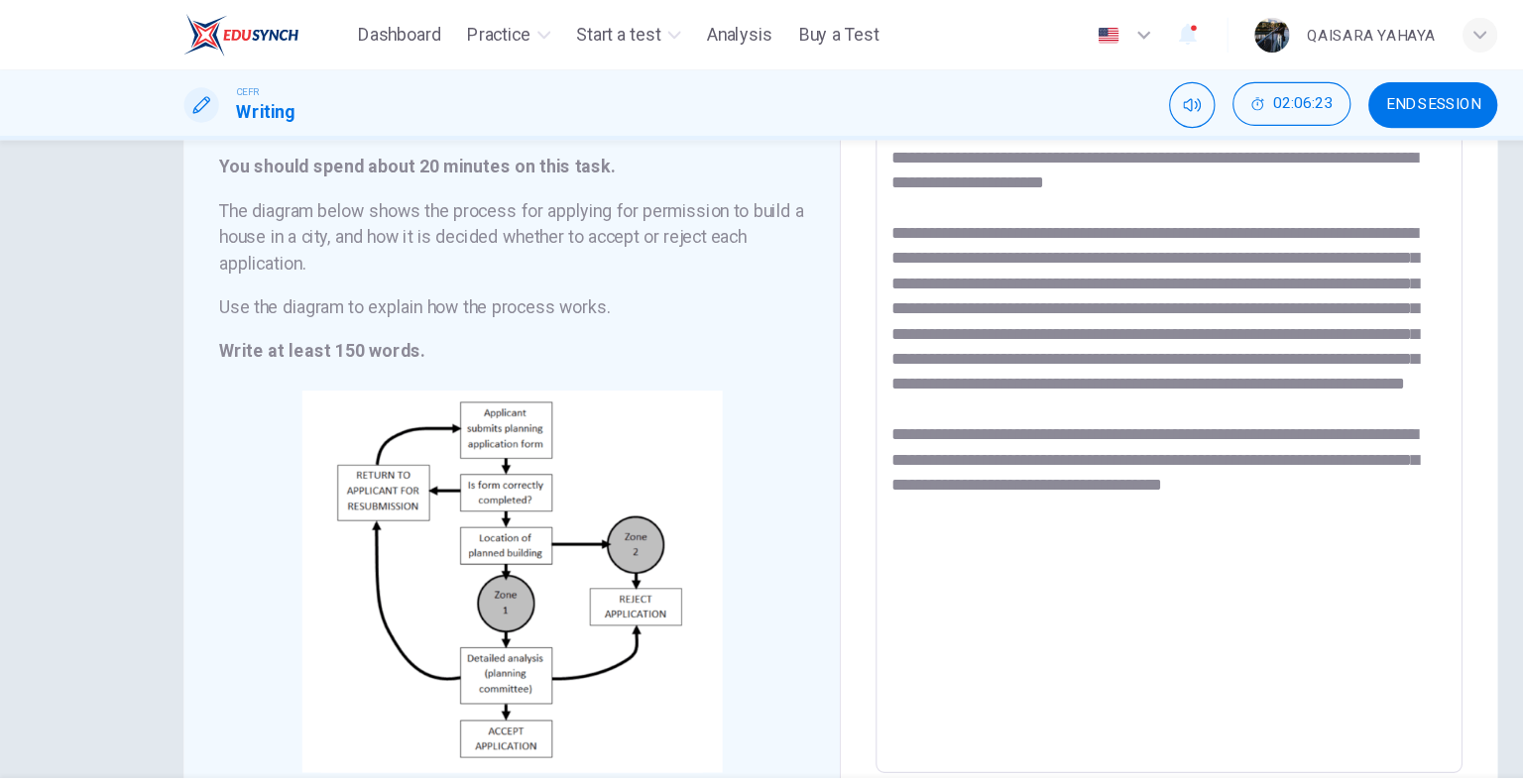 click on "**********" at bounding box center (1059, 407) 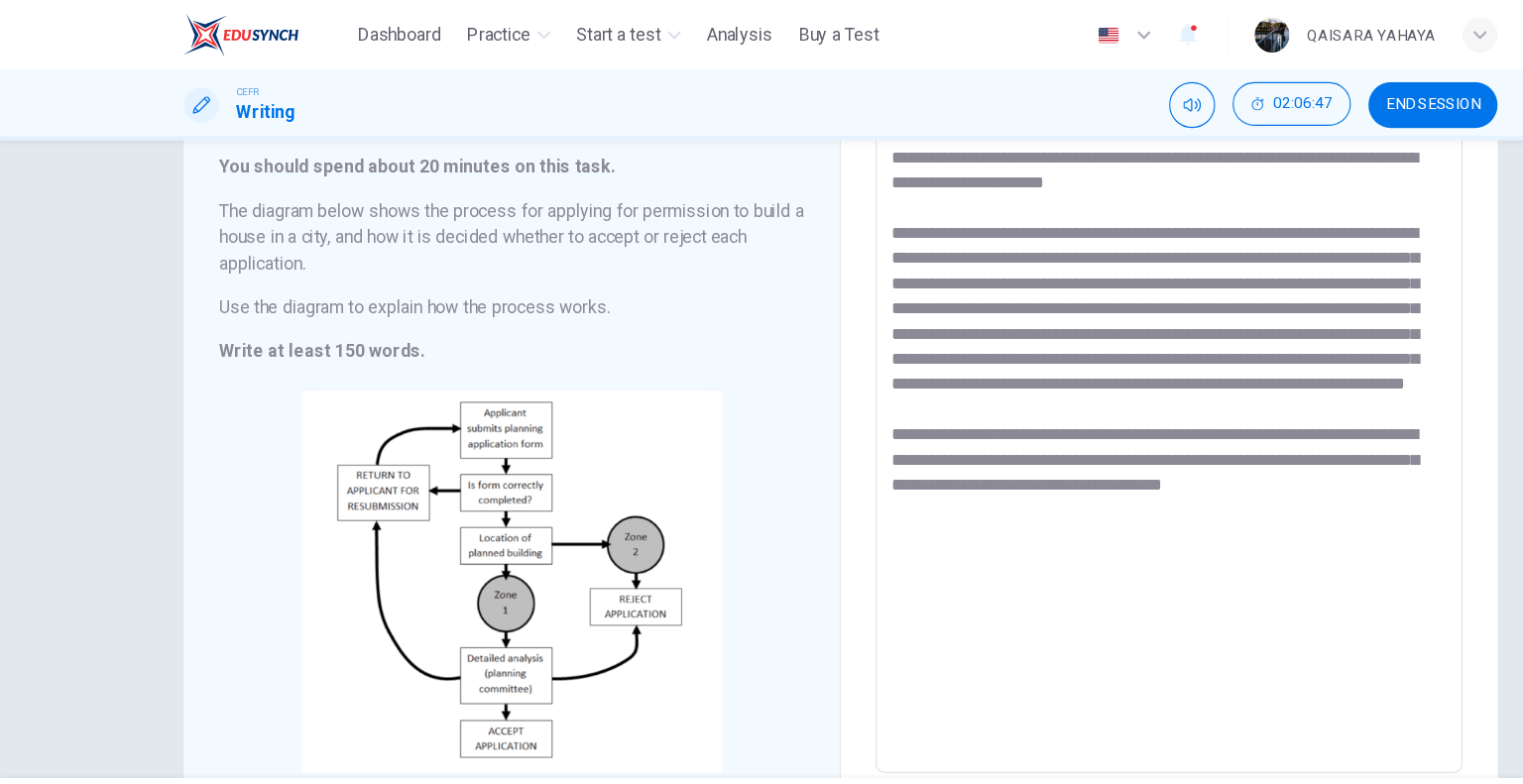 drag, startPoint x: 1133, startPoint y: 325, endPoint x: 931, endPoint y: 278, distance: 207.39576 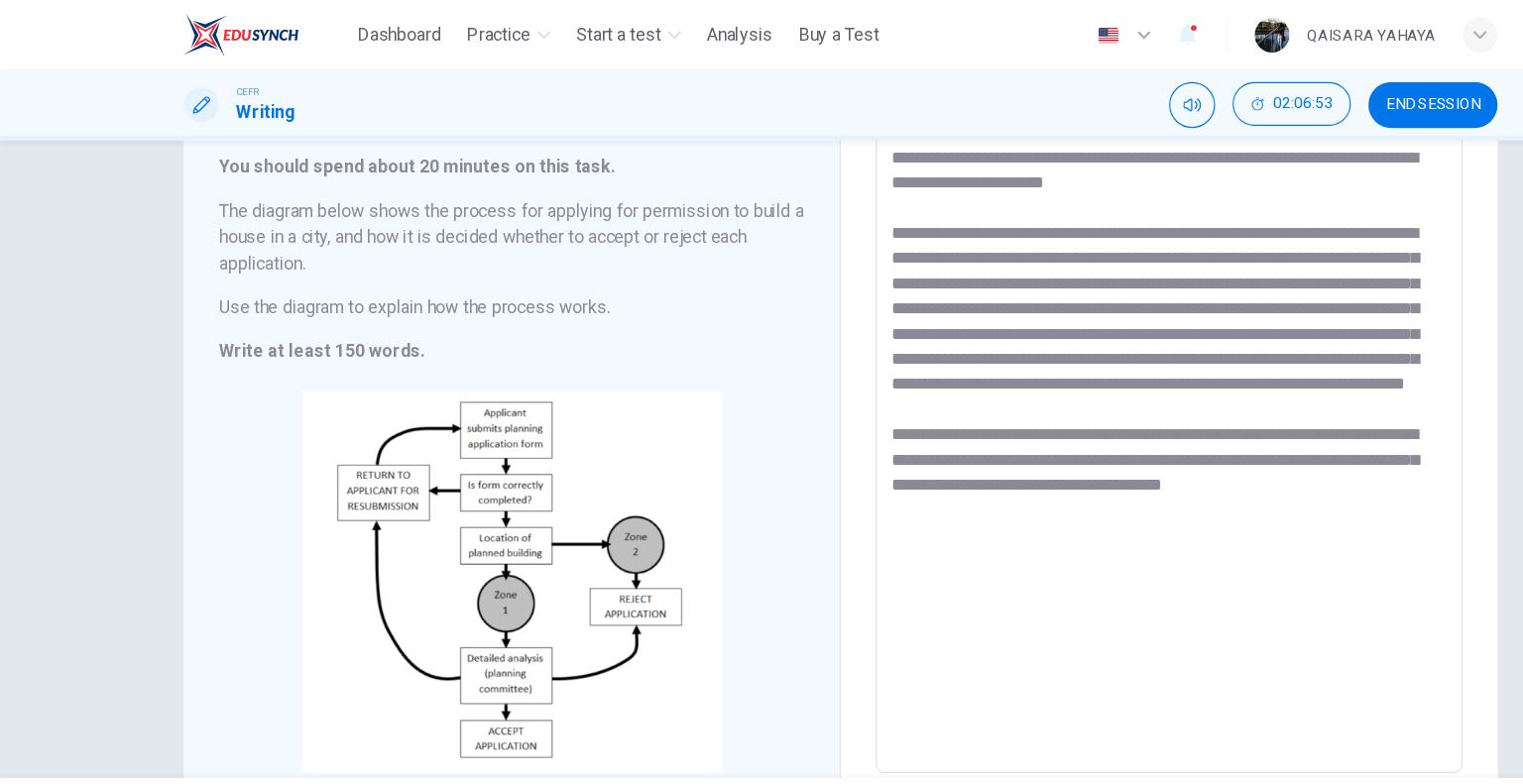 click on "**********" at bounding box center [1059, 407] 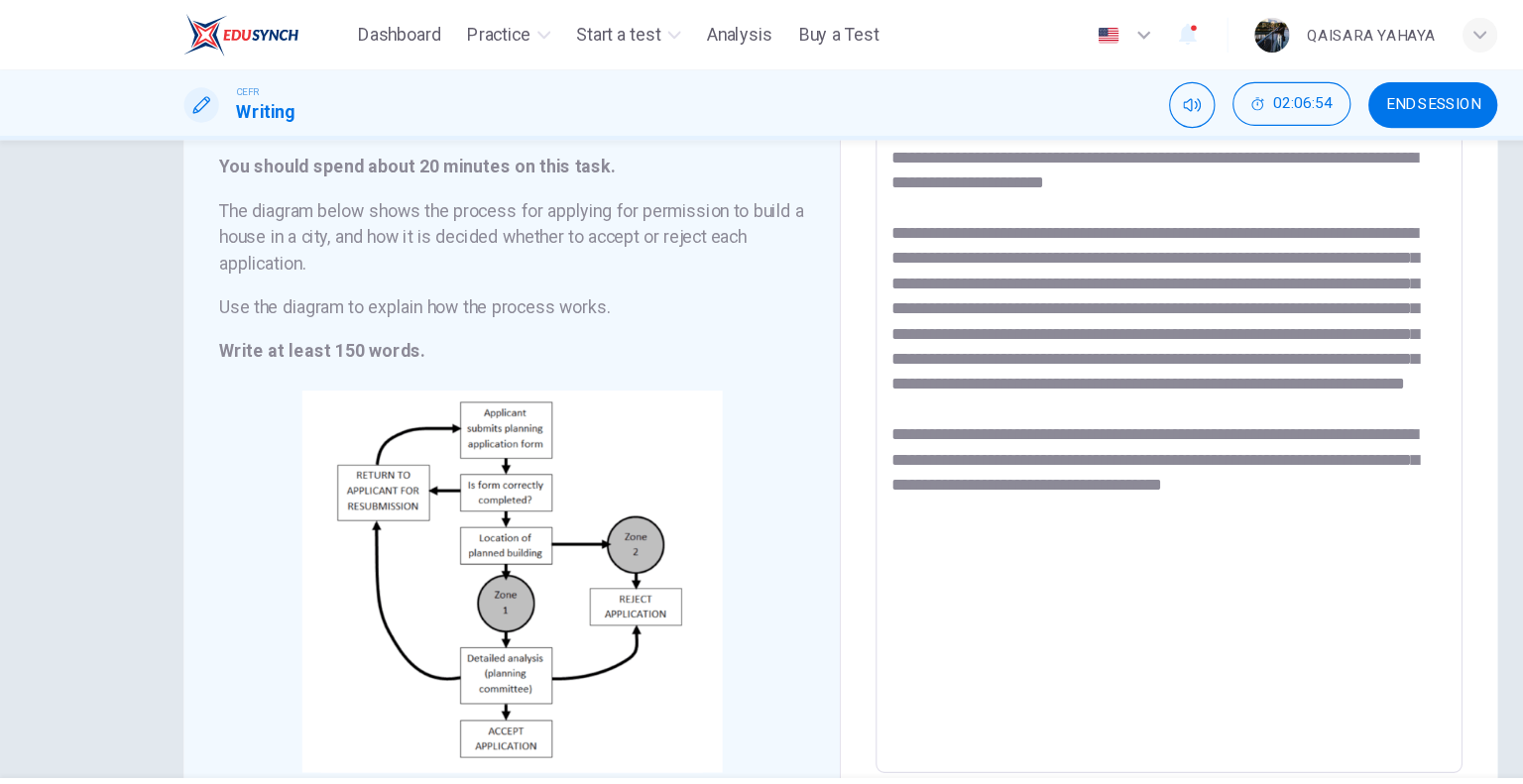 click on "**********" at bounding box center (1059, 407) 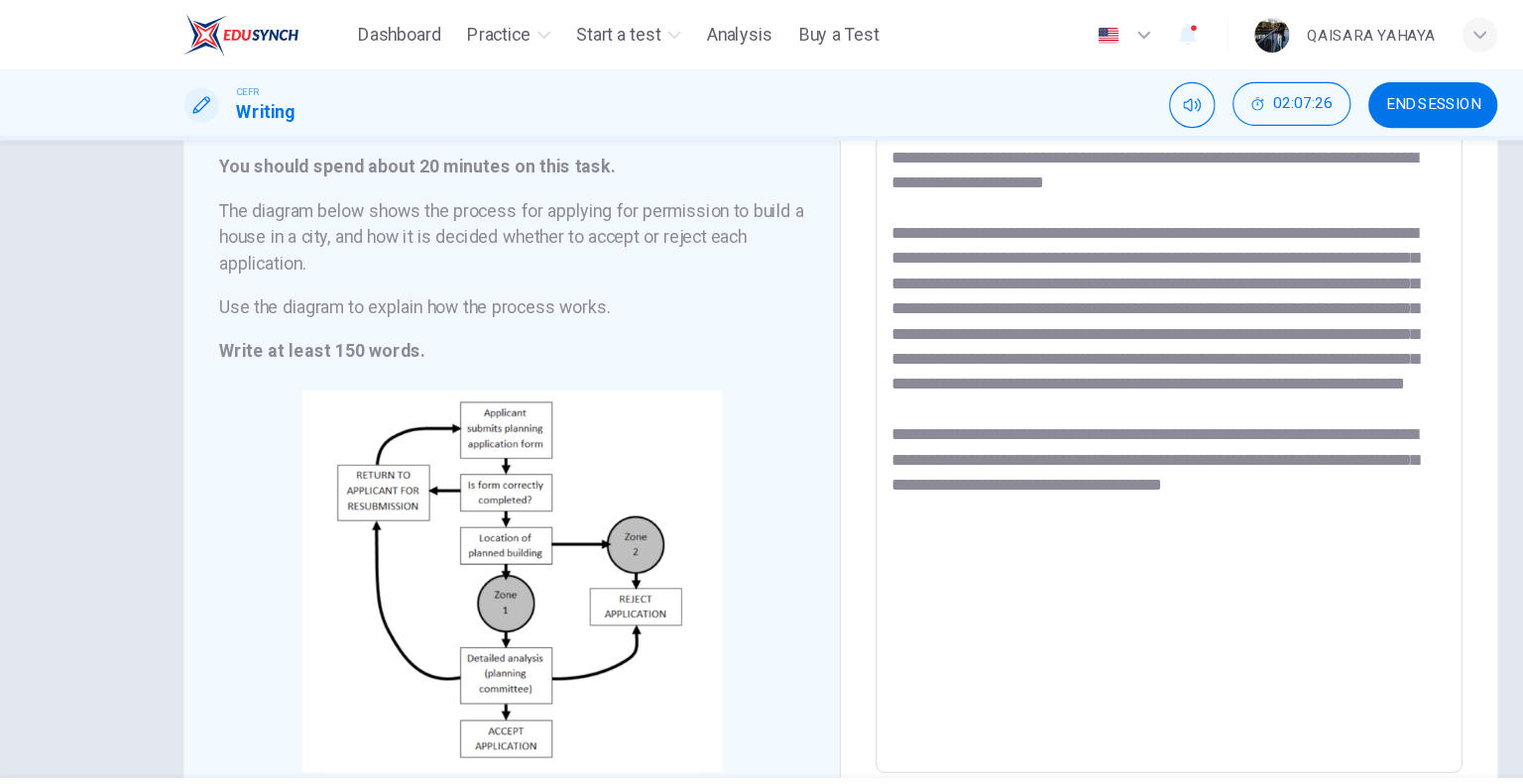 click on "**********" at bounding box center [1059, 407] 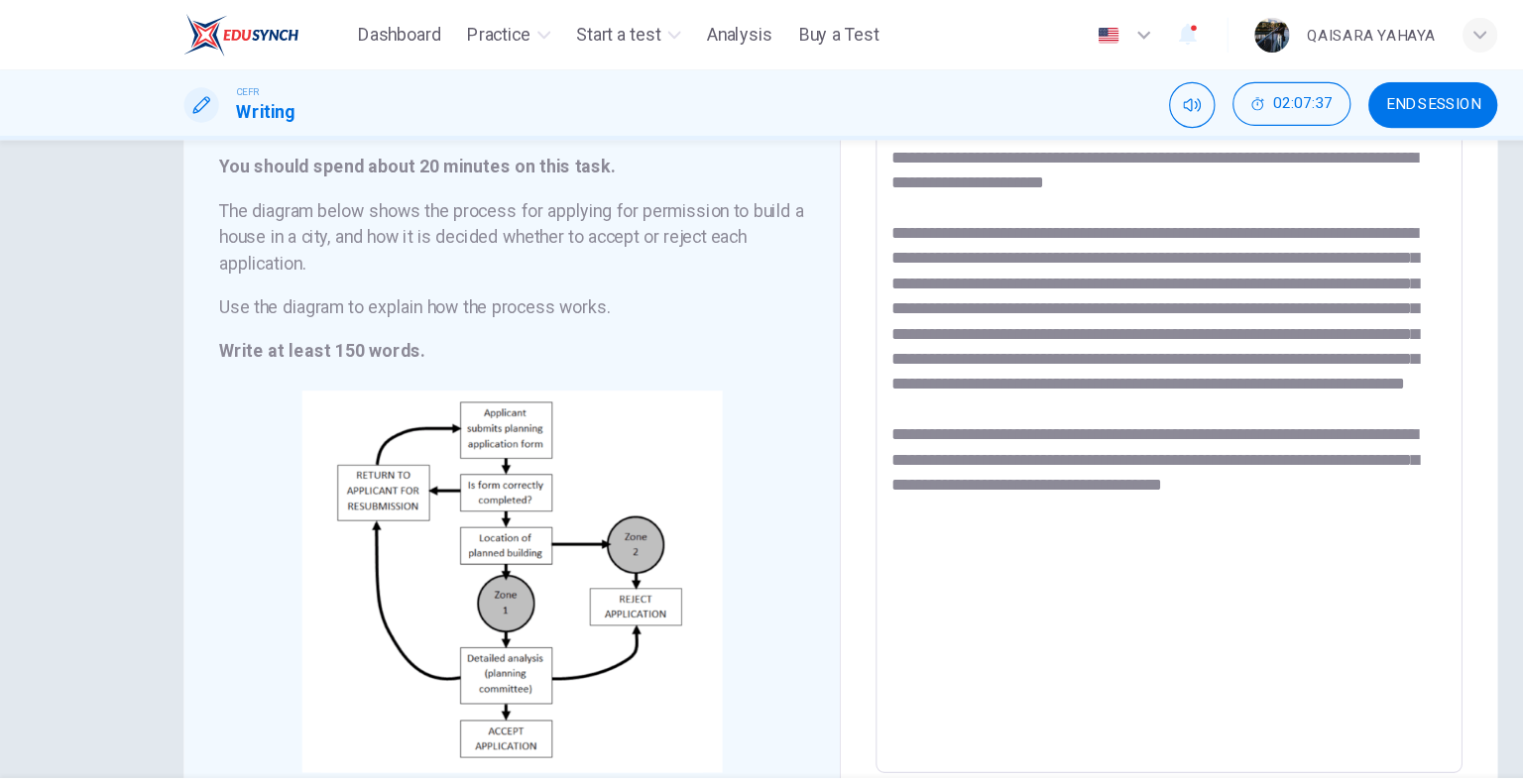 click on "**********" at bounding box center [1059, 407] 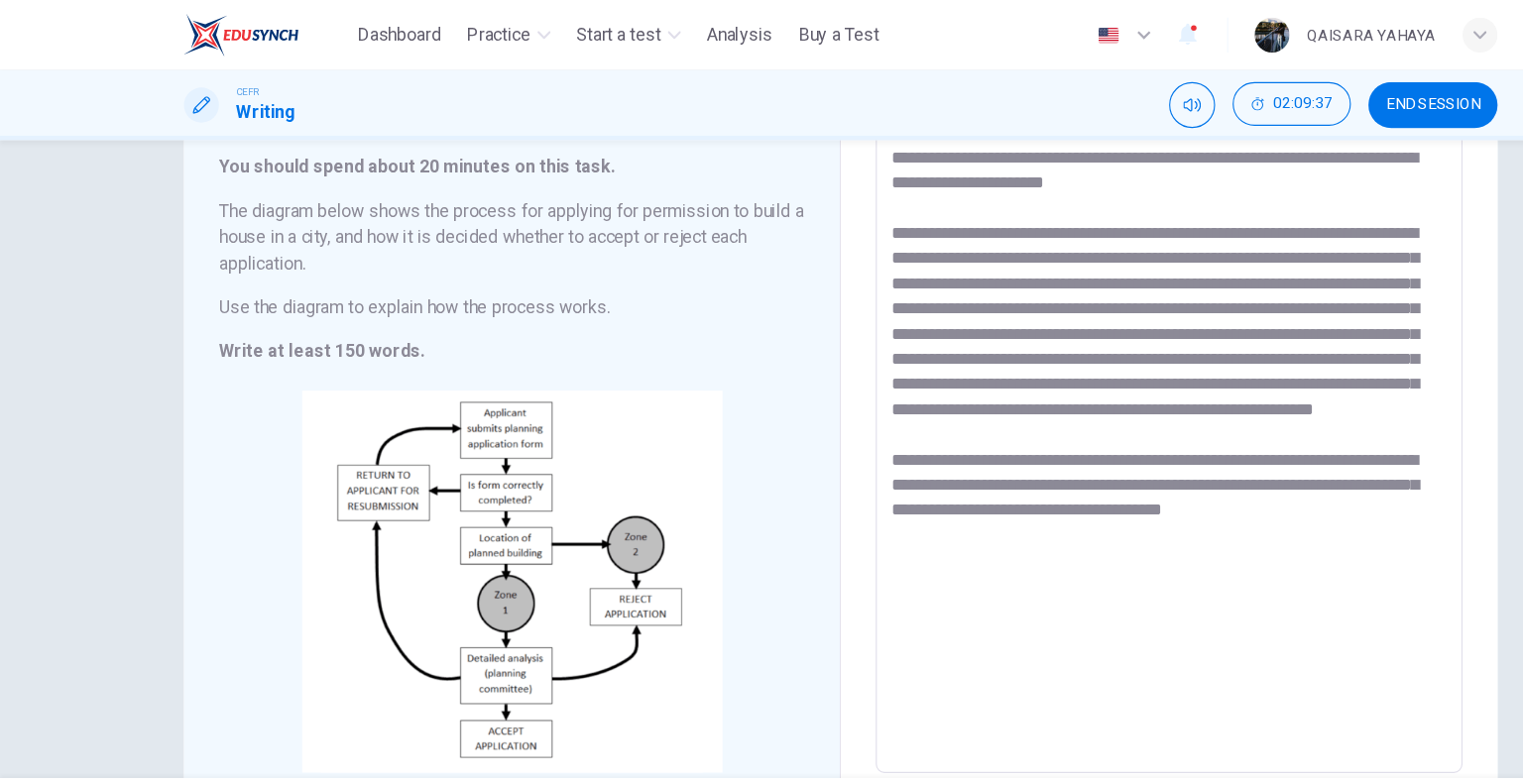 click on "**********" at bounding box center [1059, 407] 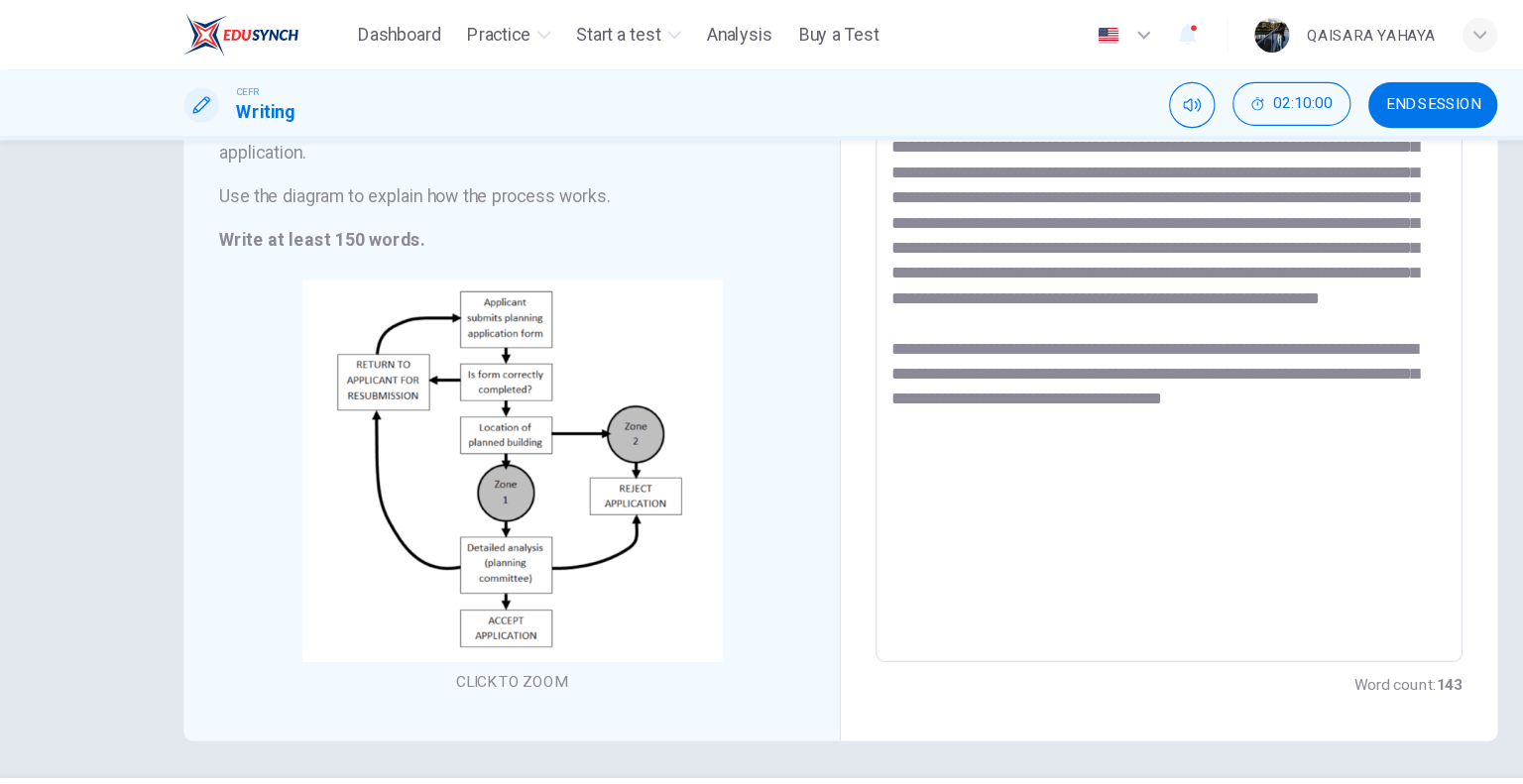 scroll, scrollTop: 227, scrollLeft: 0, axis: vertical 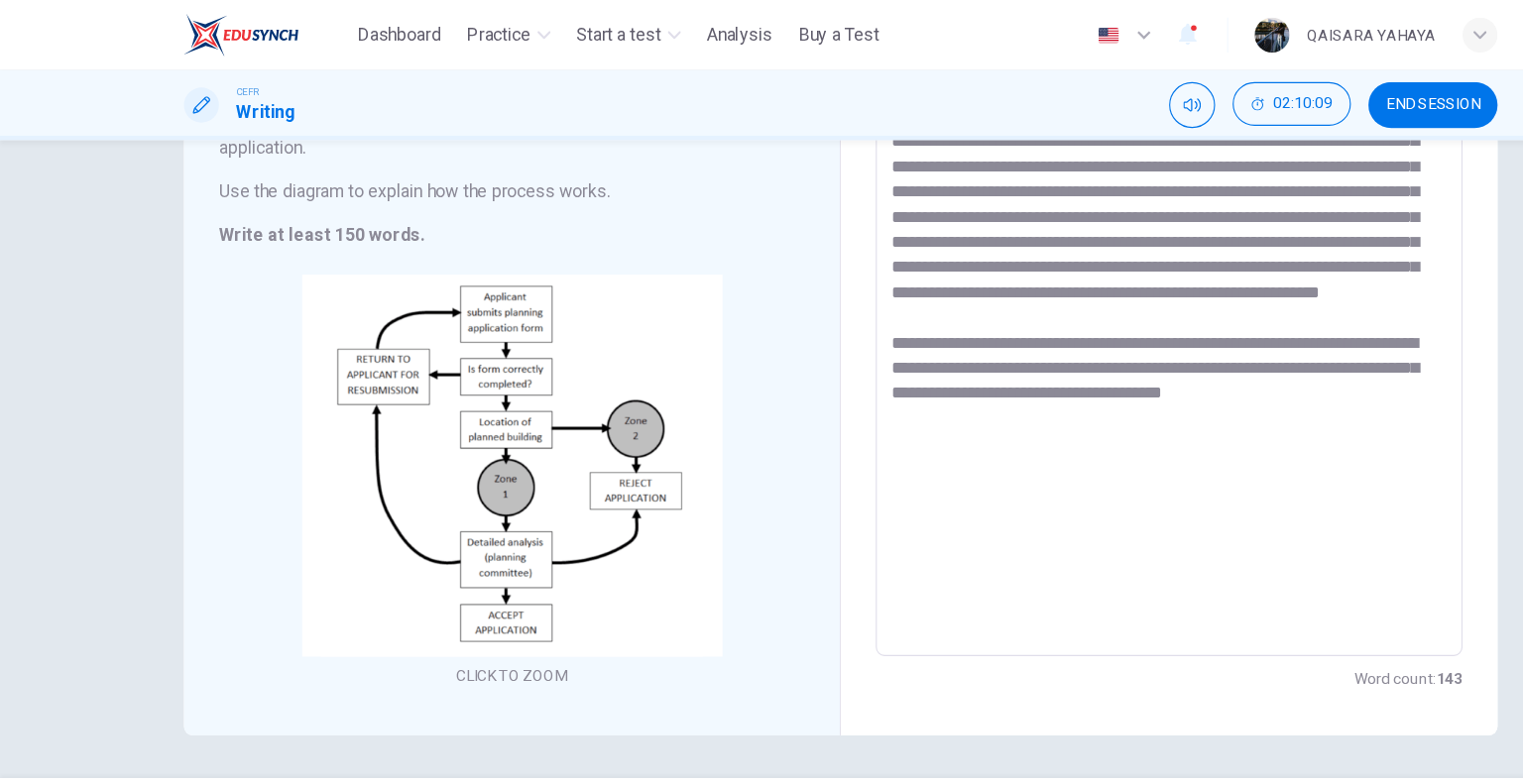 click on "**********" at bounding box center [1059, 302] 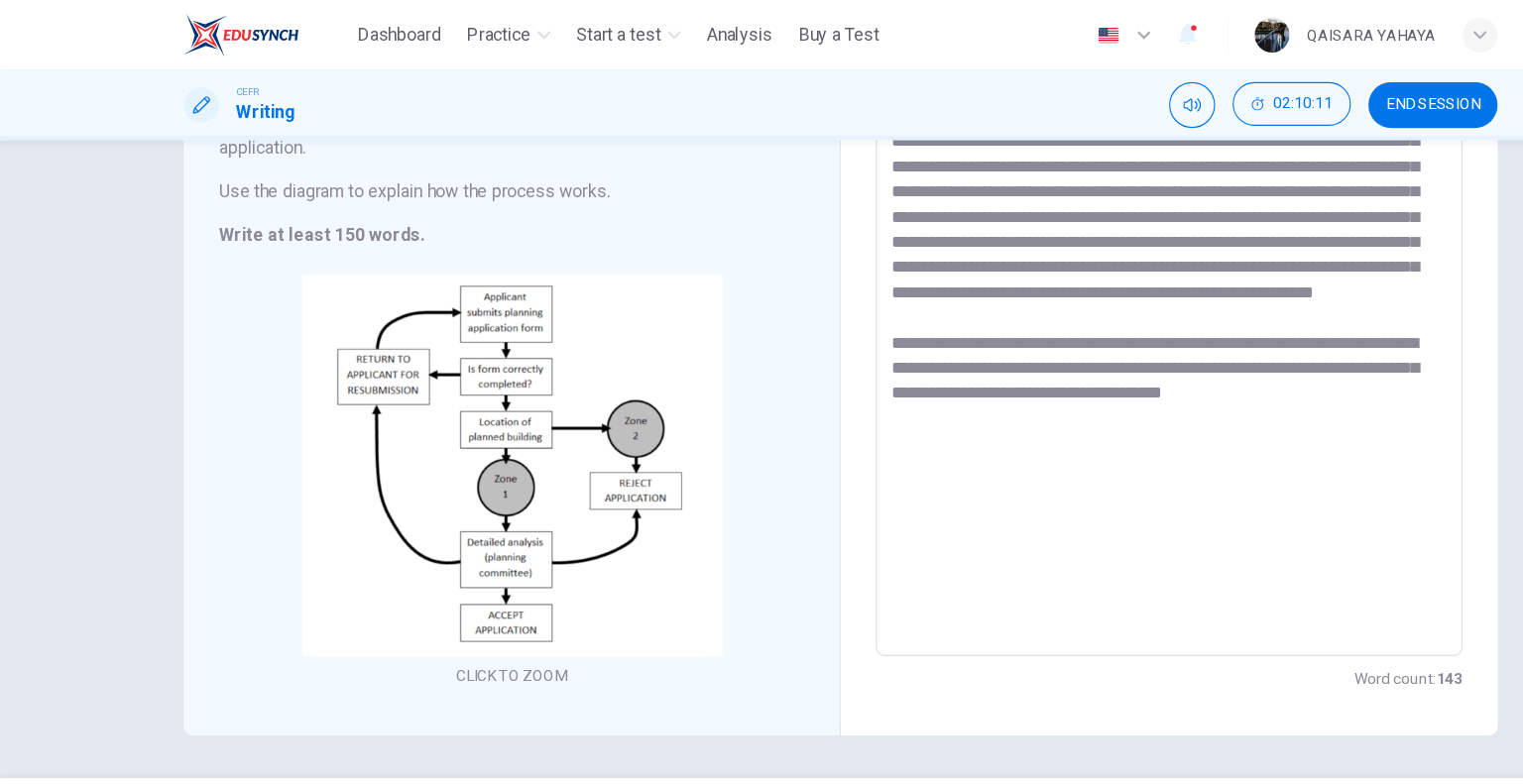 click on "**********" at bounding box center (1059, 302) 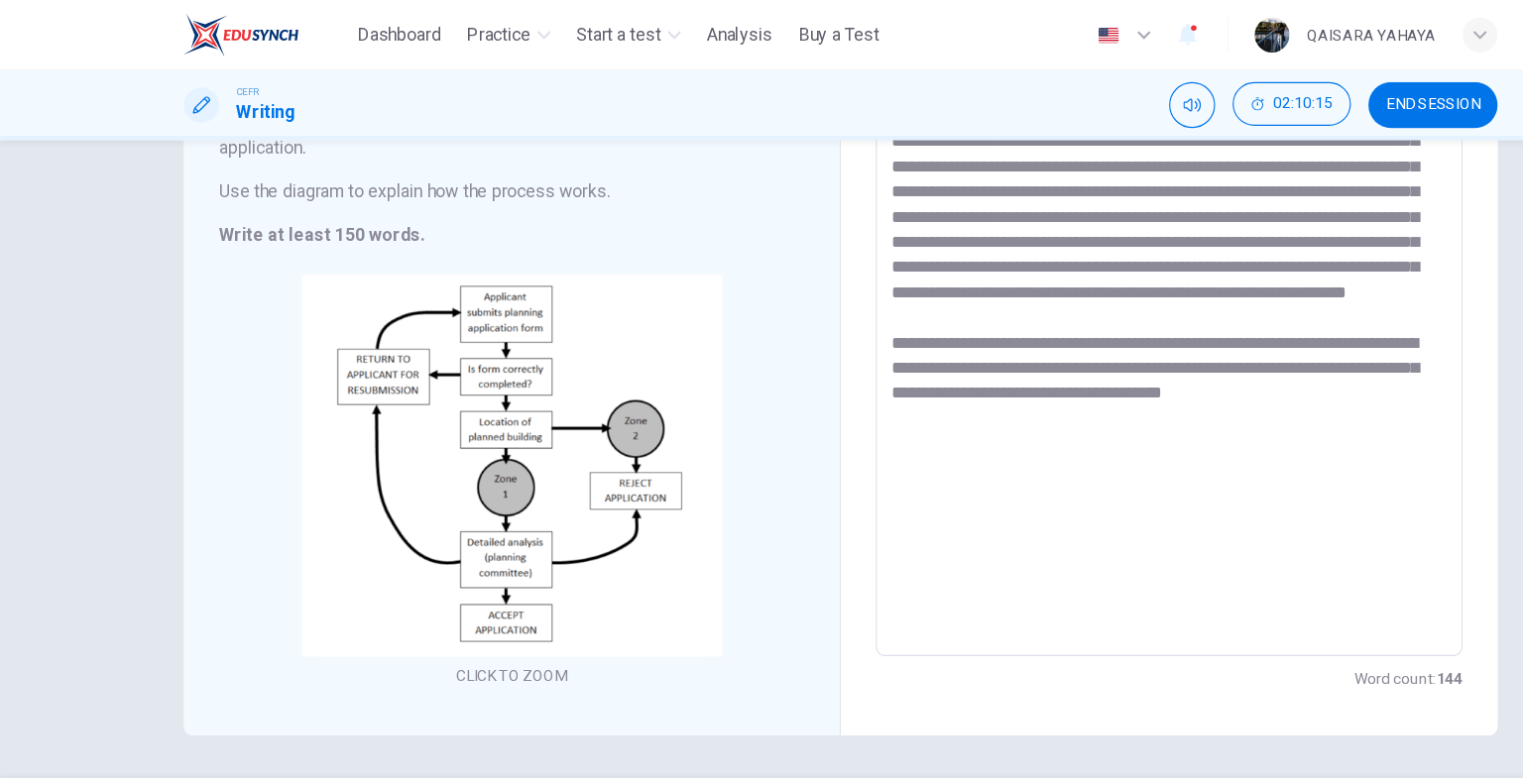 click on "**********" at bounding box center [1059, 302] 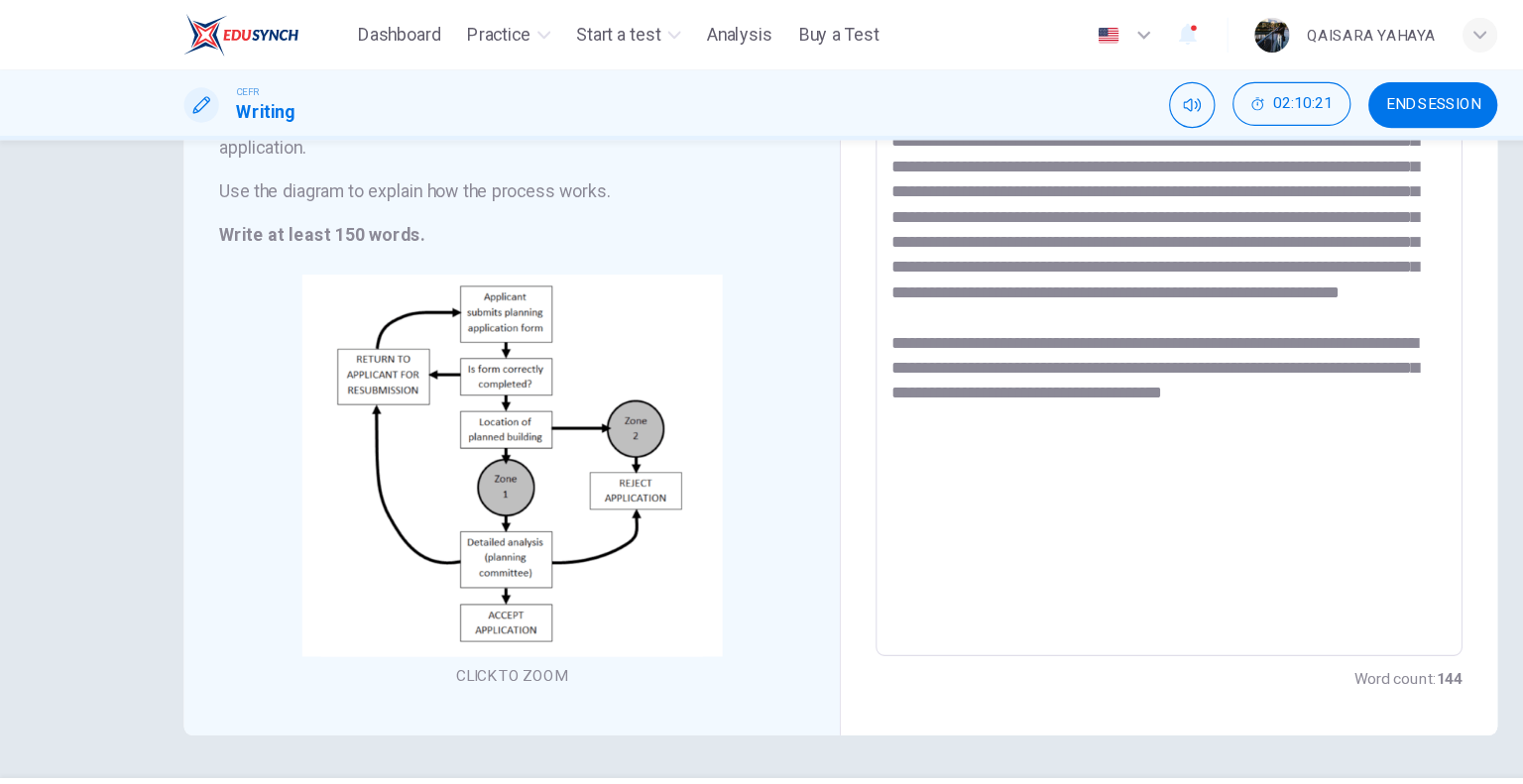 click on "**********" at bounding box center (1059, 302) 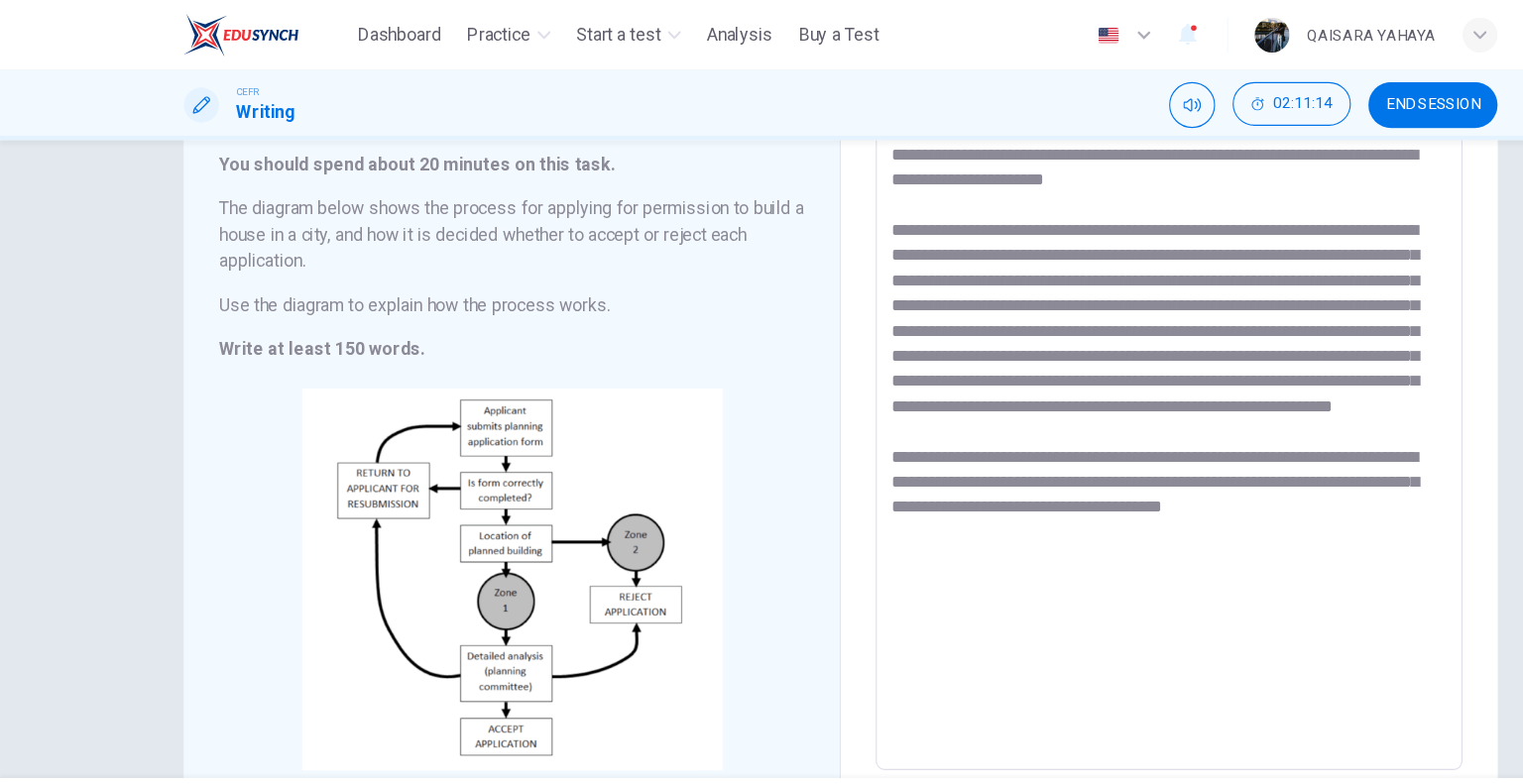scroll, scrollTop: 138, scrollLeft: 0, axis: vertical 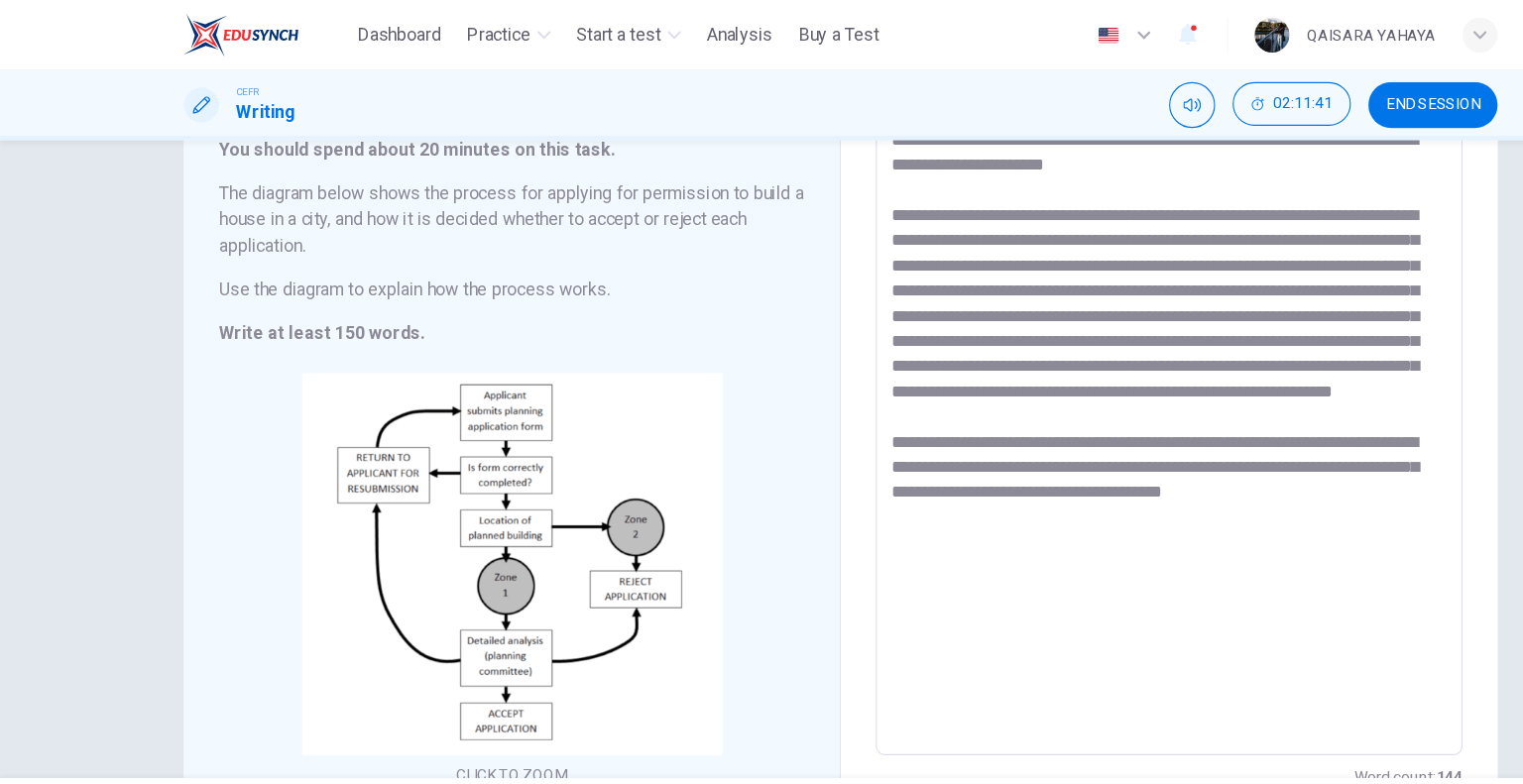 click on "**********" at bounding box center (1059, 392) 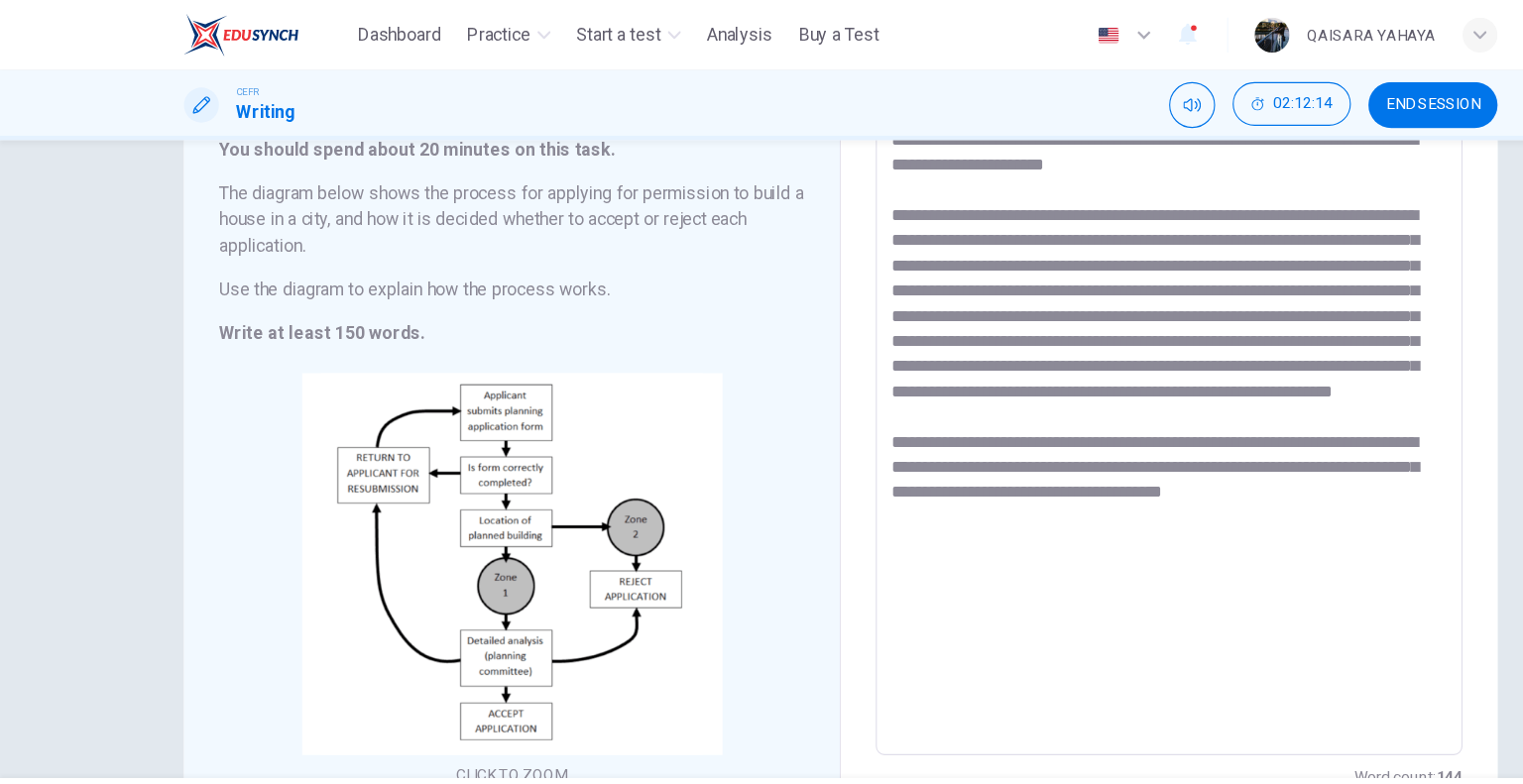 click on "**********" at bounding box center [1059, 392] 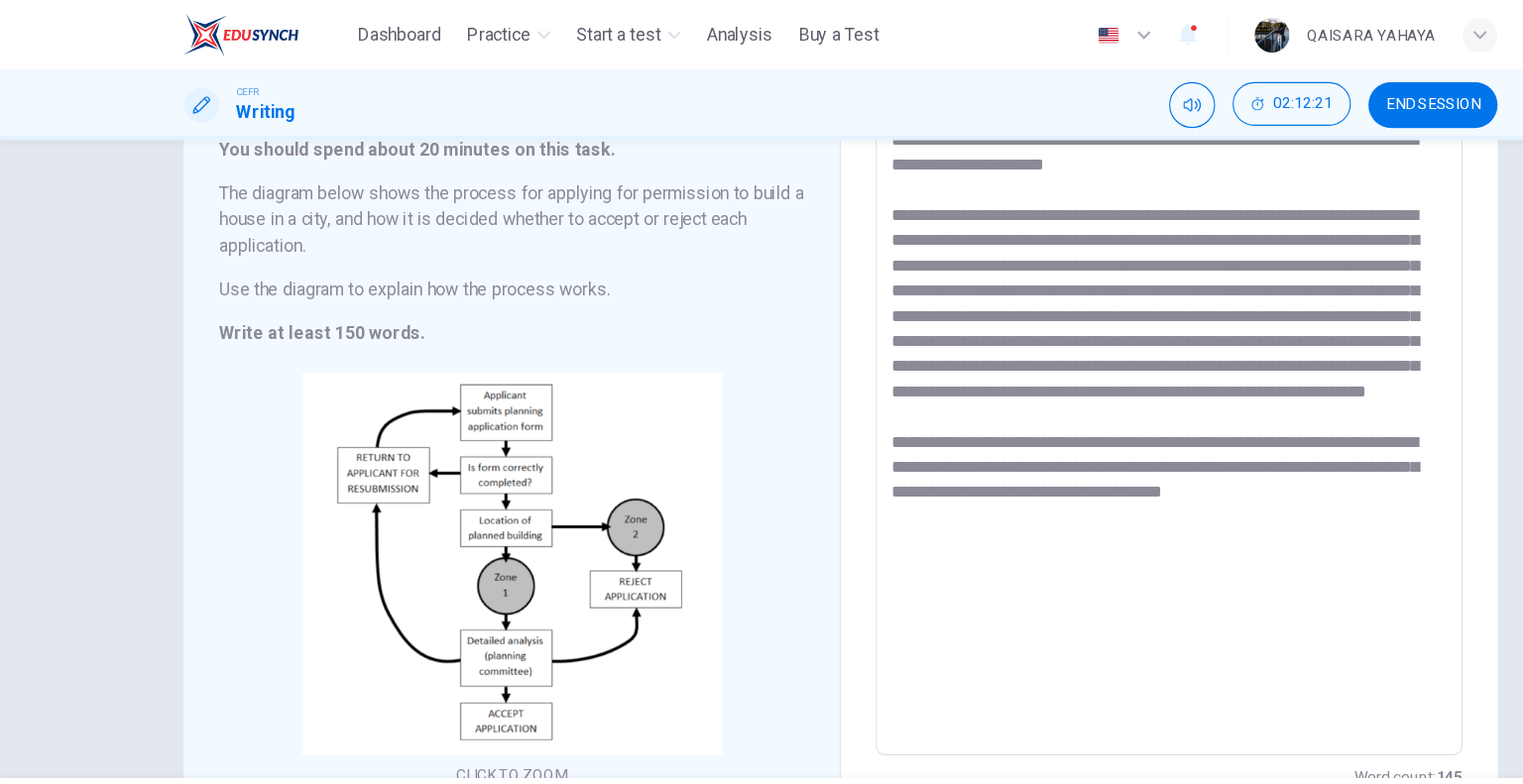 click on "**********" at bounding box center (1059, 392) 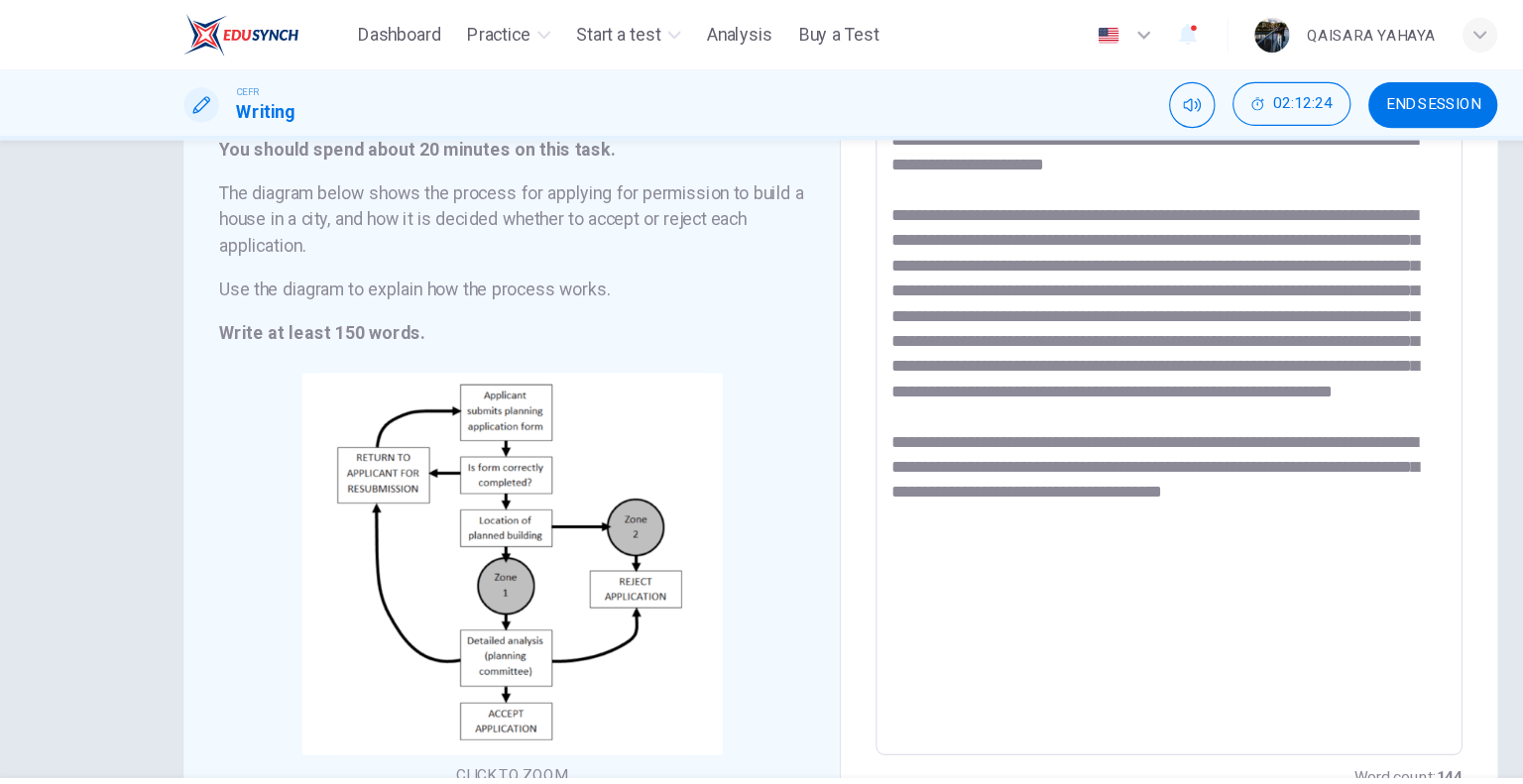 click on "**********" at bounding box center (1059, 392) 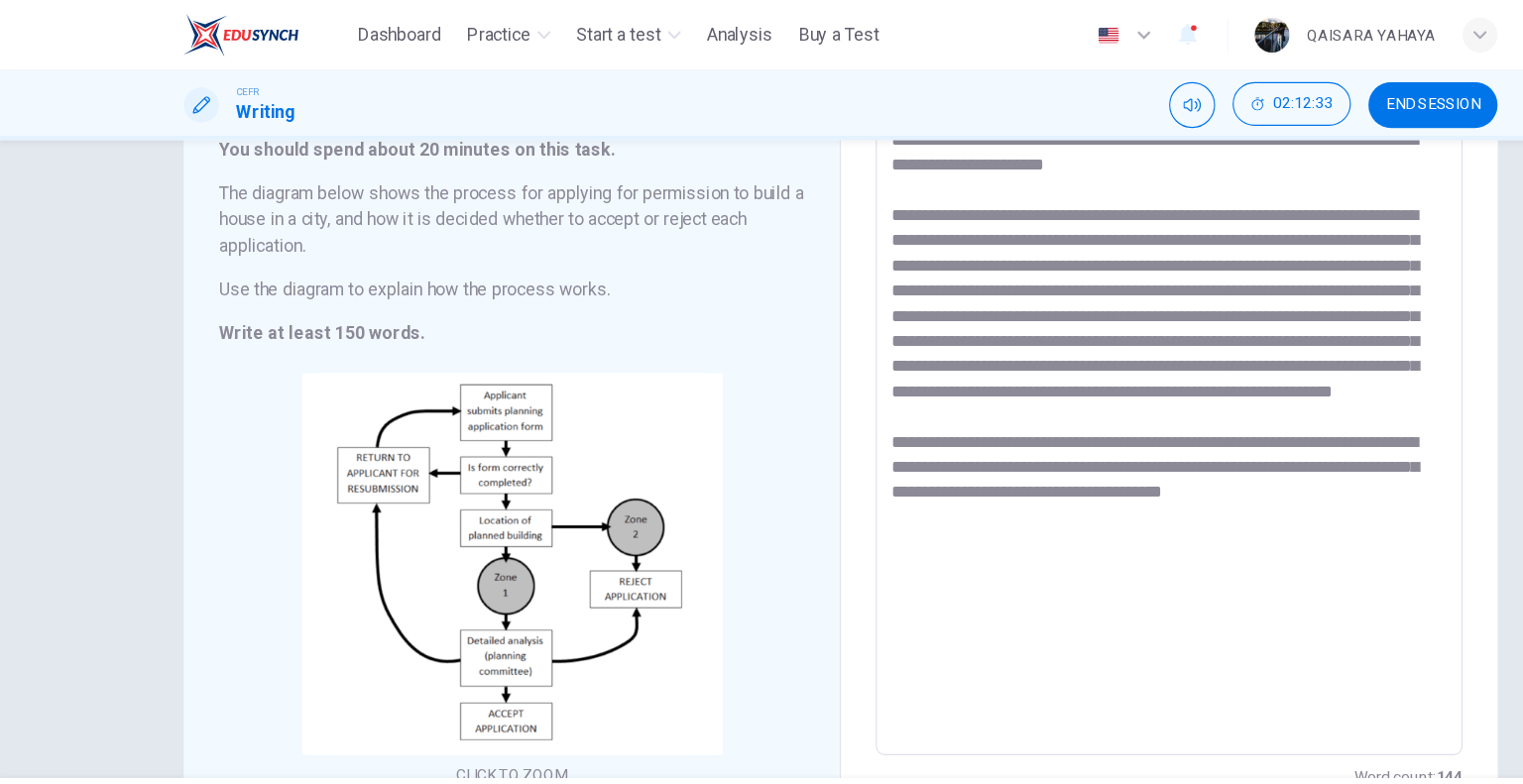 click on "**********" at bounding box center (1059, 392) 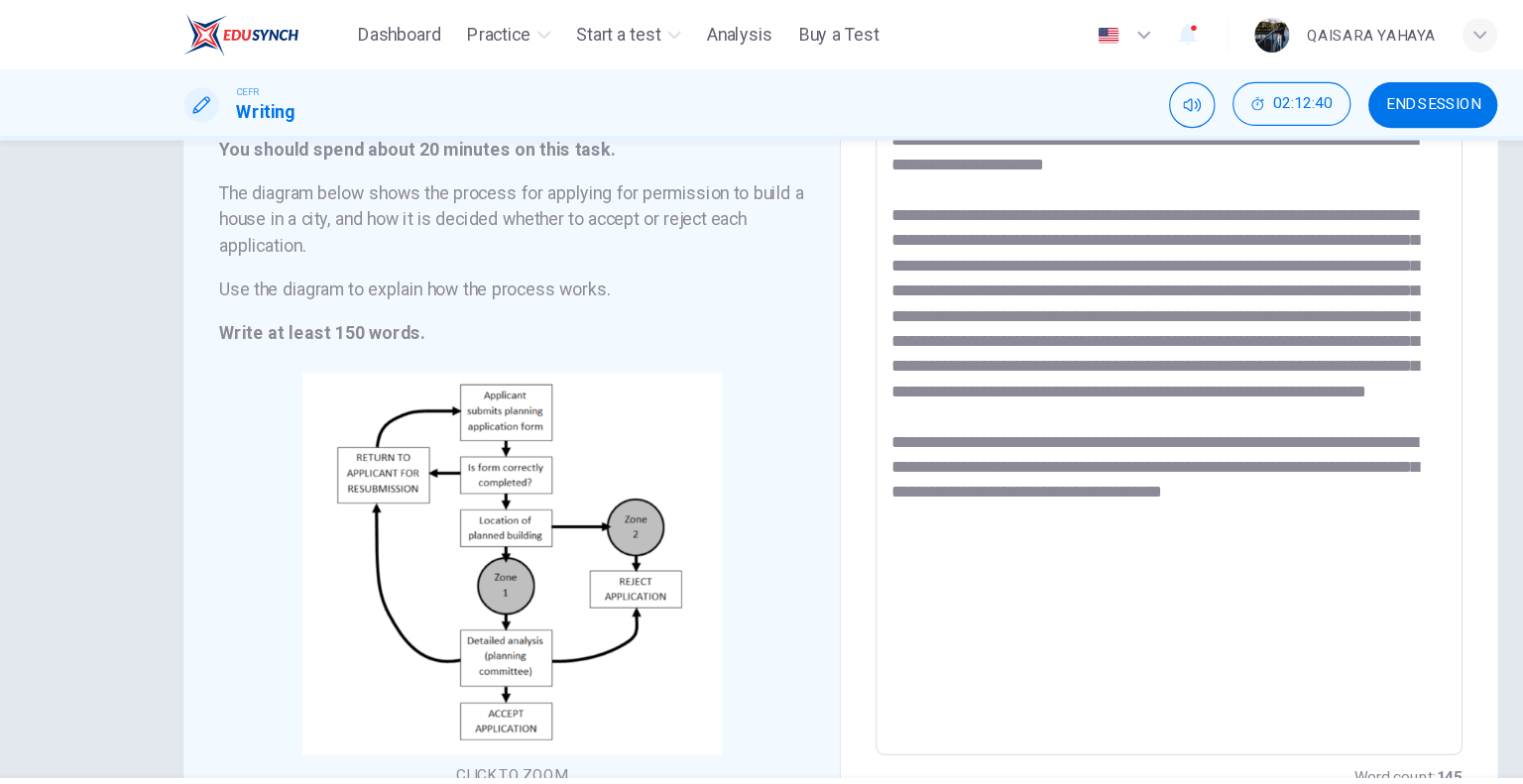 click on "**********" at bounding box center [1059, 392] 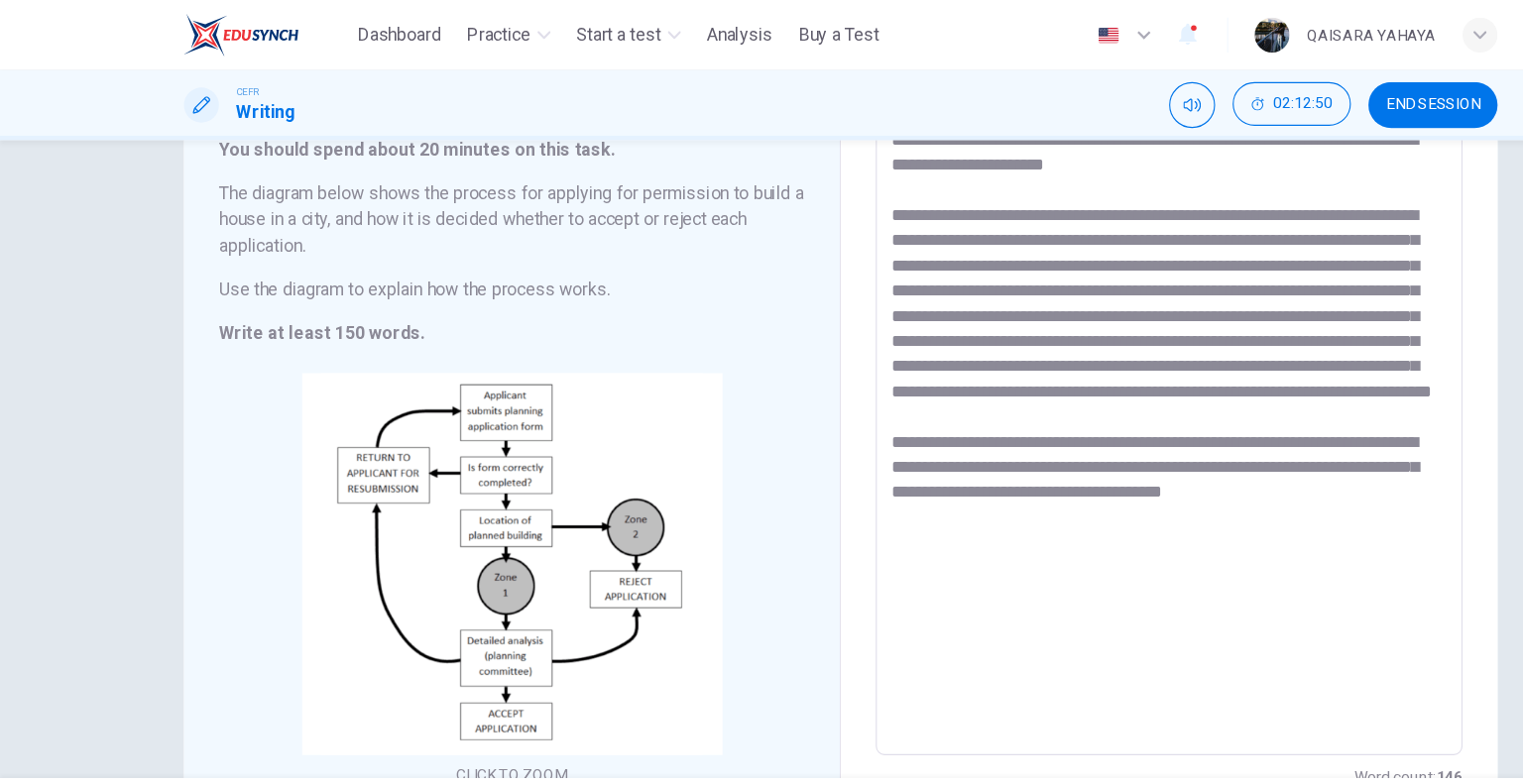 click on "**********" at bounding box center [1059, 392] 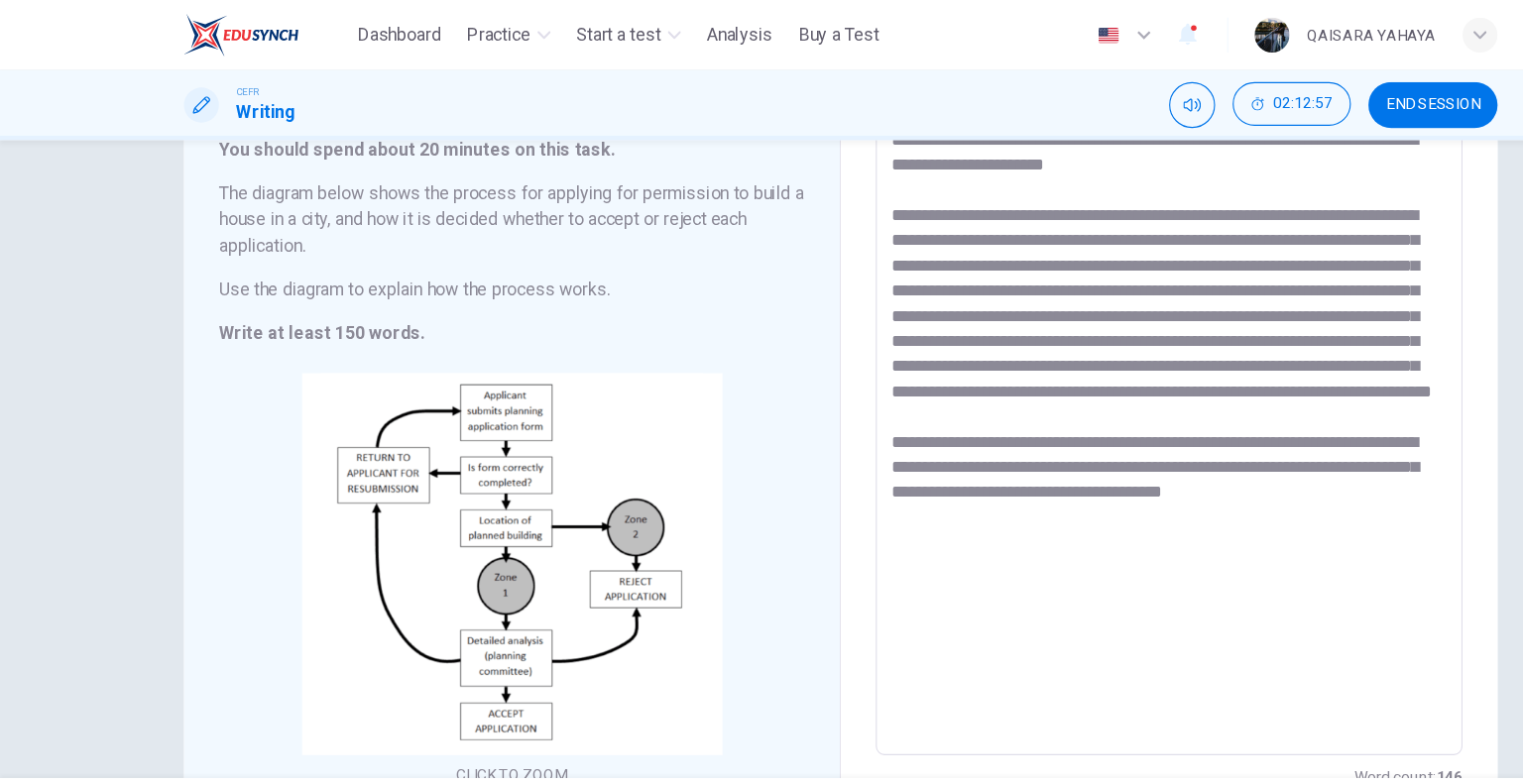 scroll, scrollTop: 48, scrollLeft: 0, axis: vertical 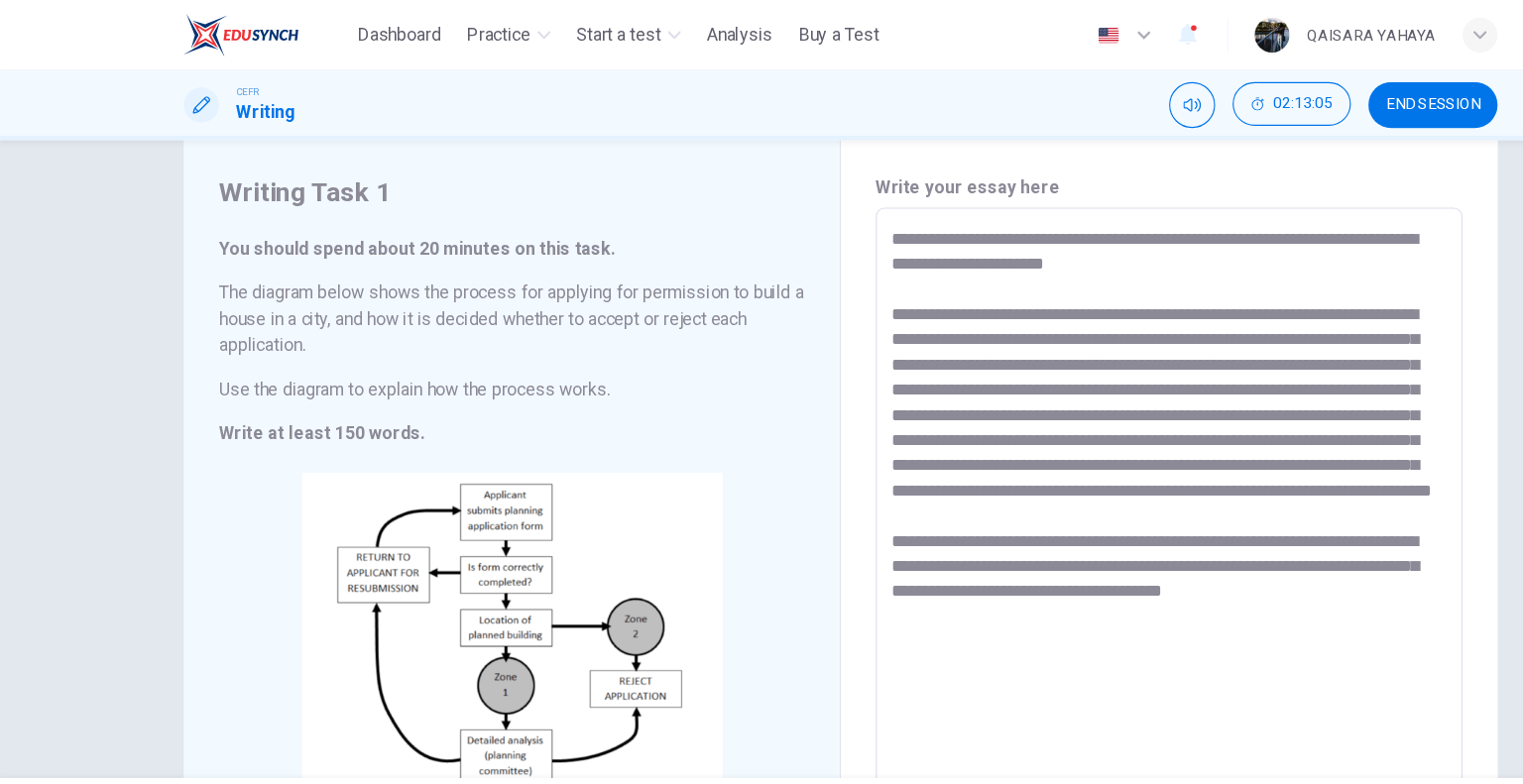 click on "**********" at bounding box center (1059, 482) 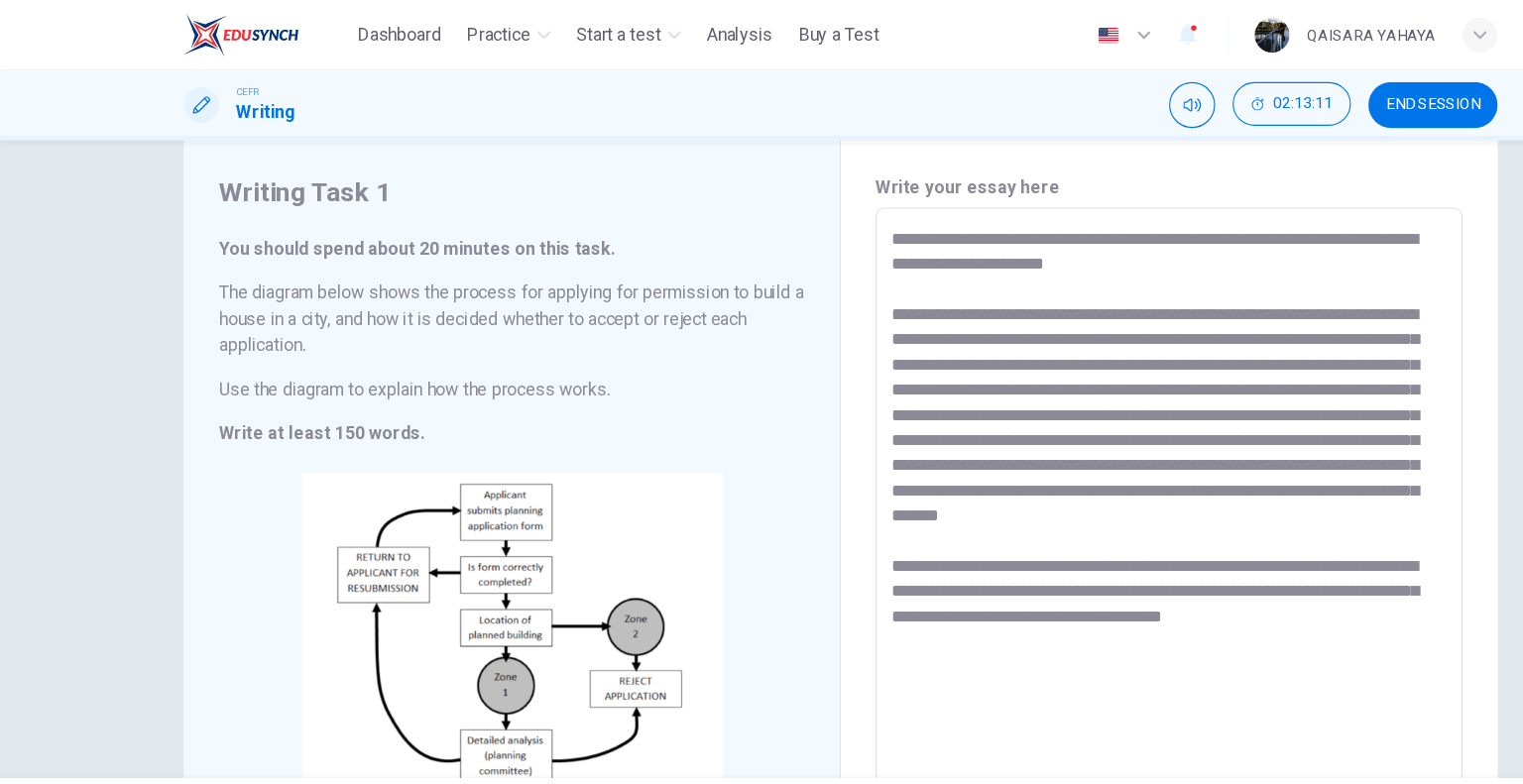 click on "**********" at bounding box center (1059, 482) 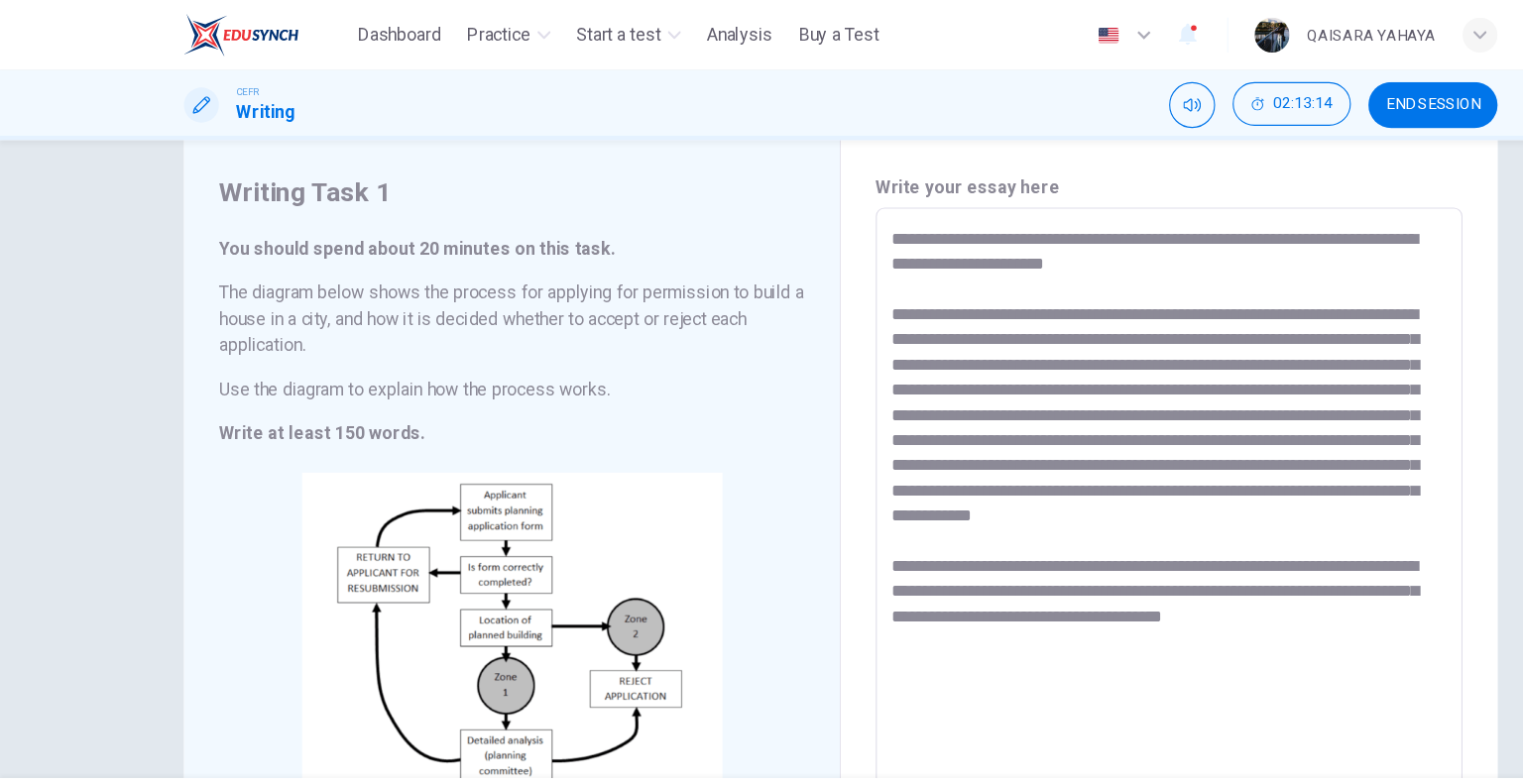click on "**********" at bounding box center [1059, 482] 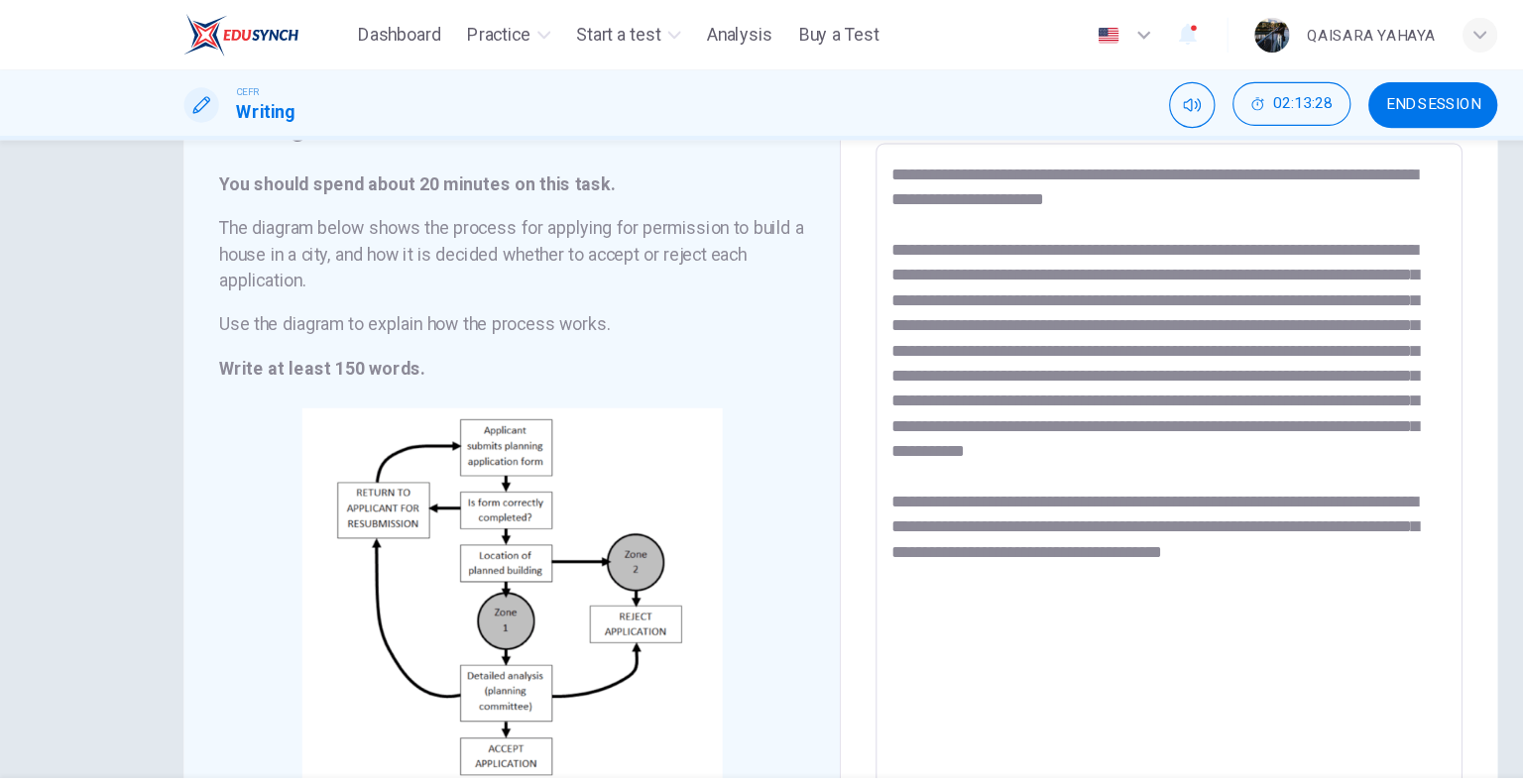 scroll, scrollTop: 138, scrollLeft: 0, axis: vertical 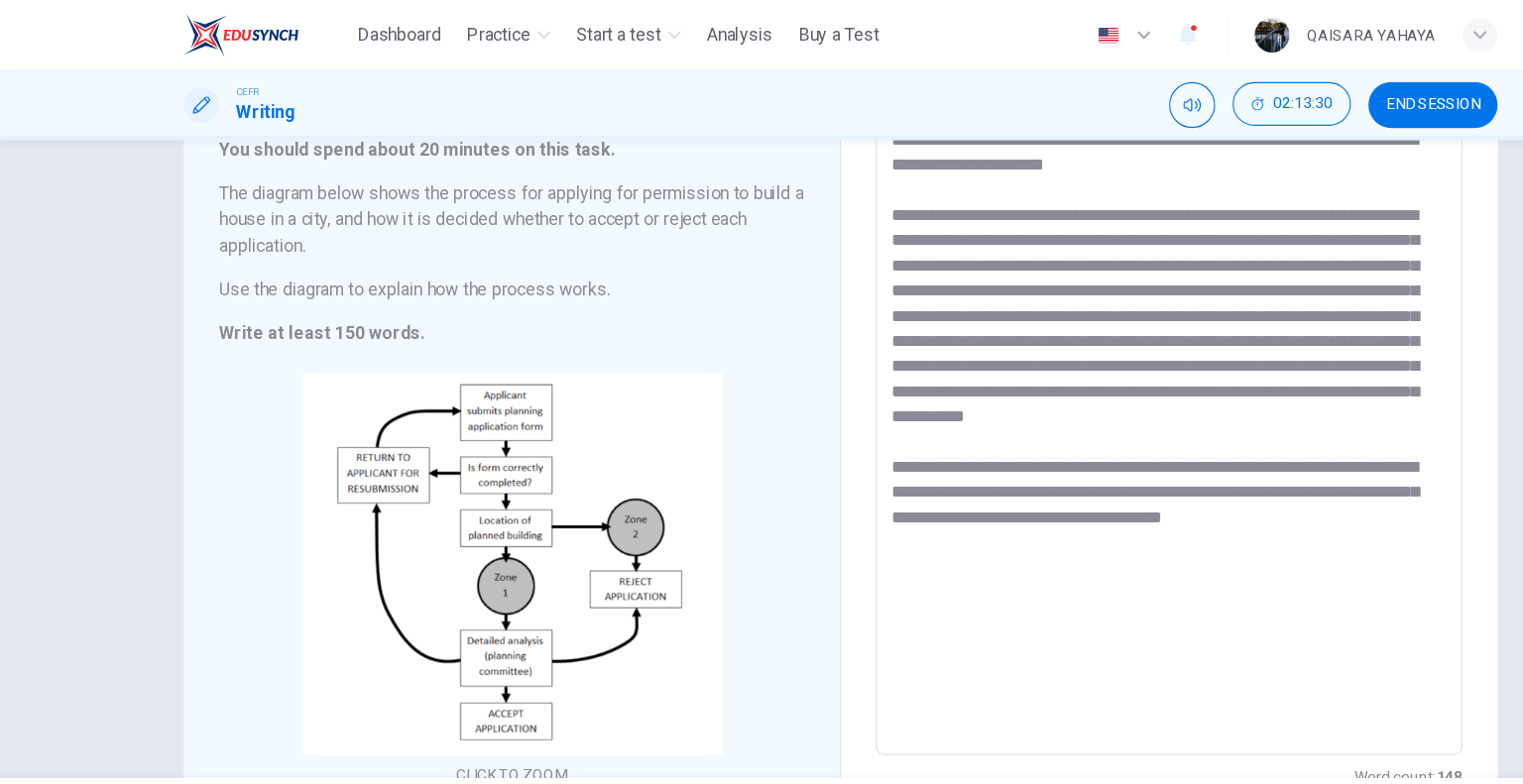 click on "**********" at bounding box center (1059, 392) 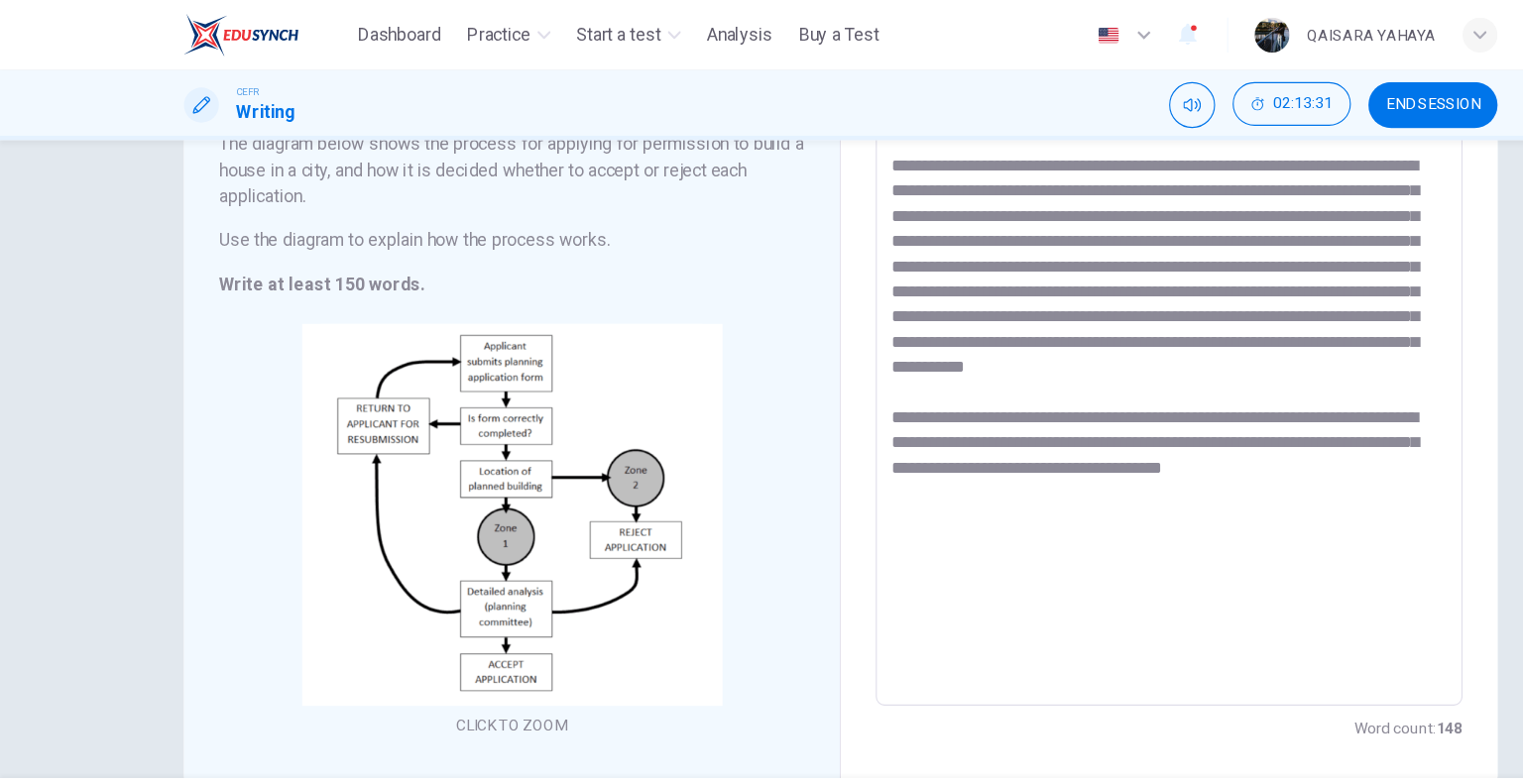scroll, scrollTop: 227, scrollLeft: 0, axis: vertical 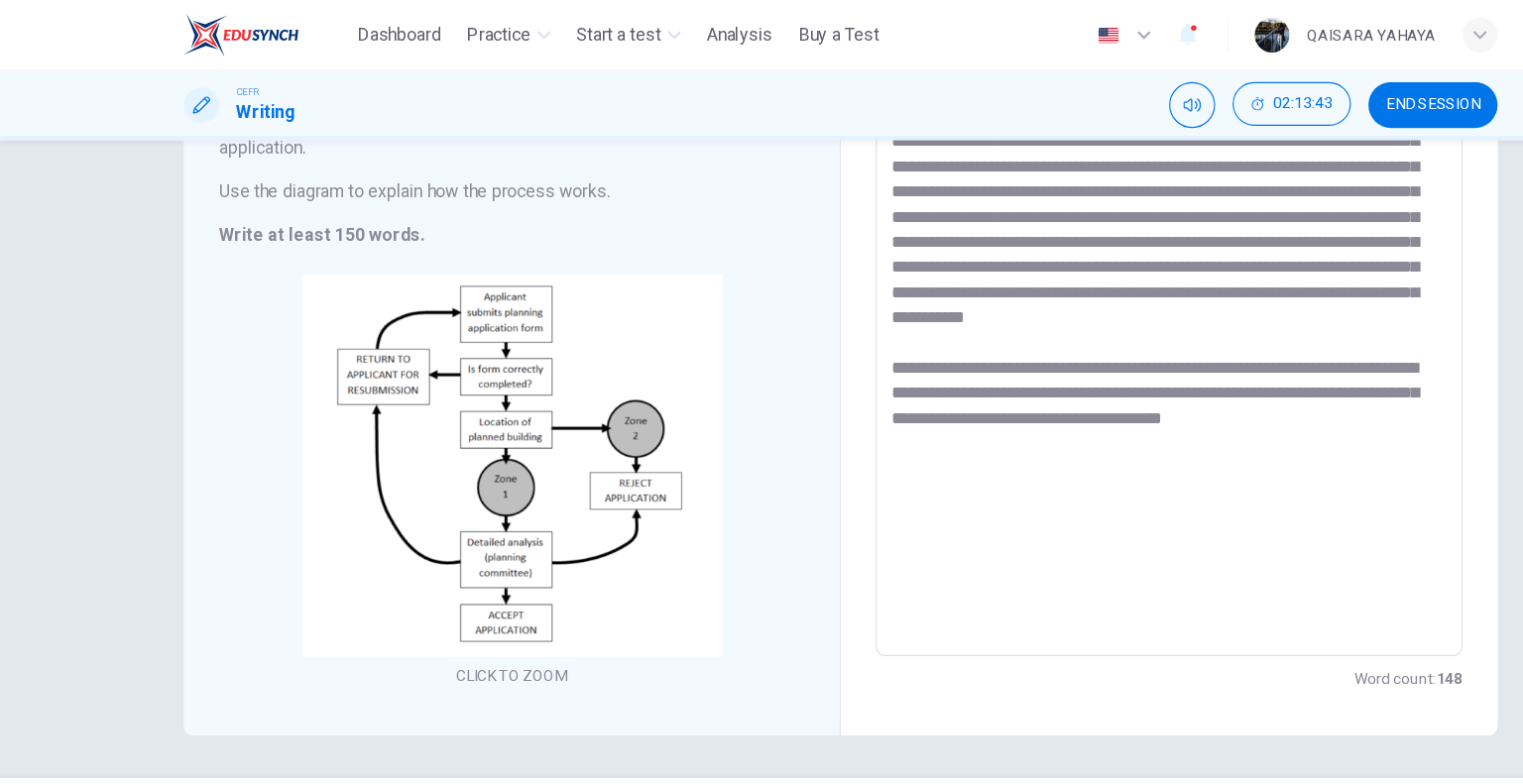 click on "**********" at bounding box center [1059, 302] 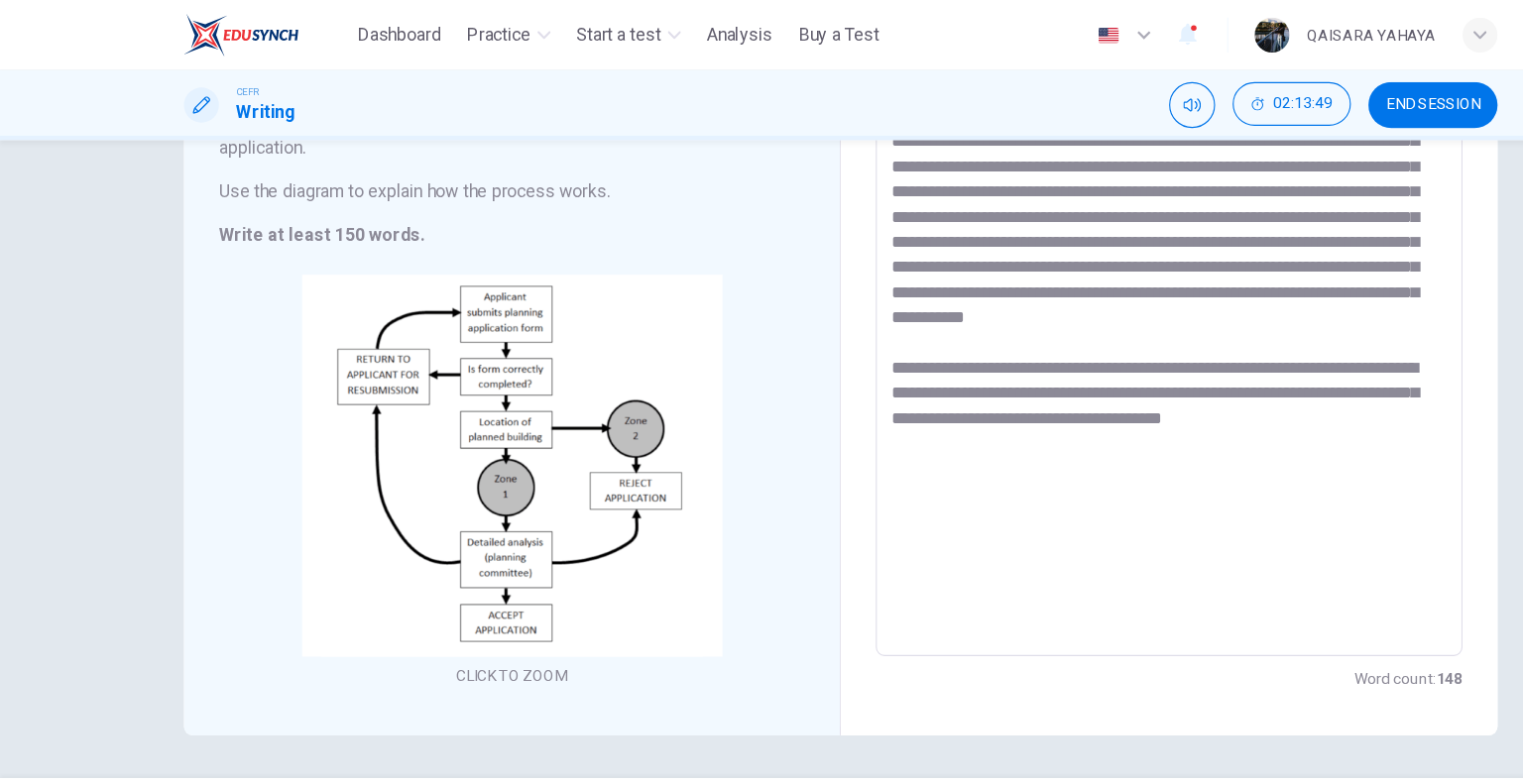 click on "**********" at bounding box center (1059, 302) 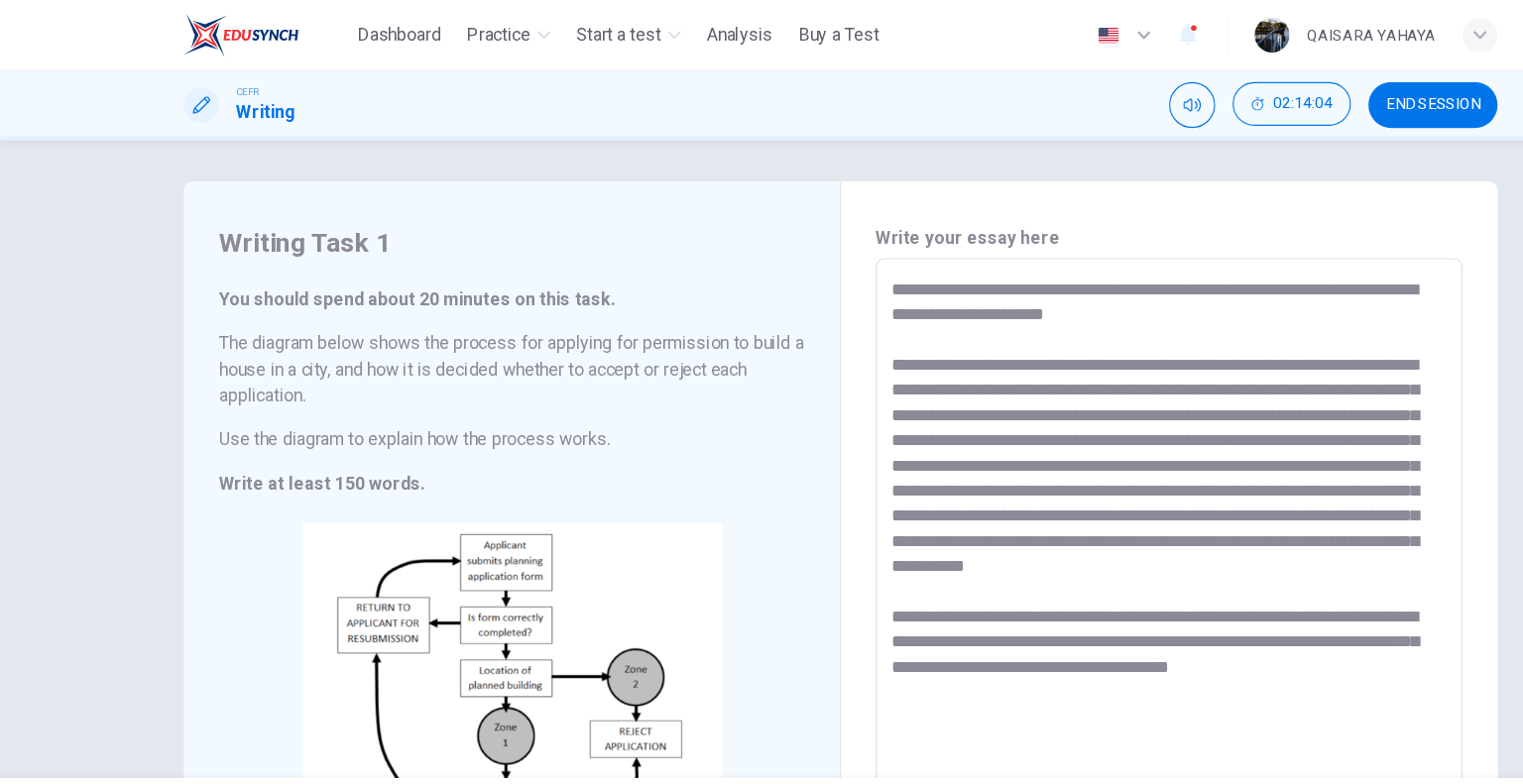 scroll, scrollTop: 0, scrollLeft: 0, axis: both 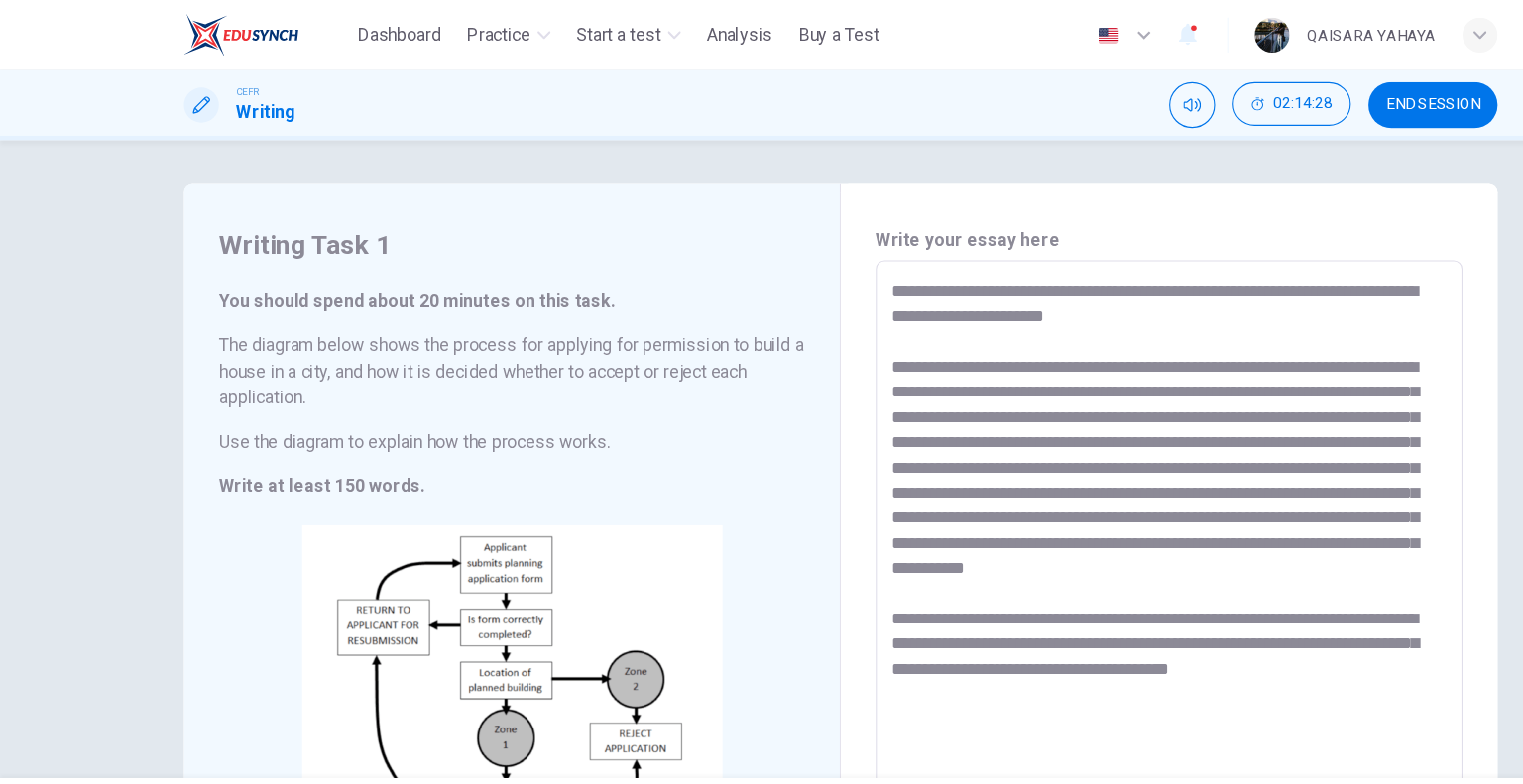 click on "END SESSION" at bounding box center [1298, 95] 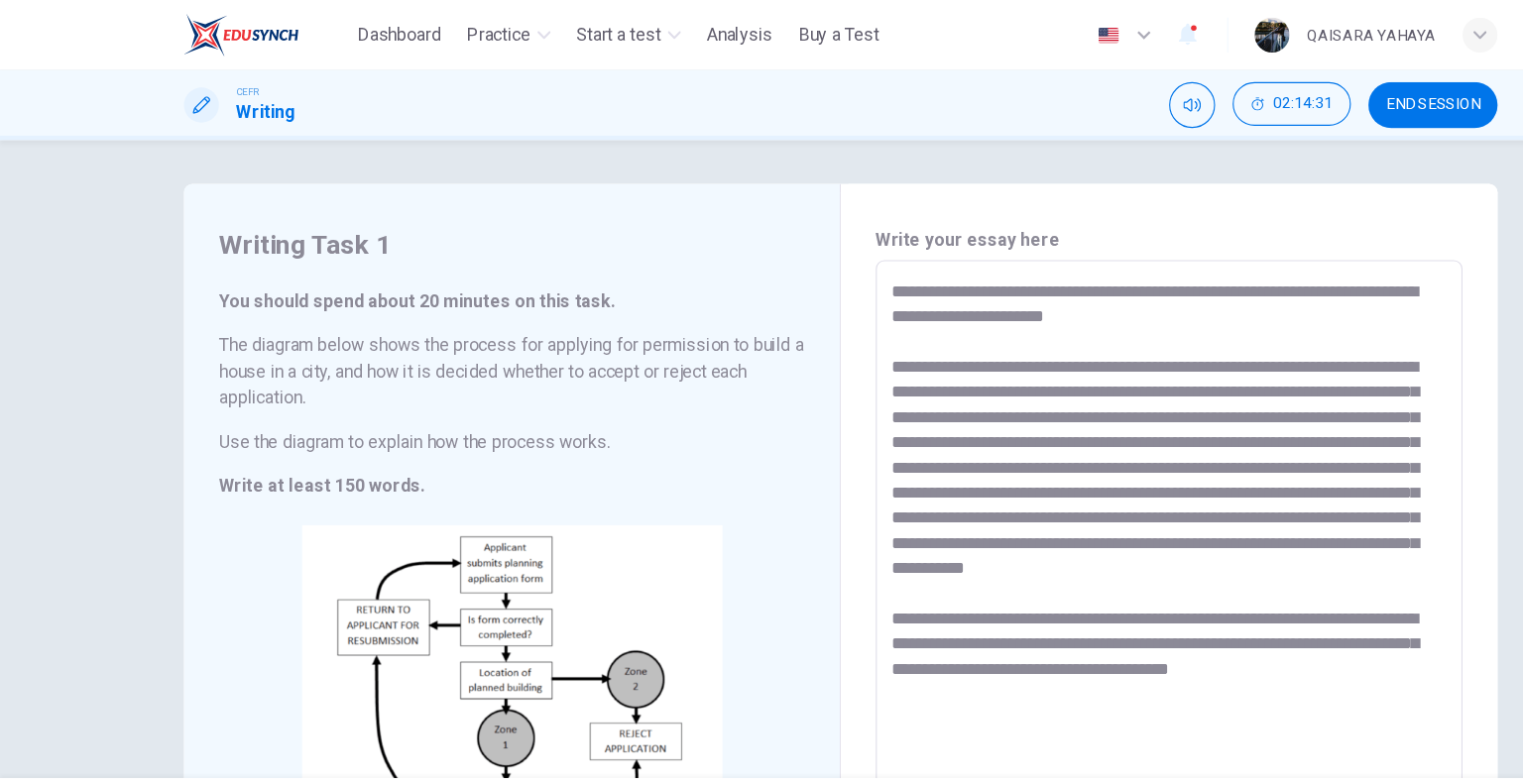 scroll, scrollTop: 227, scrollLeft: 0, axis: vertical 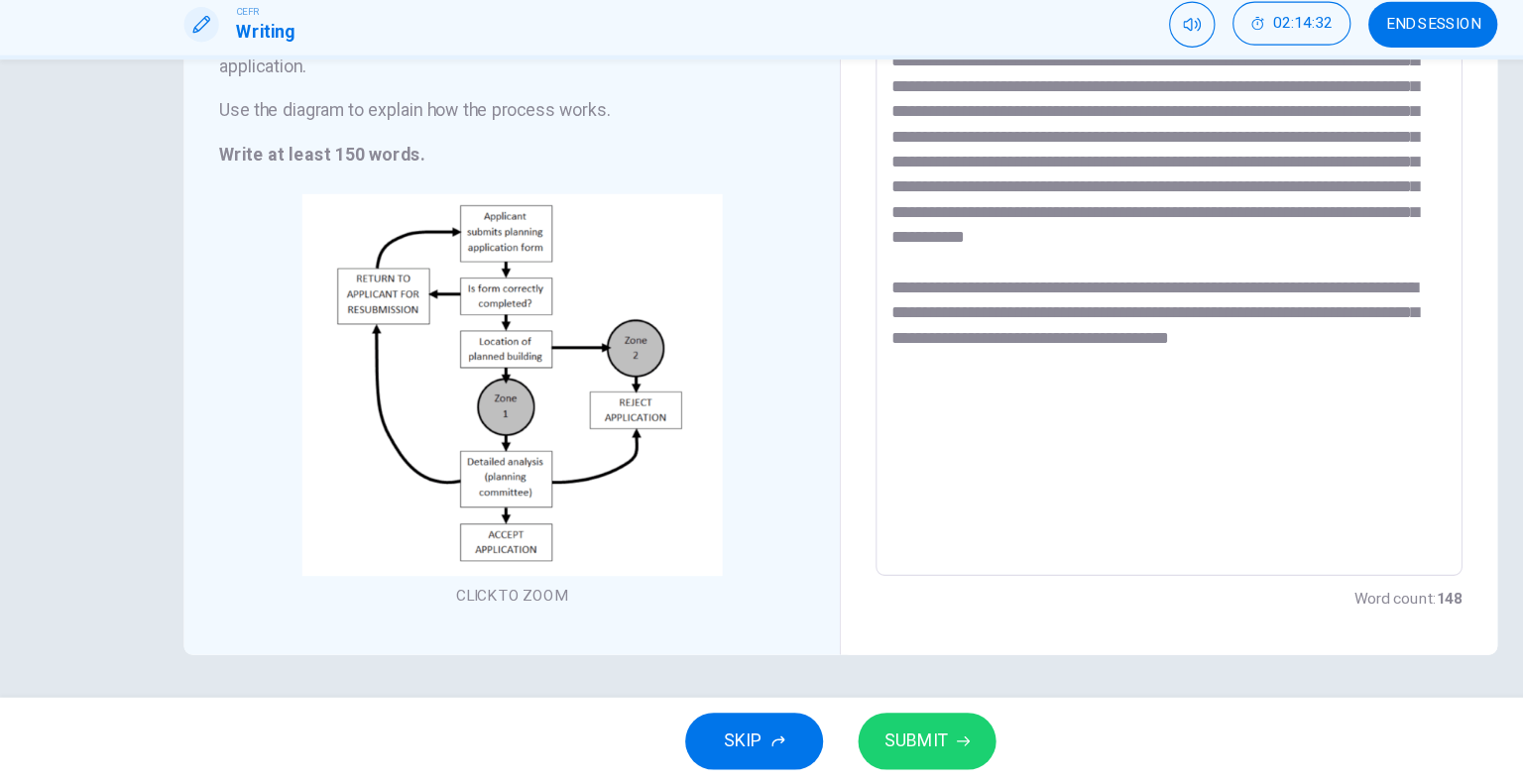 click on "SUBMIT" at bounding box center [830, 744] 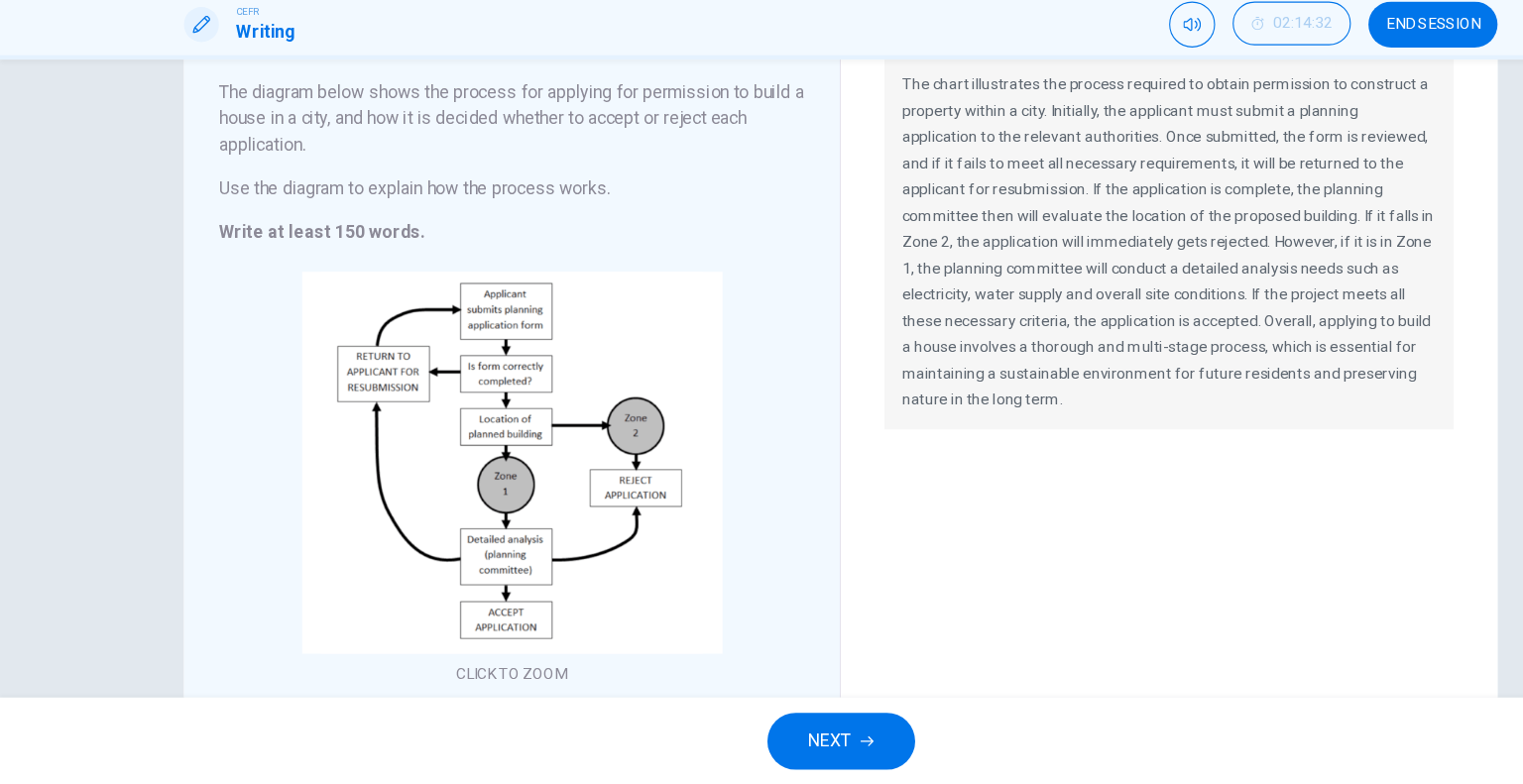 scroll, scrollTop: 48, scrollLeft: 0, axis: vertical 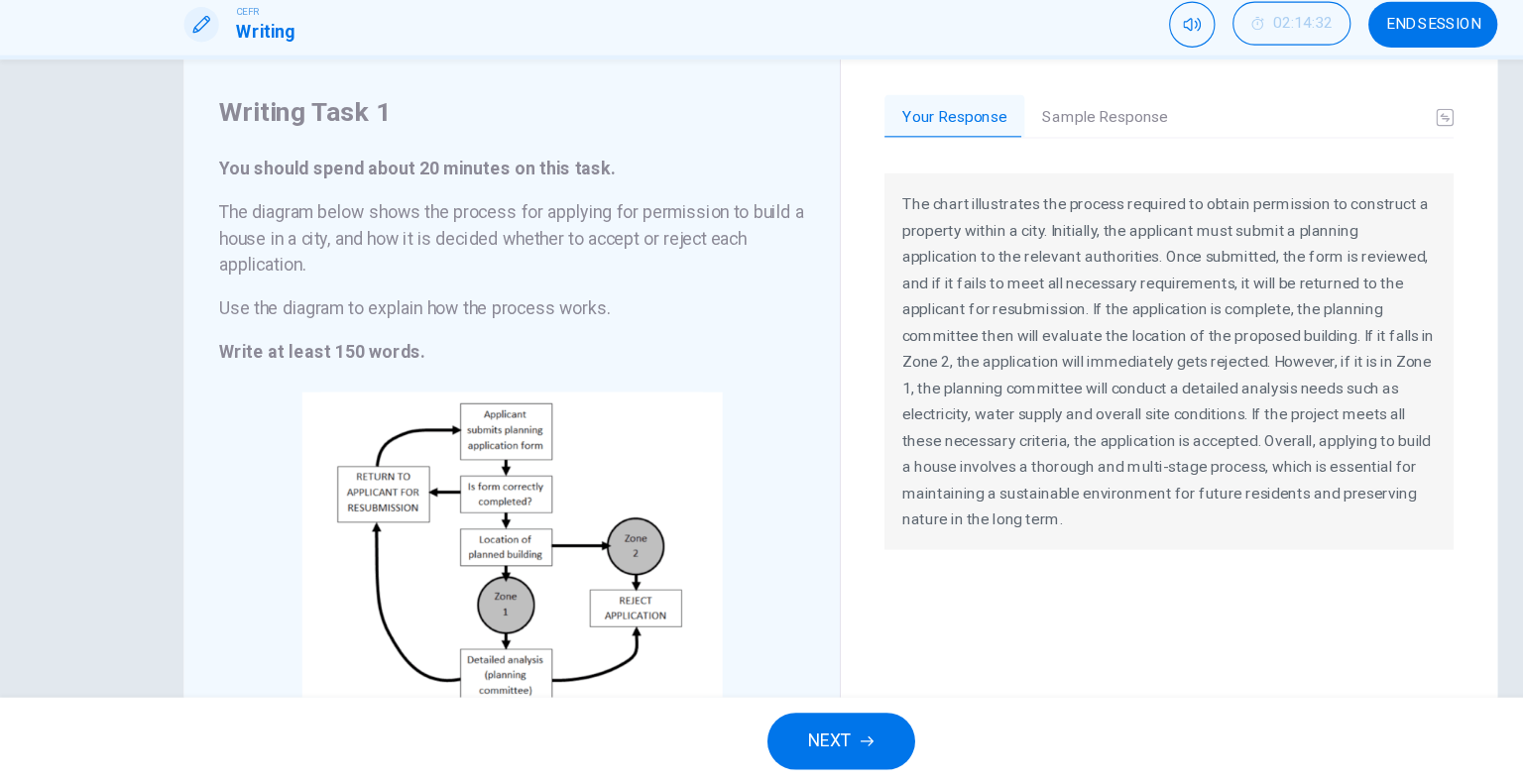 click on "Sample Response" at bounding box center [1000, 179] 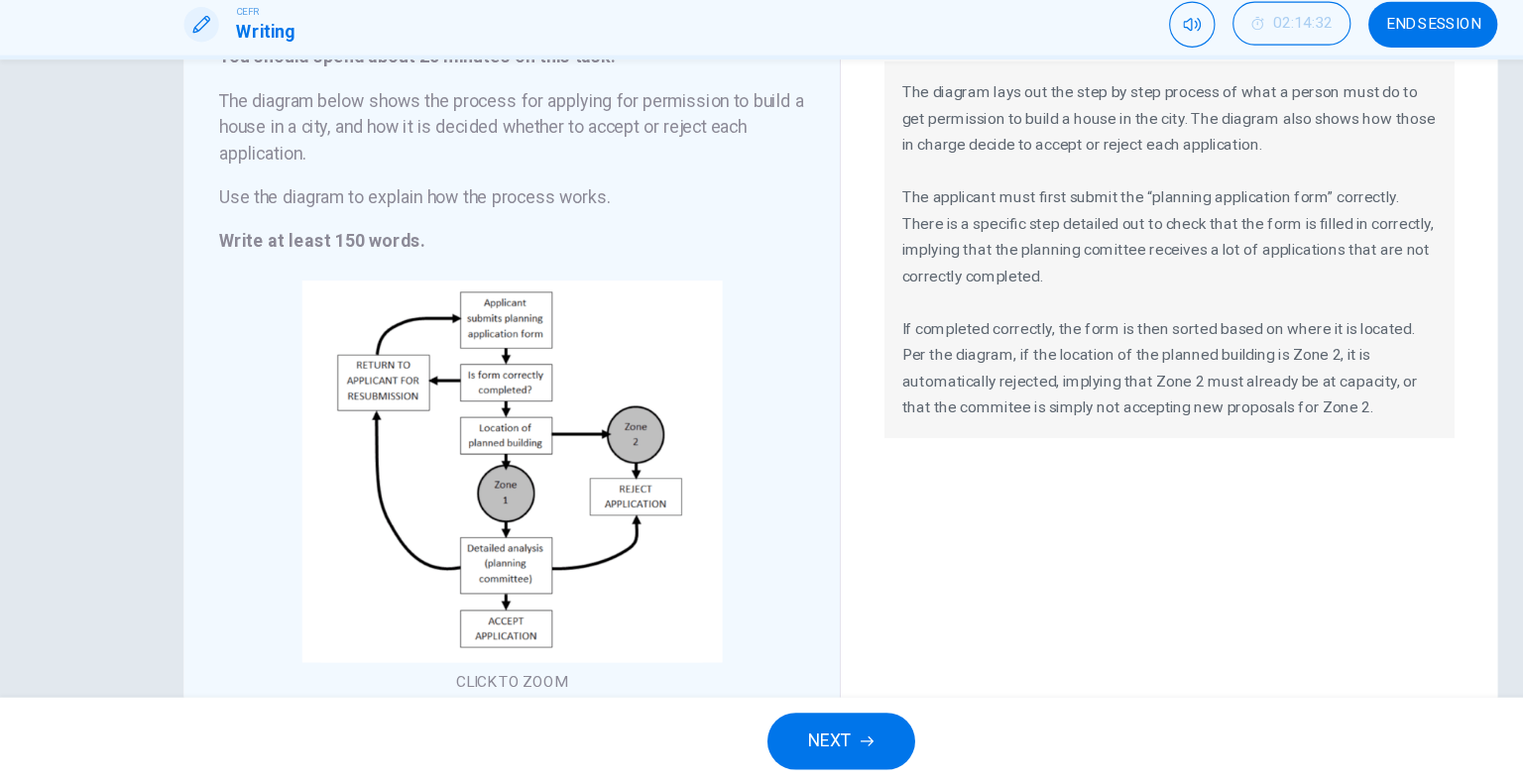 scroll, scrollTop: 48, scrollLeft: 0, axis: vertical 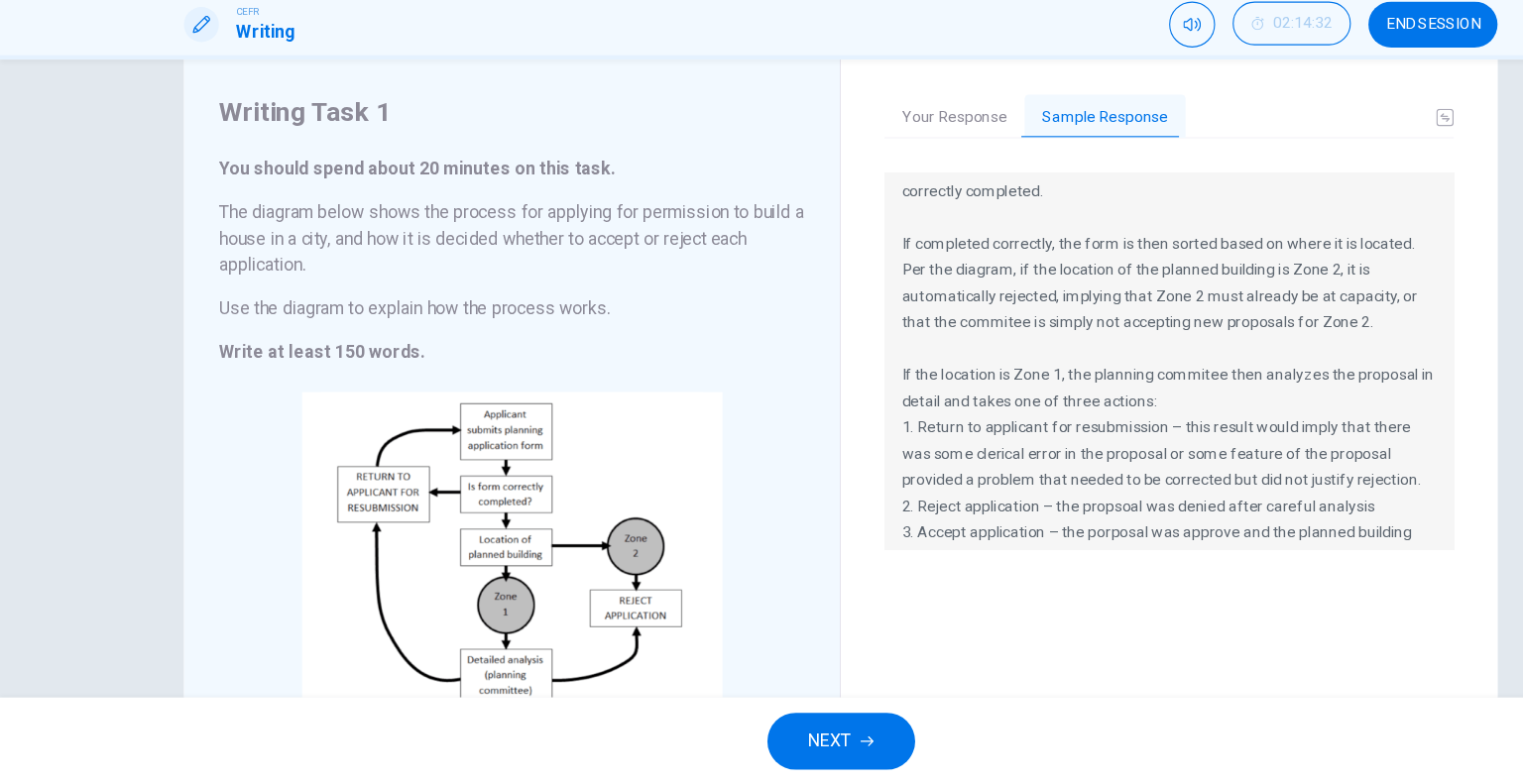 click on "The diagram lays out the step by step process of what a person must do to get permission to build a house in the city. The diagram also shows how those in charge decide to accept or reject each application.
The applicant must first submit the “planning application form” correctly. There is a specific step detailed out to check that the form is filled in correctly, implying that the planning comittee receives a lot of applications that are not correctly completed.
If completed correctly, the form is then sorted based on where it is located. Per the diagram, if the location of the planned building is Zone 2, it is automatically rejected, implying that Zone 2 must already be at capacity, or that the commitee is simply not accepting new proposals for Zone 2.
If the location is Zone 1, the planning commitee then analyzes the proposal in detail and takes one of three actions:
2.	Reject application – the propsoal was denied after careful analysis" at bounding box center [1059, 329] 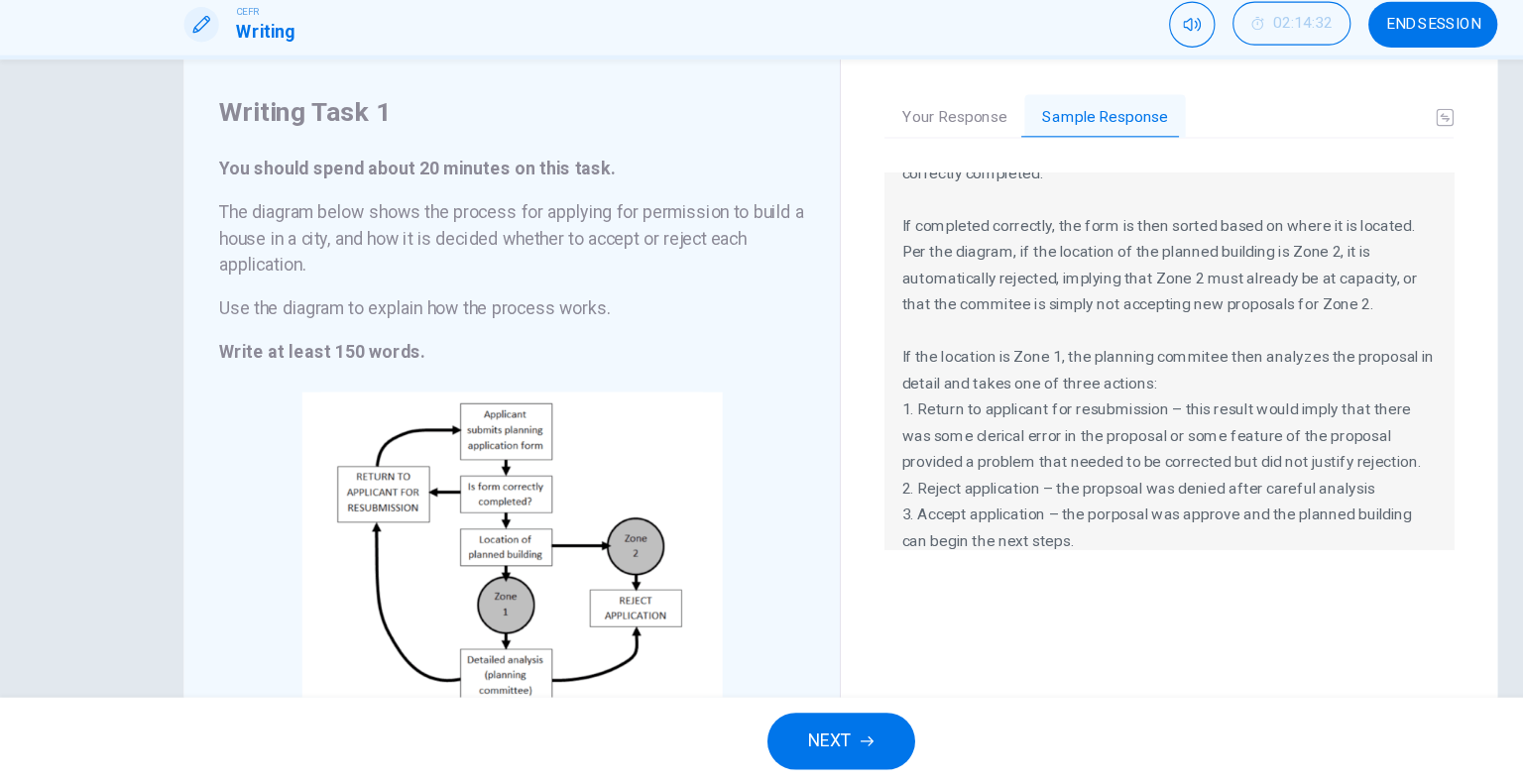 scroll, scrollTop: 214, scrollLeft: 0, axis: vertical 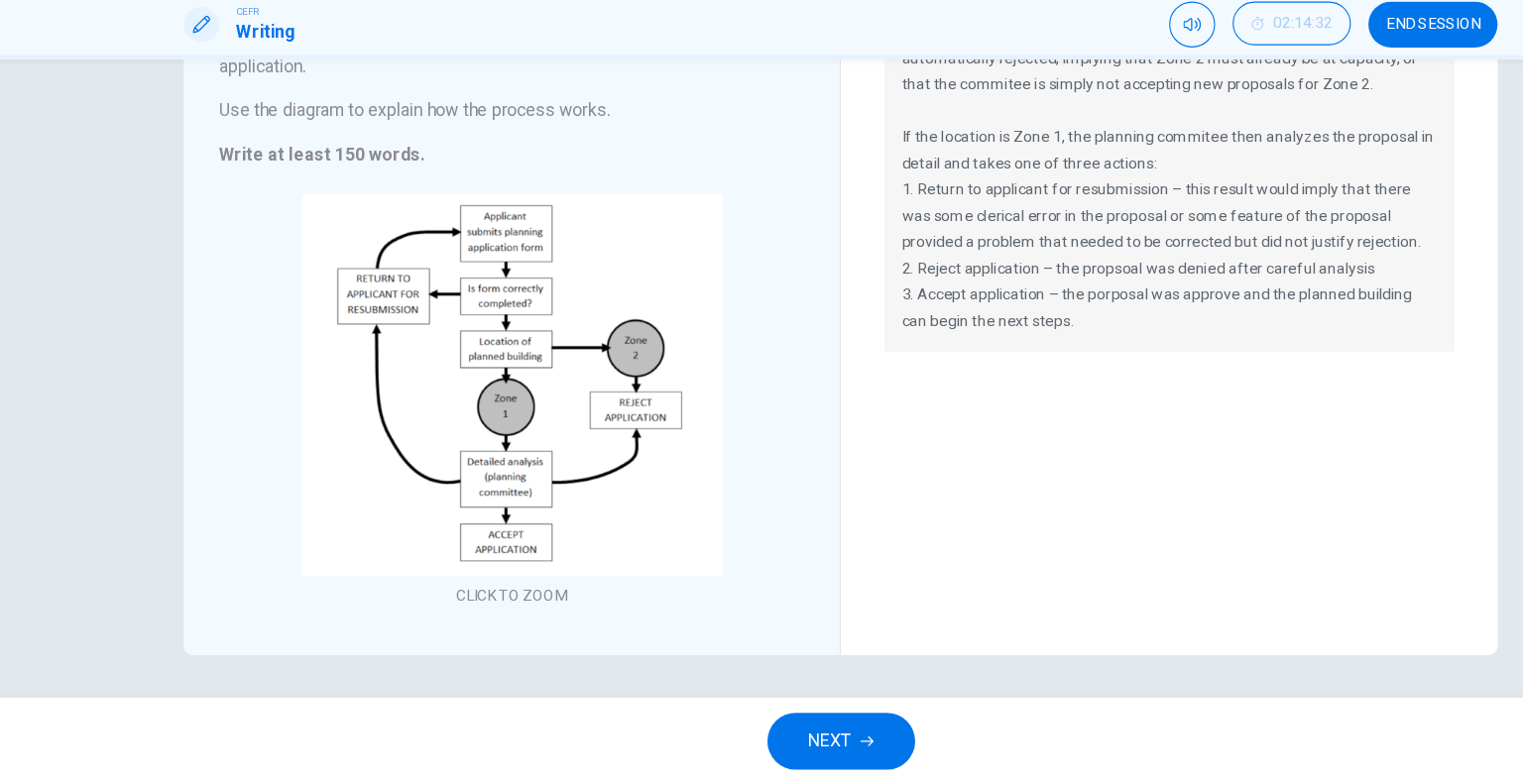 click on "NEXT" at bounding box center (762, 744) 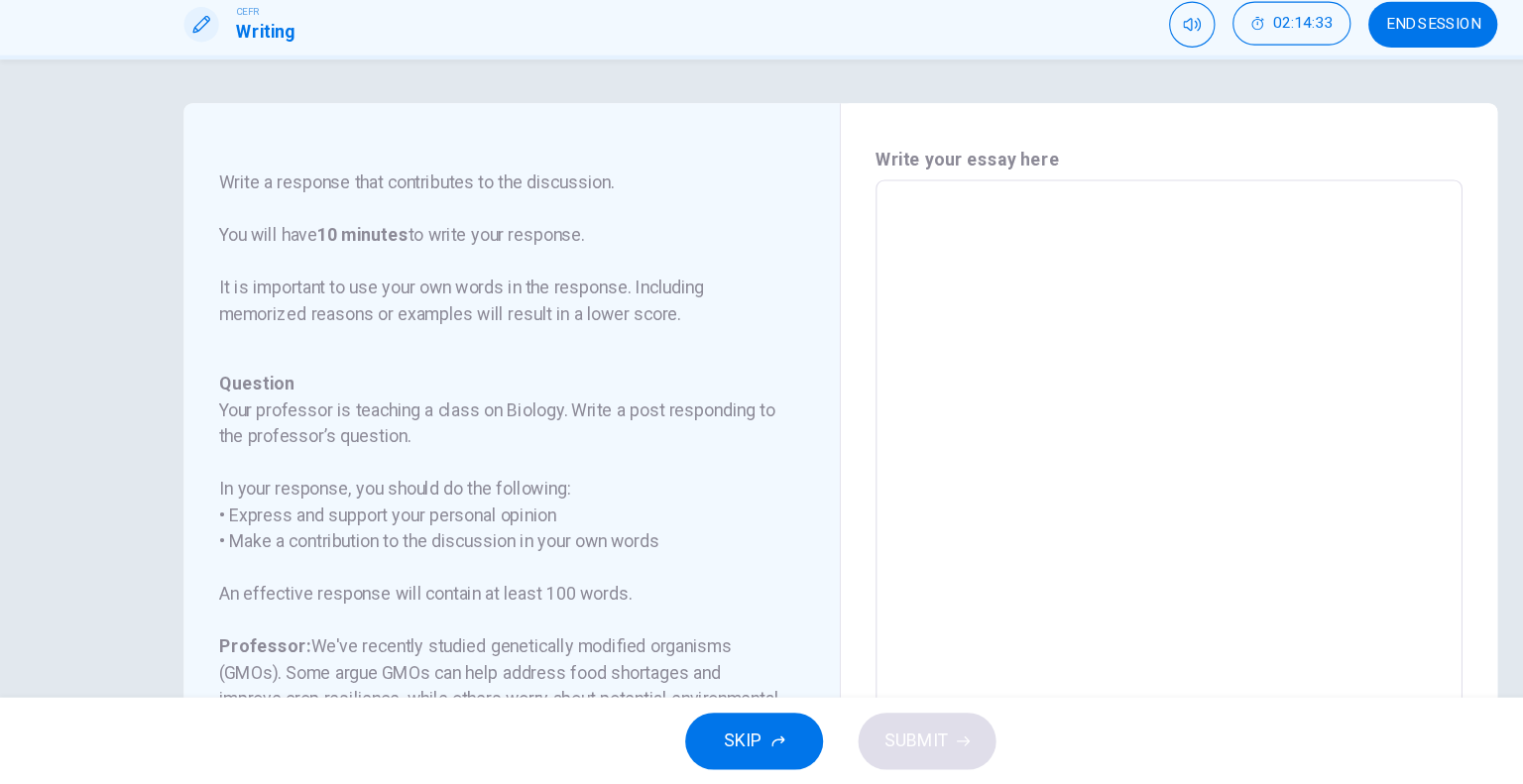 scroll, scrollTop: 219, scrollLeft: 0, axis: vertical 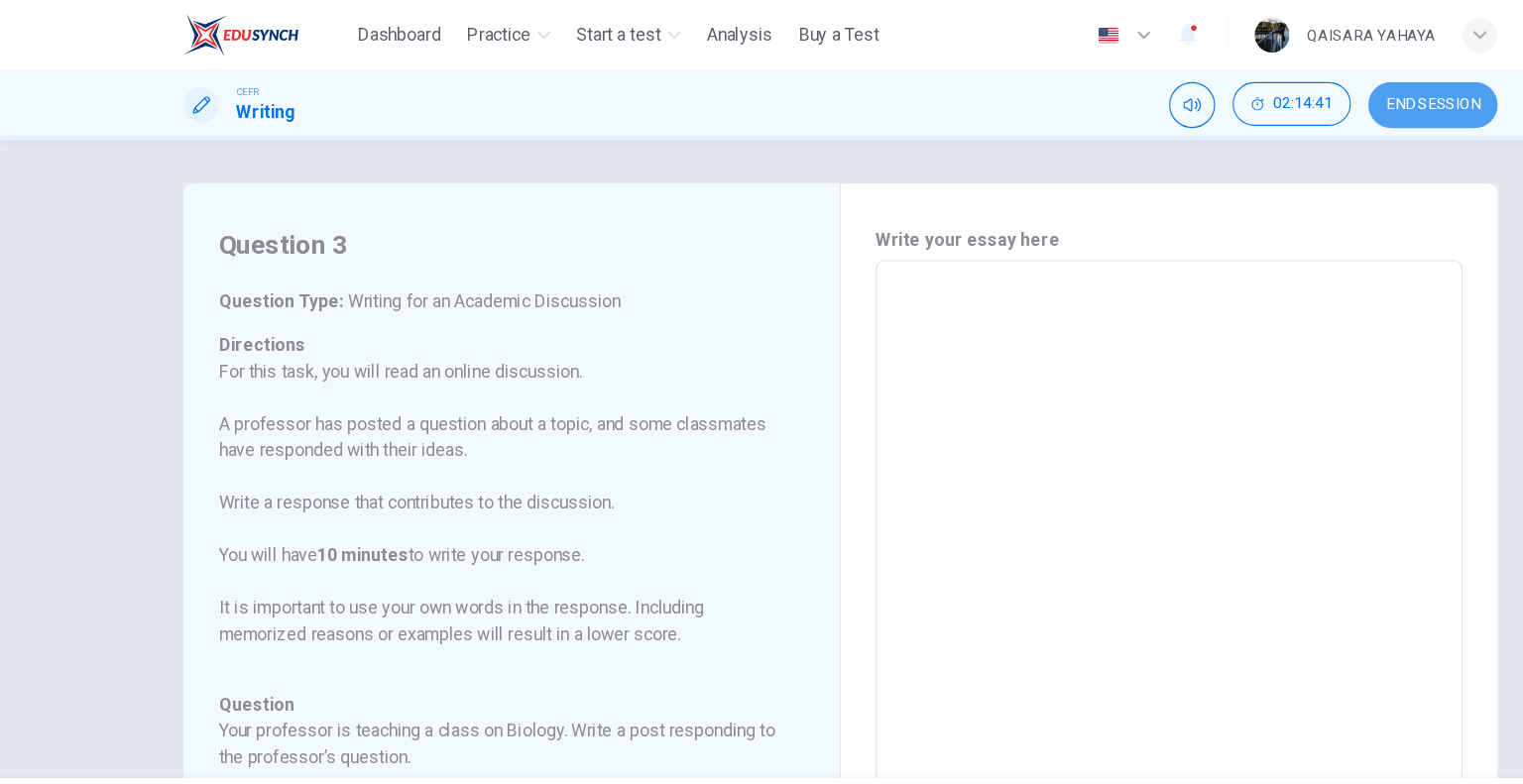 click on "END SESSION" at bounding box center (1298, 95) 